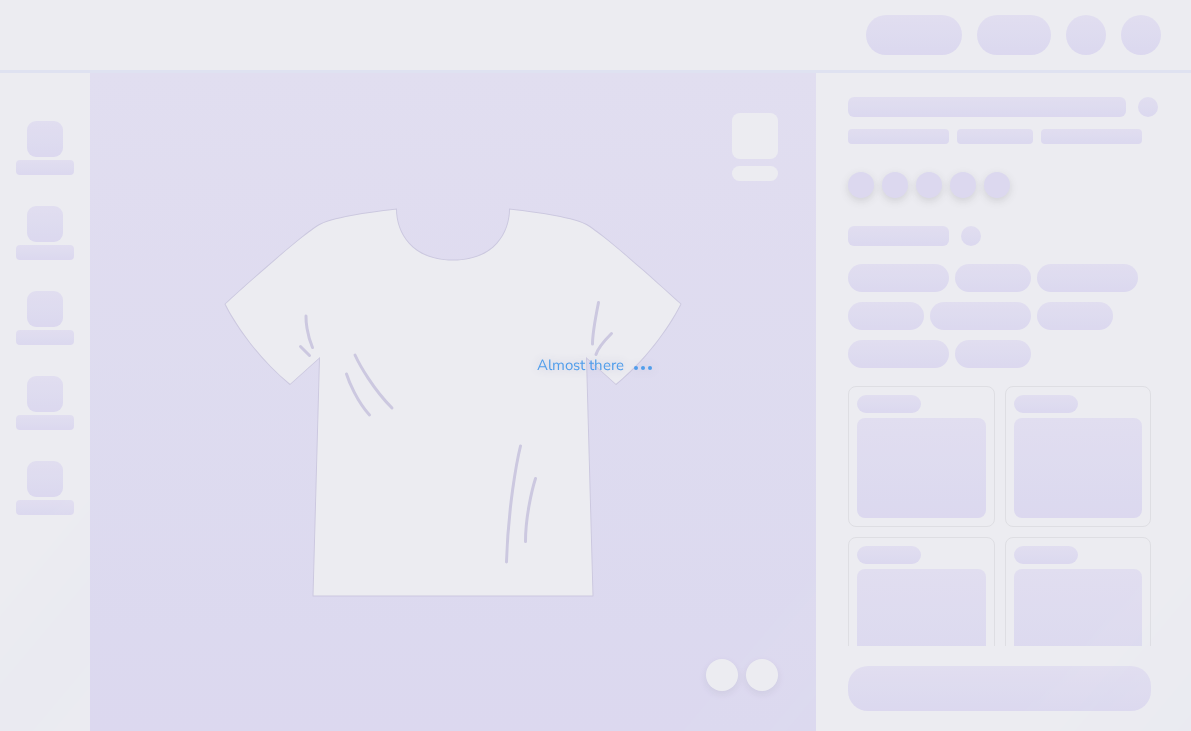 scroll, scrollTop: 0, scrollLeft: 0, axis: both 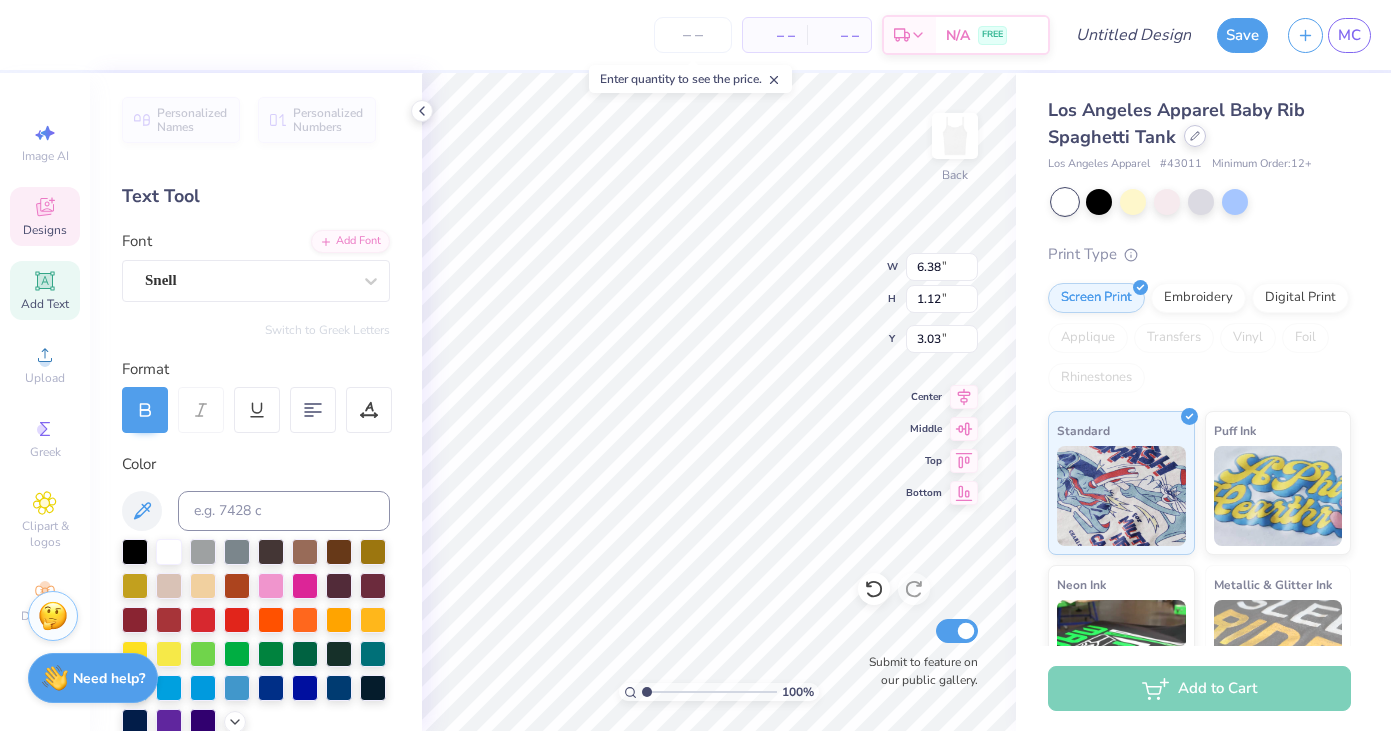 click at bounding box center [1195, 136] 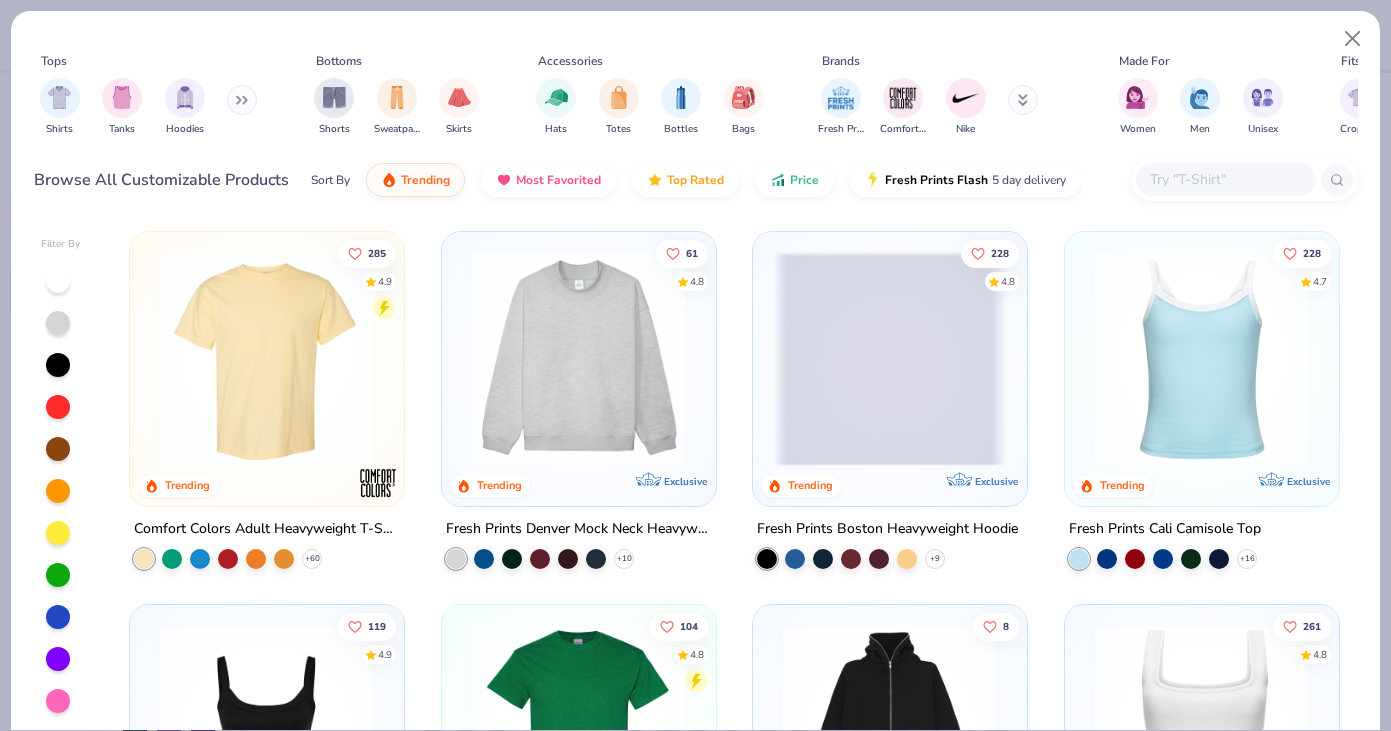 click at bounding box center (266, 359) 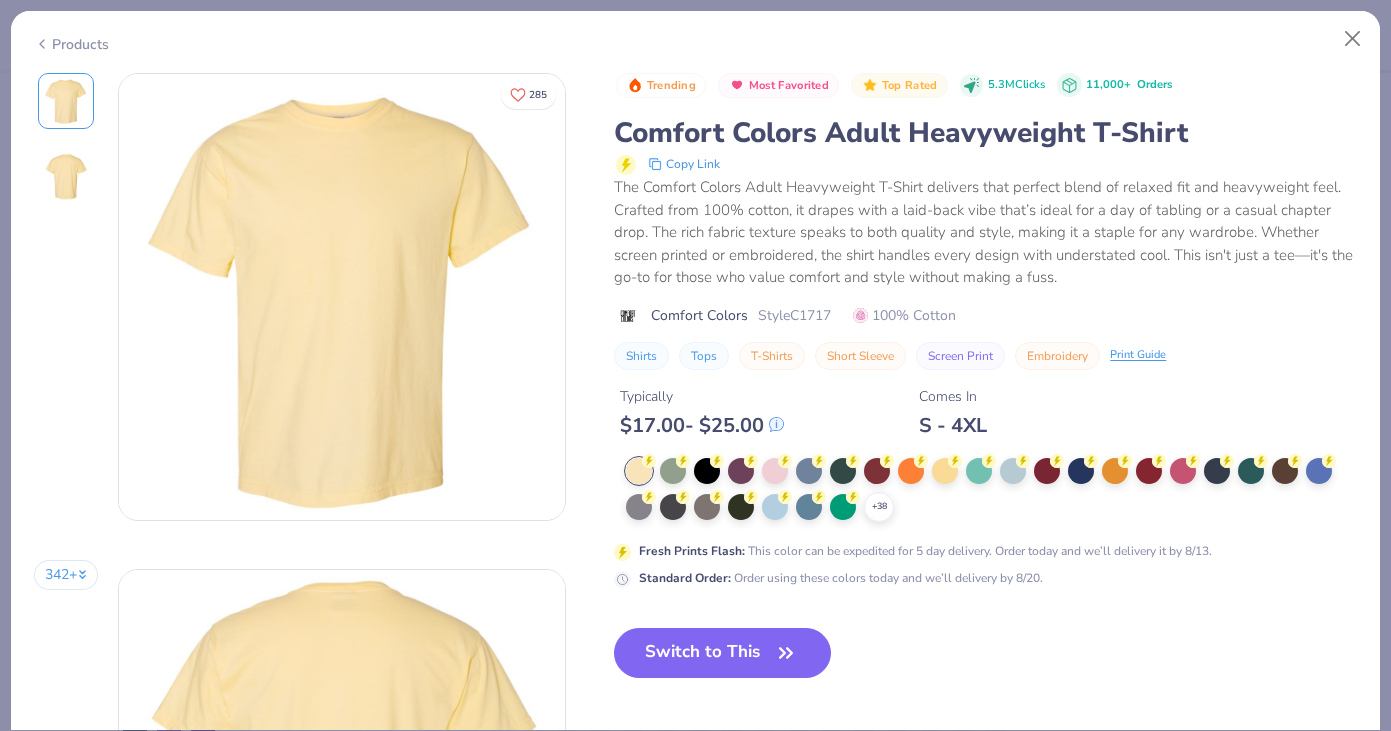 click 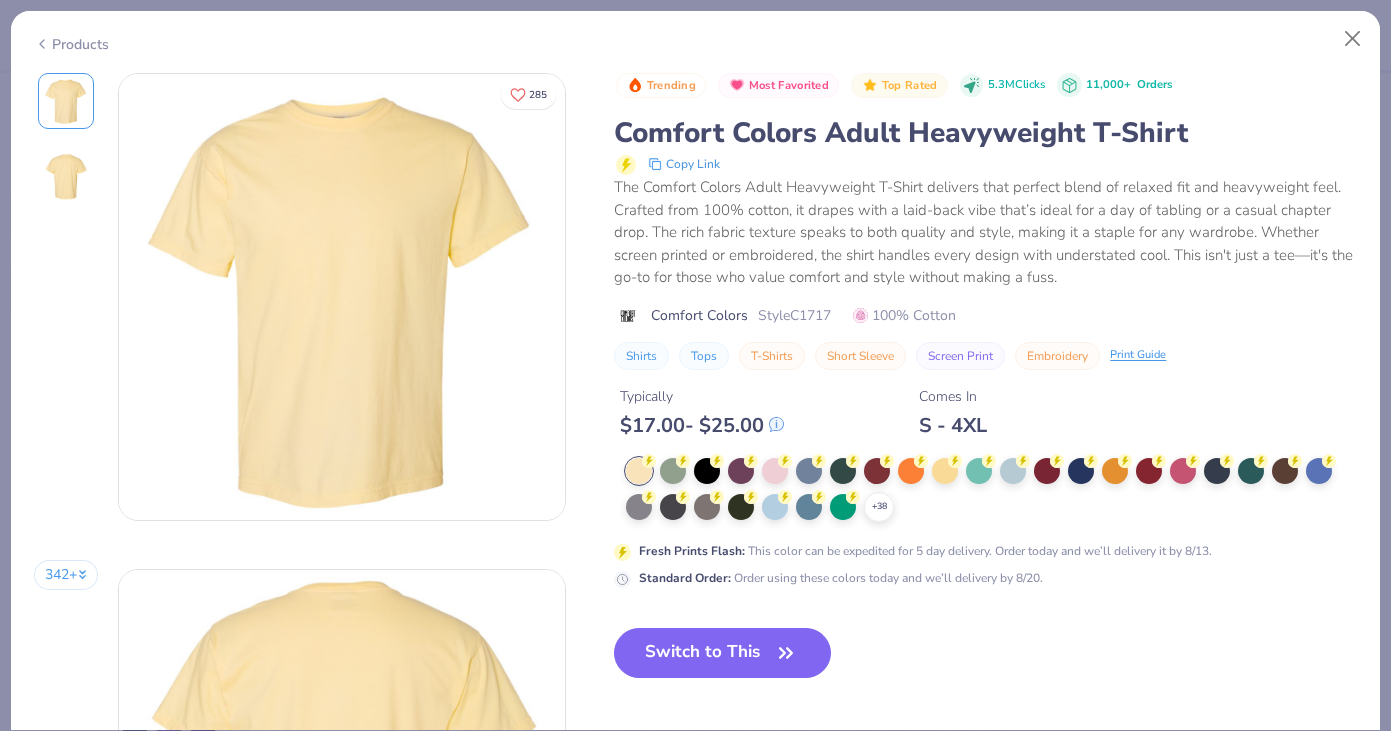 click on "Switch to This" at bounding box center (722, 653) 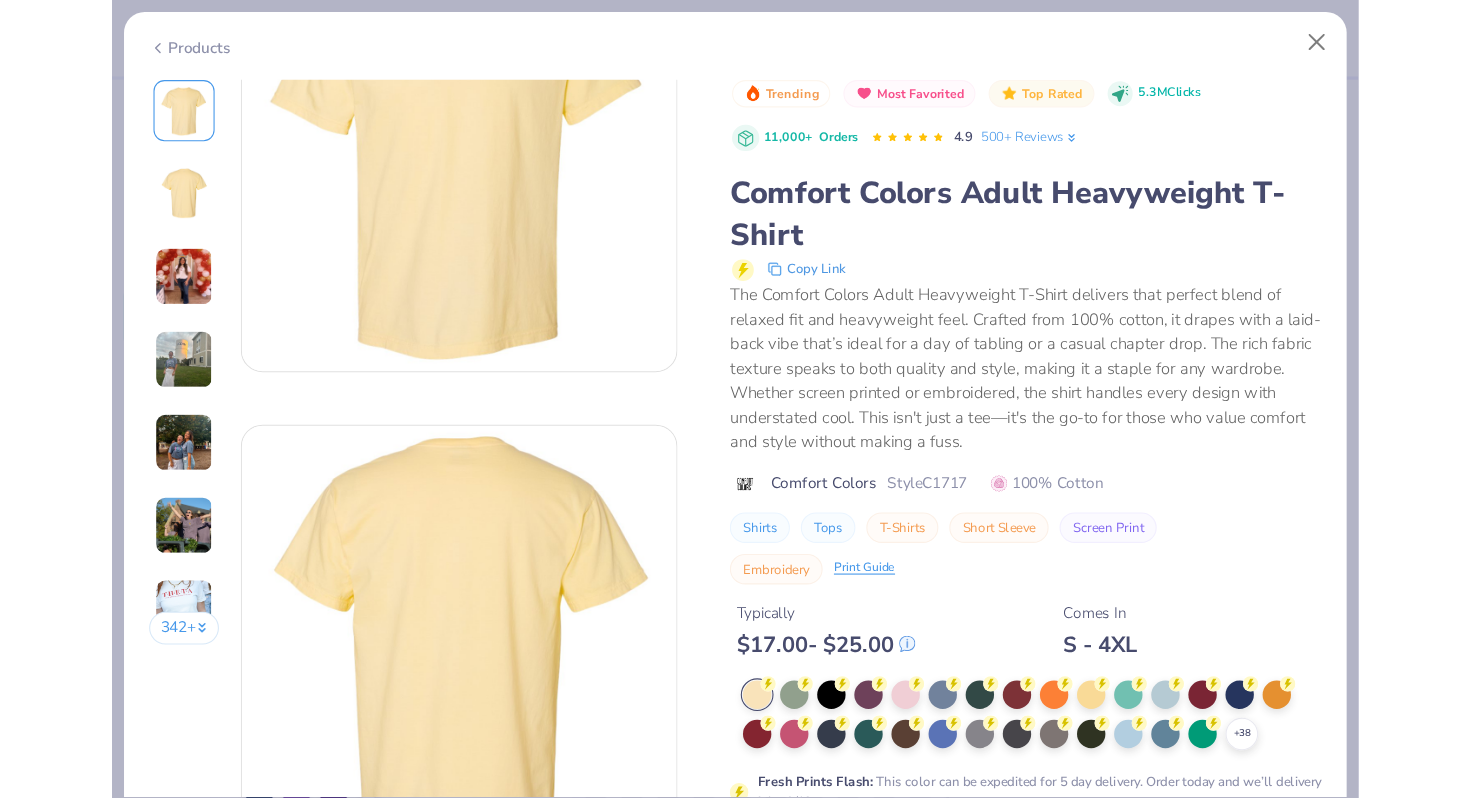 scroll, scrollTop: 180, scrollLeft: 0, axis: vertical 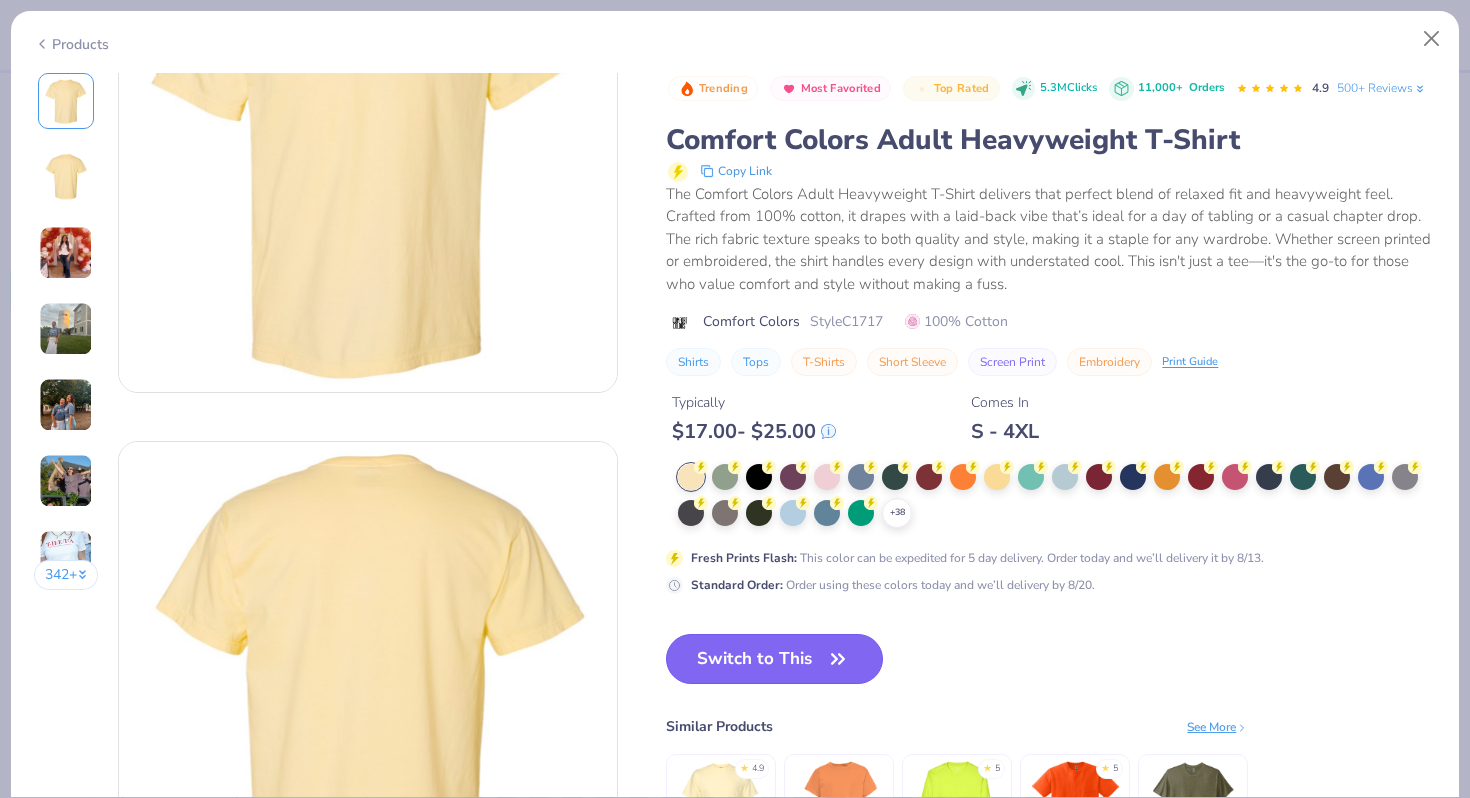 click on "Switch to This" at bounding box center (774, 659) 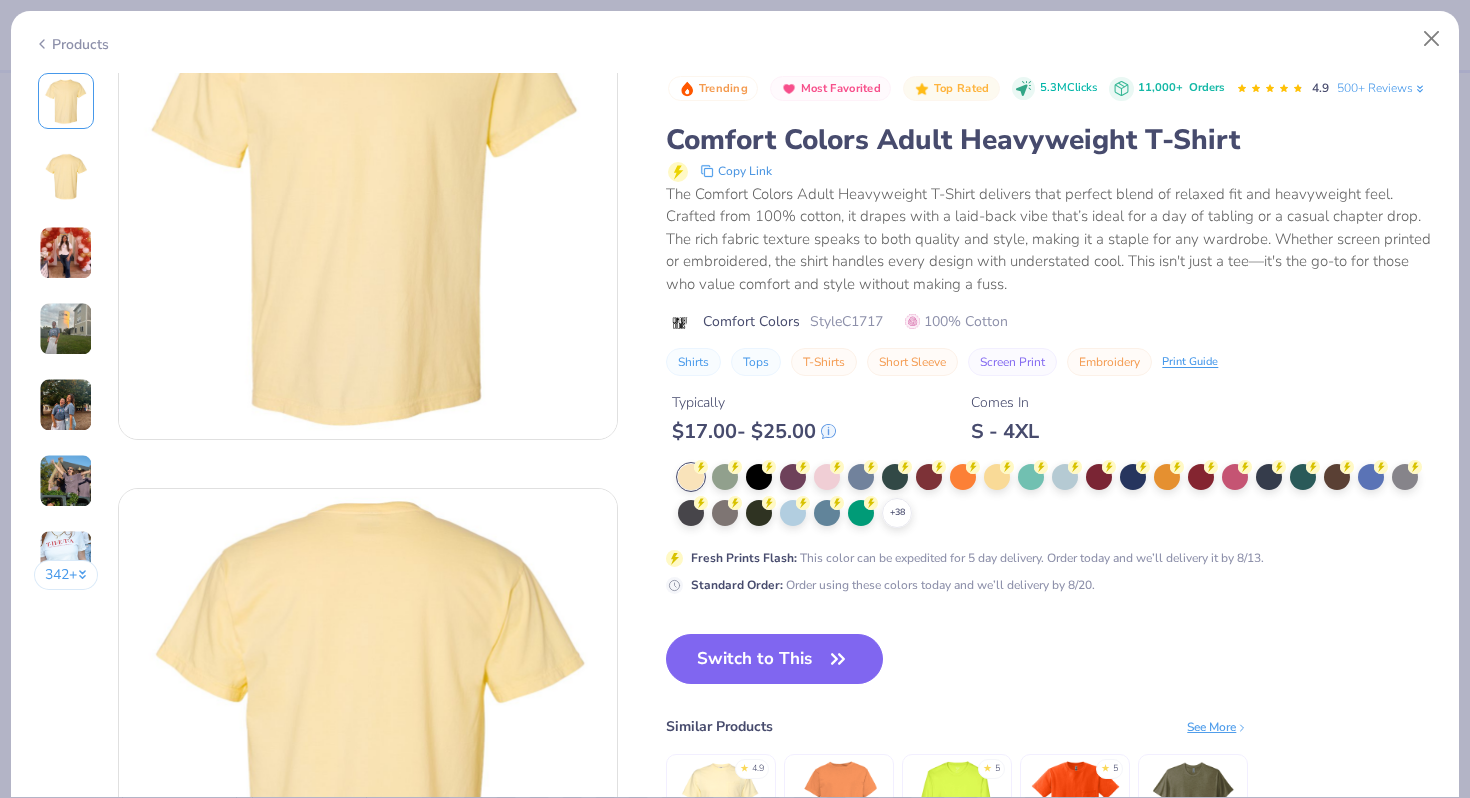 scroll, scrollTop: 0, scrollLeft: 0, axis: both 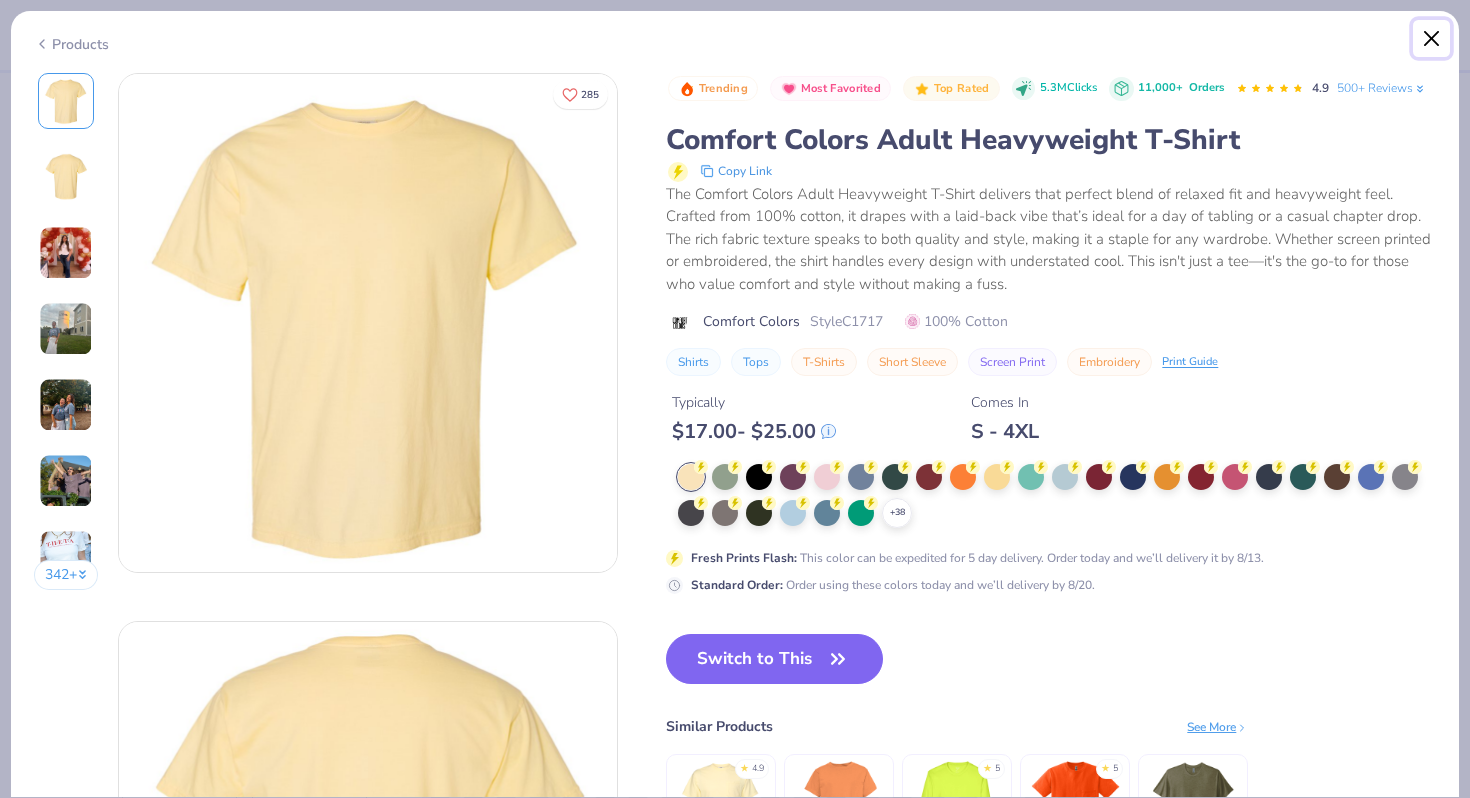 click at bounding box center (1432, 39) 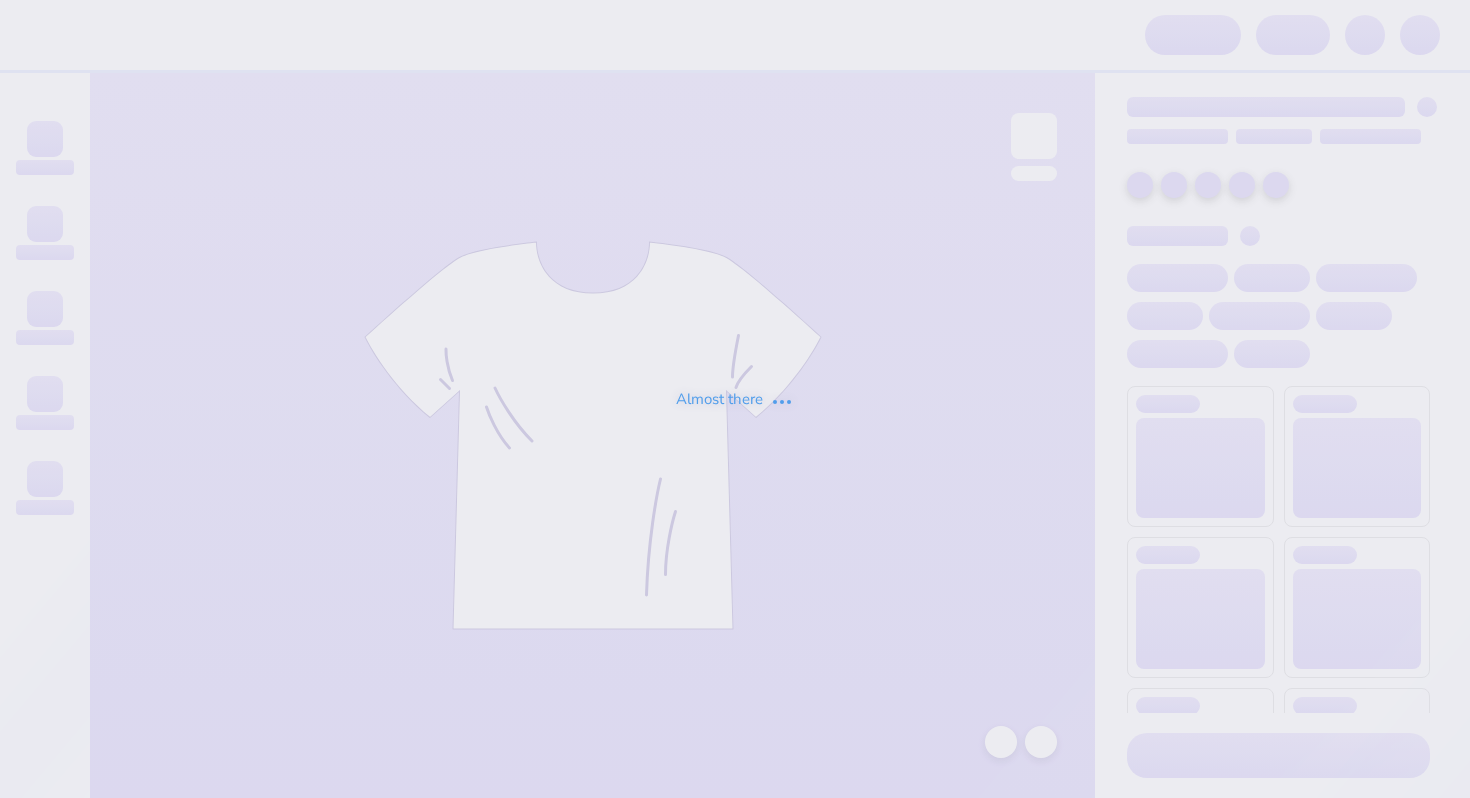scroll, scrollTop: 0, scrollLeft: 0, axis: both 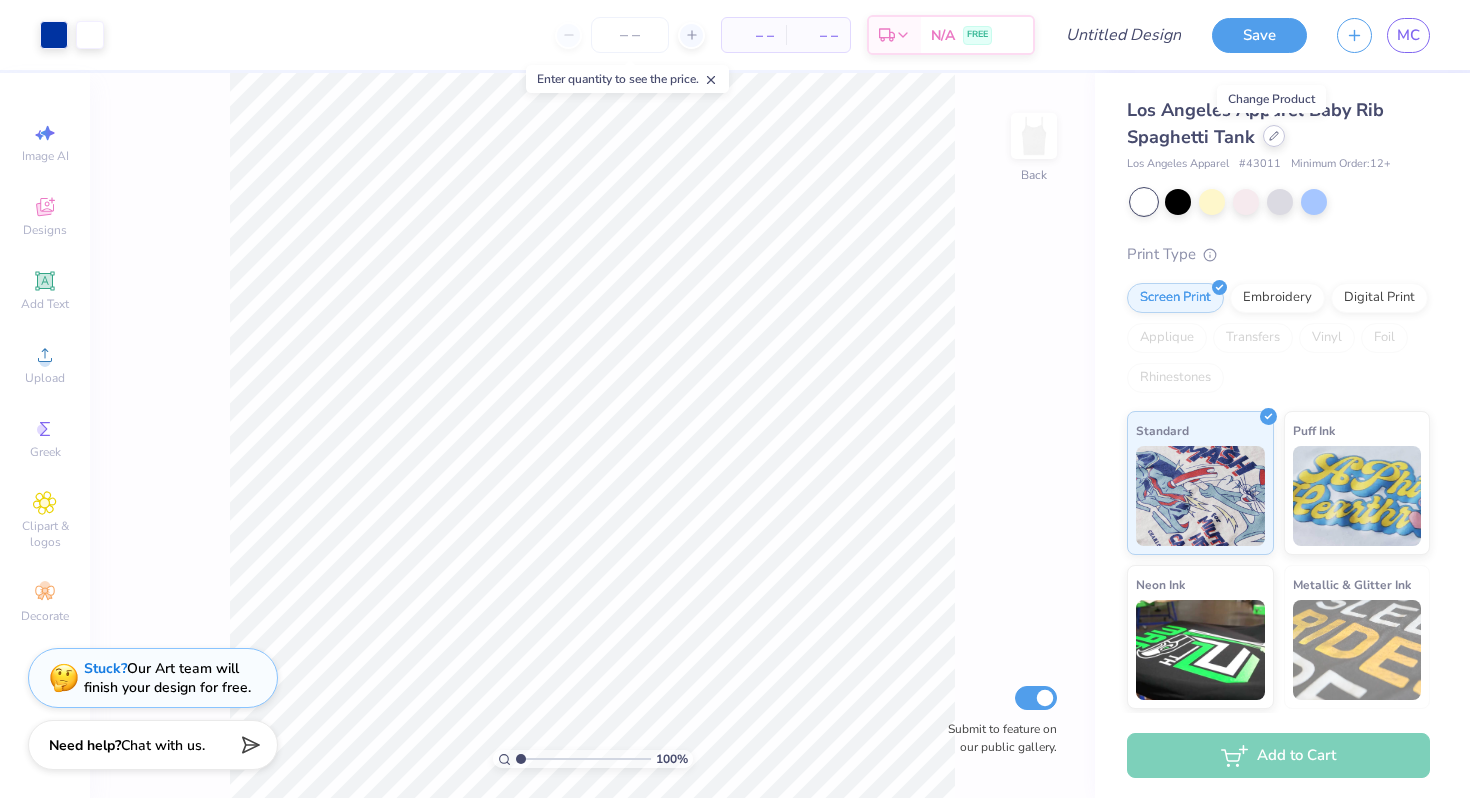 click 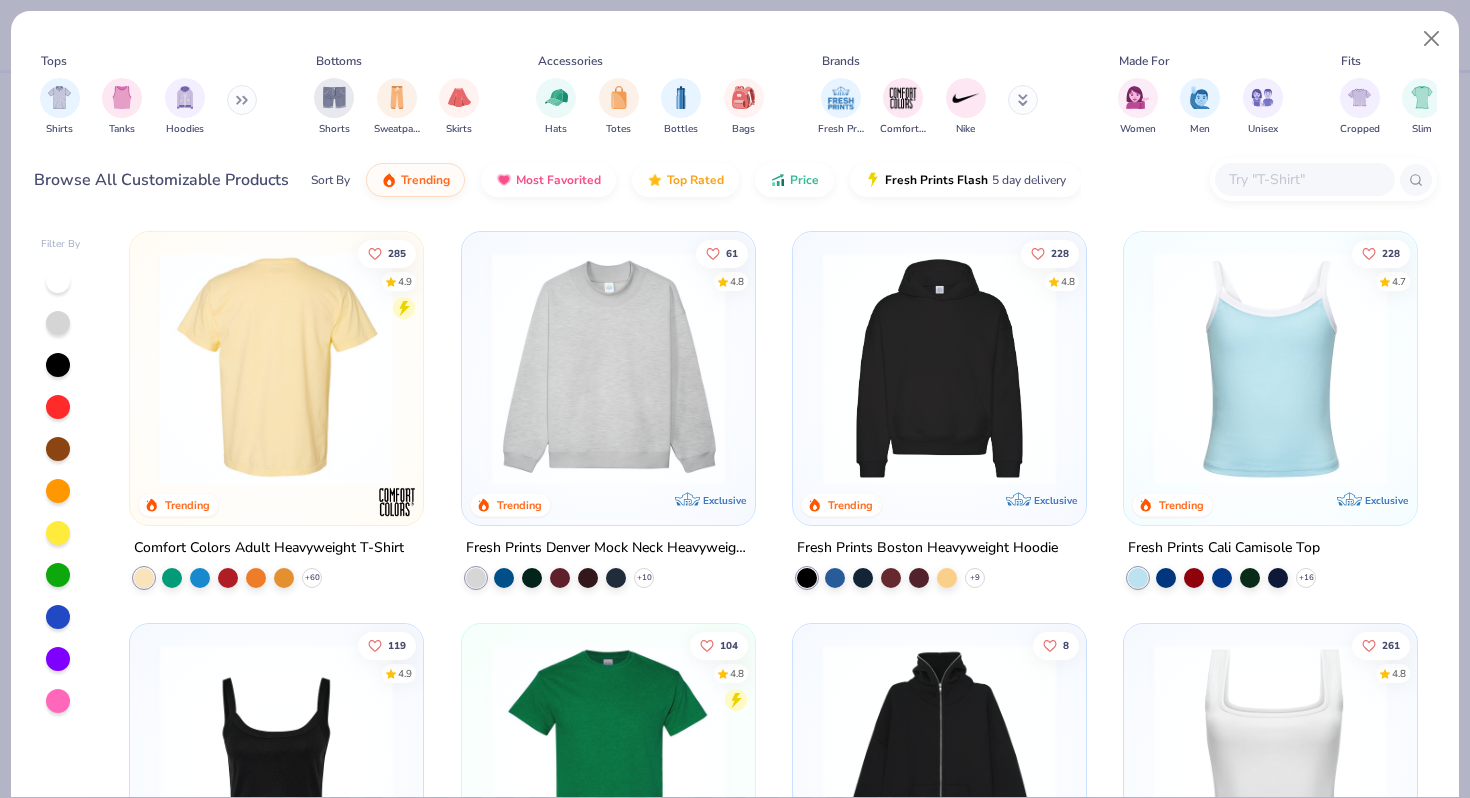 click at bounding box center [276, 368] 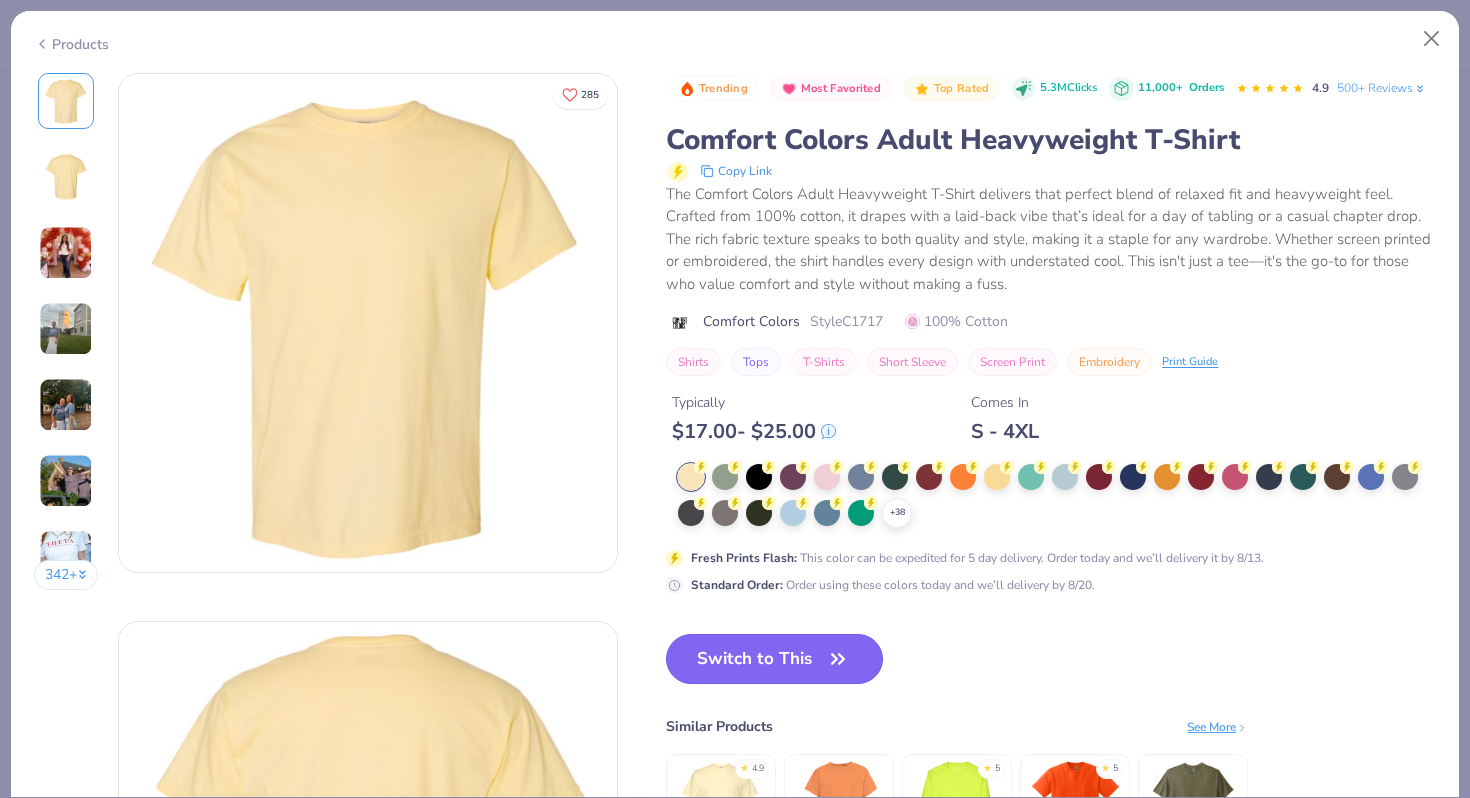 click on "Switch to This" at bounding box center (774, 659) 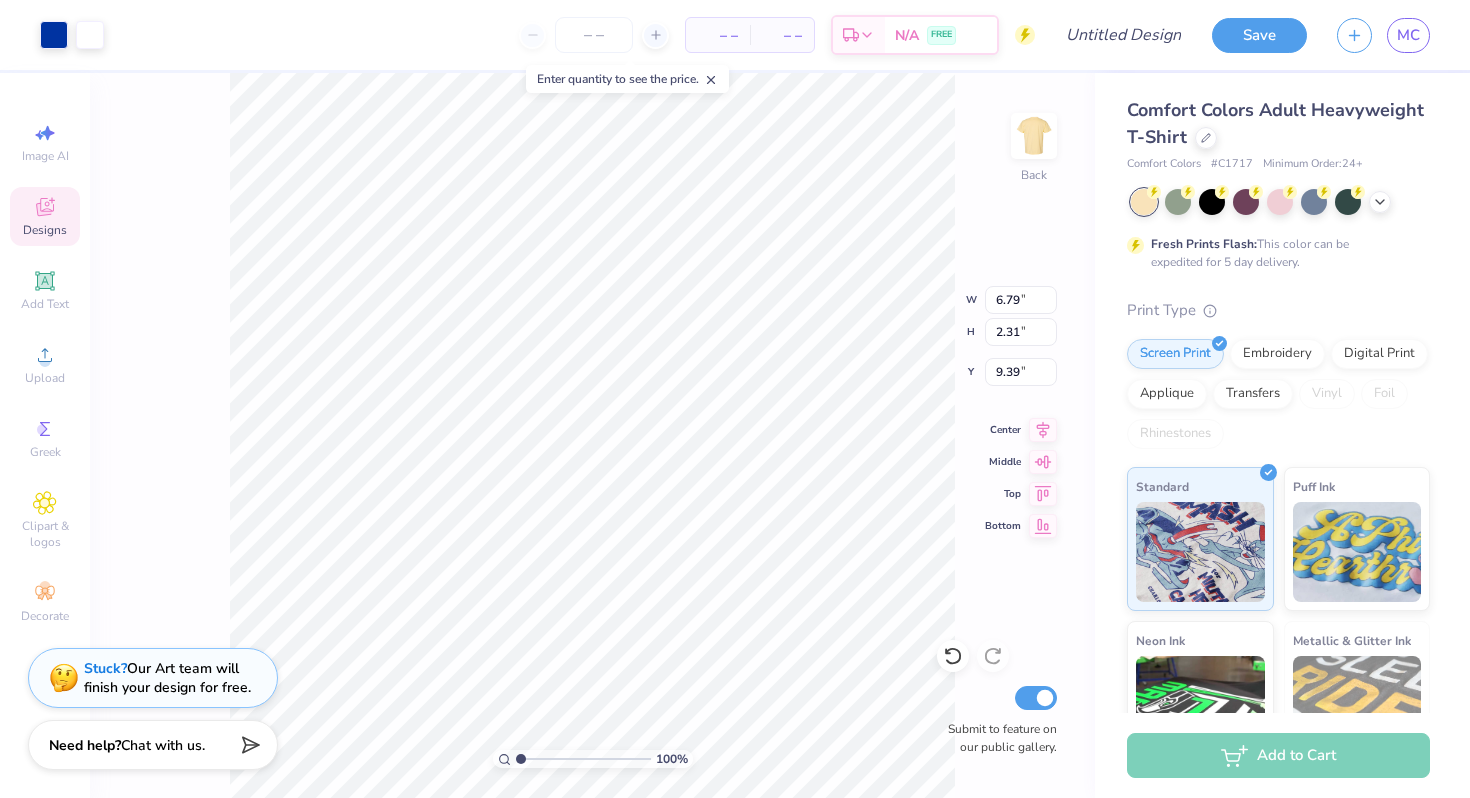 type on "3.74" 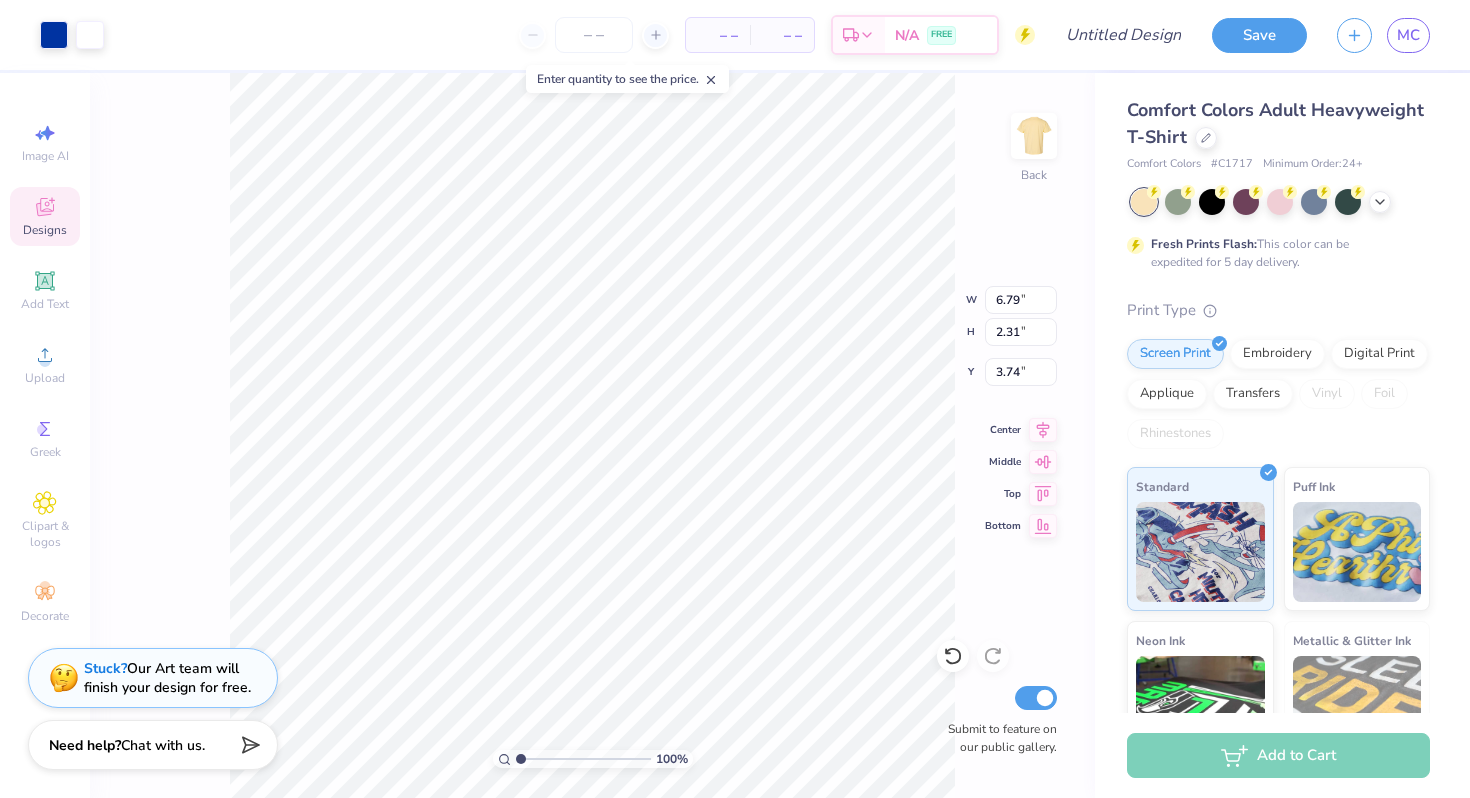 type on "8.05" 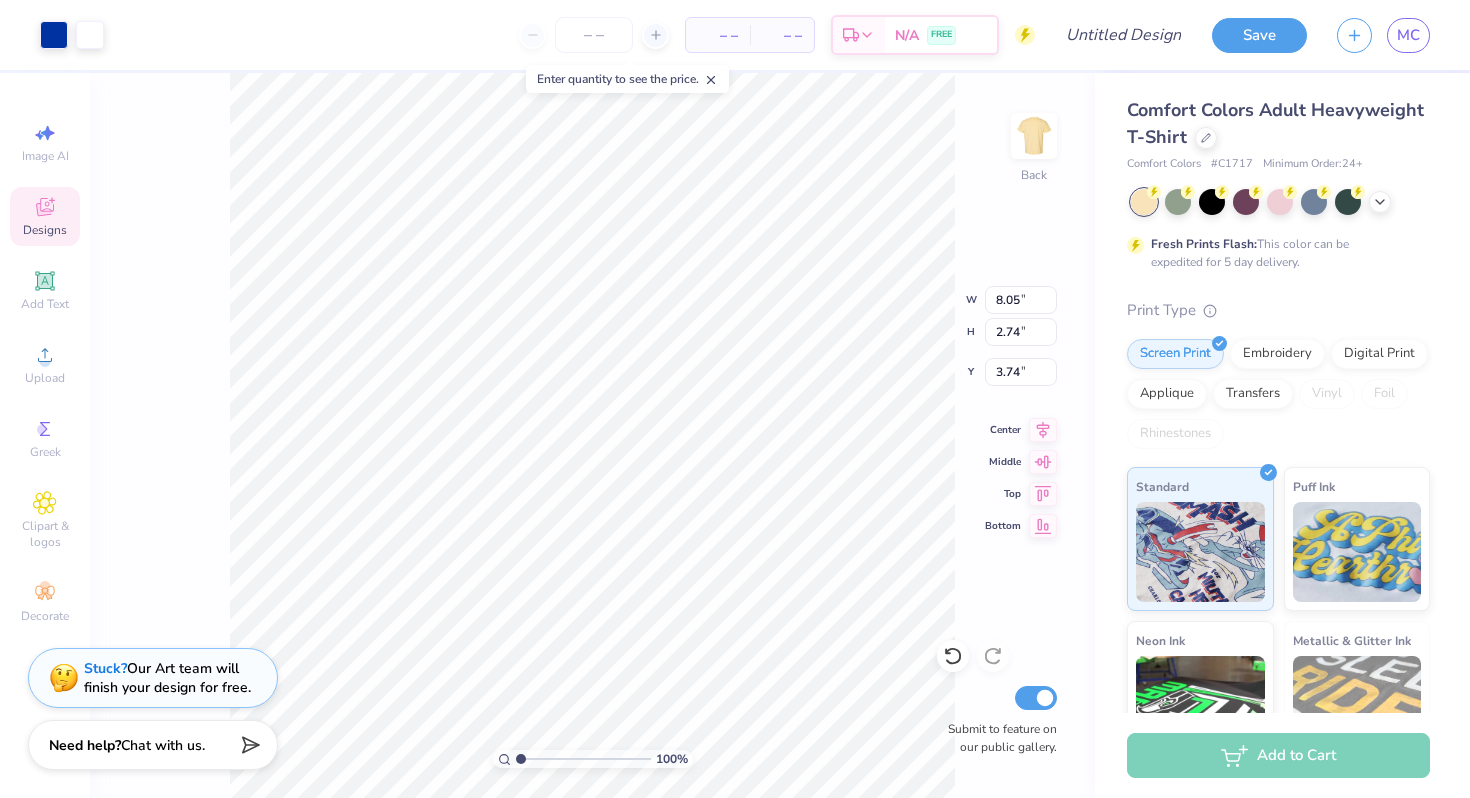 type on "10.49" 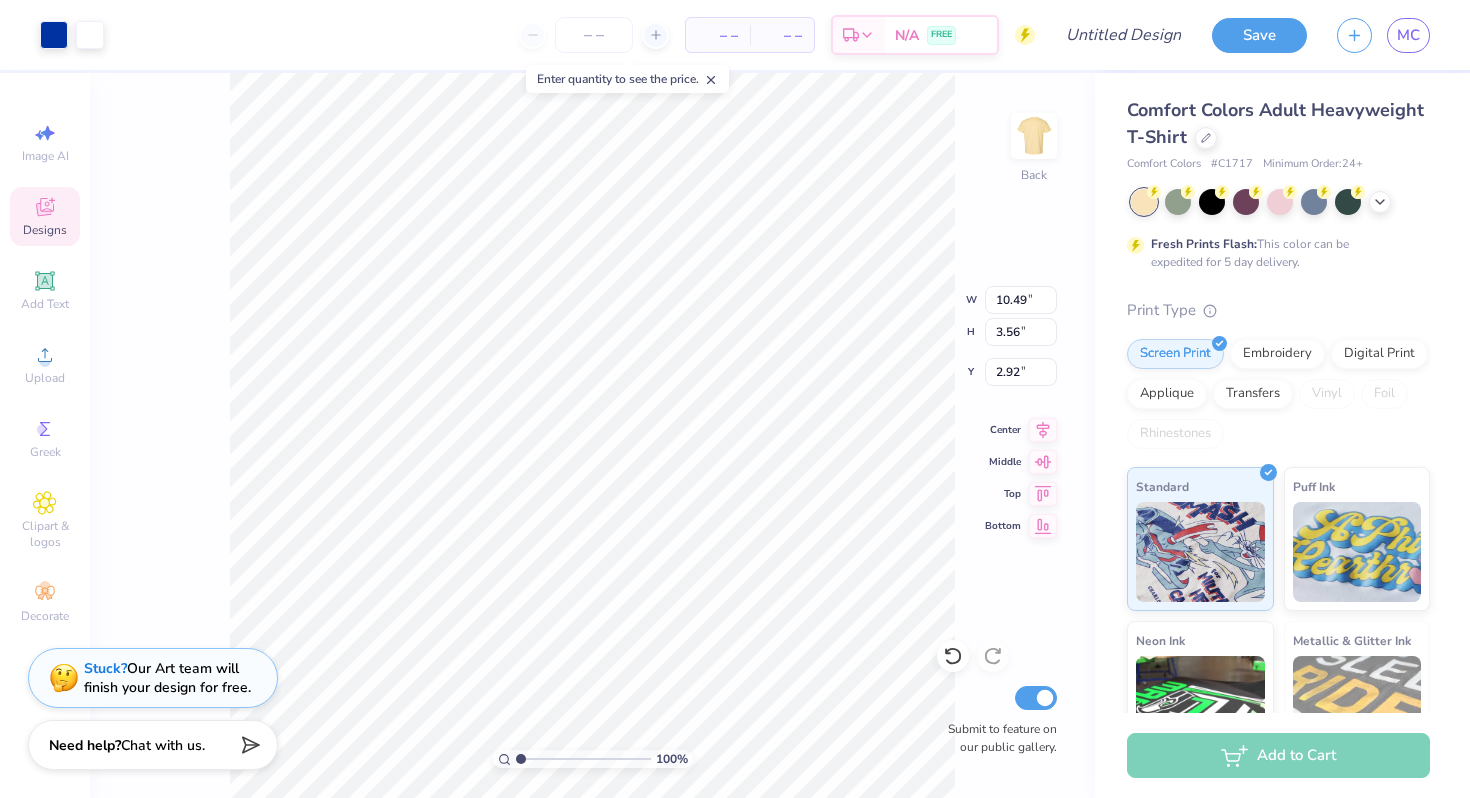 type on "3.52" 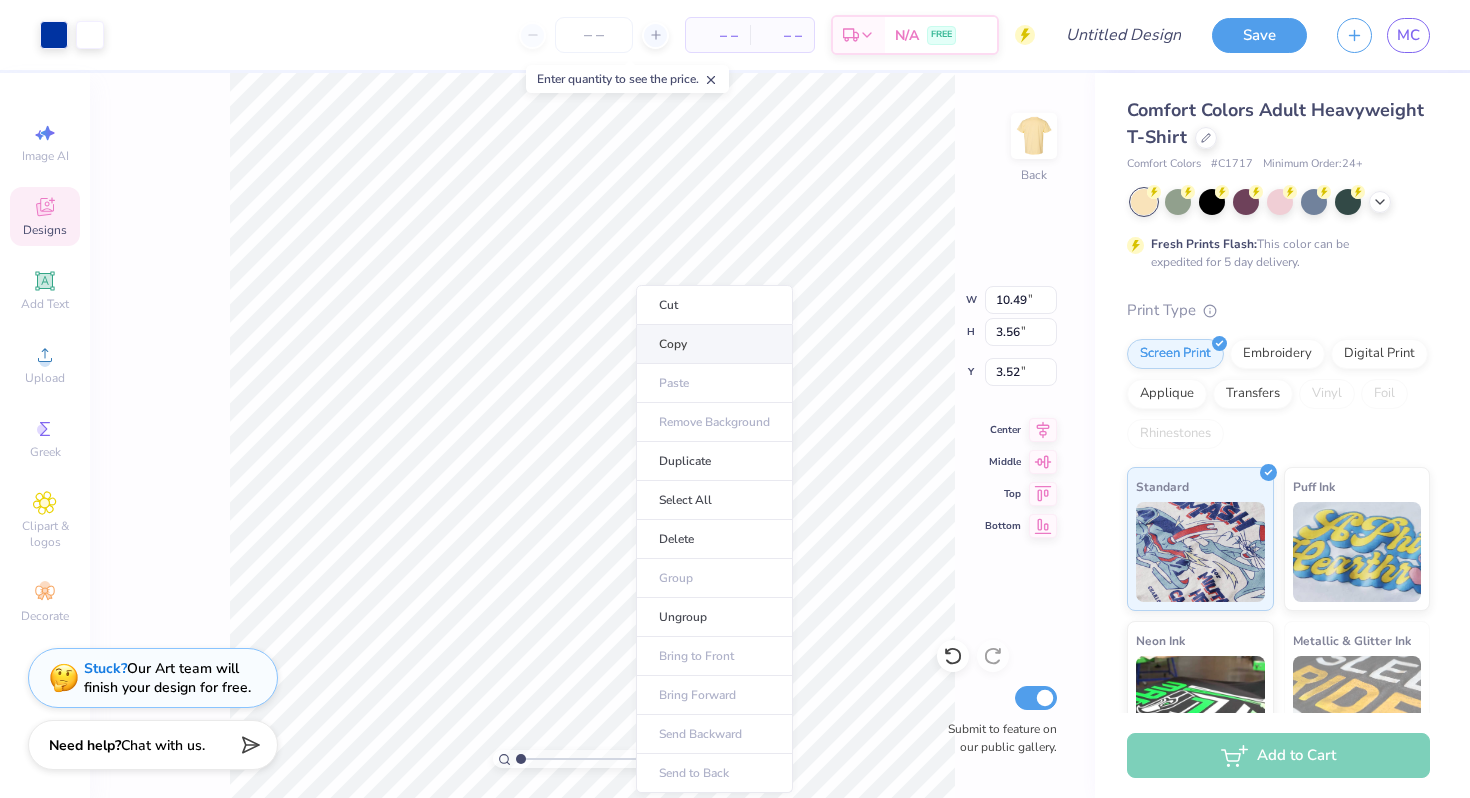 click on "Copy" at bounding box center (714, 344) 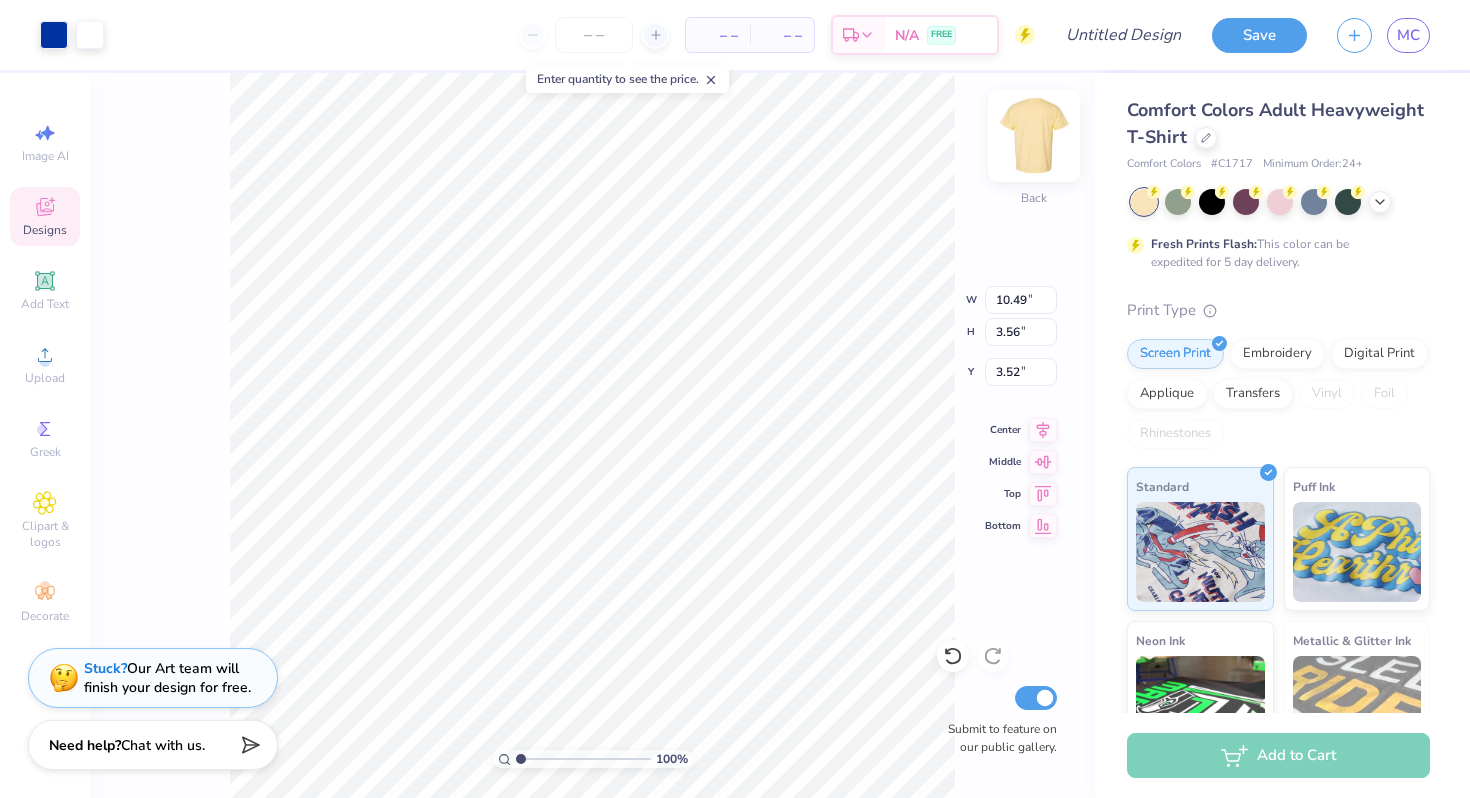 click at bounding box center [1034, 136] 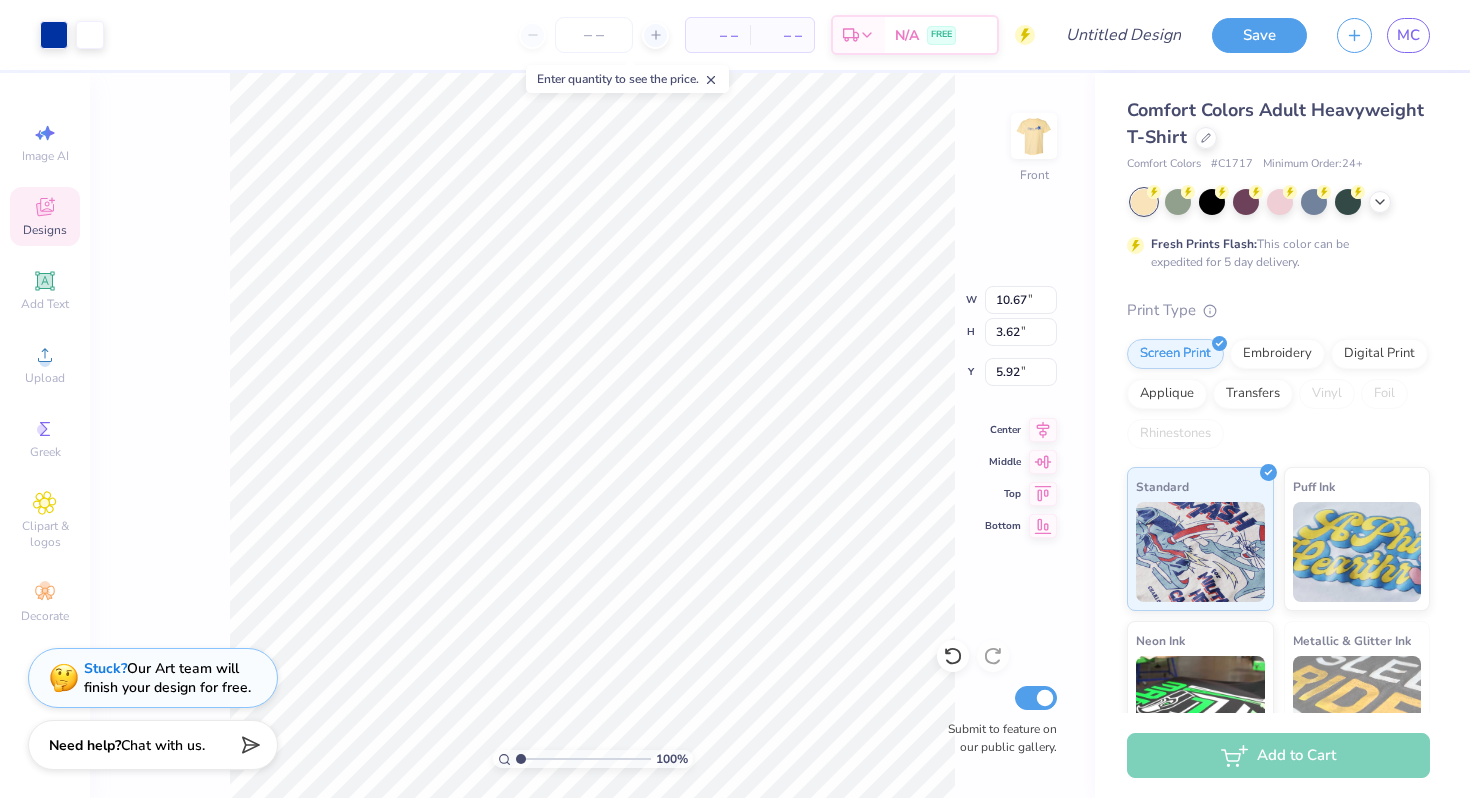 type on "11.48" 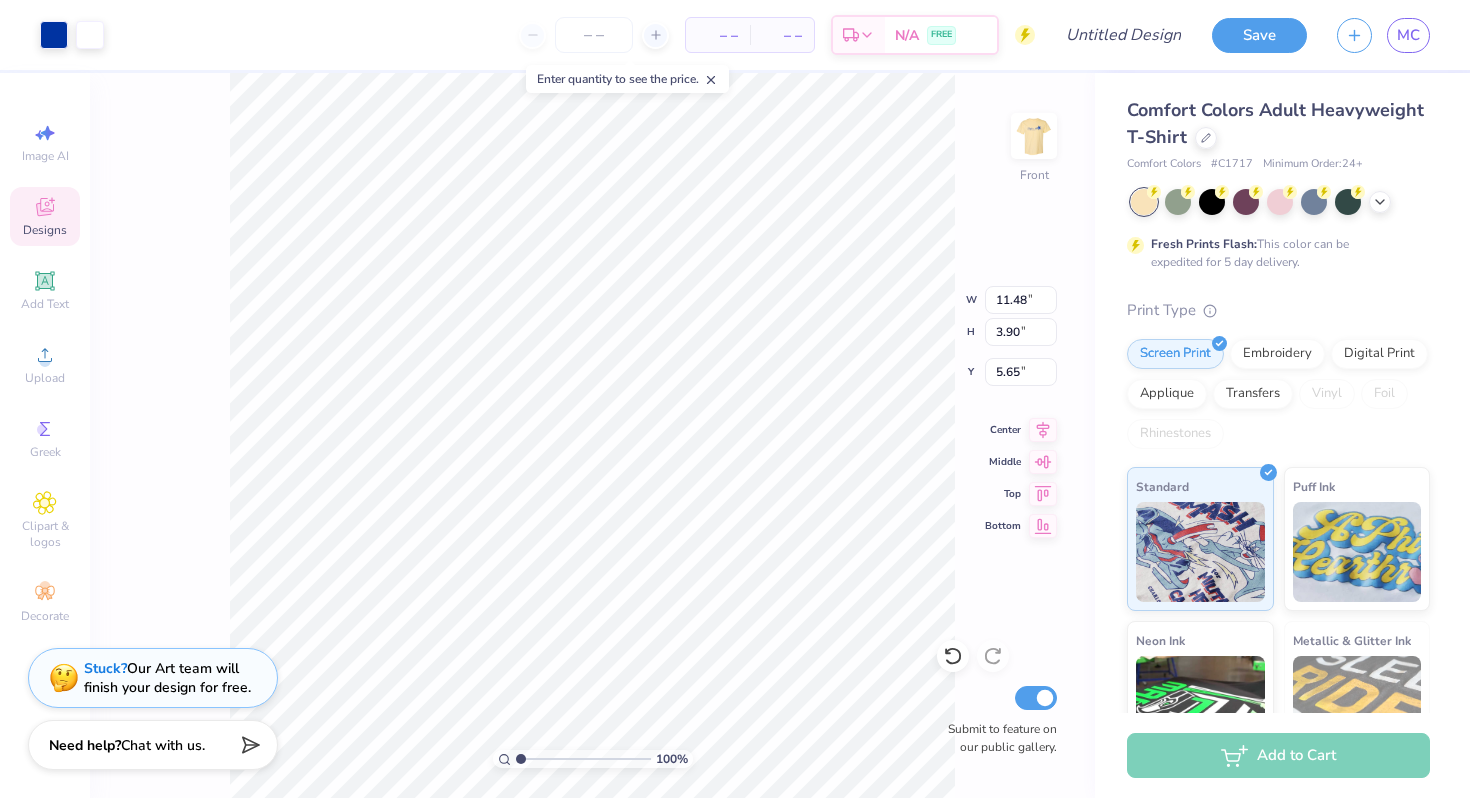 type on "12.65" 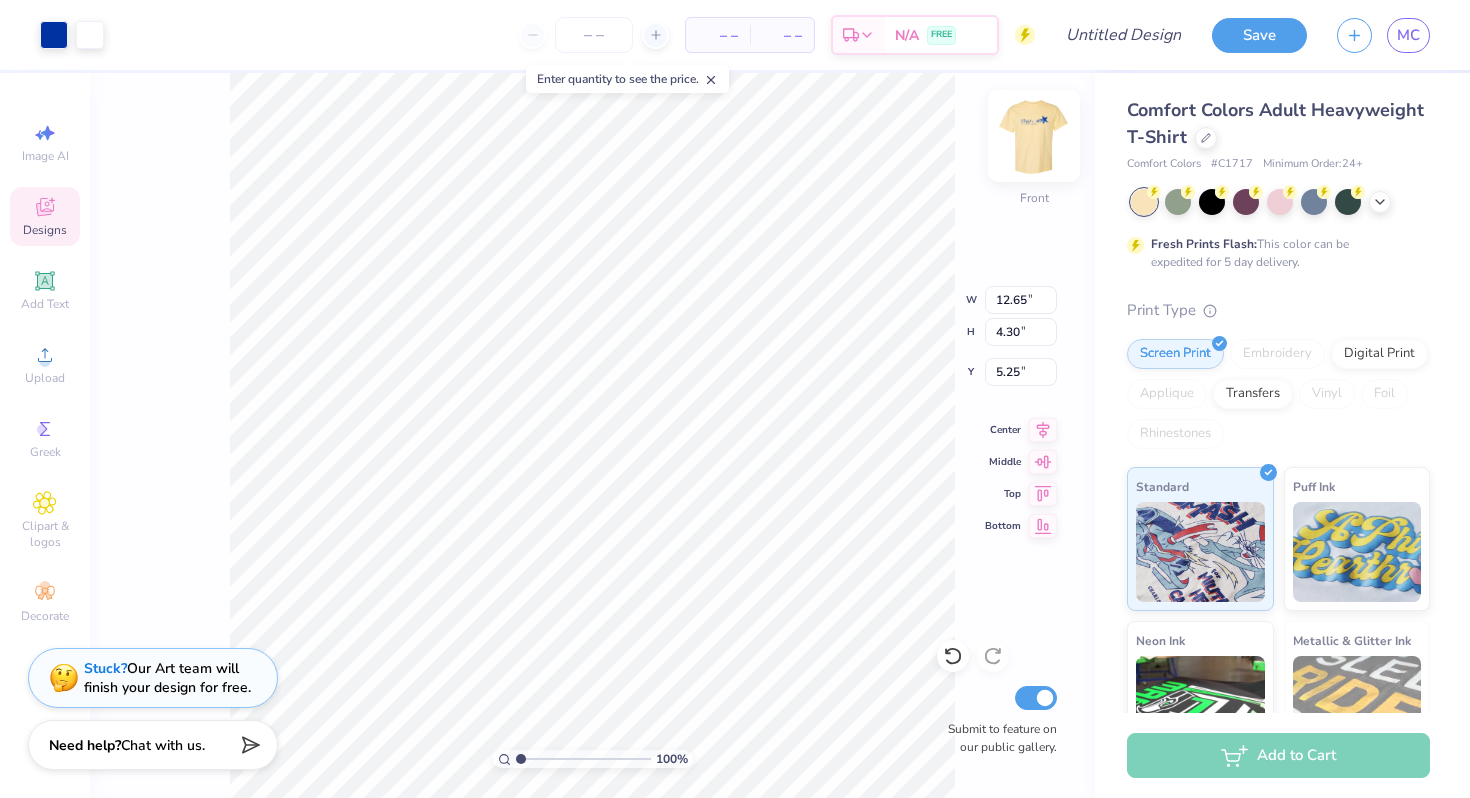click at bounding box center [1034, 136] 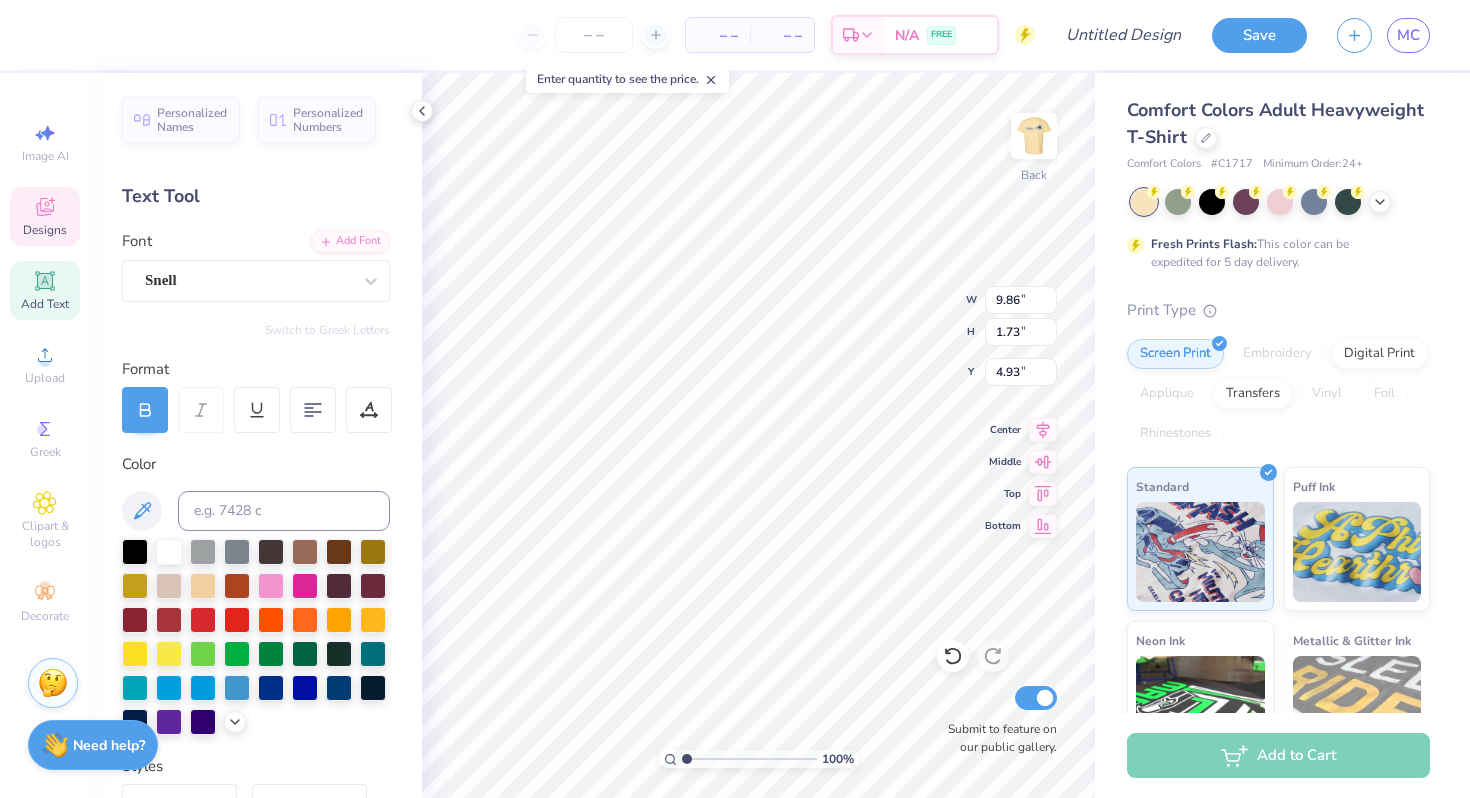 type on "2.02" 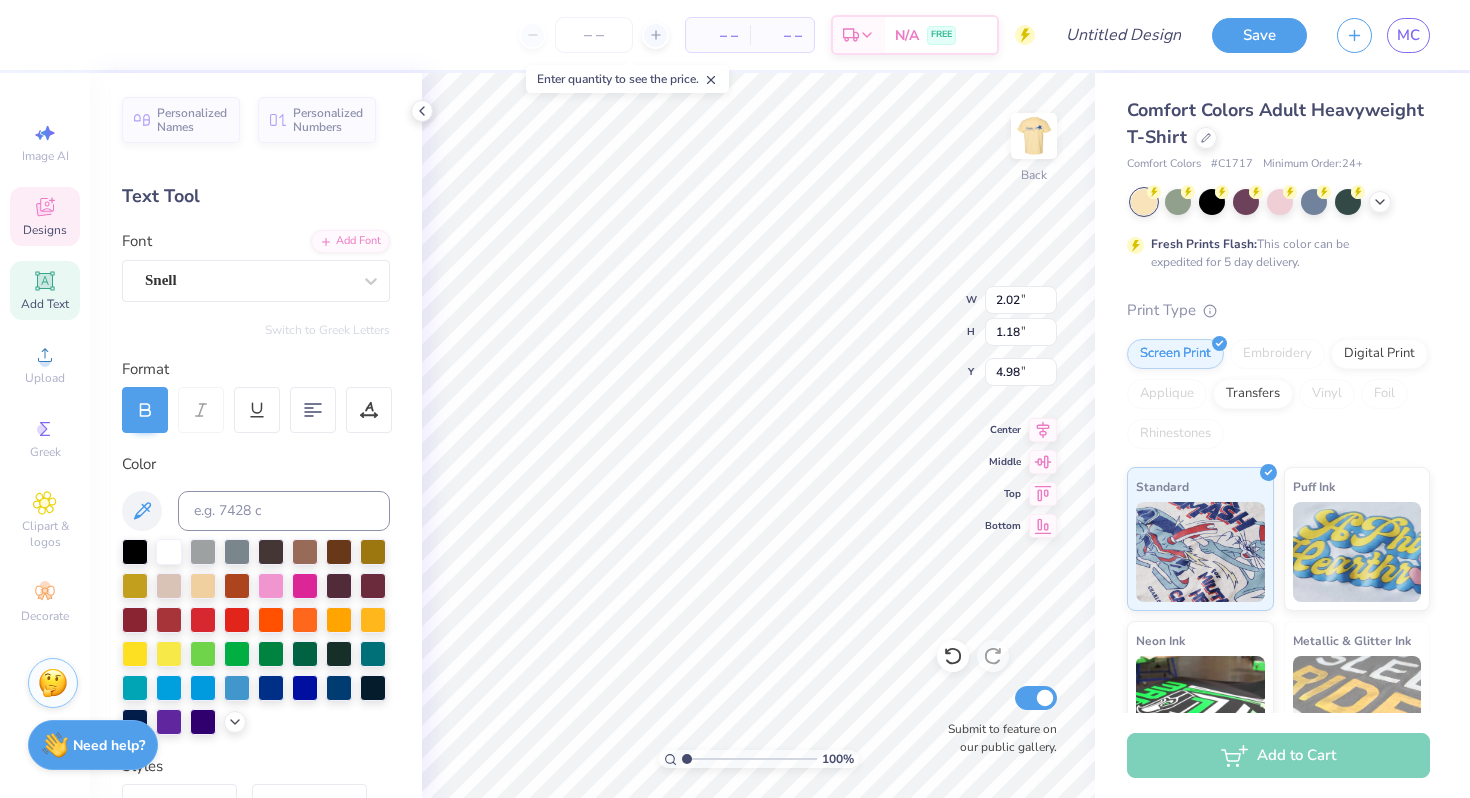type on "9.86" 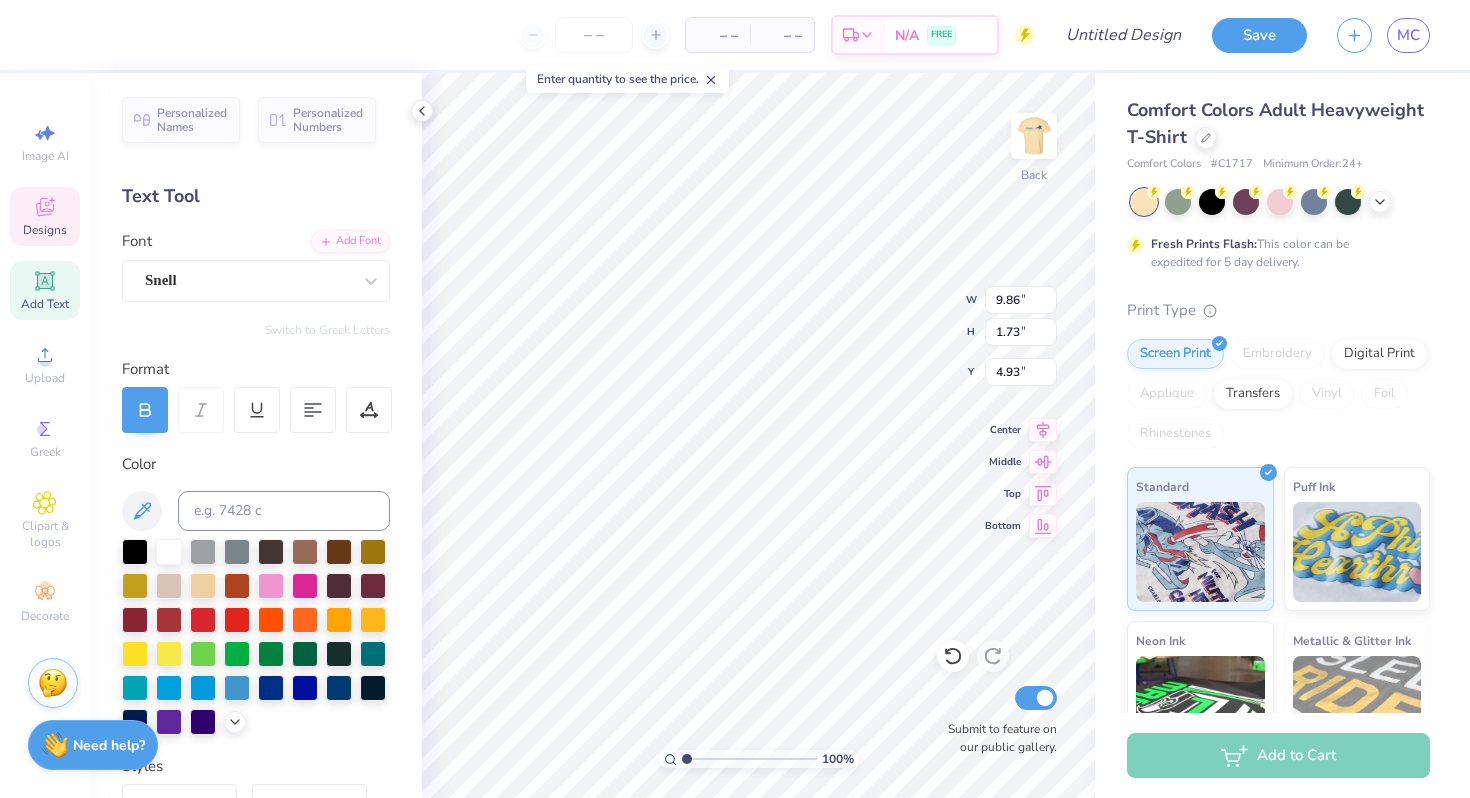 scroll, scrollTop: 0, scrollLeft: 0, axis: both 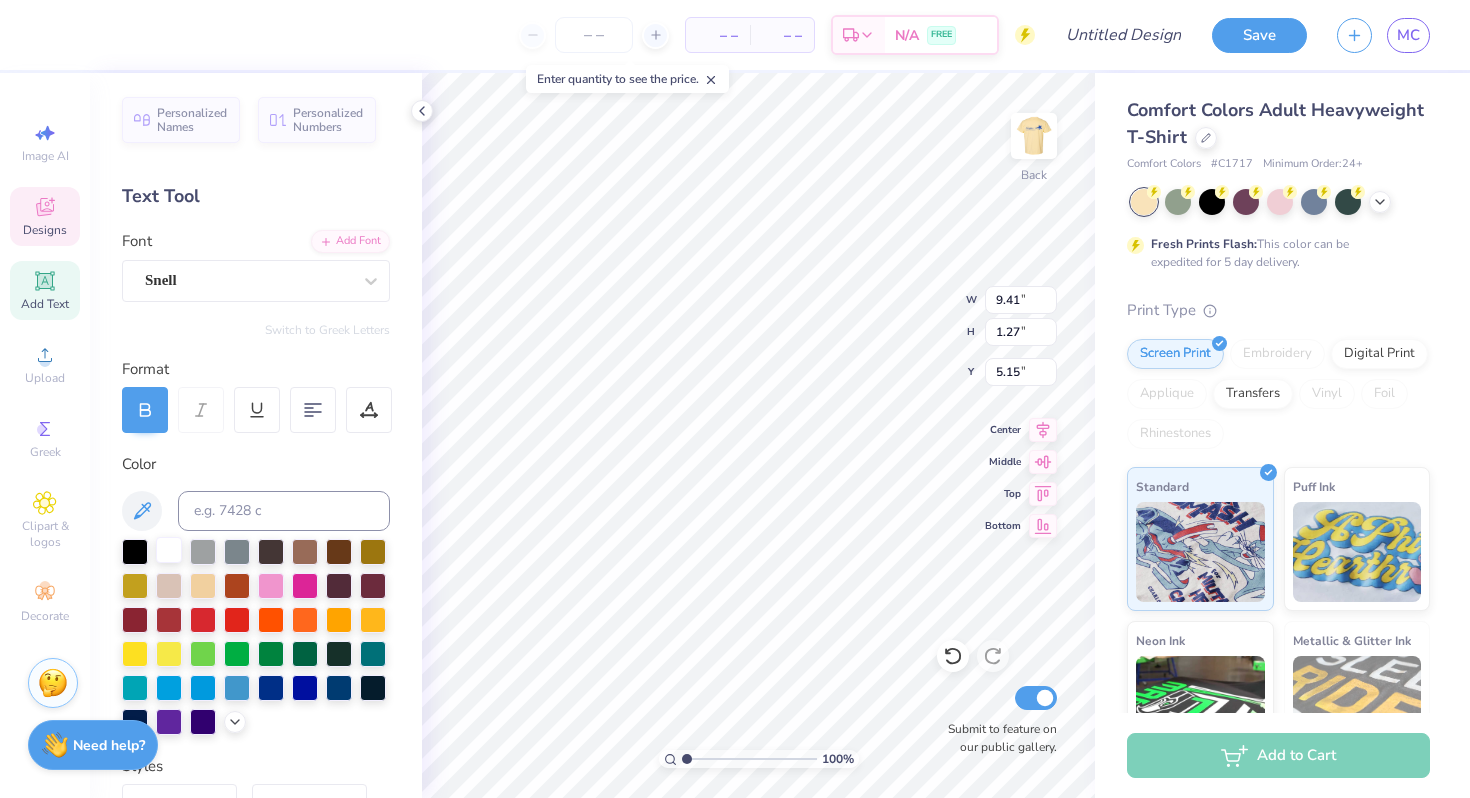 click at bounding box center [169, 550] 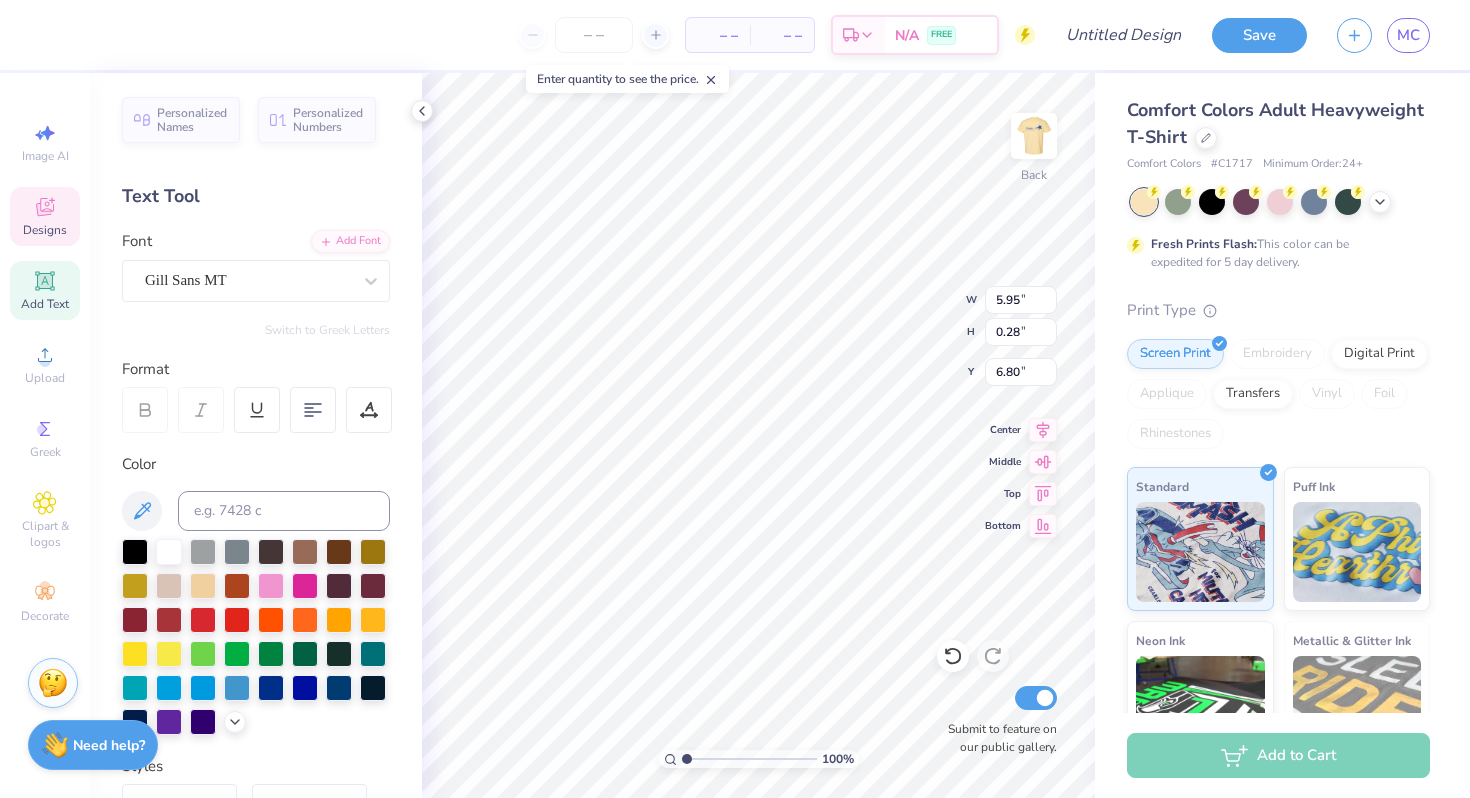 scroll, scrollTop: 0, scrollLeft: 11, axis: horizontal 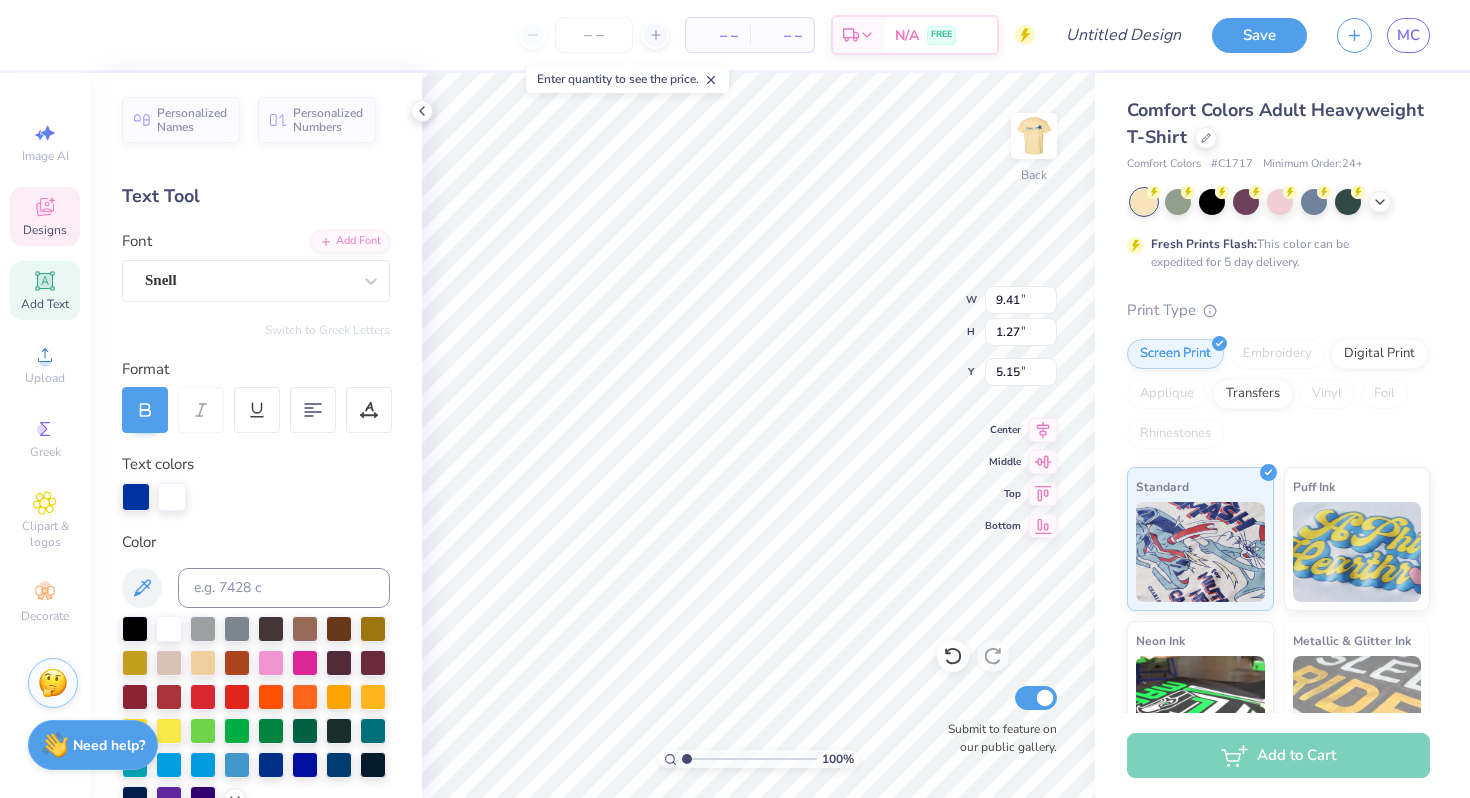 type on "9.41" 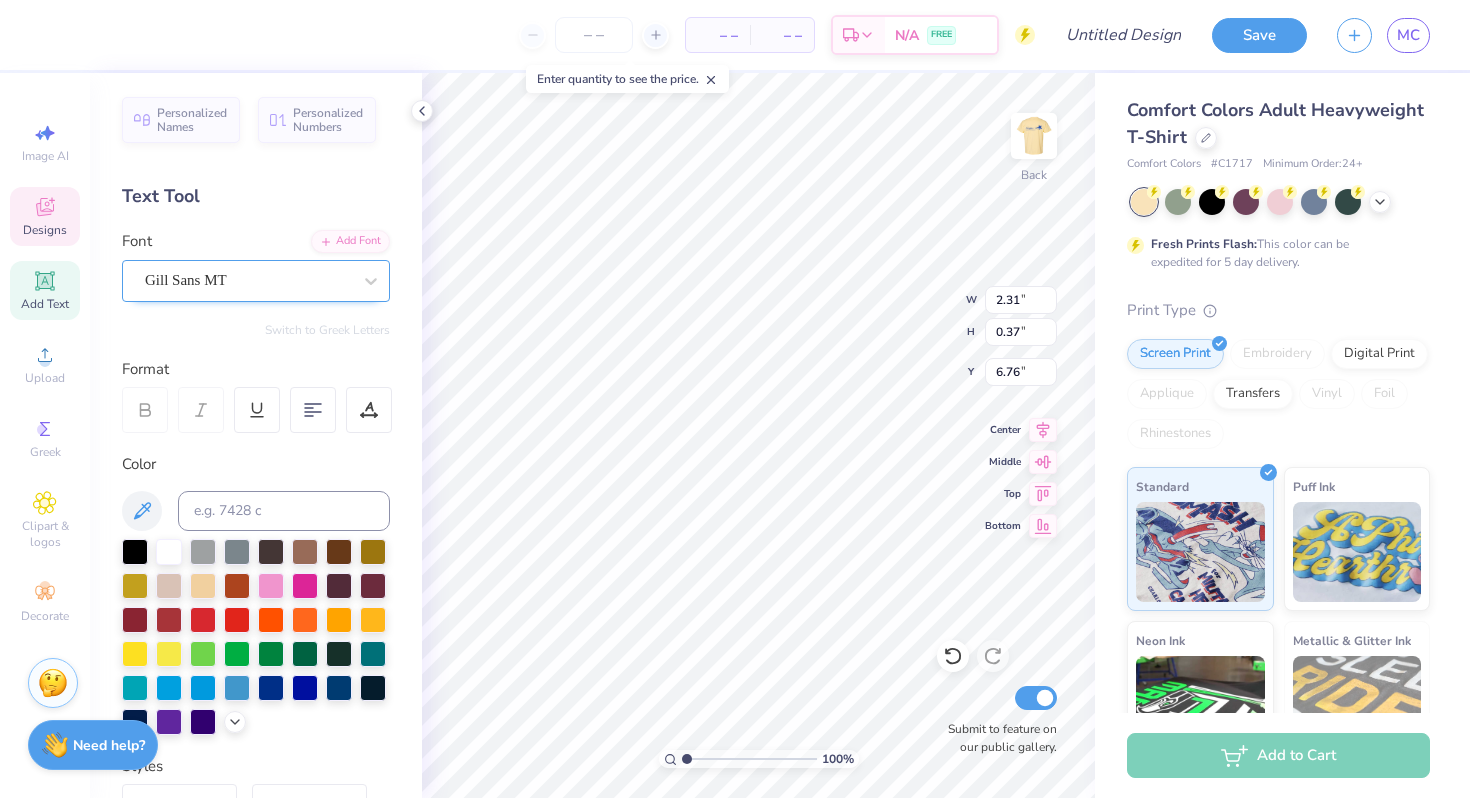 click on "Gill Sans MT" at bounding box center (248, 280) 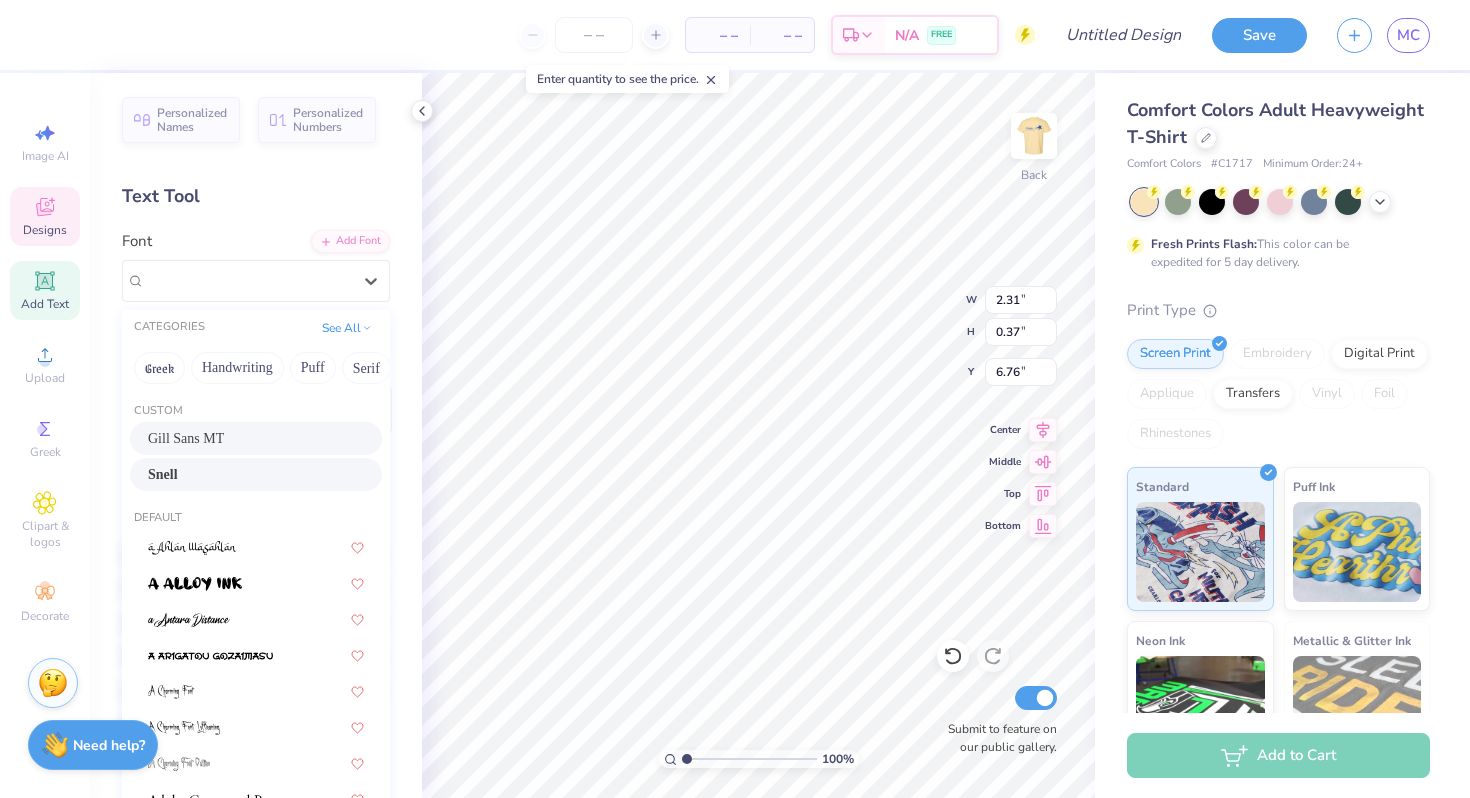 click on "Snell" at bounding box center (256, 474) 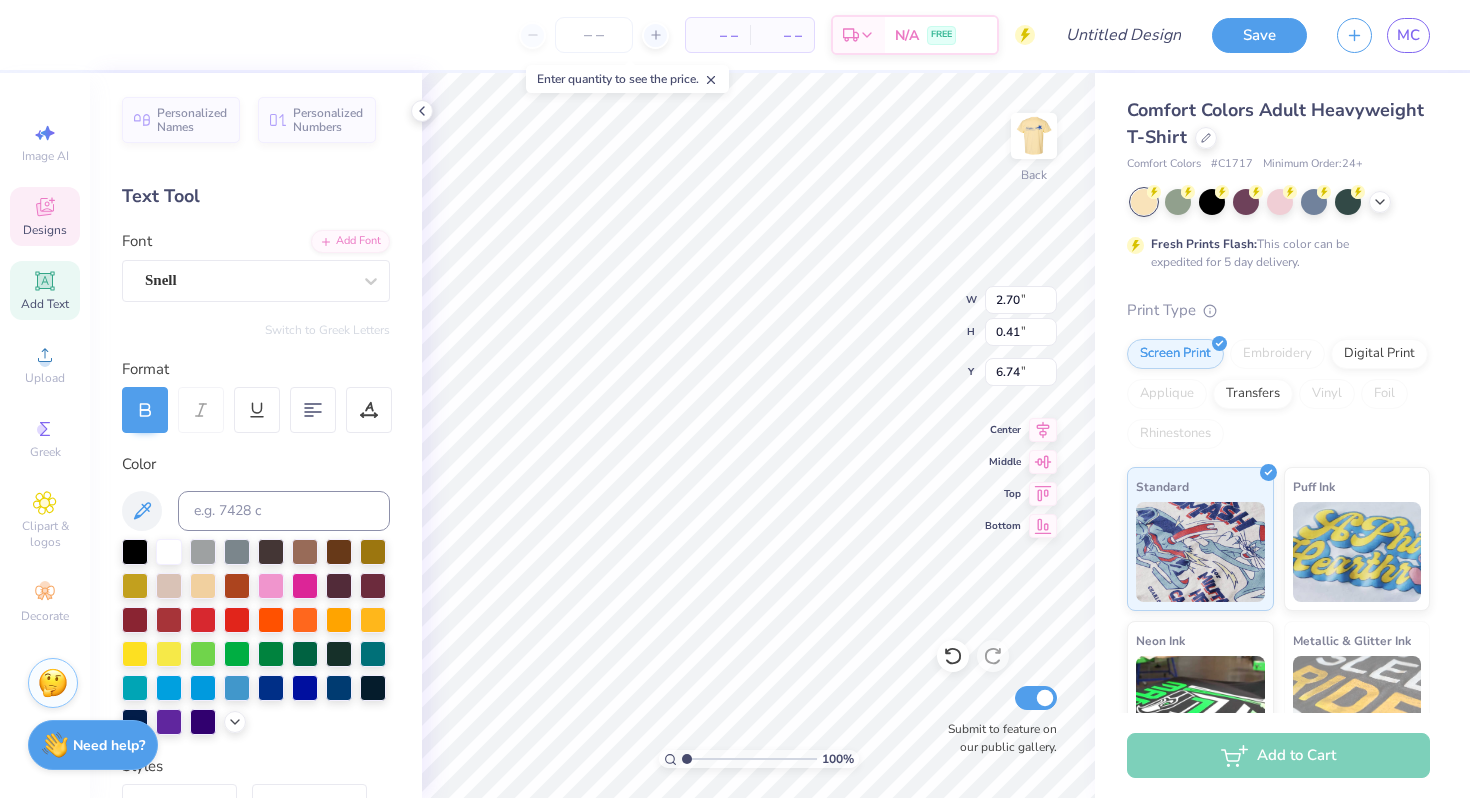 type on "2.70" 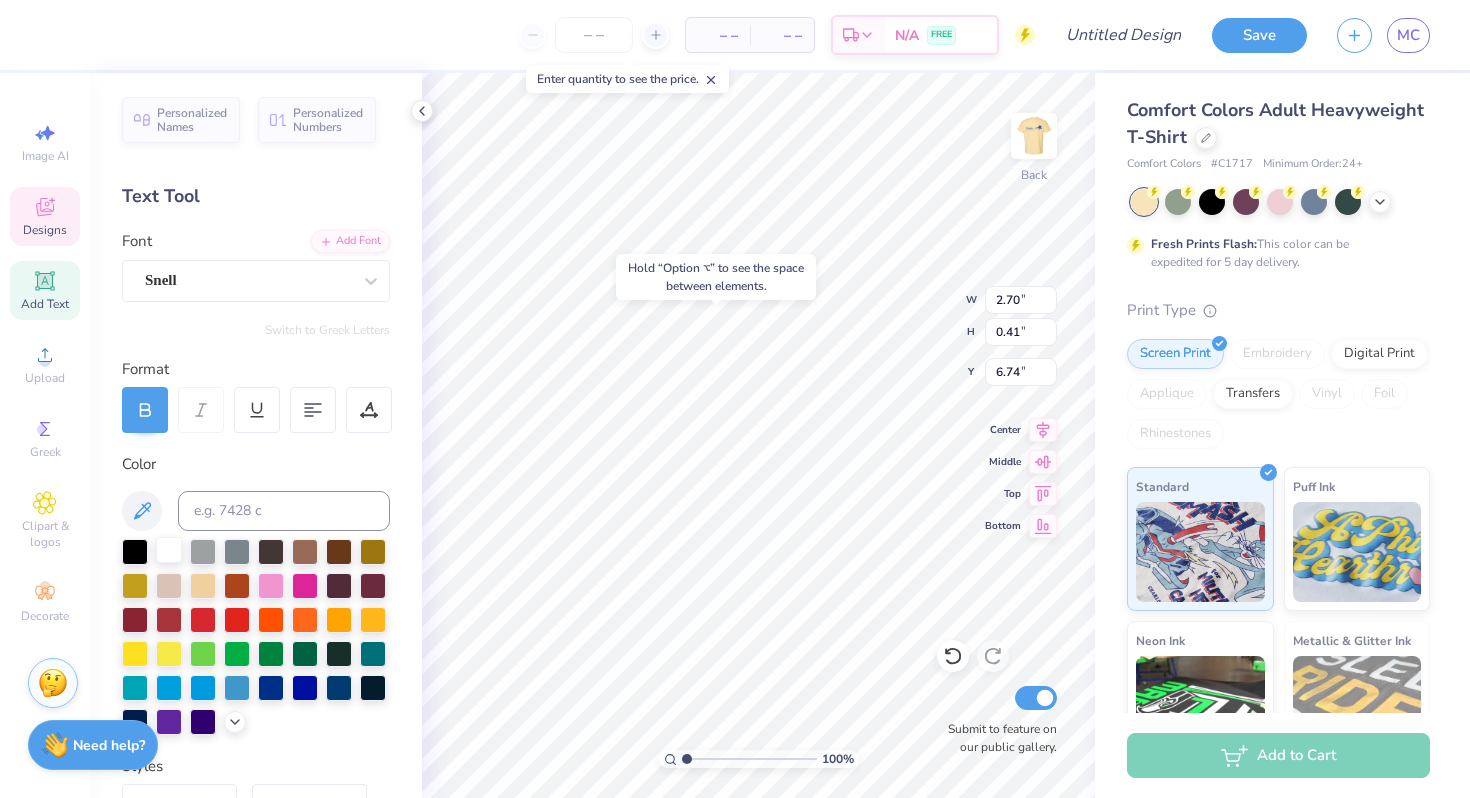click at bounding box center (169, 550) 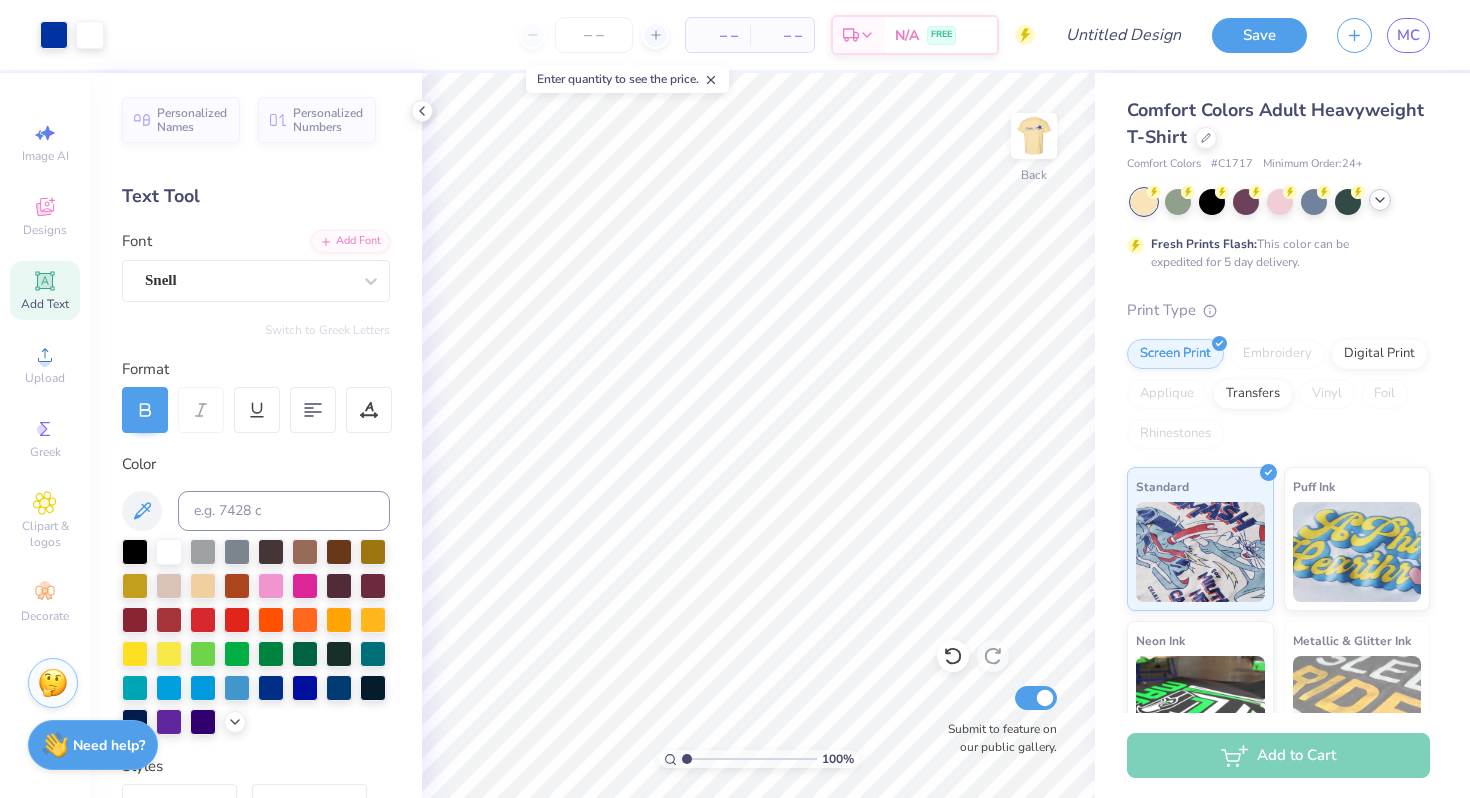 click at bounding box center [1380, 200] 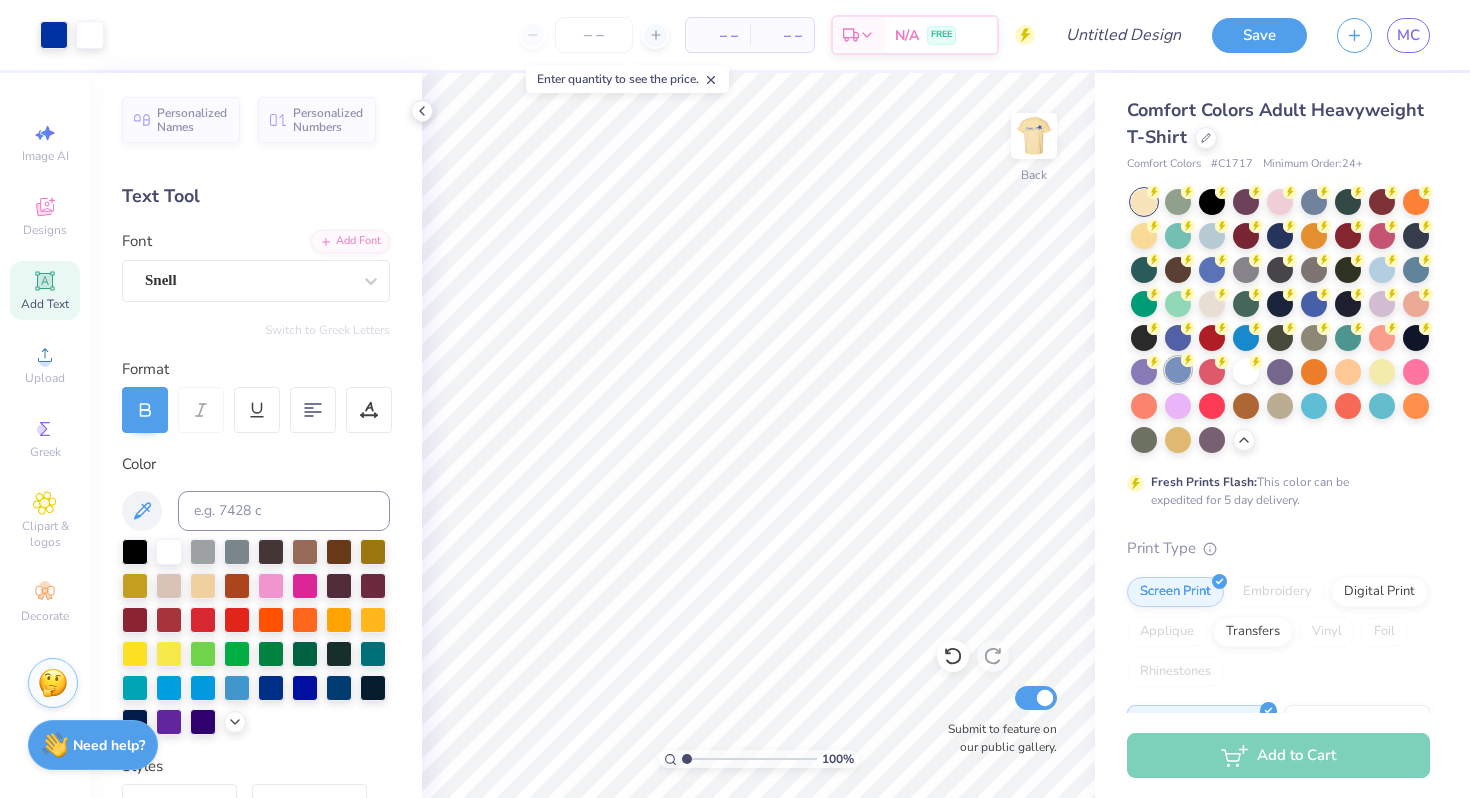 click at bounding box center (1178, 370) 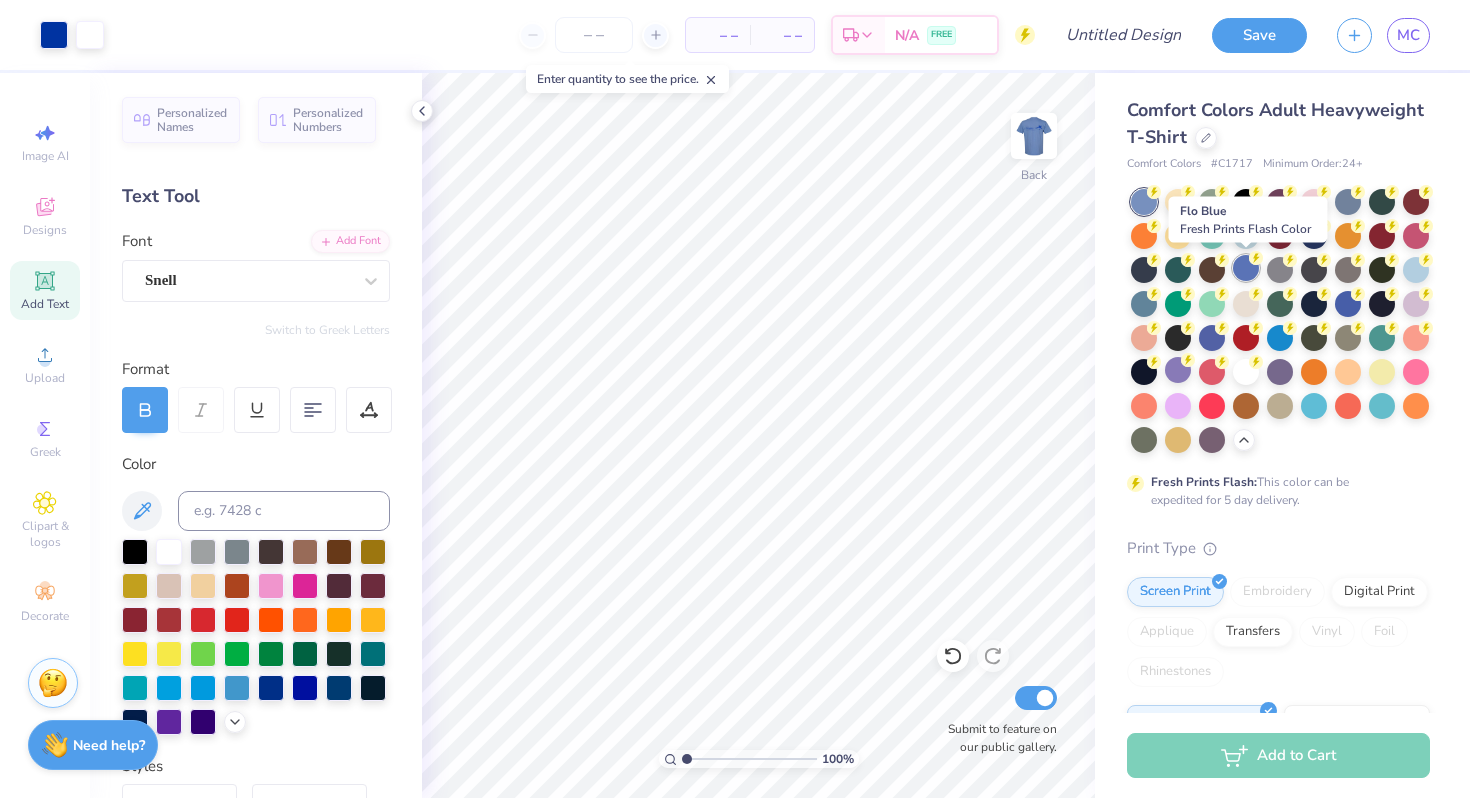 click at bounding box center (1246, 268) 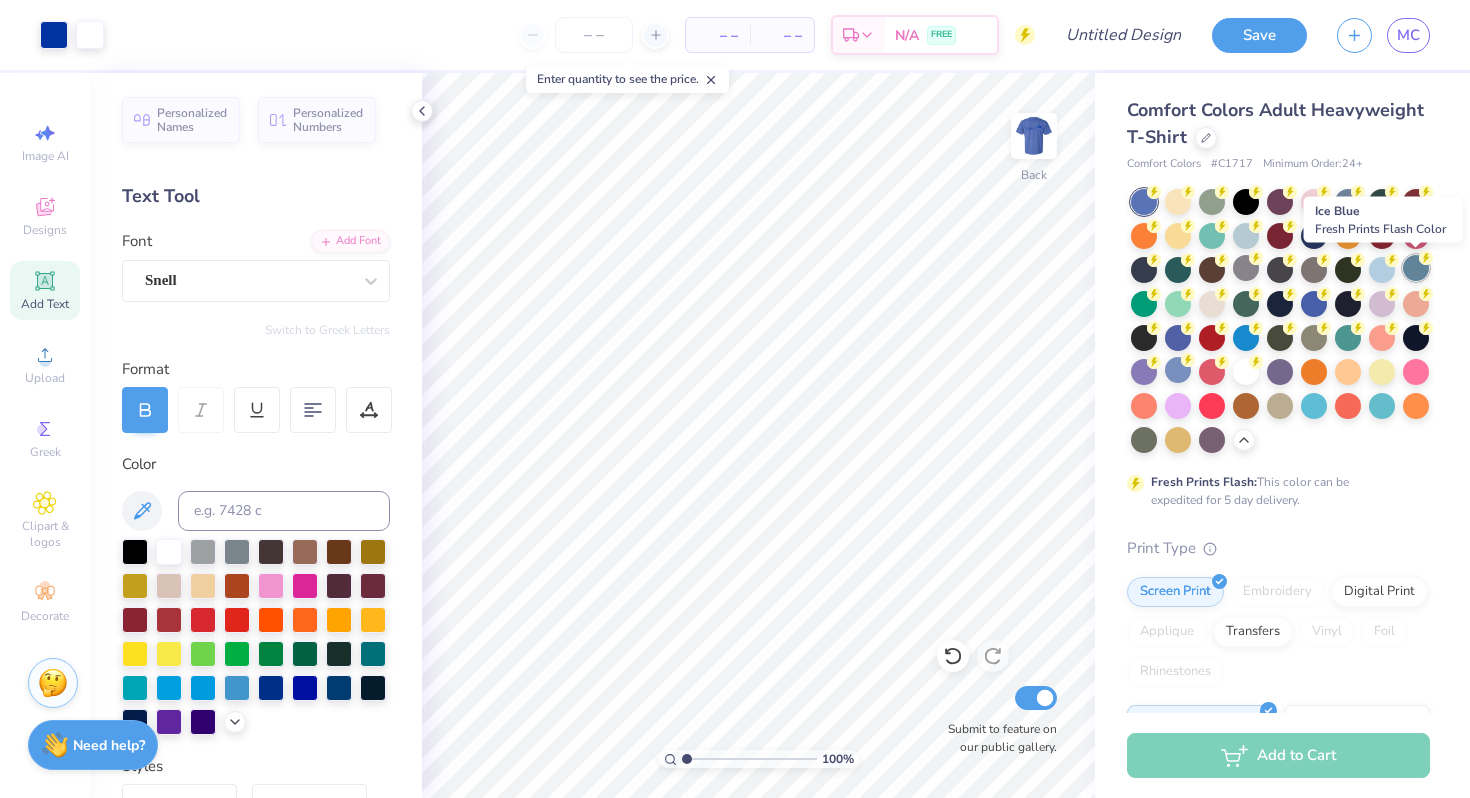 click at bounding box center (1416, 268) 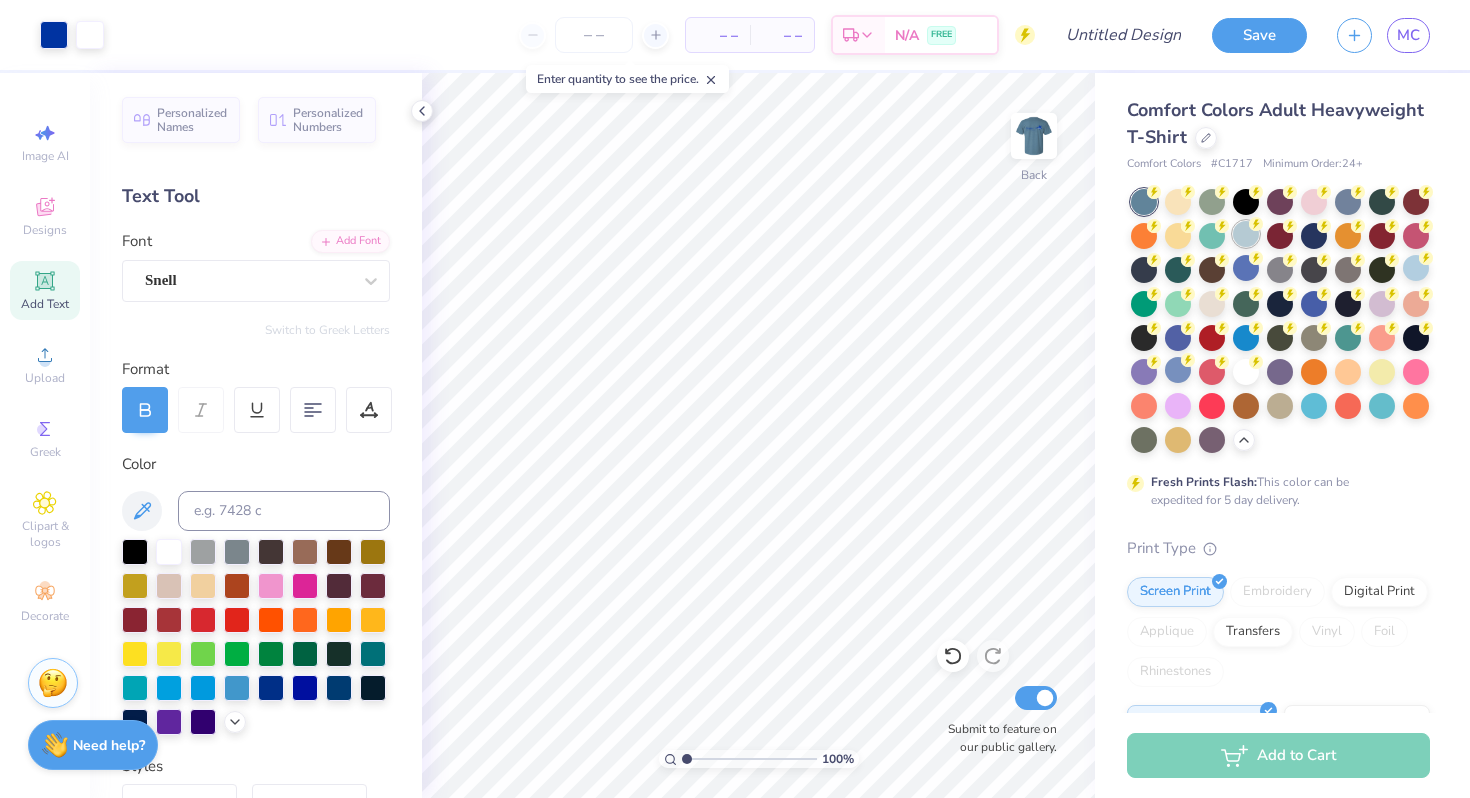 click at bounding box center (1246, 234) 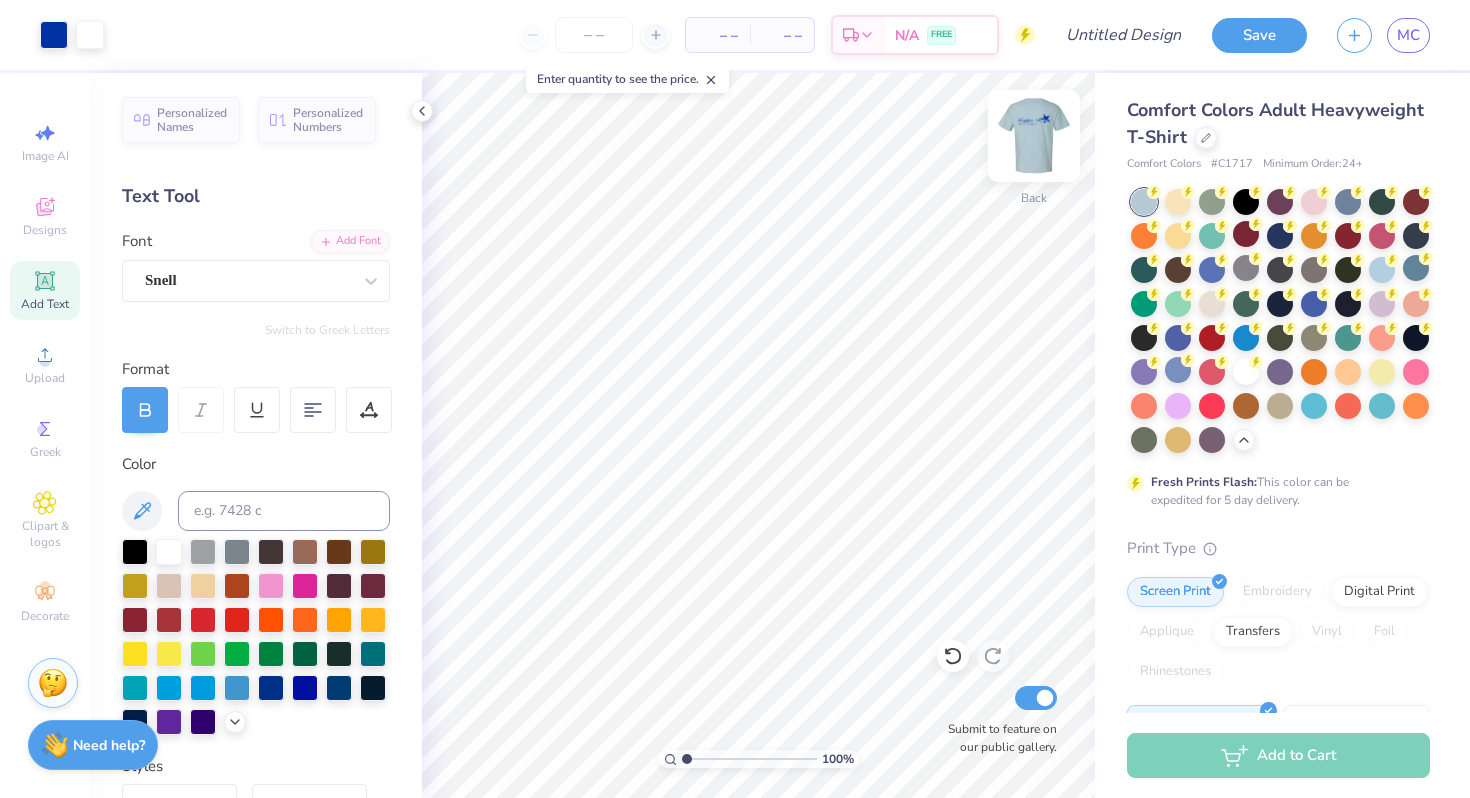 click at bounding box center [1034, 136] 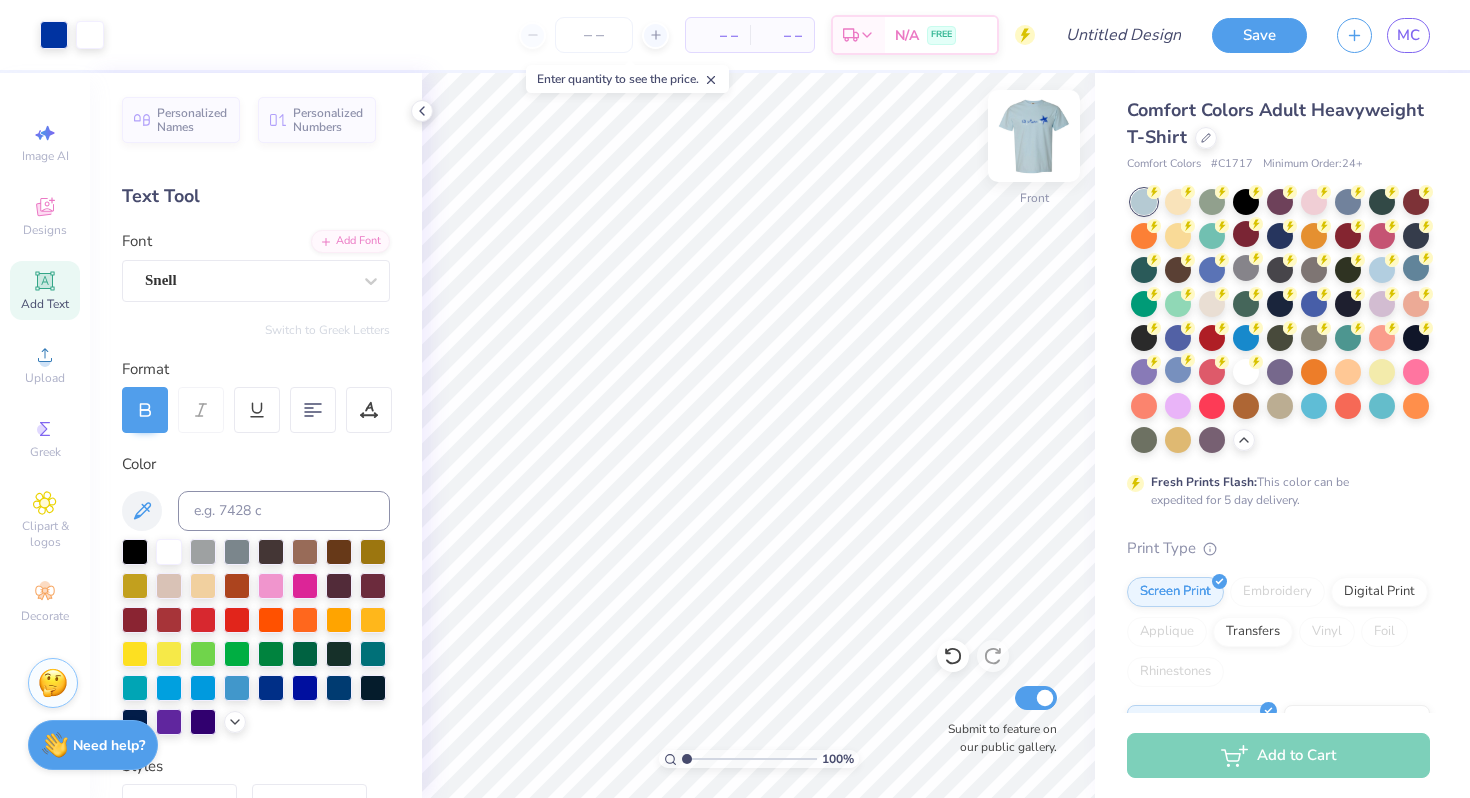 click at bounding box center [1034, 136] 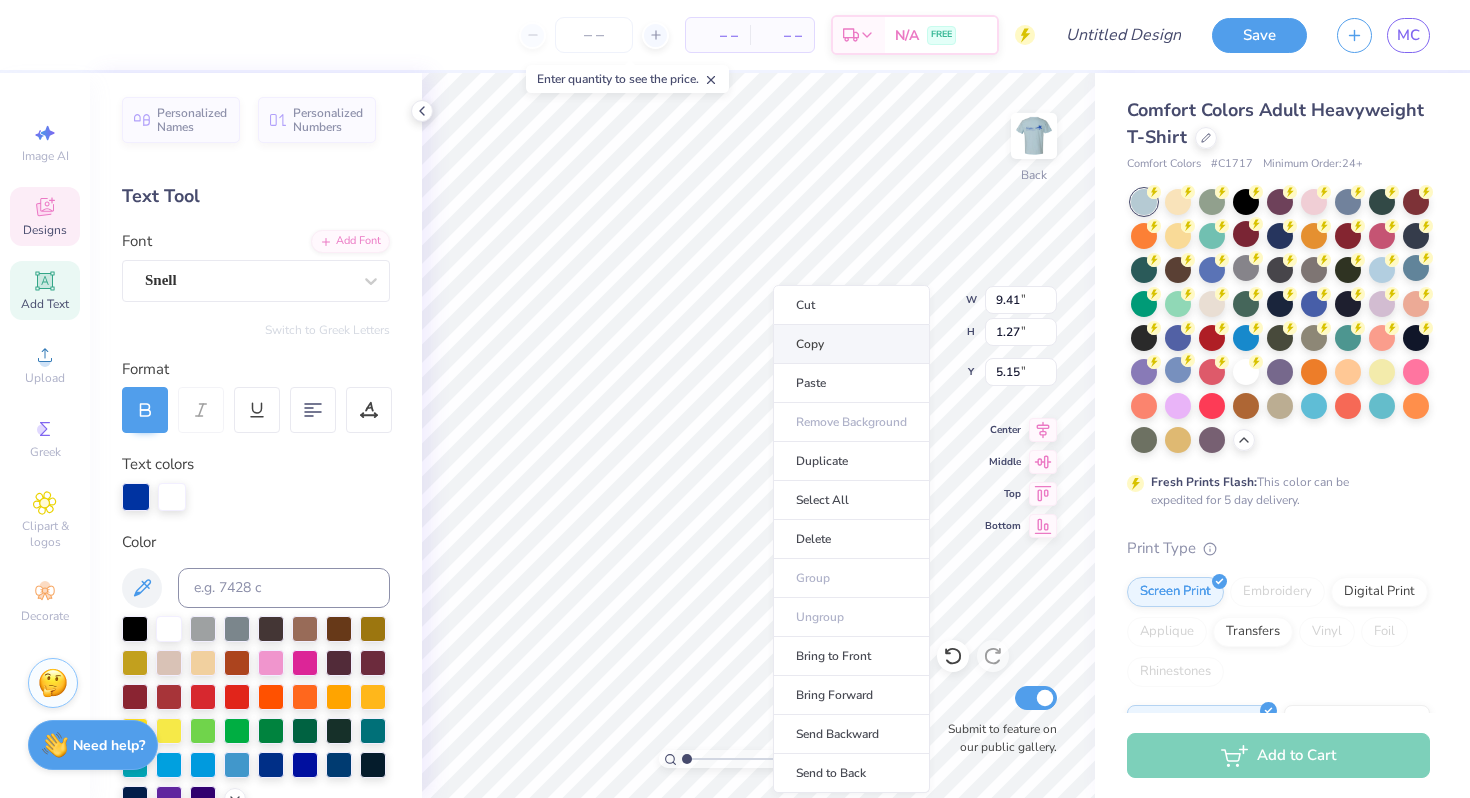click on "Copy" at bounding box center [851, 344] 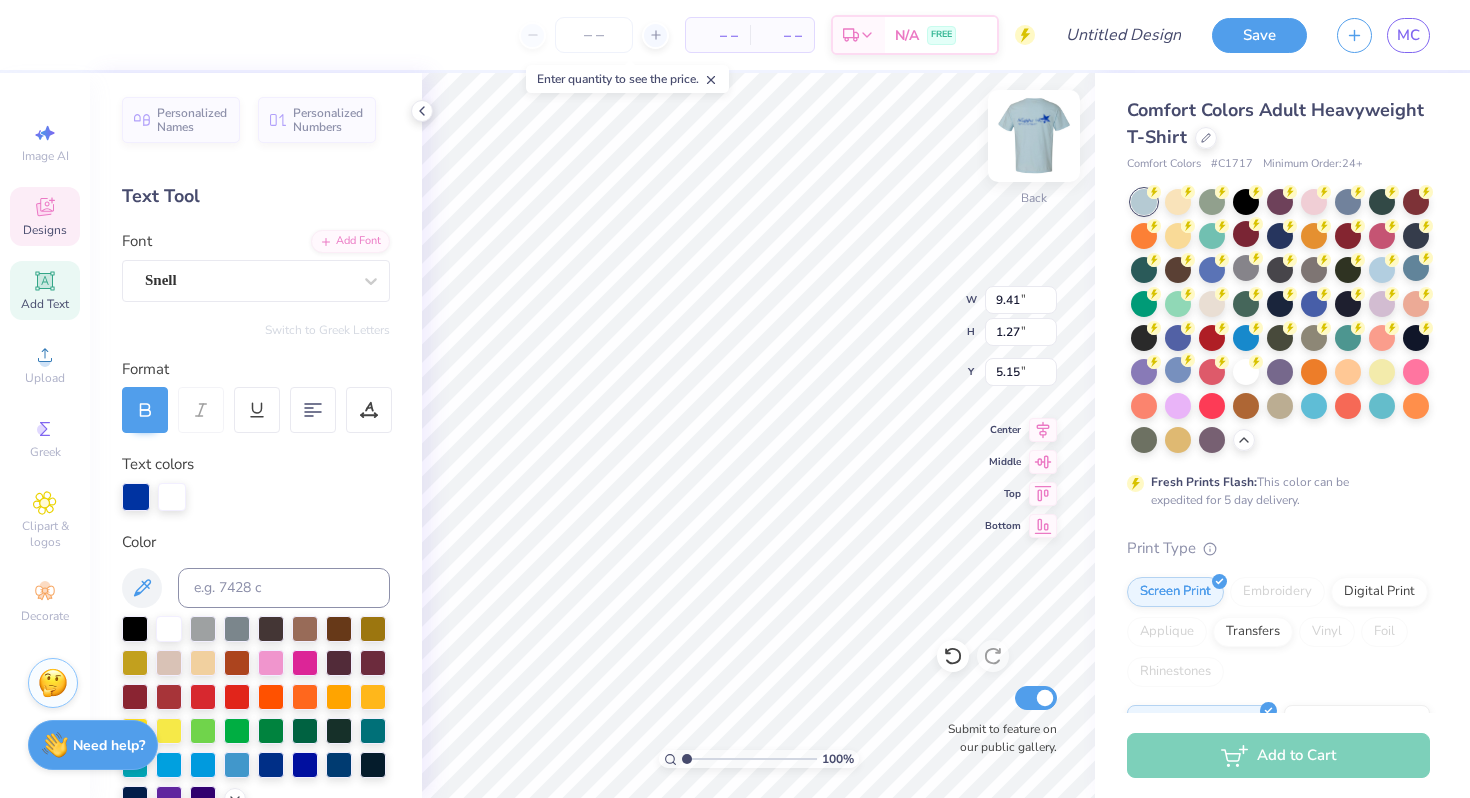 click at bounding box center [1034, 136] 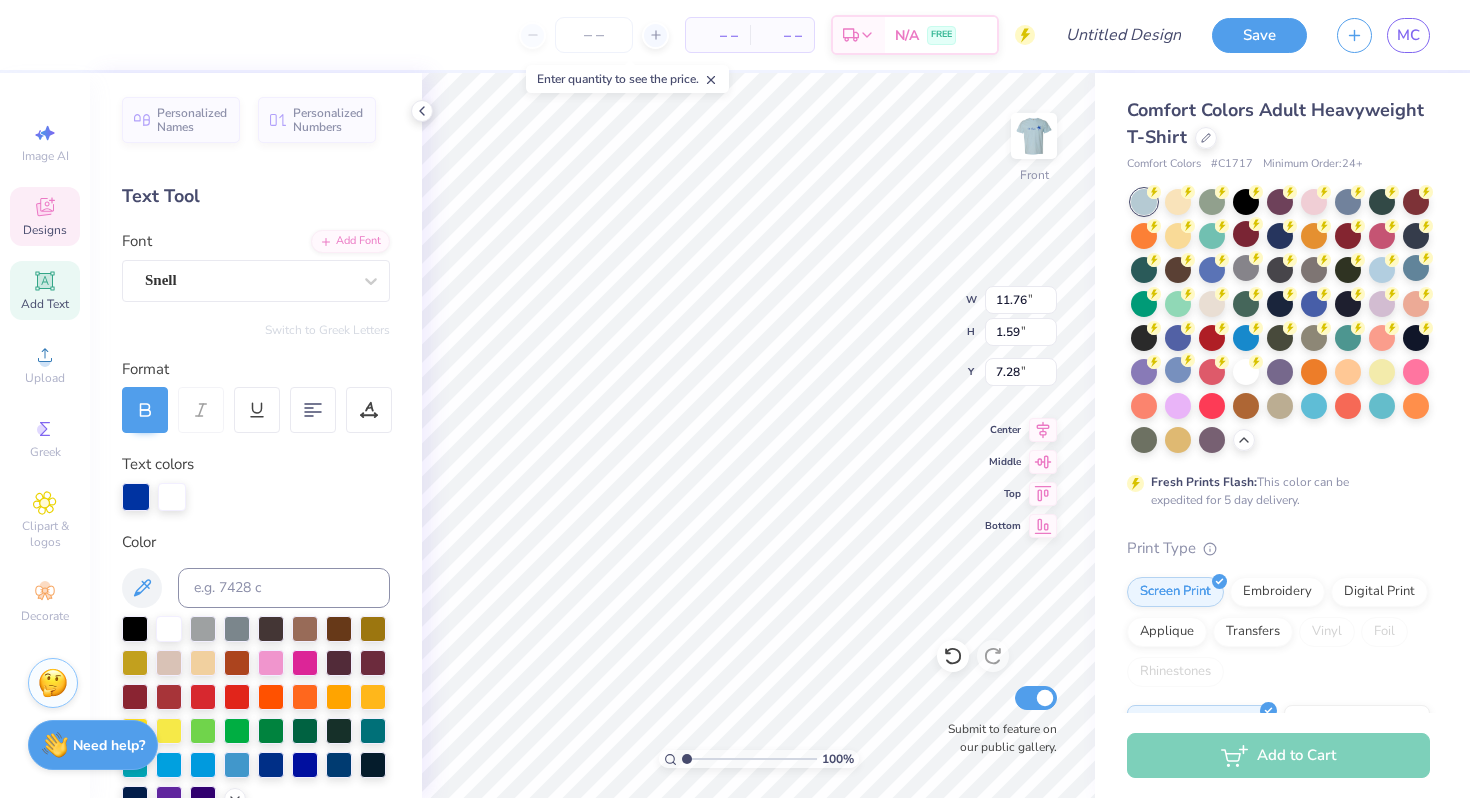 type on "11.76" 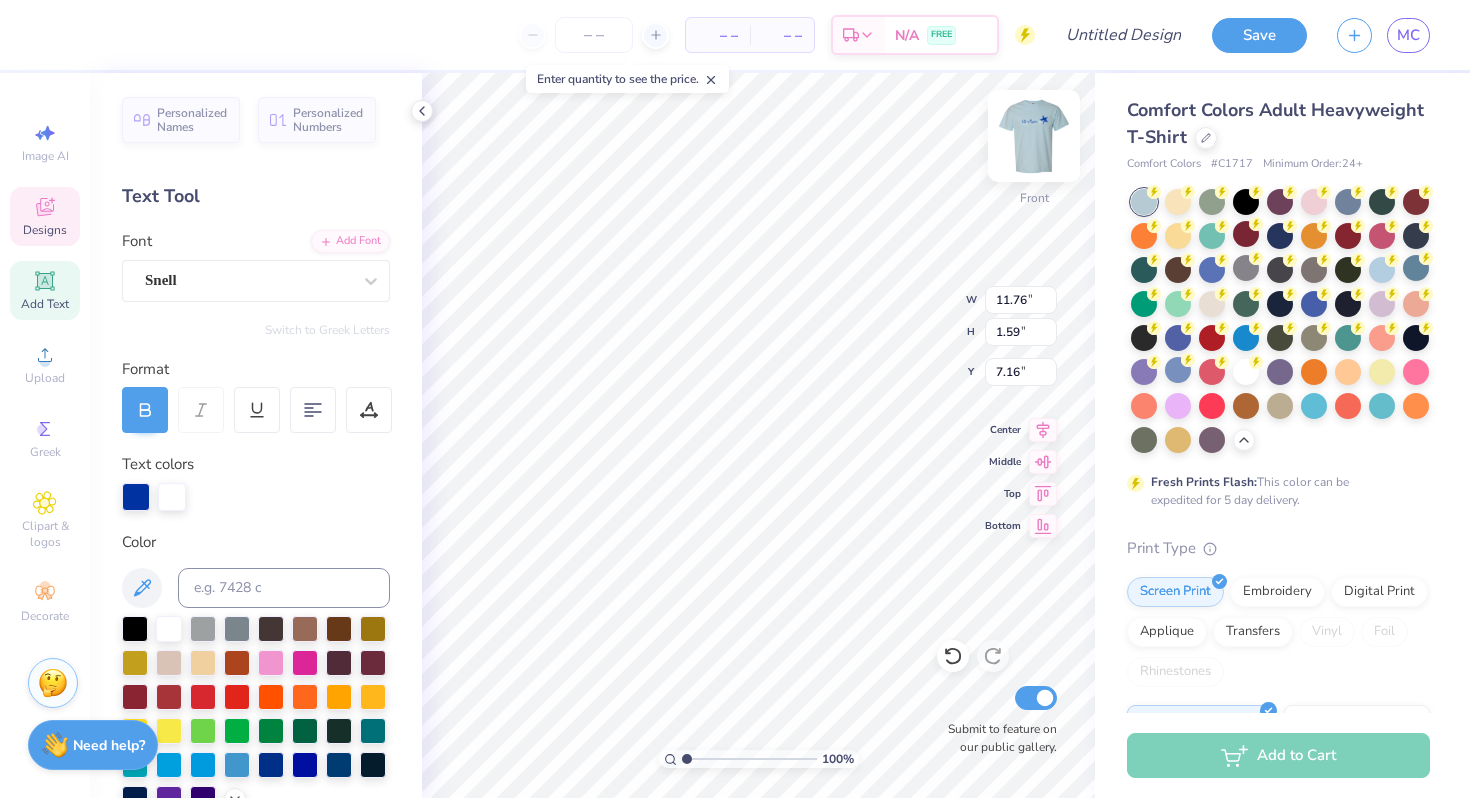 click at bounding box center [1034, 136] 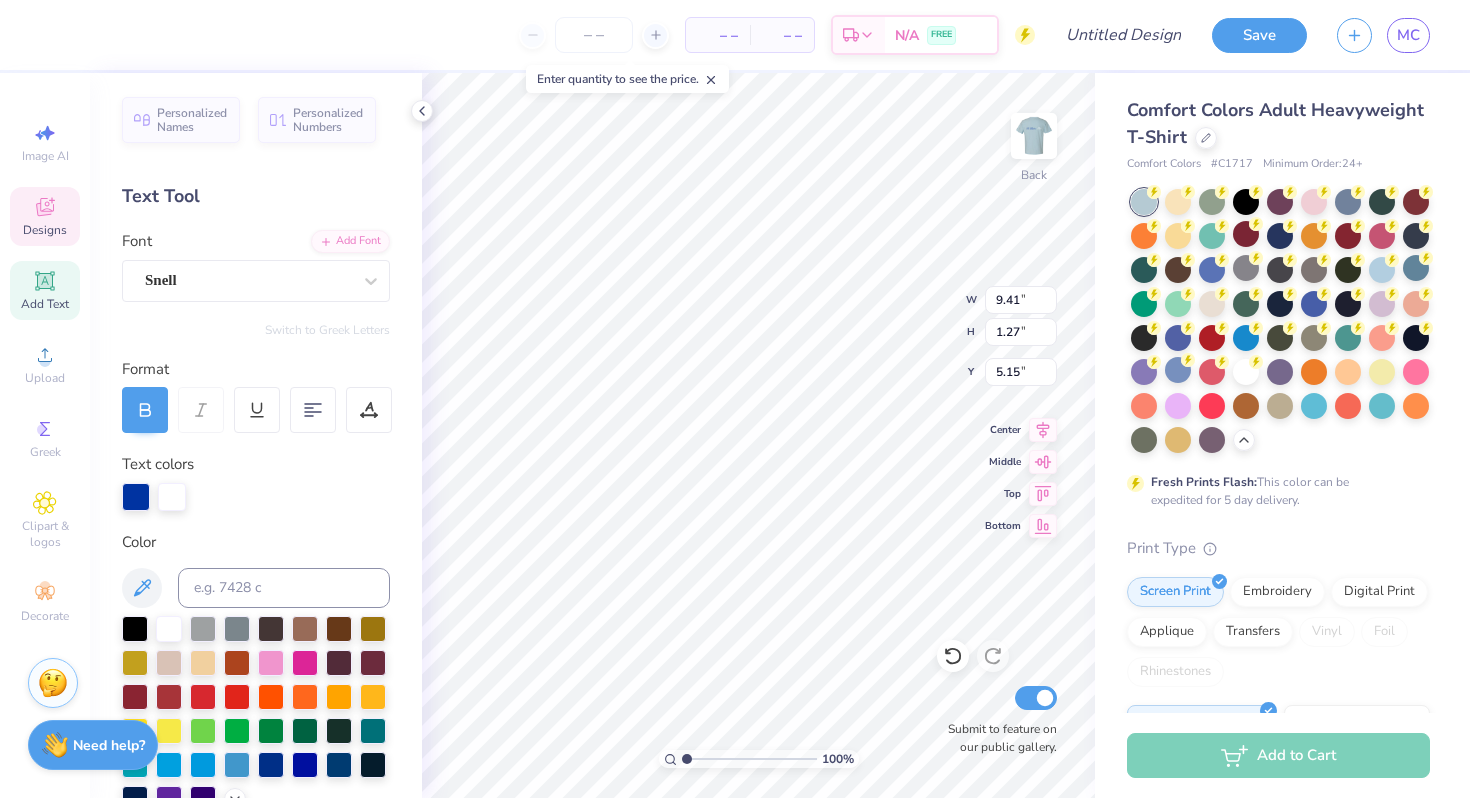 type on "3.31" 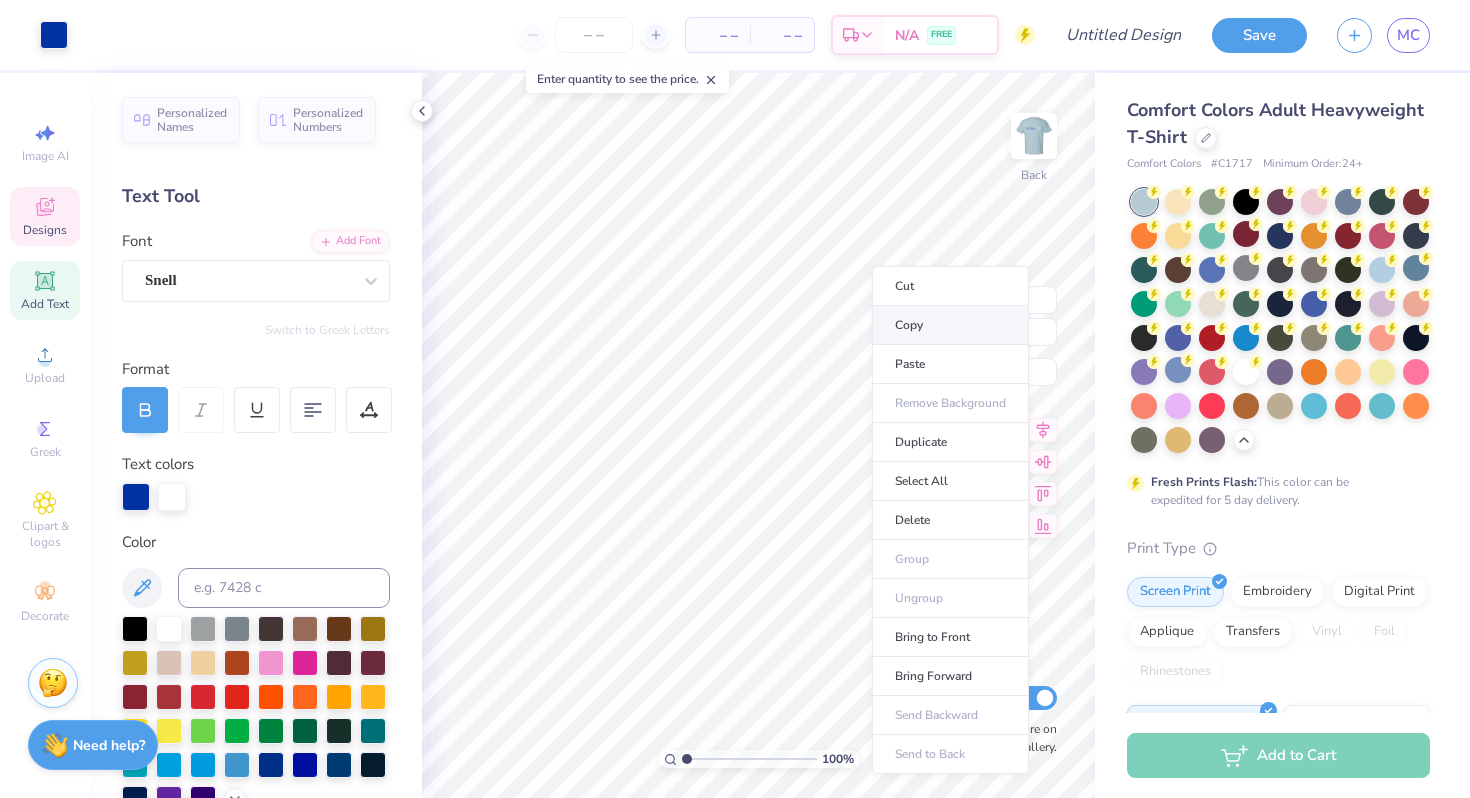 click on "Copy" at bounding box center (950, 325) 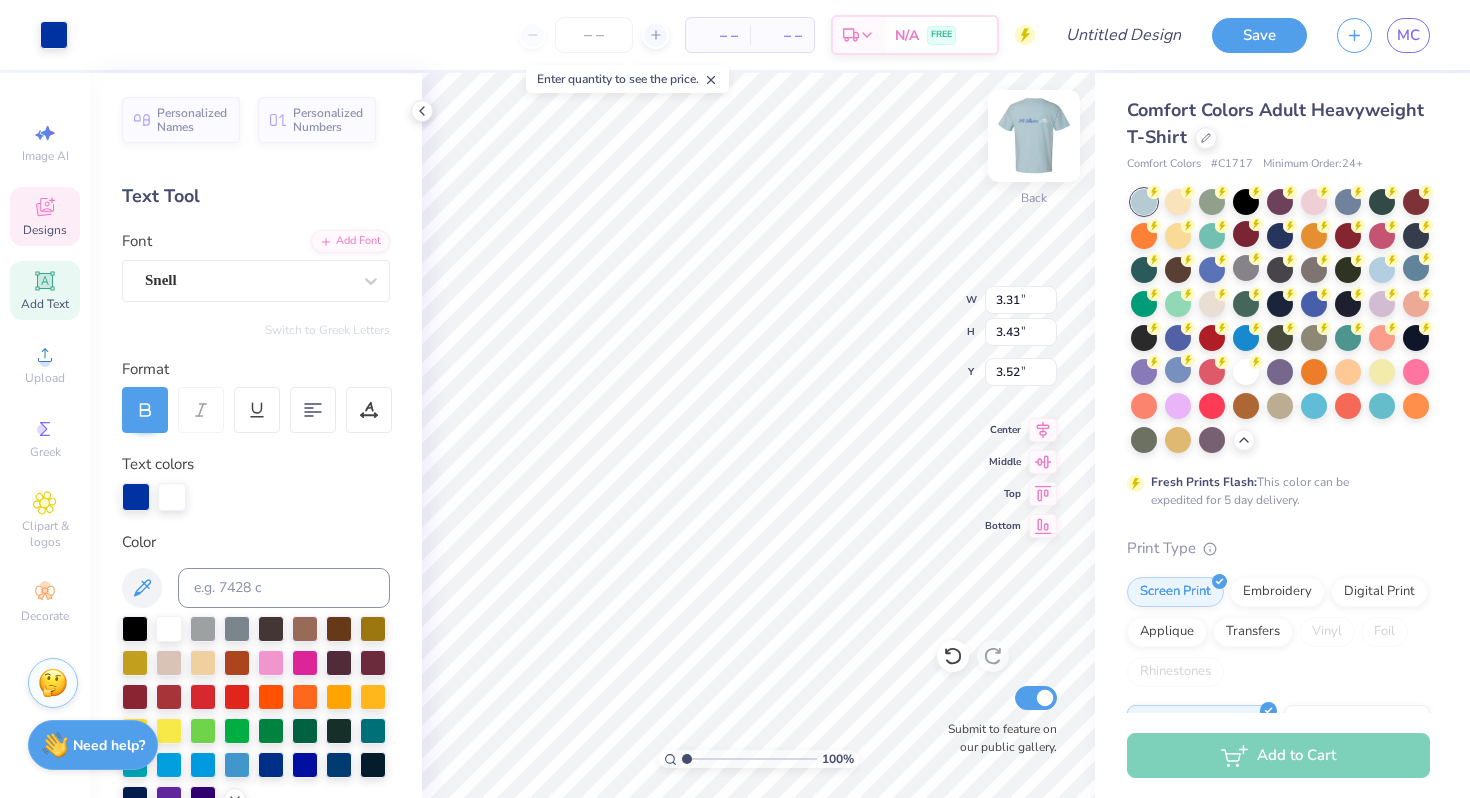 click at bounding box center (1034, 136) 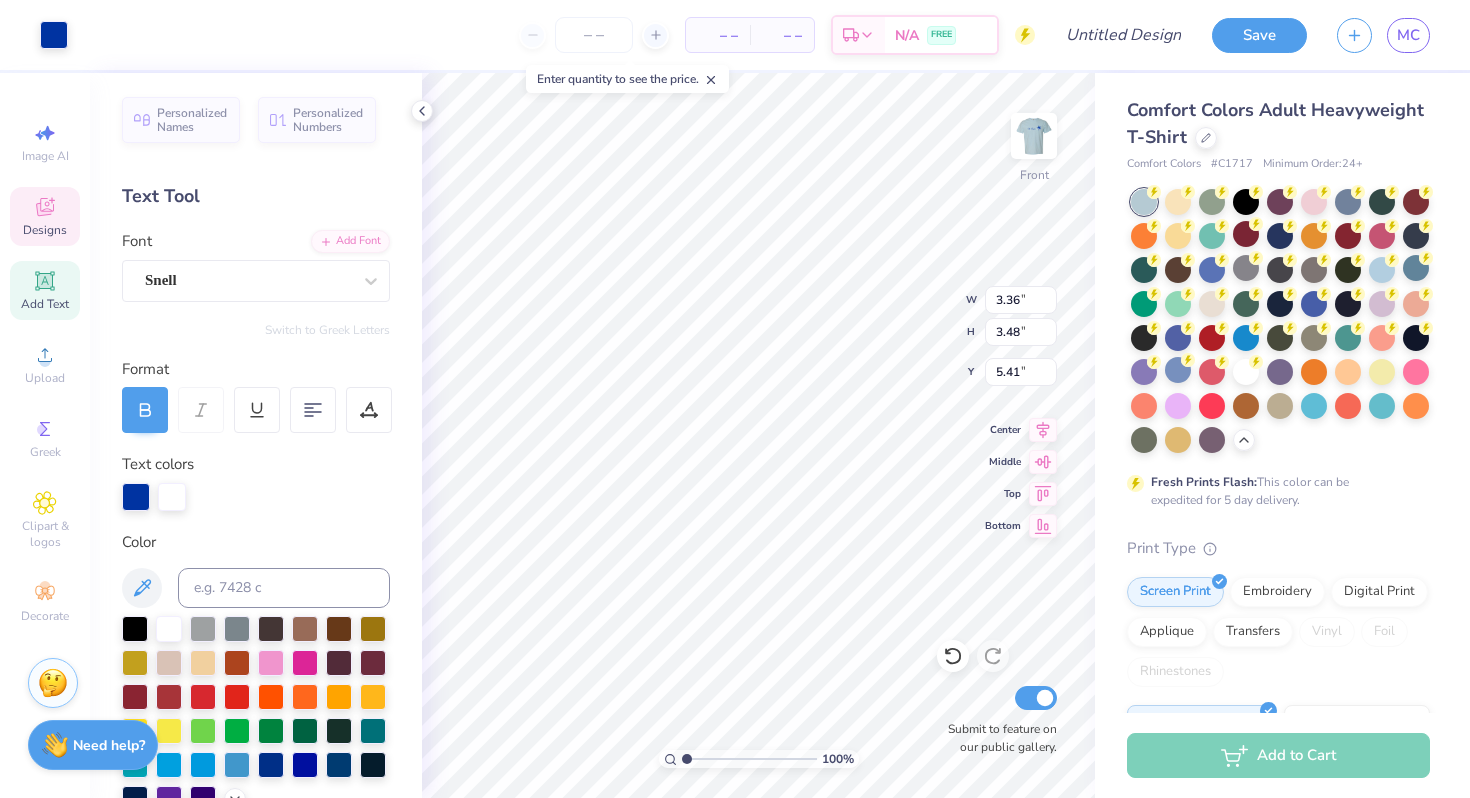 type on "5.41" 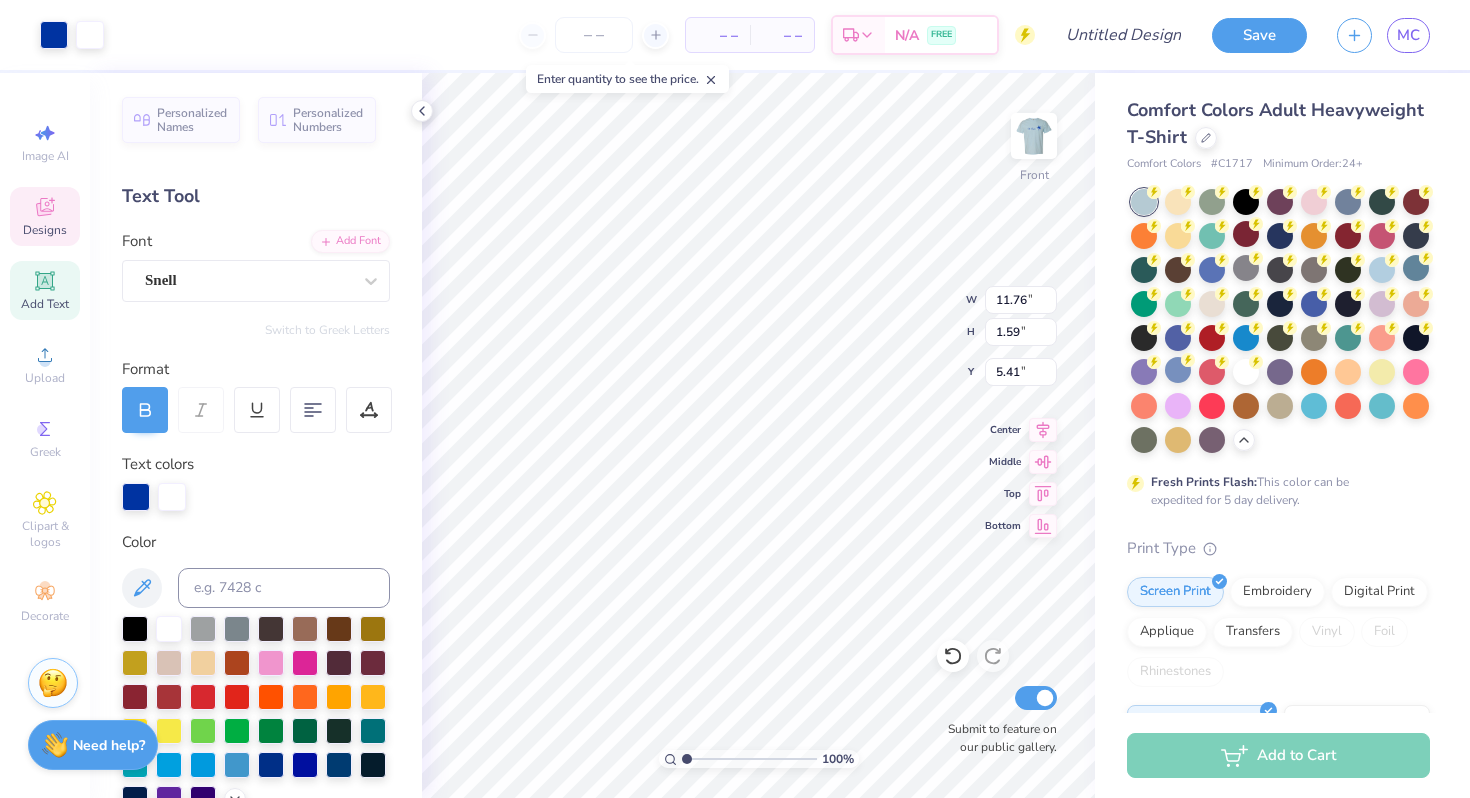 type on "11.76" 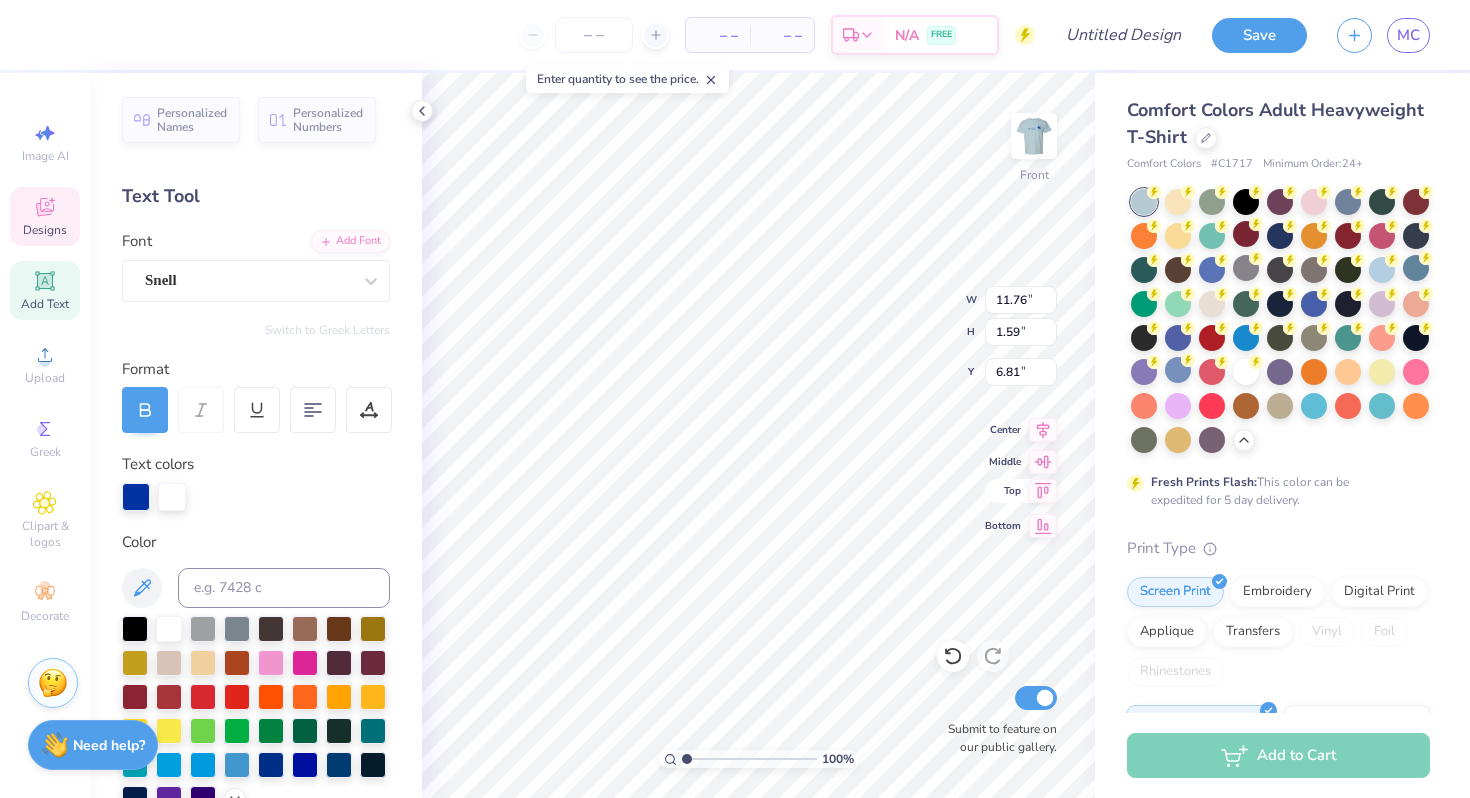 click 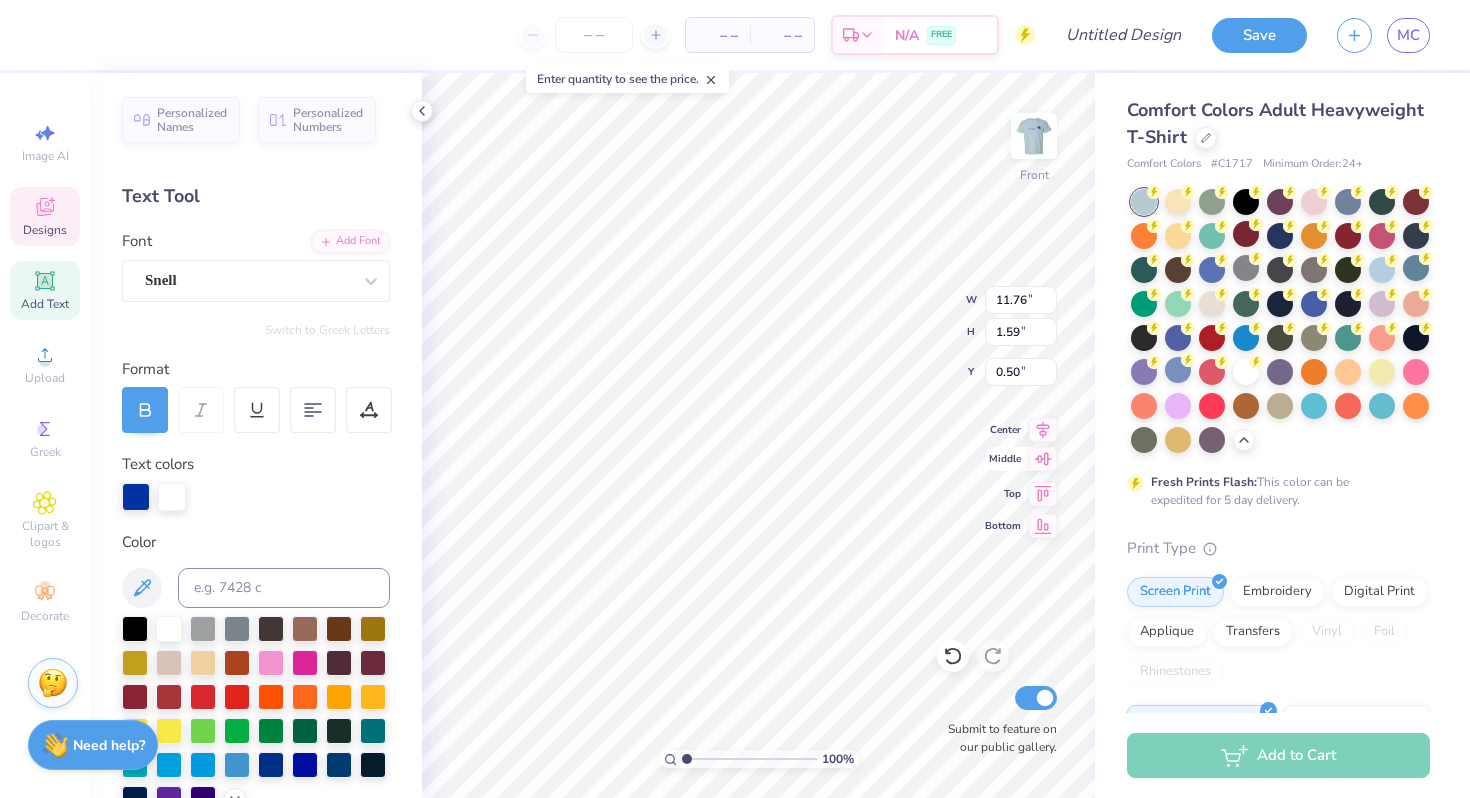 type on "6.84" 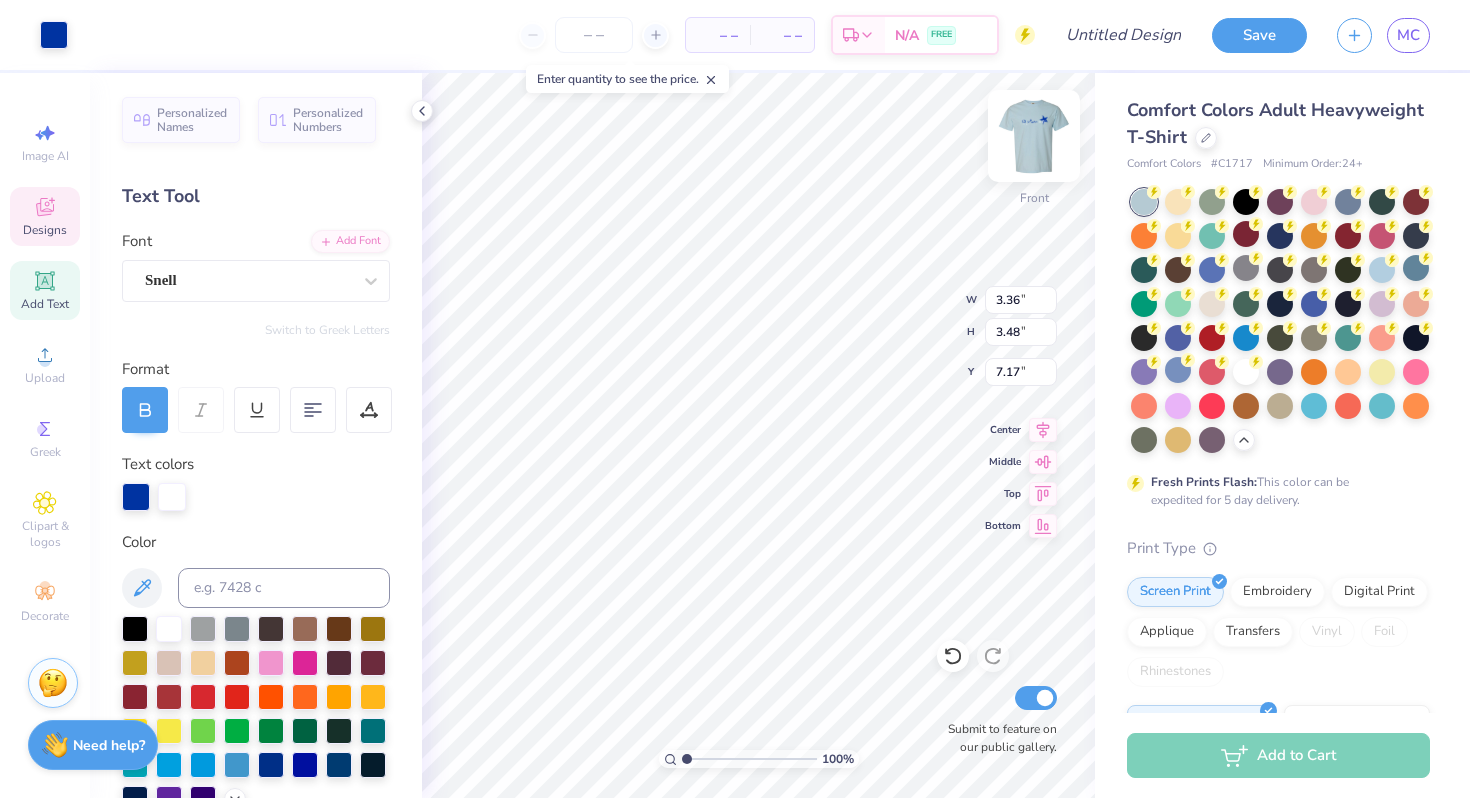 type on "7.17" 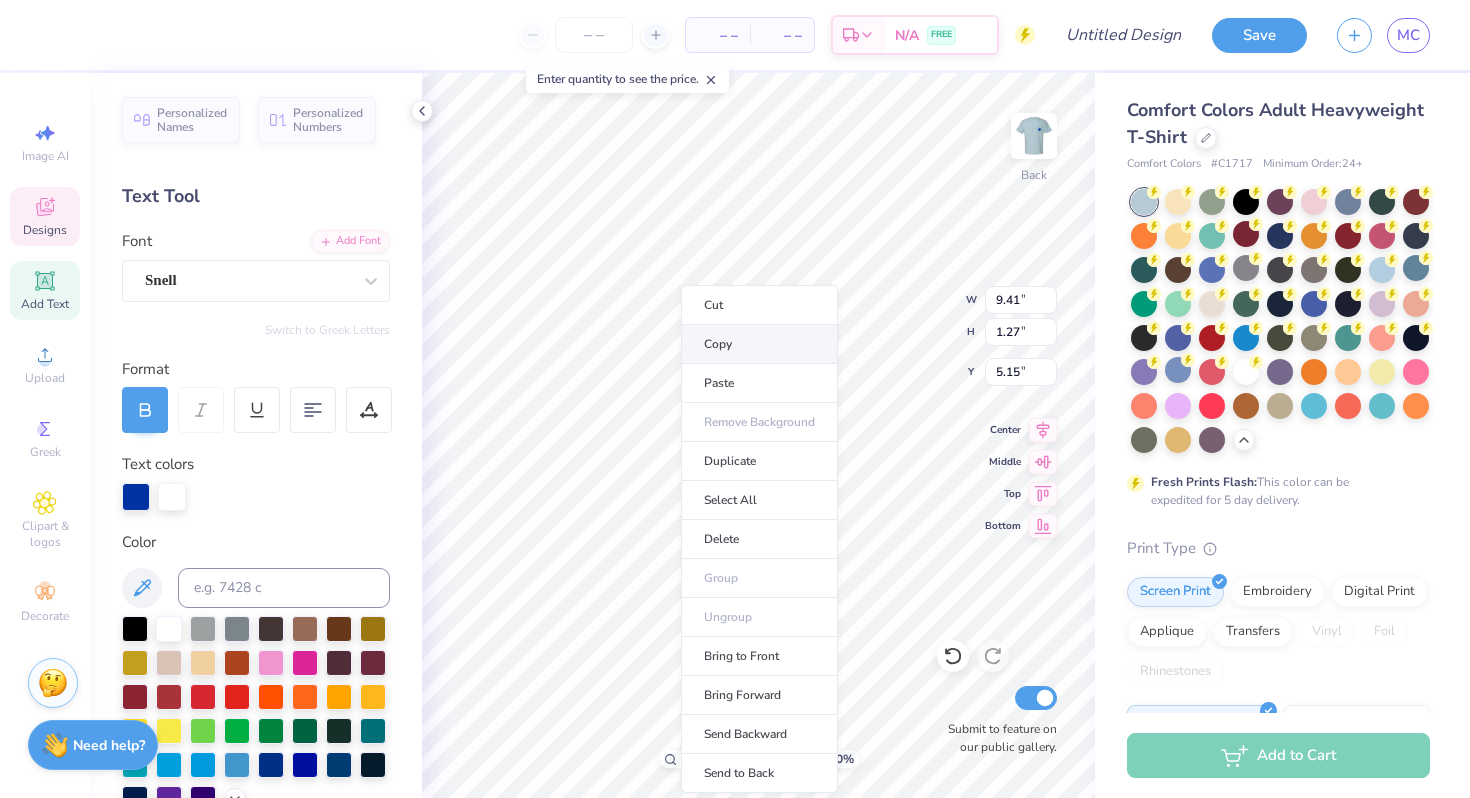 click on "Copy" at bounding box center (759, 344) 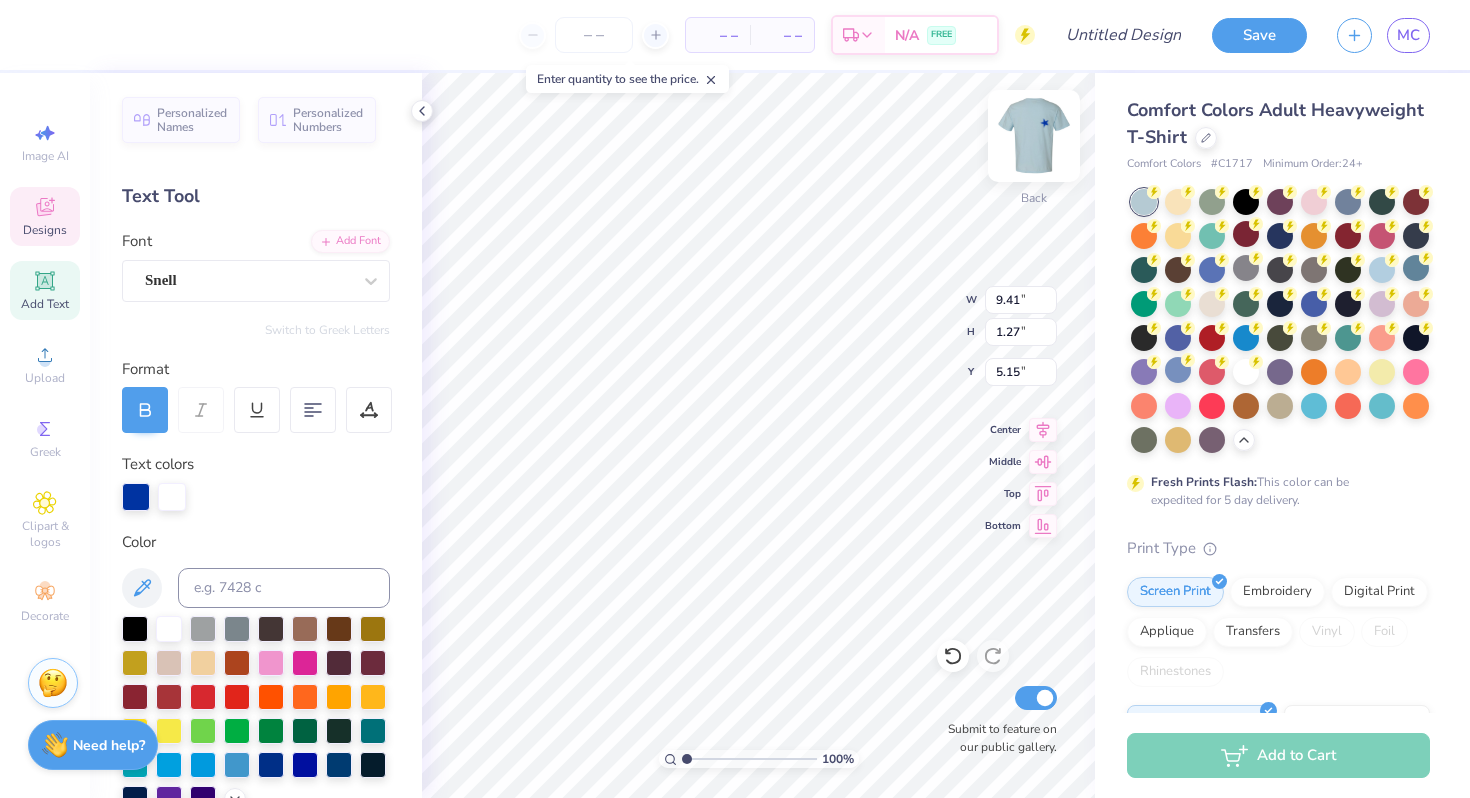 click at bounding box center [1034, 136] 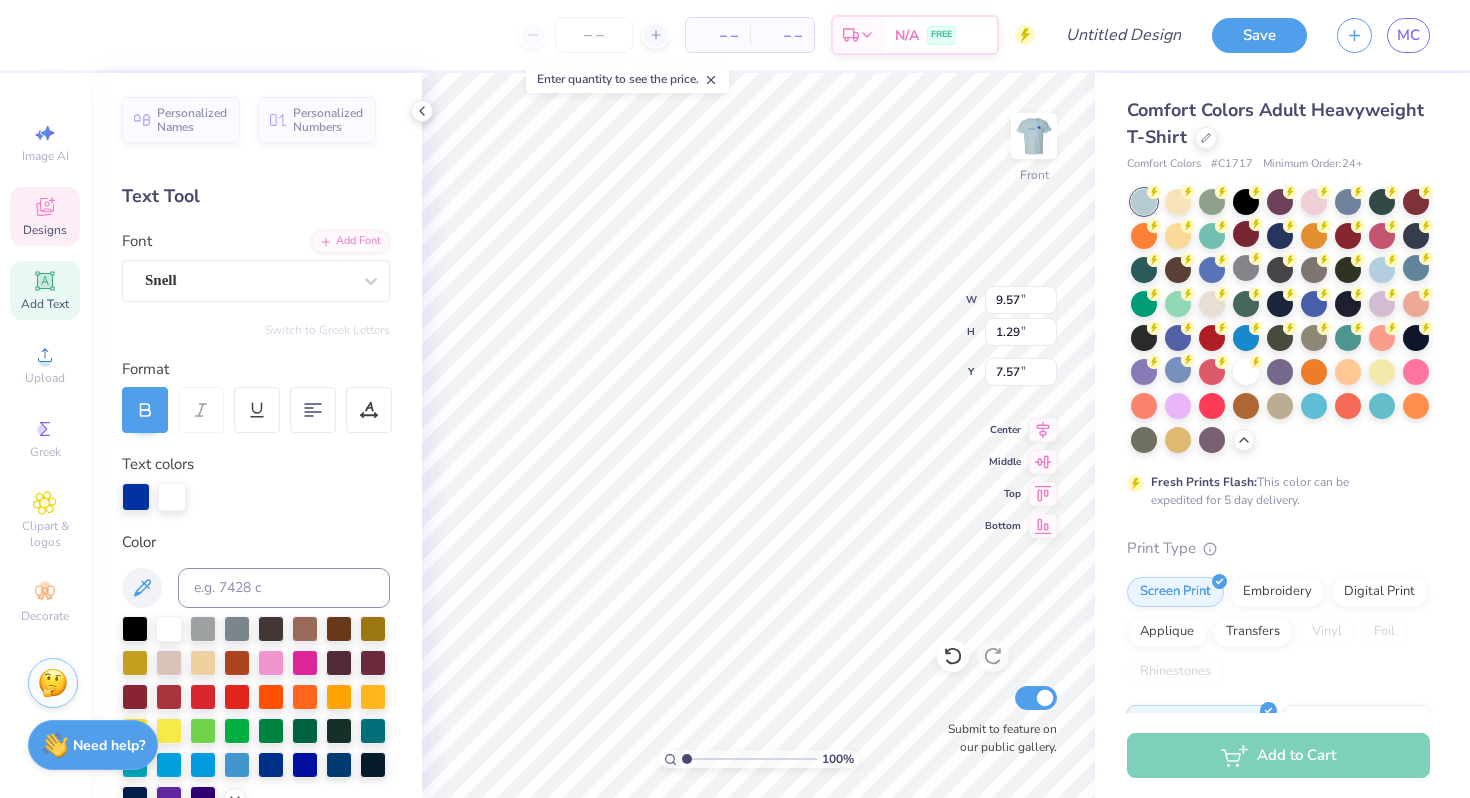 type on "3.36" 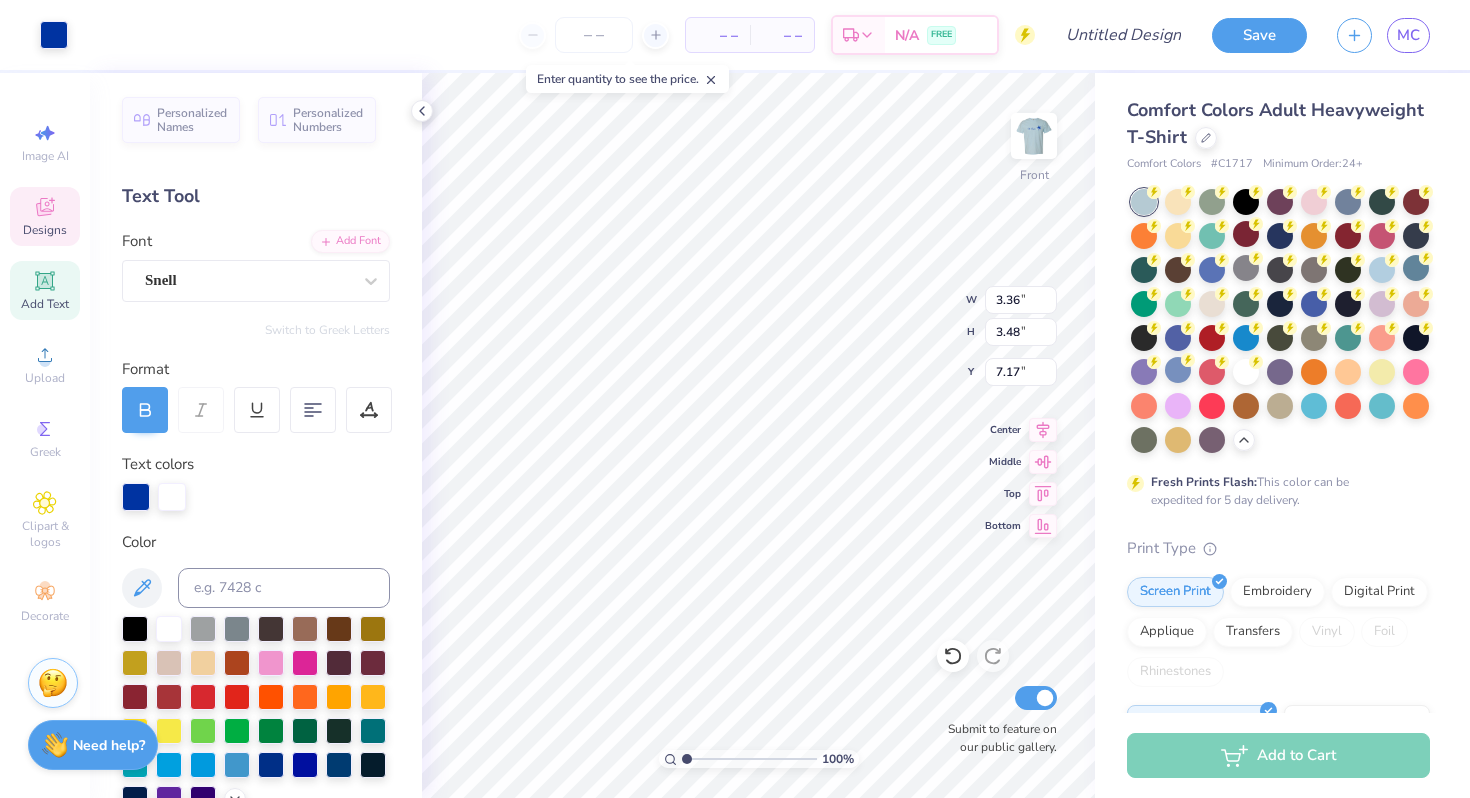 type on "6.05" 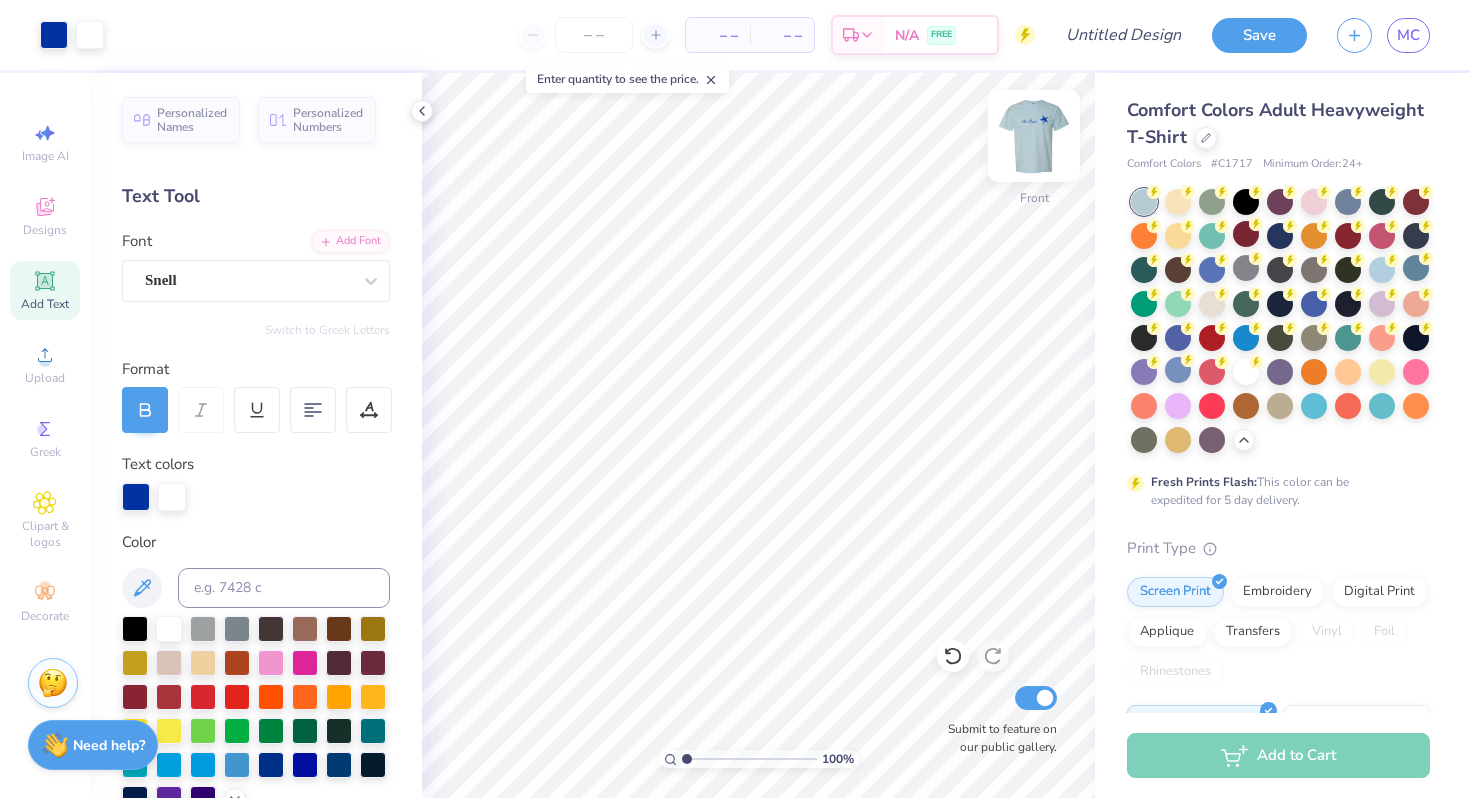 click at bounding box center (1034, 136) 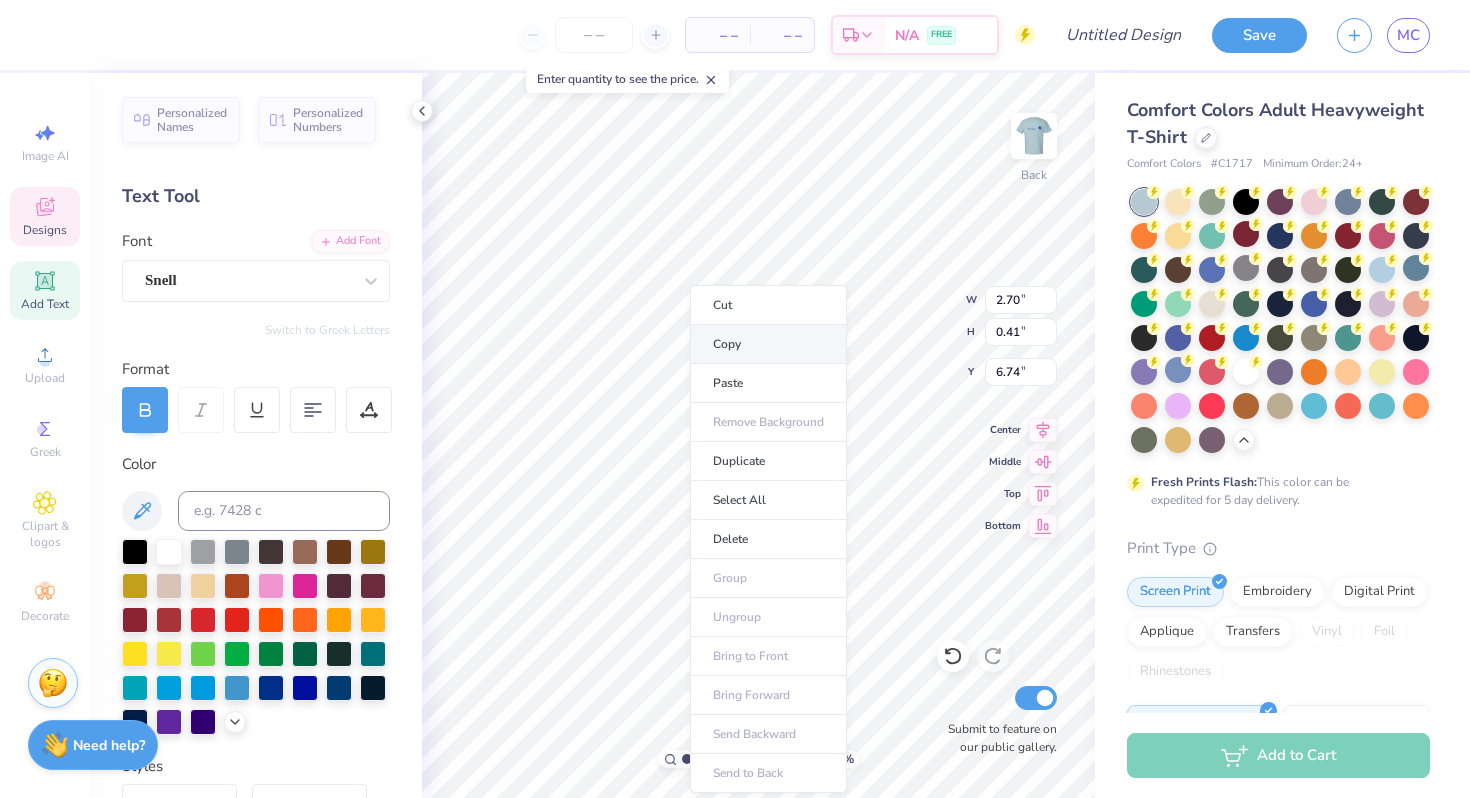 click on "Copy" at bounding box center (768, 344) 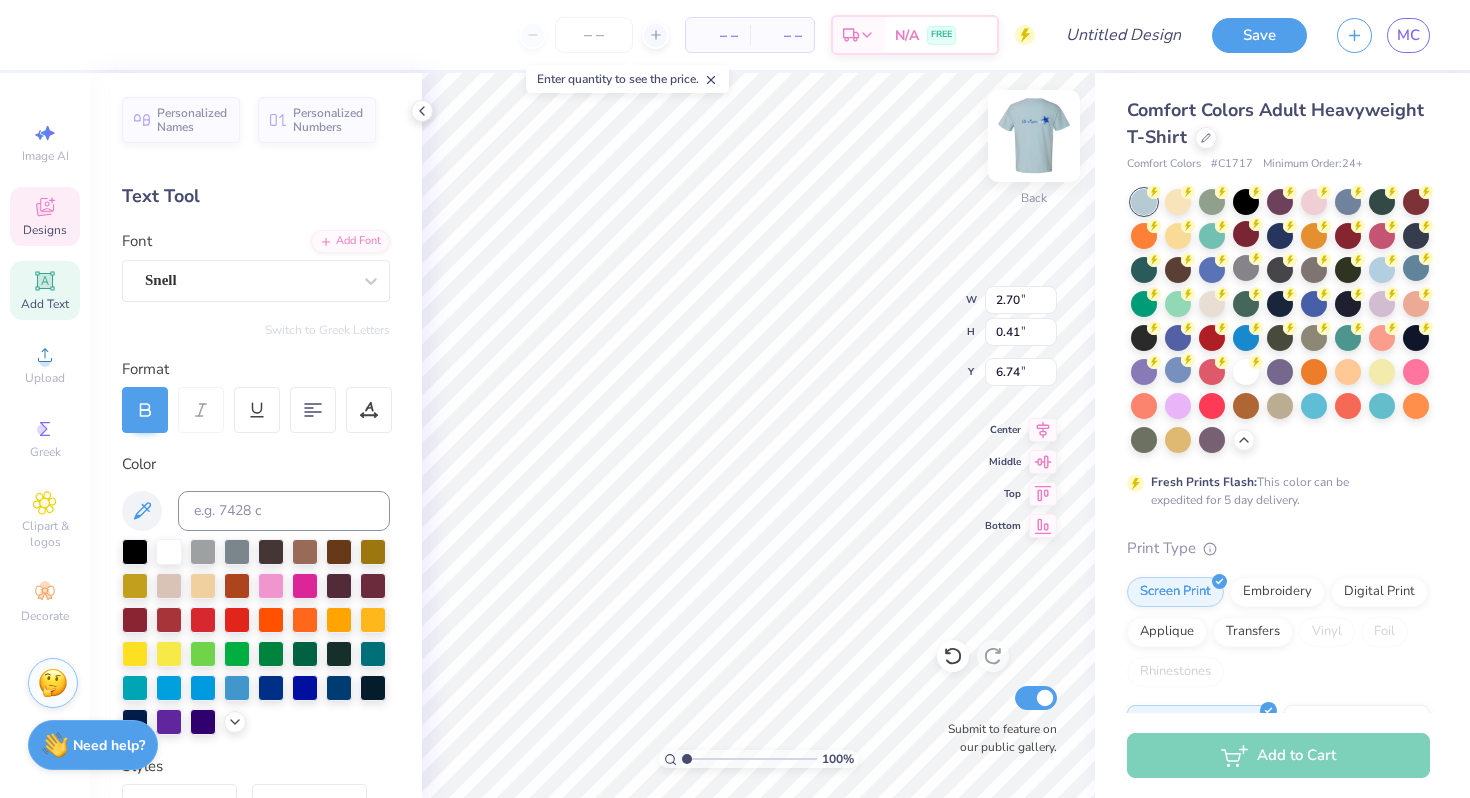 click at bounding box center (1034, 136) 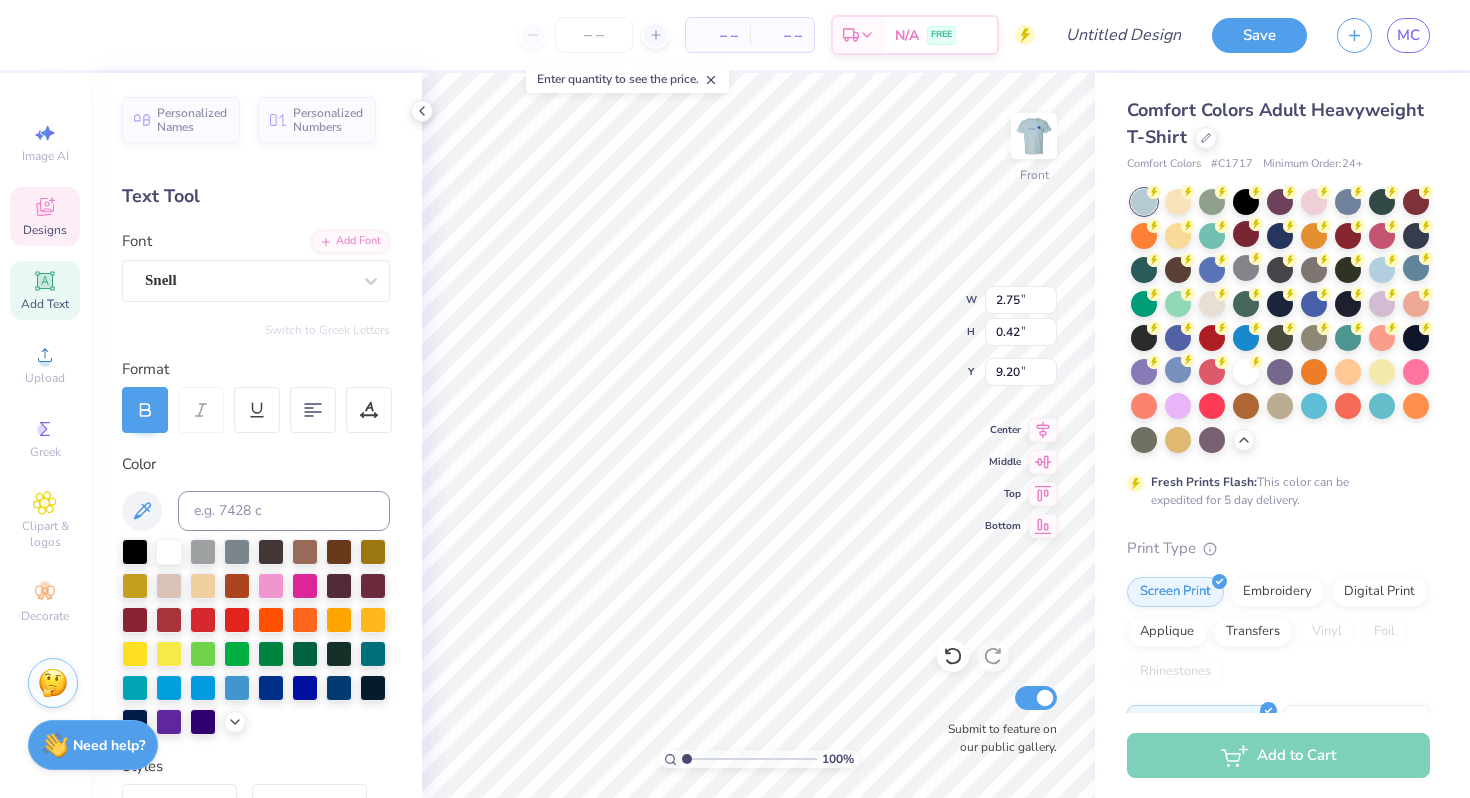 scroll, scrollTop: 0, scrollLeft: 4, axis: horizontal 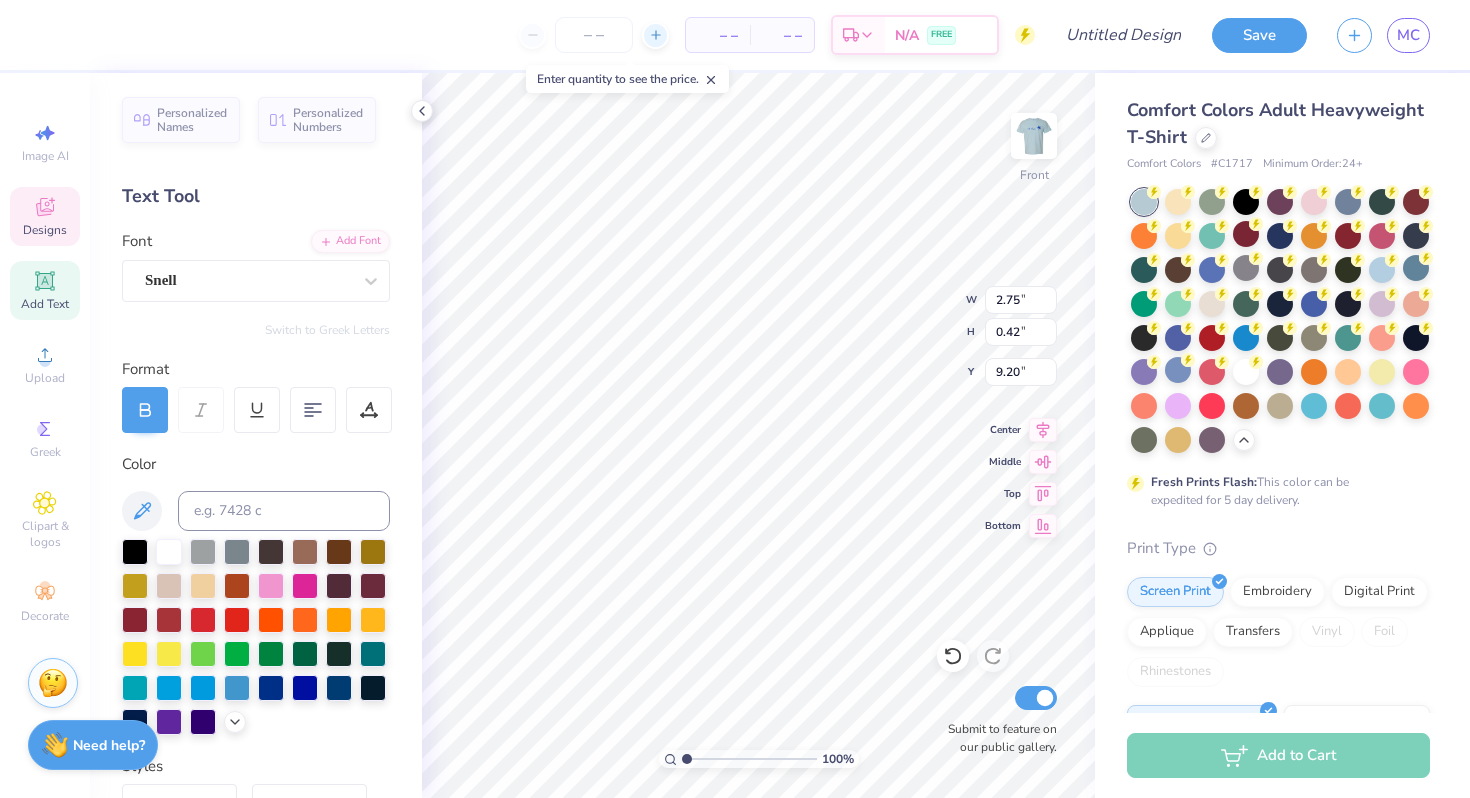 click 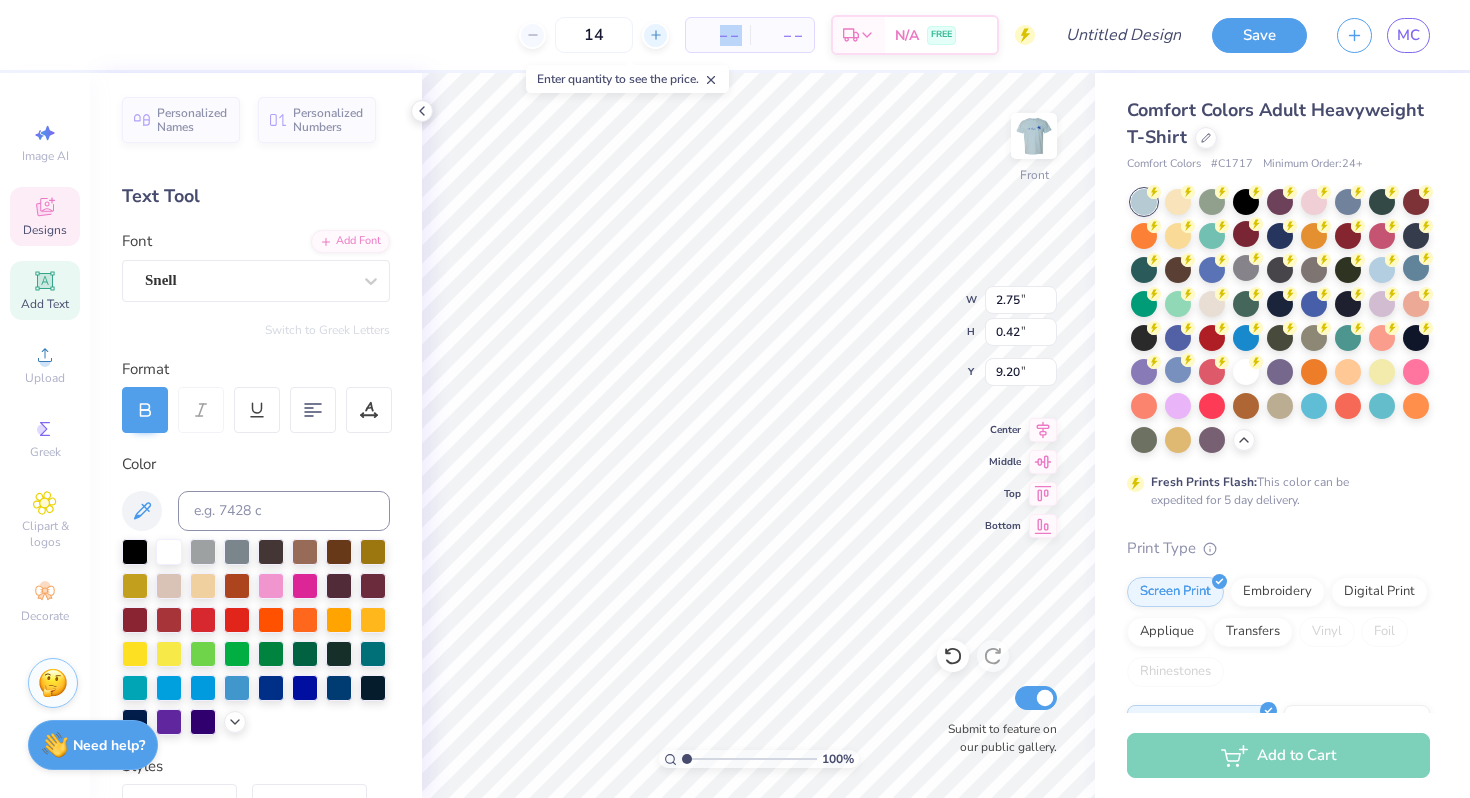 click 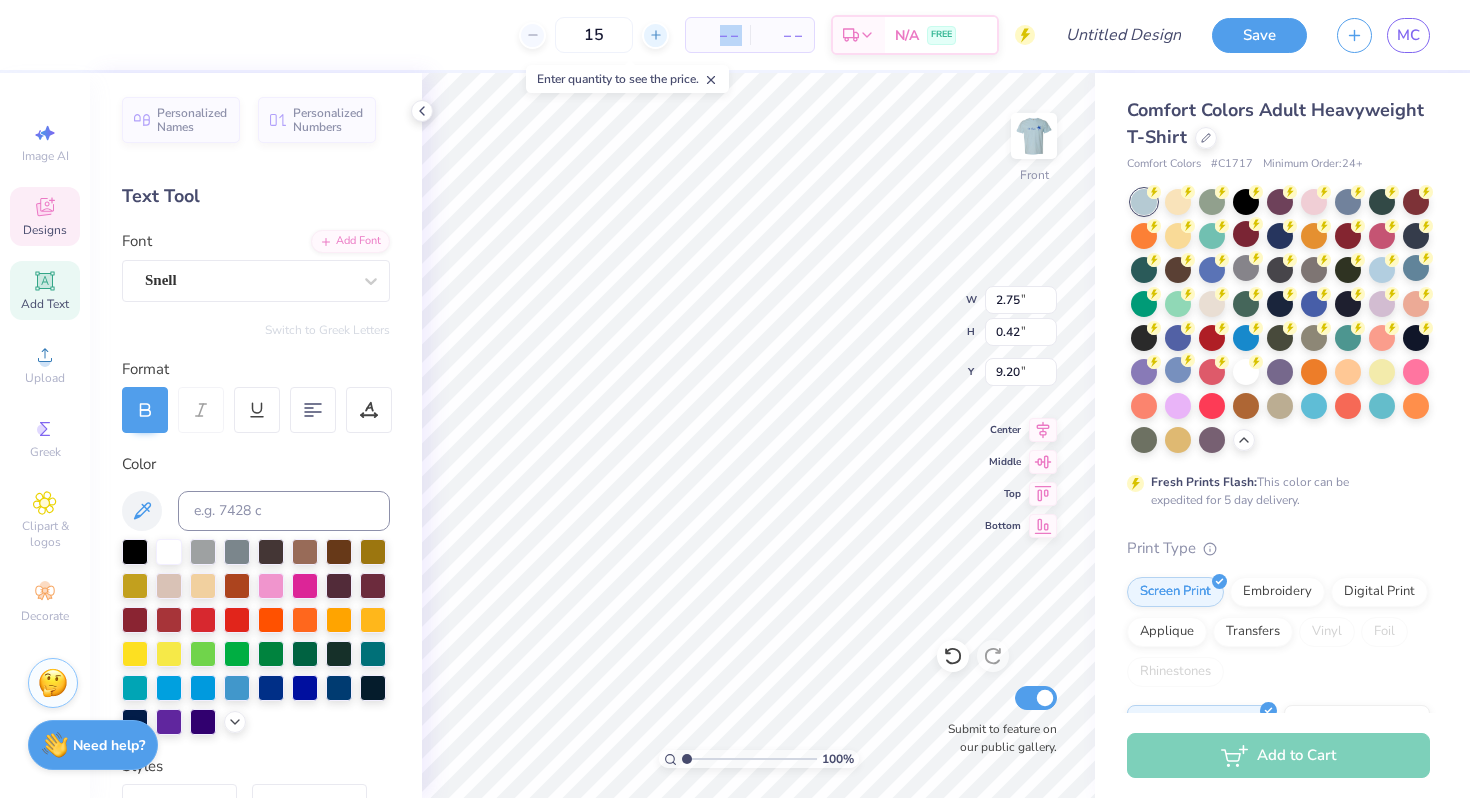 click 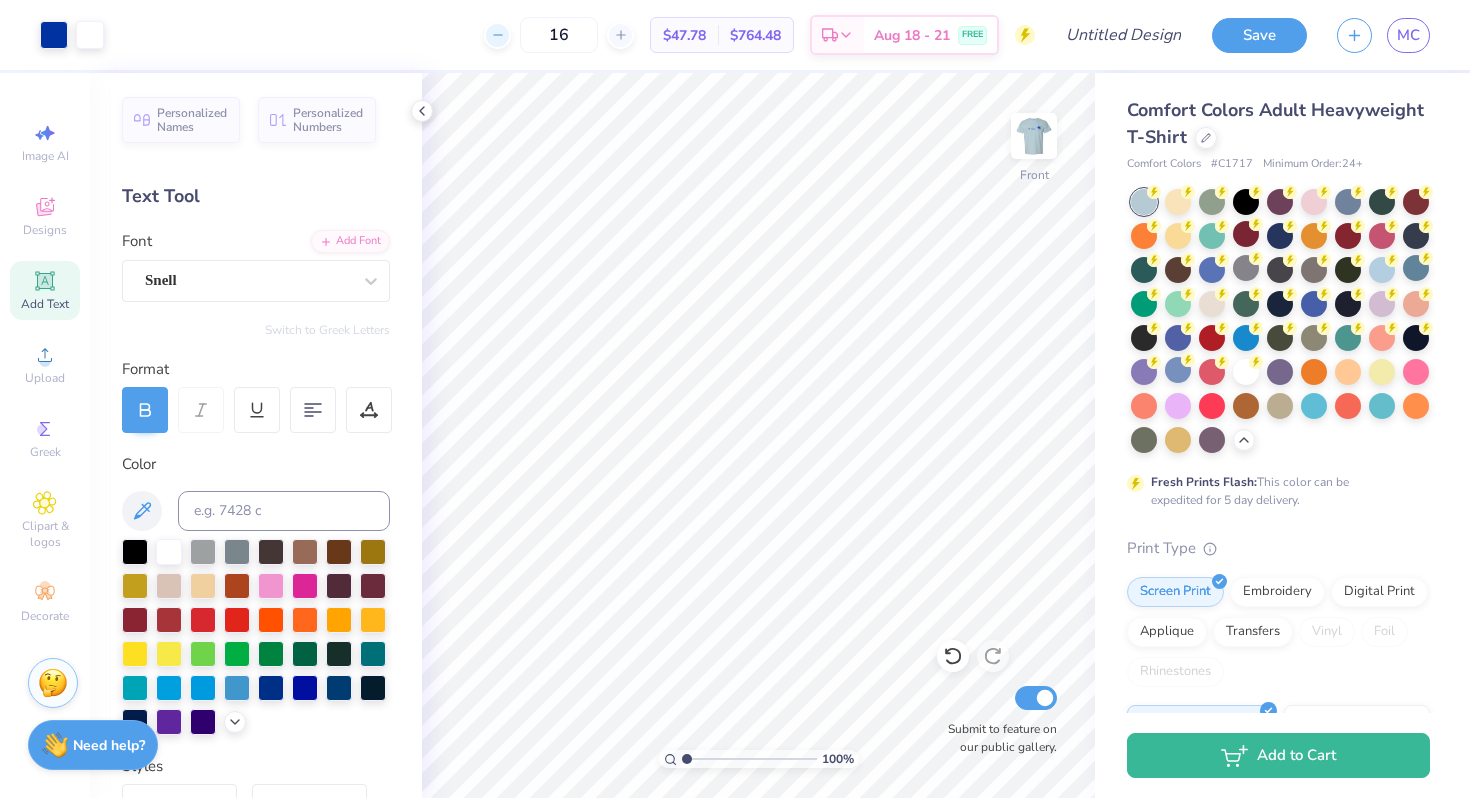 click 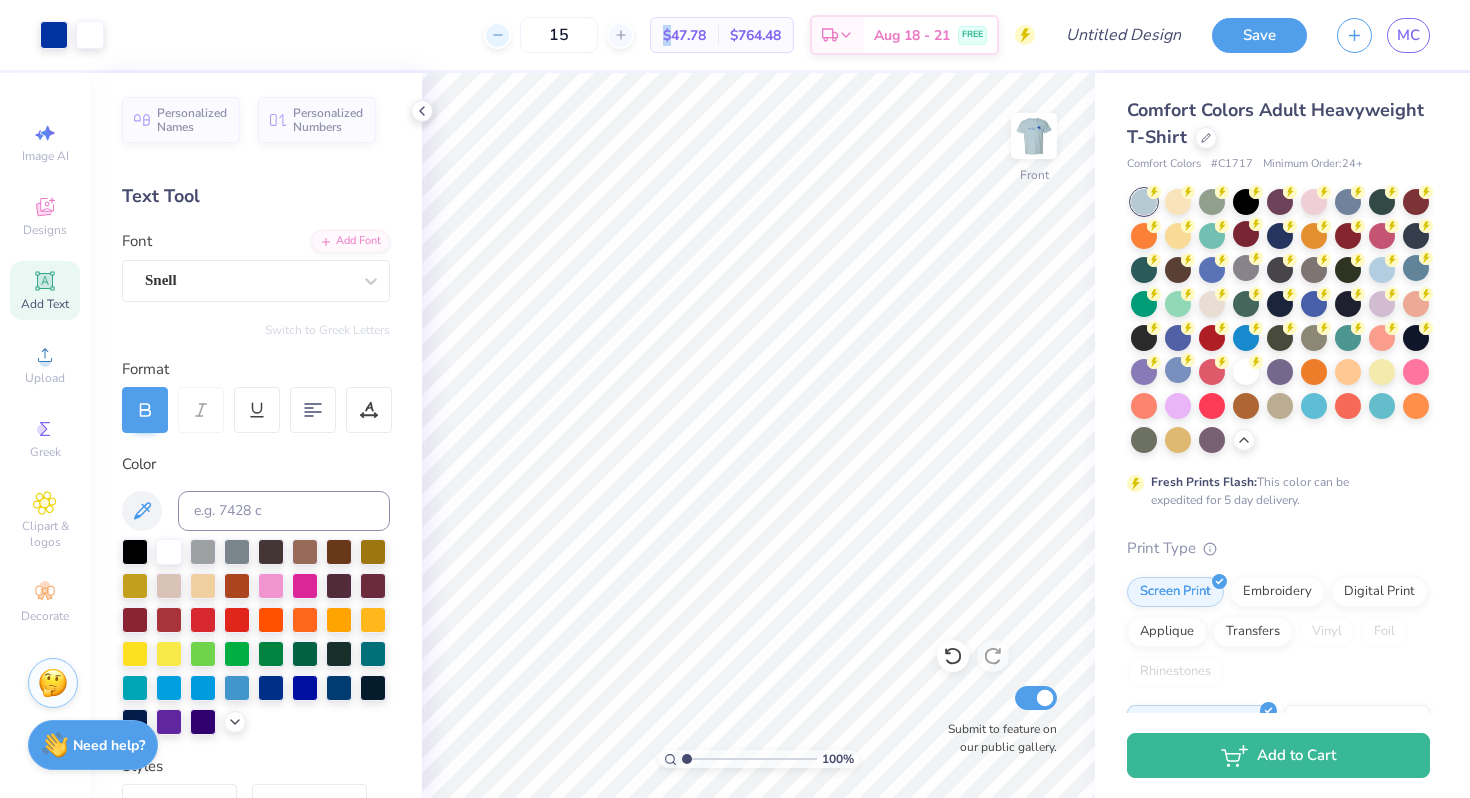 click 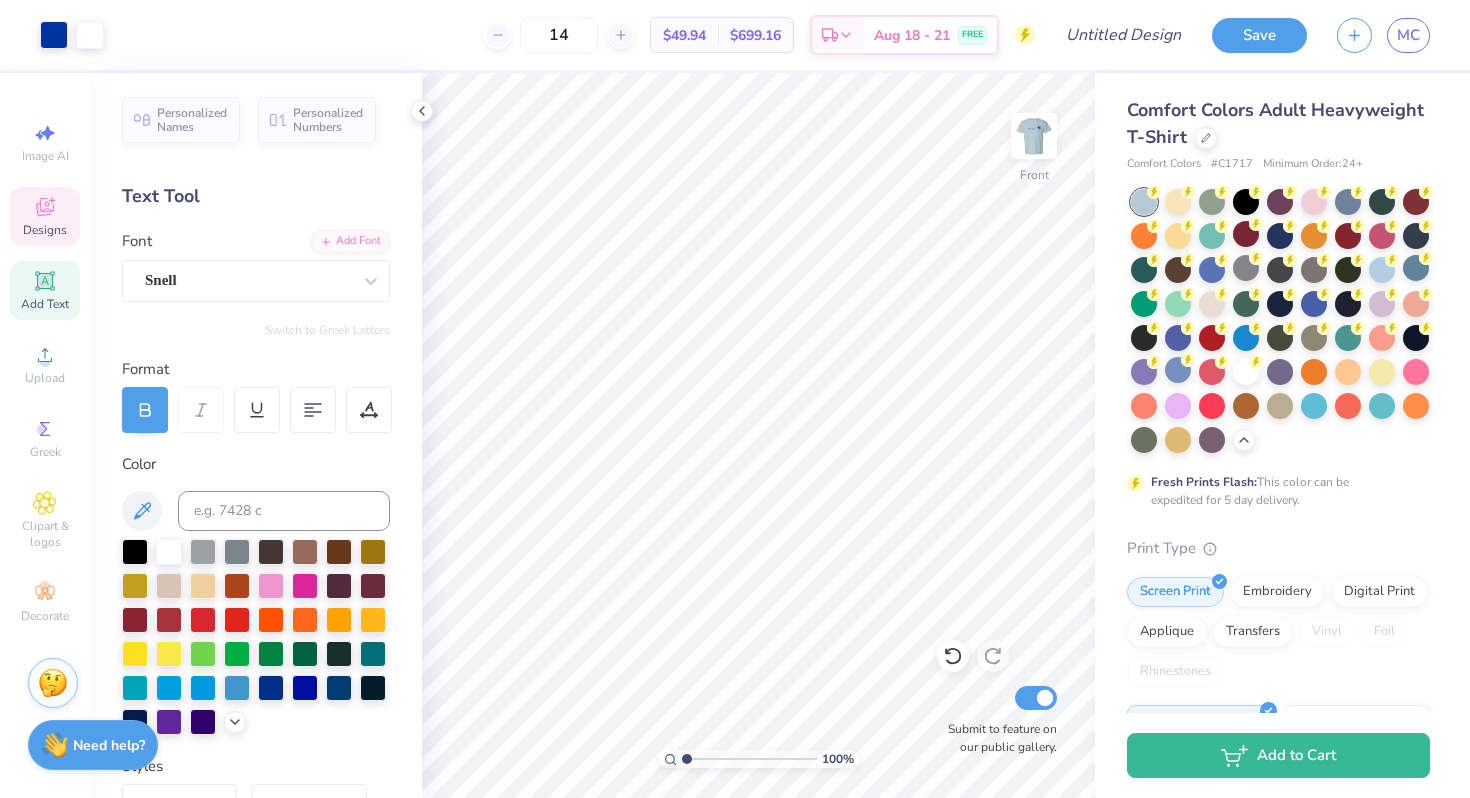 click 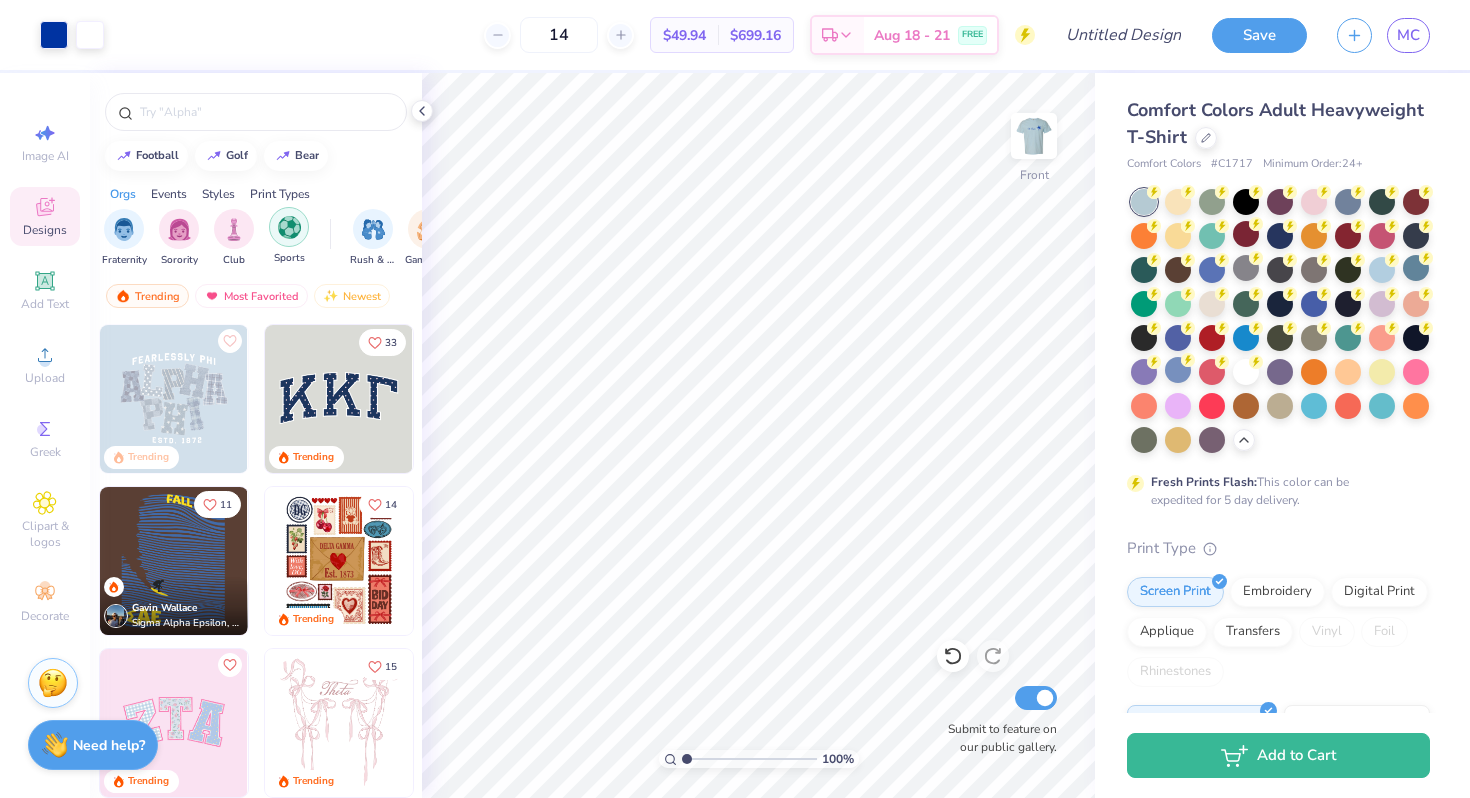 click at bounding box center (289, 227) 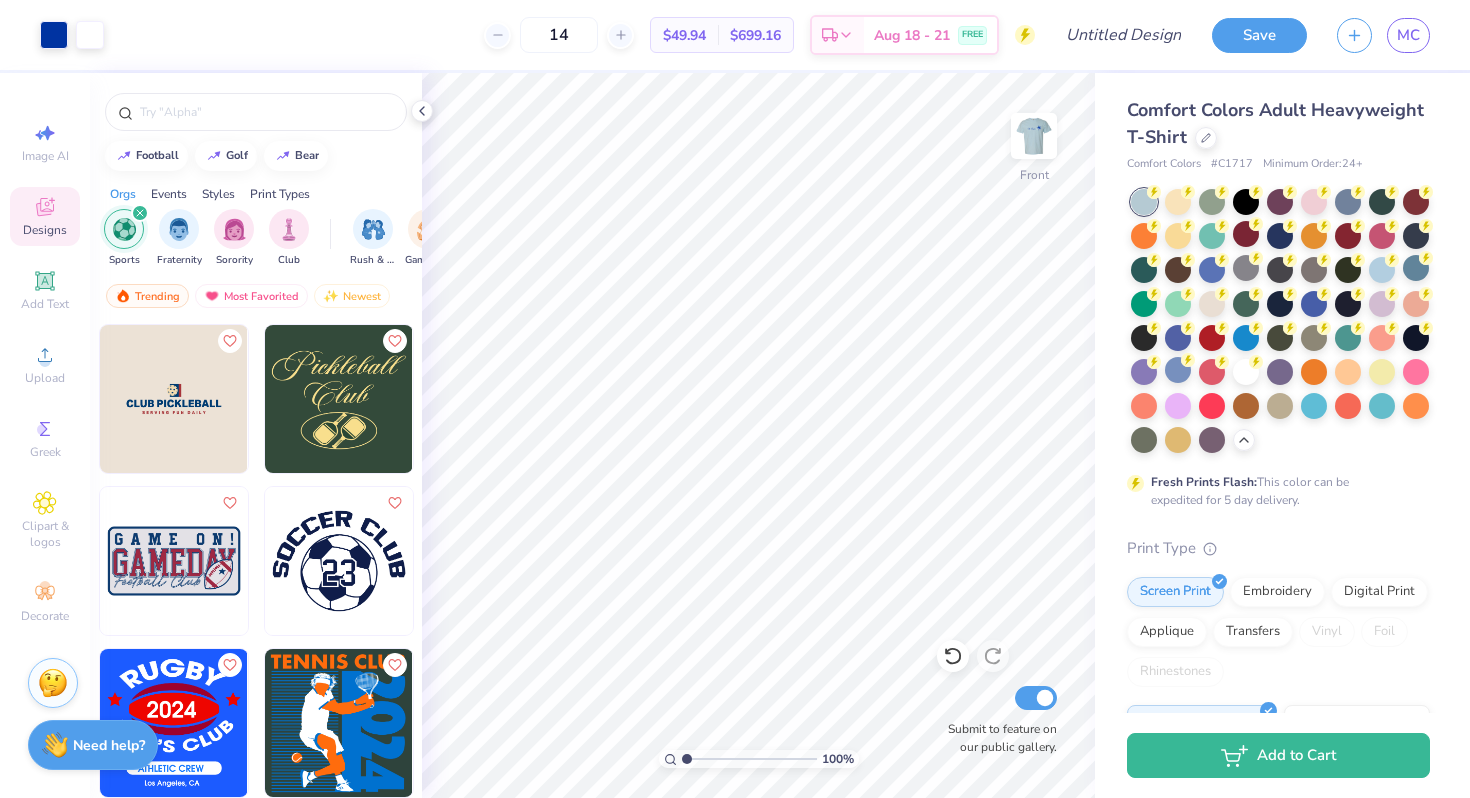 scroll, scrollTop: 15, scrollLeft: 0, axis: vertical 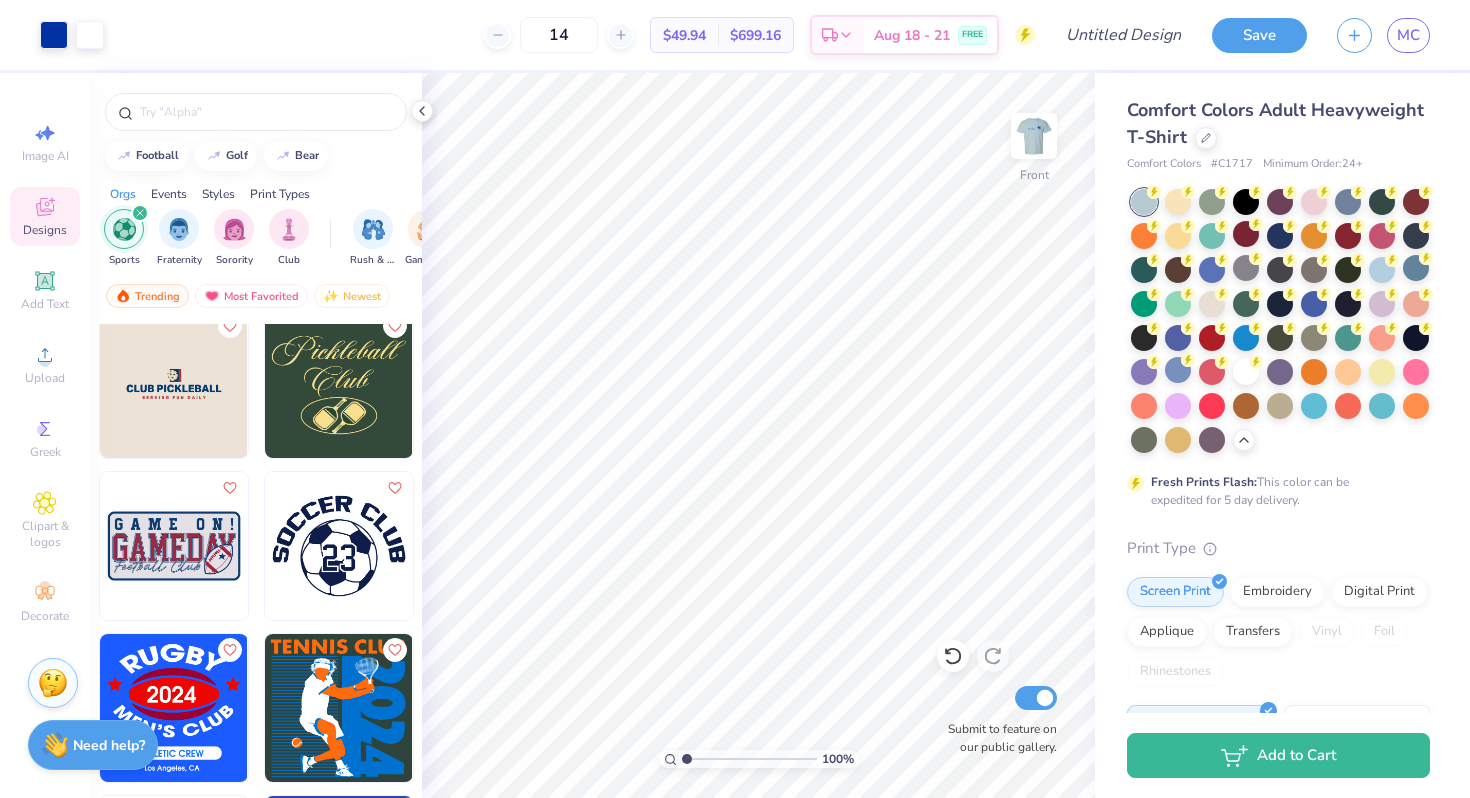 click at bounding box center [339, 546] 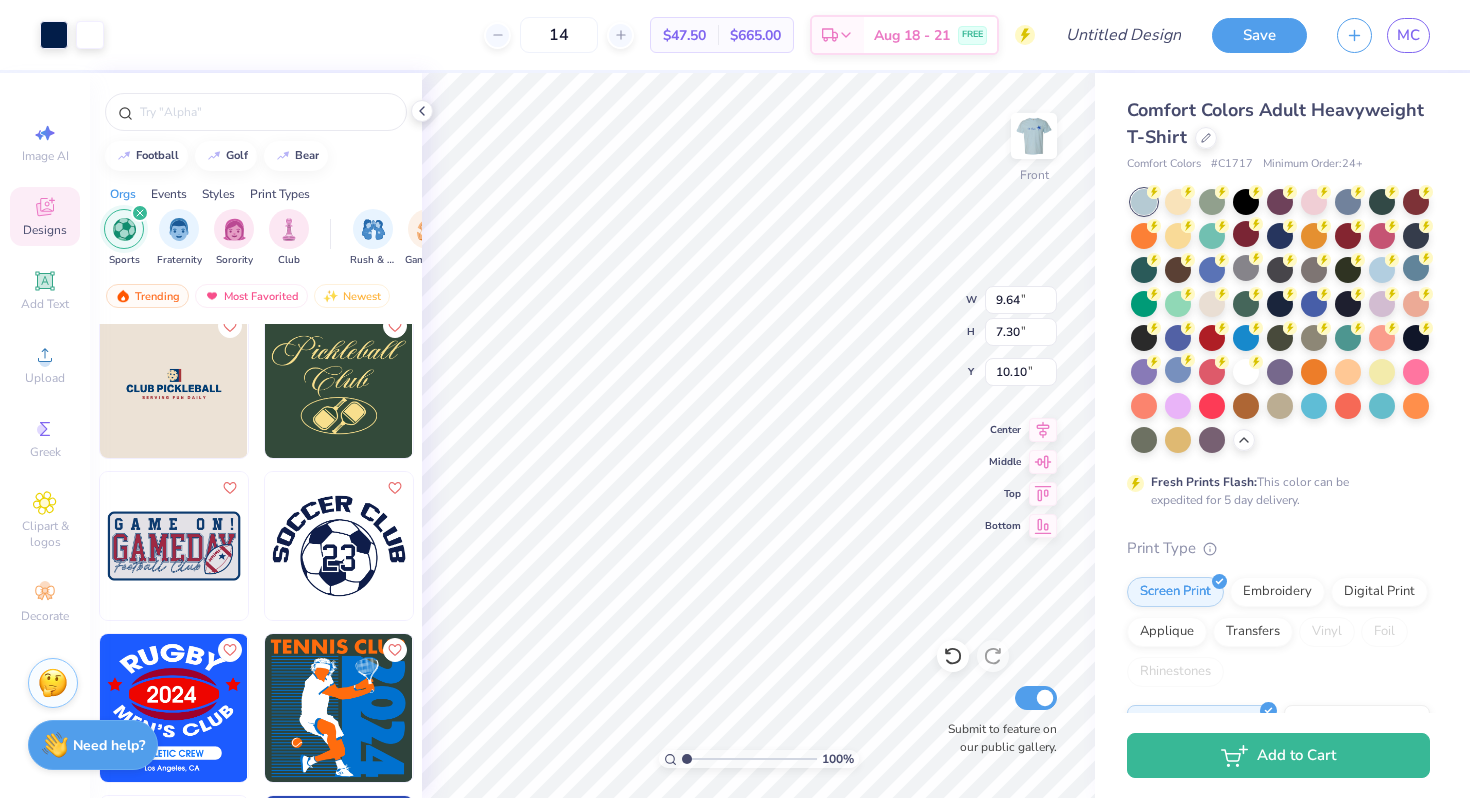 type on "10.10" 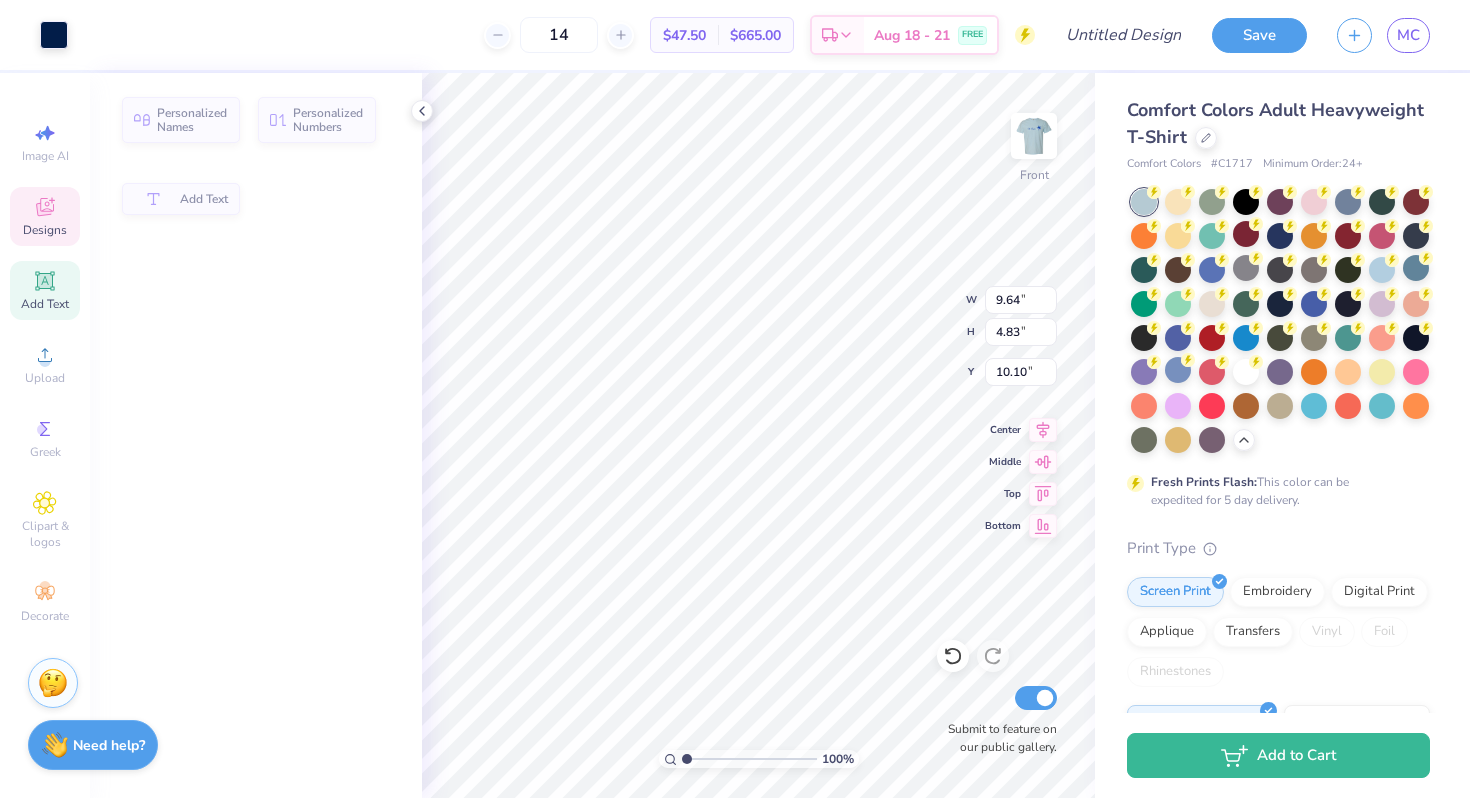 type on "4.83" 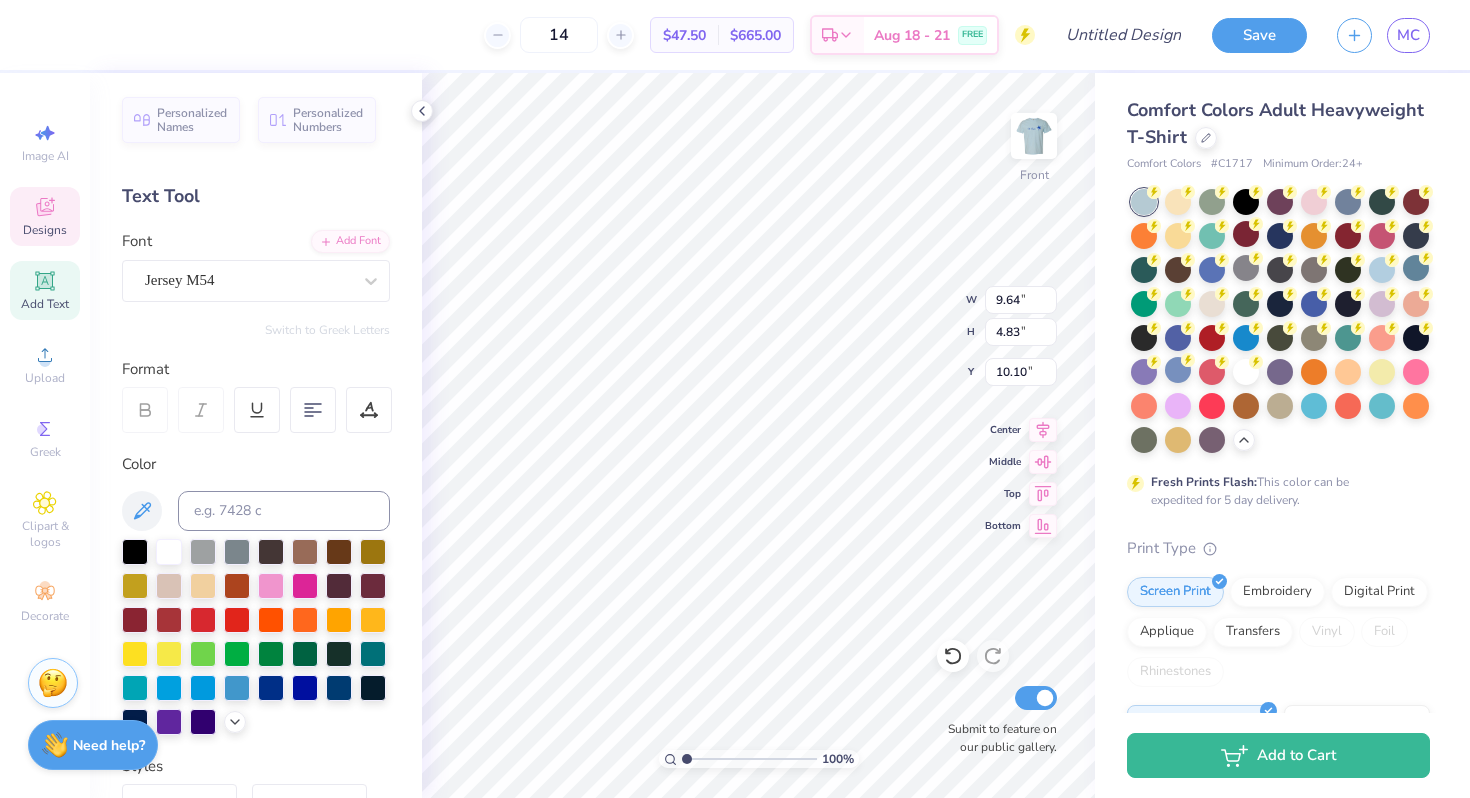 scroll, scrollTop: 0, scrollLeft: 5, axis: horizontal 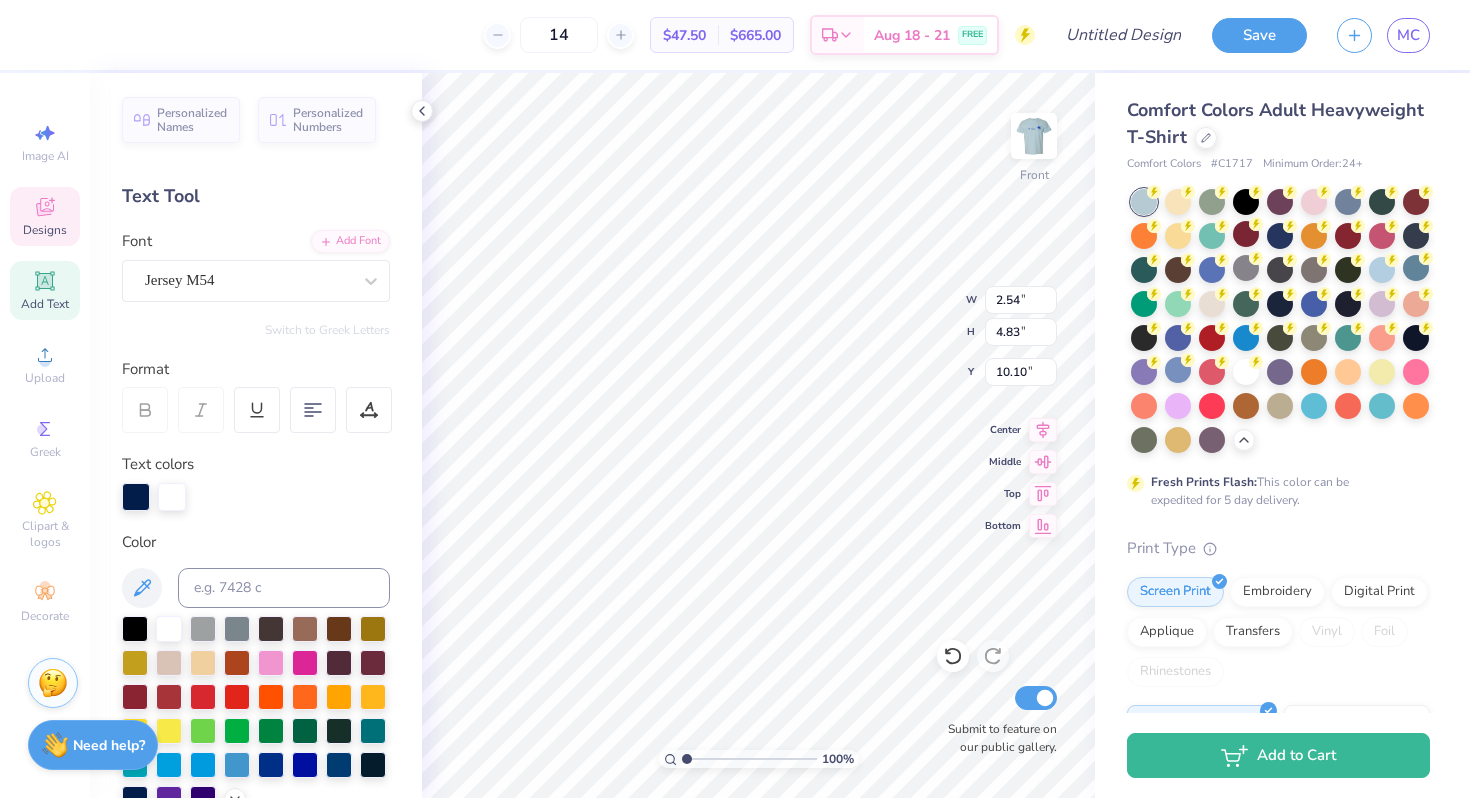 type on "2.54" 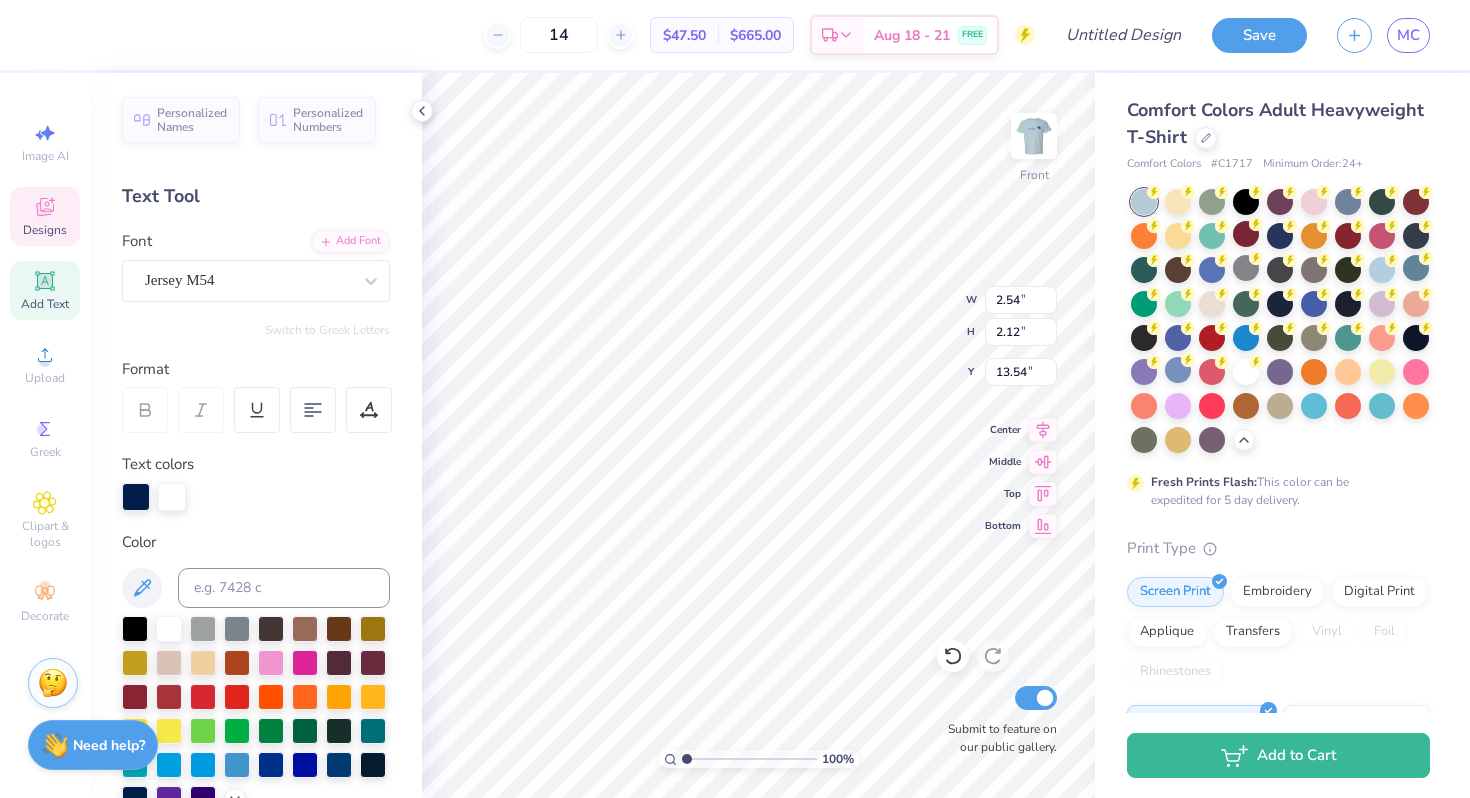 type on "13.75" 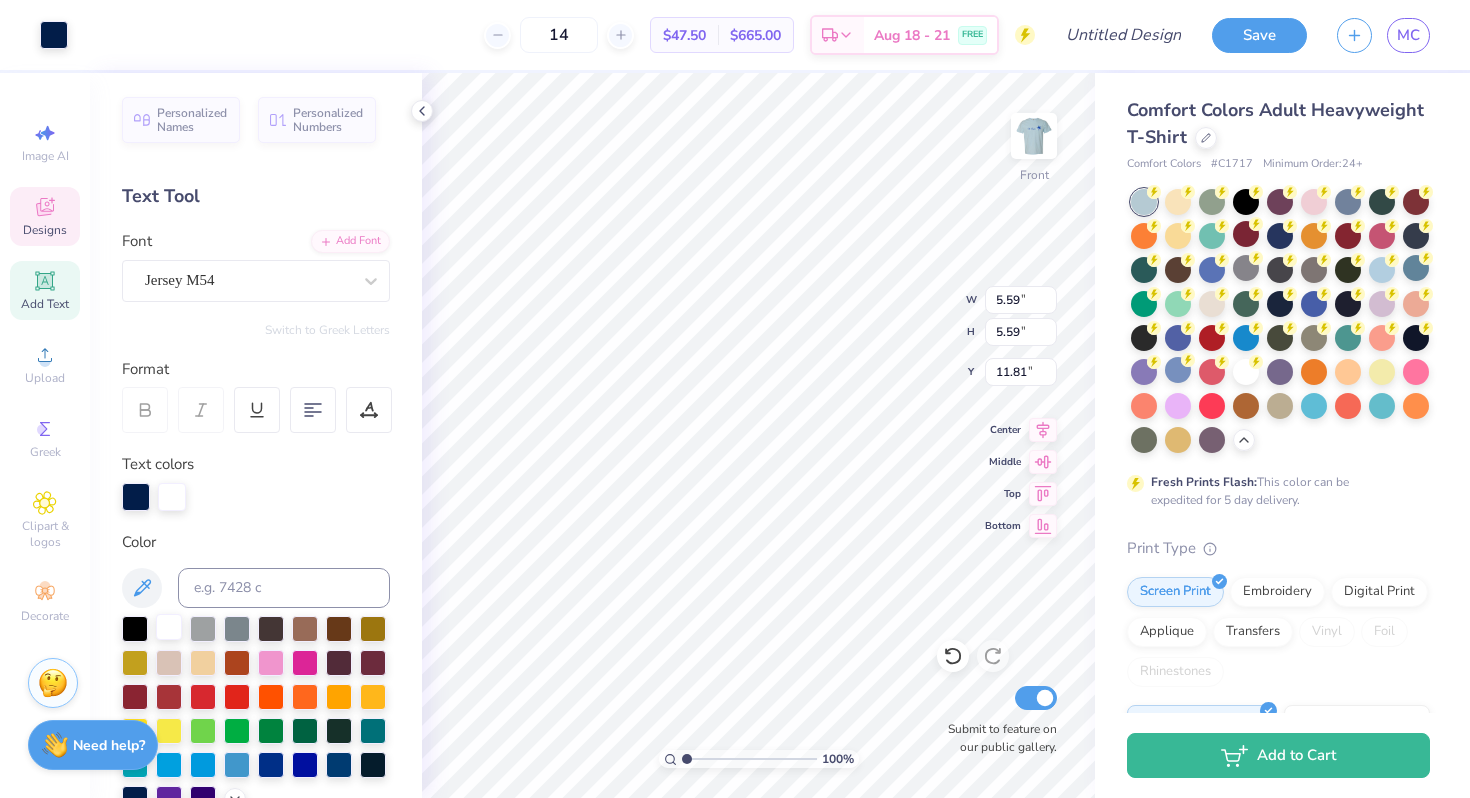 click at bounding box center [169, 627] 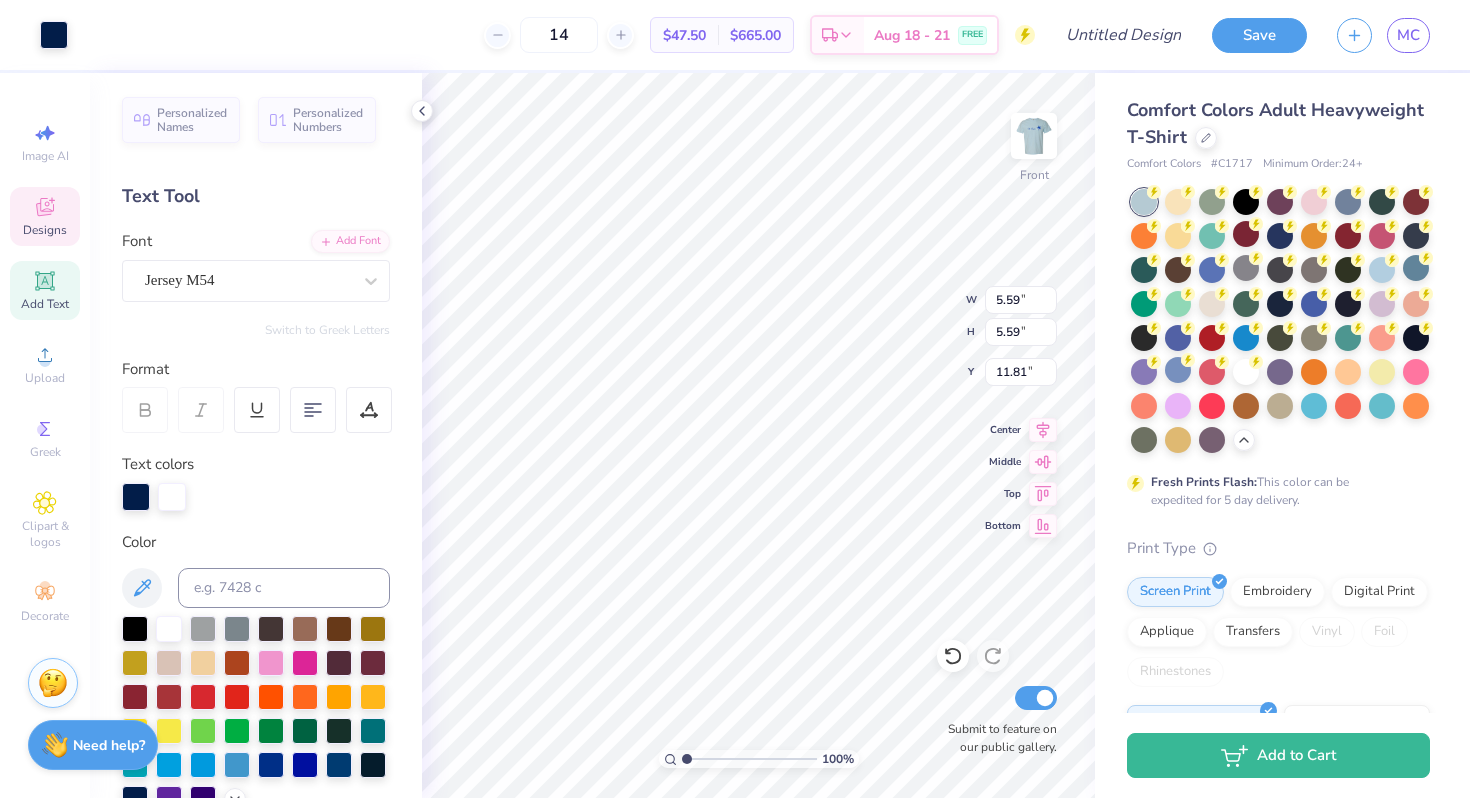 type on "2.54" 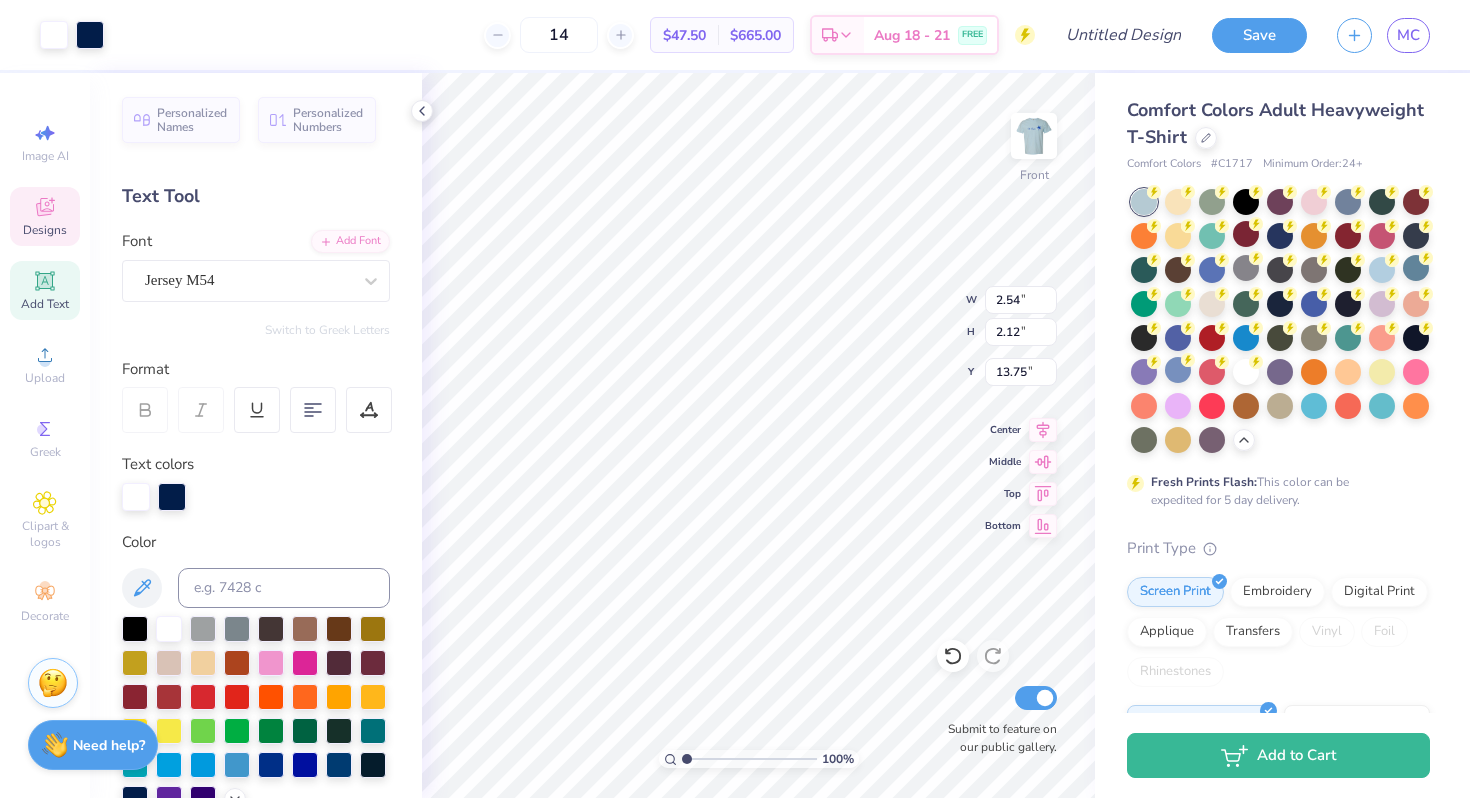 type on "2.12" 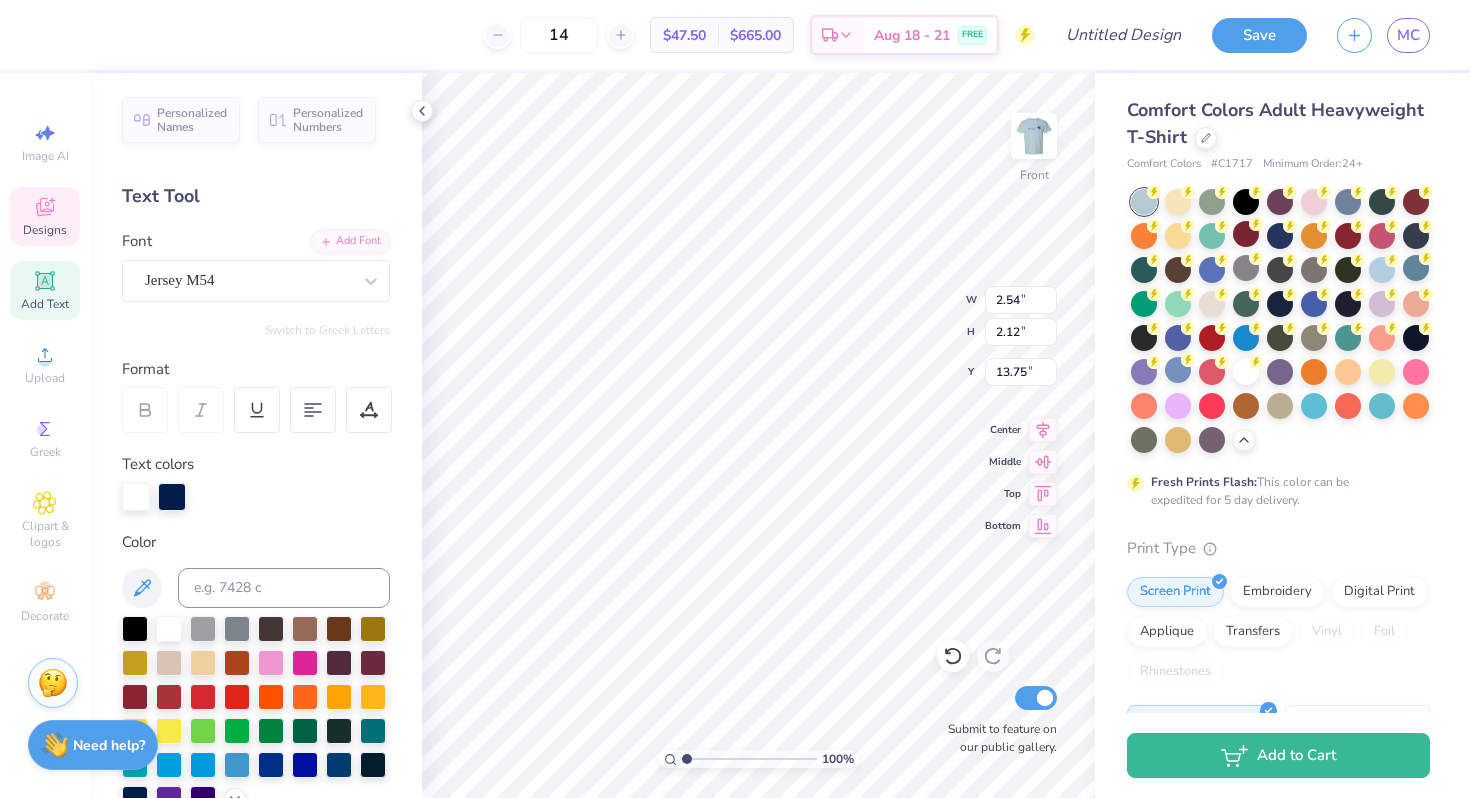 type on "20.15" 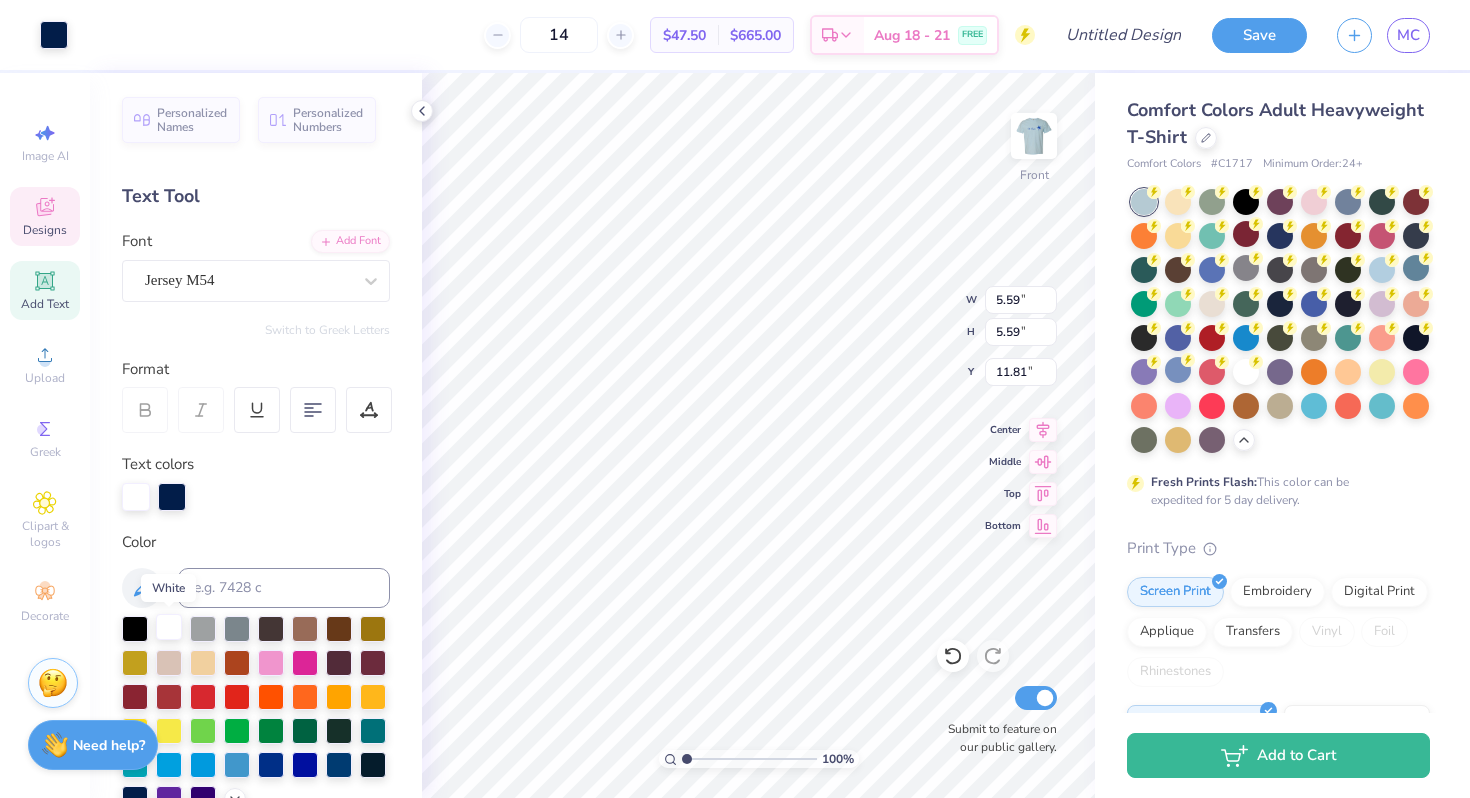click at bounding box center [169, 627] 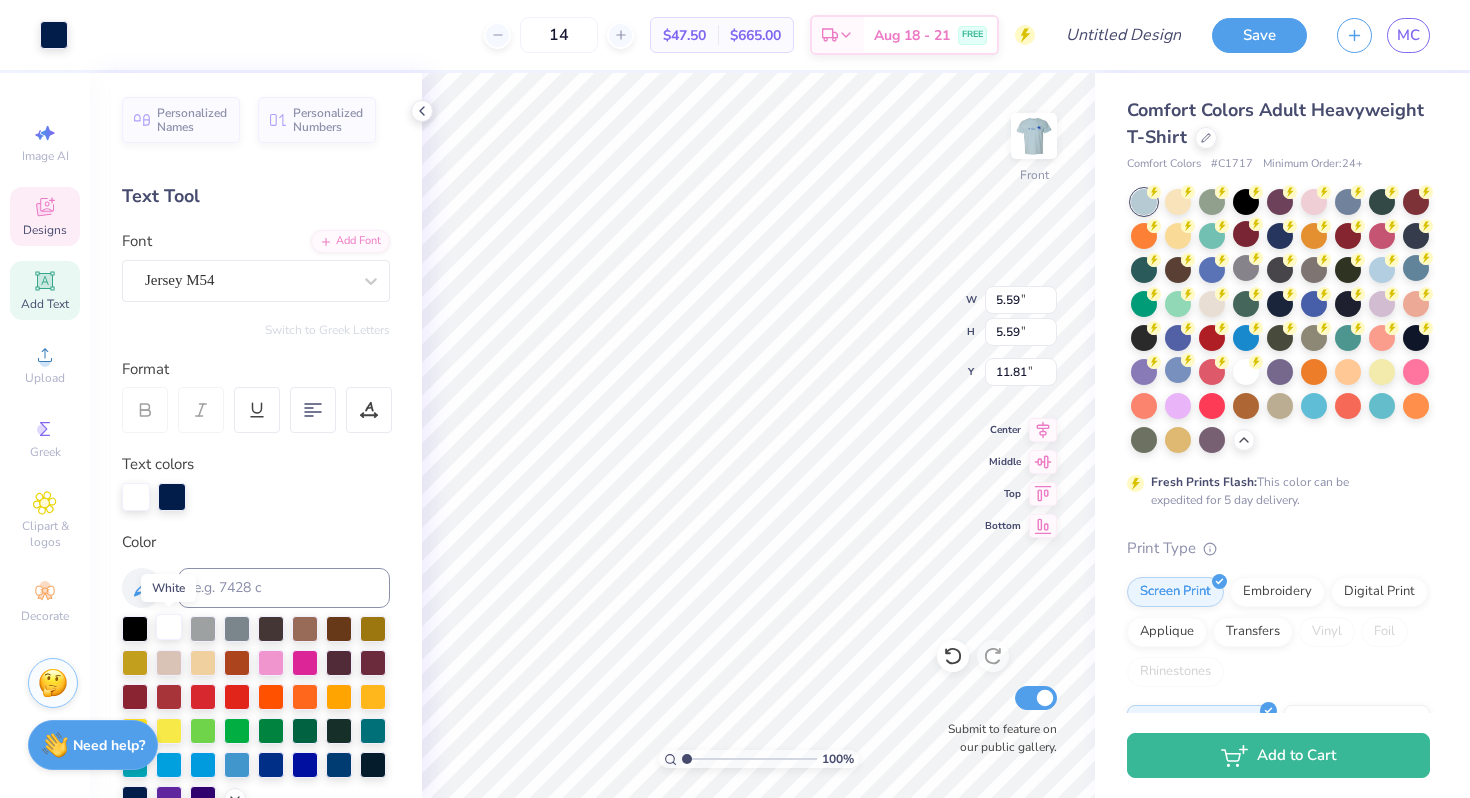 click at bounding box center [169, 627] 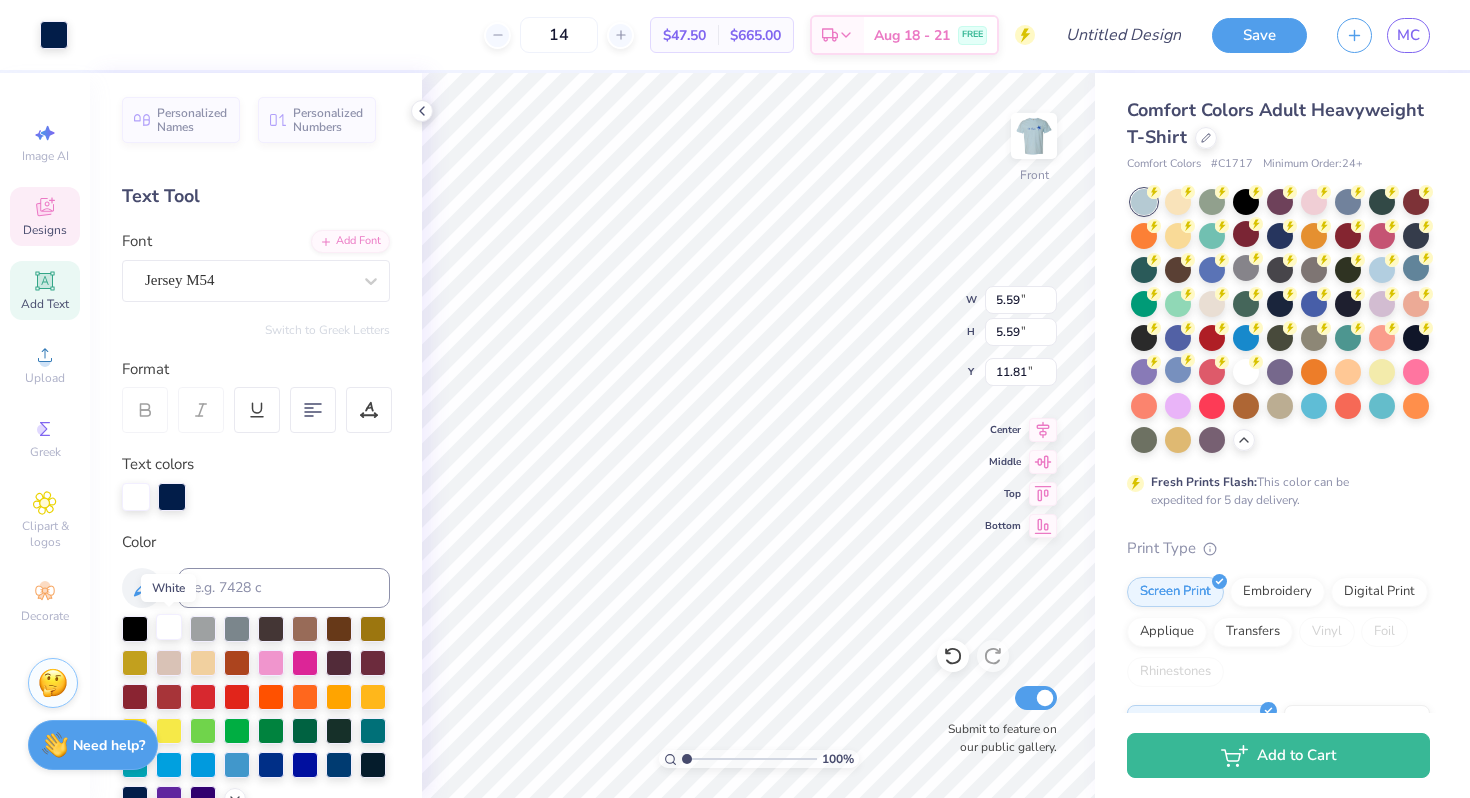 click at bounding box center (169, 627) 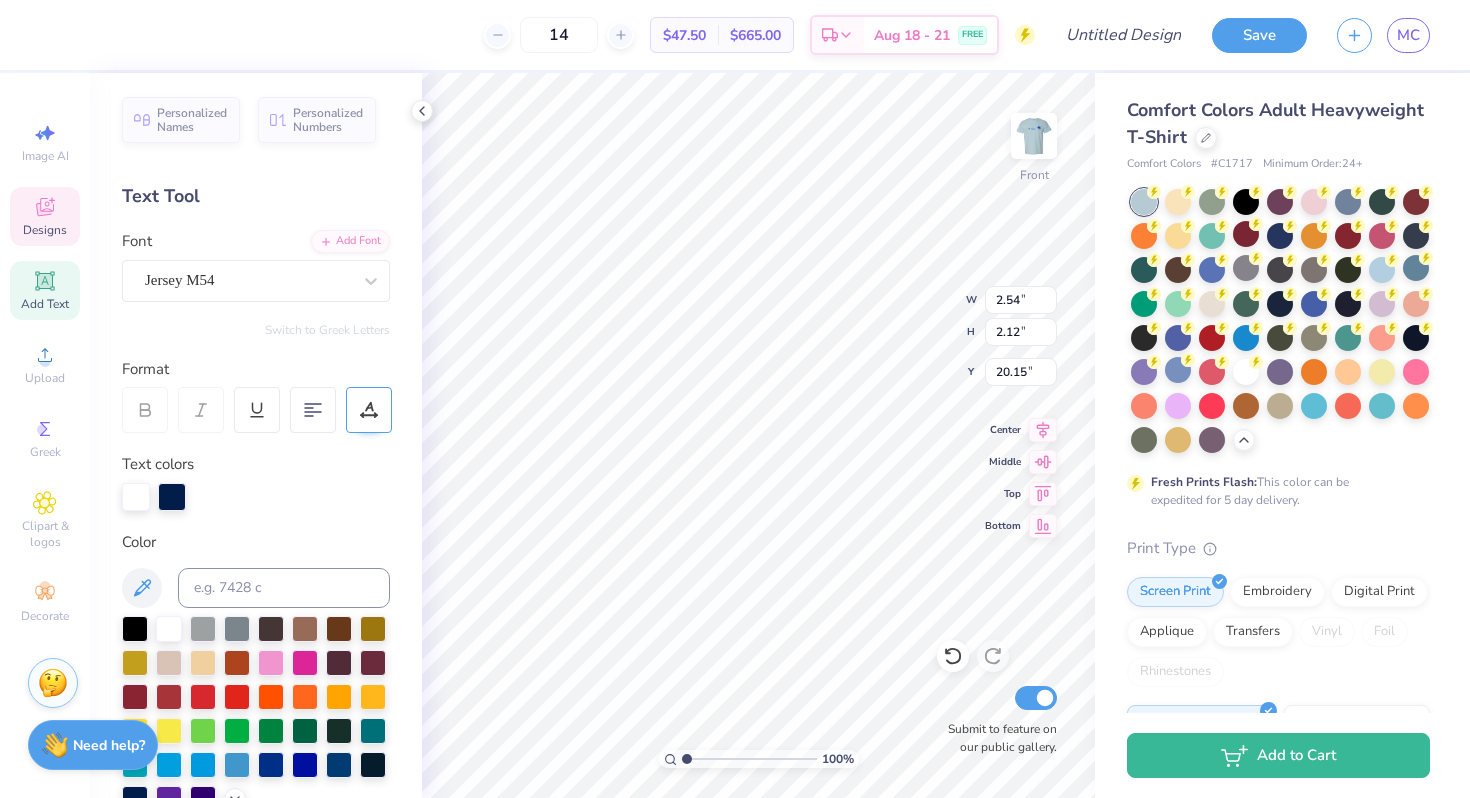 type on "2" 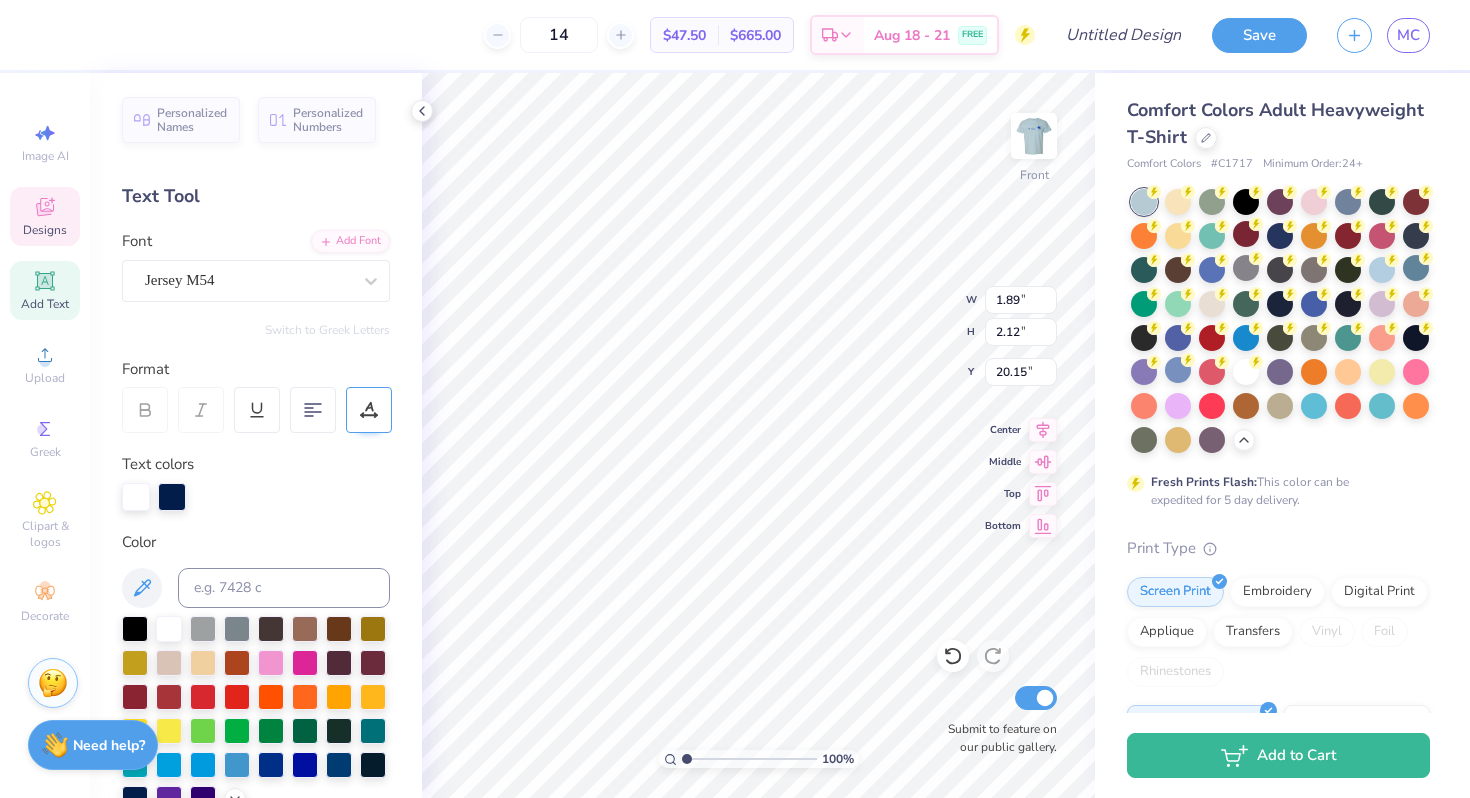 type on "1.89" 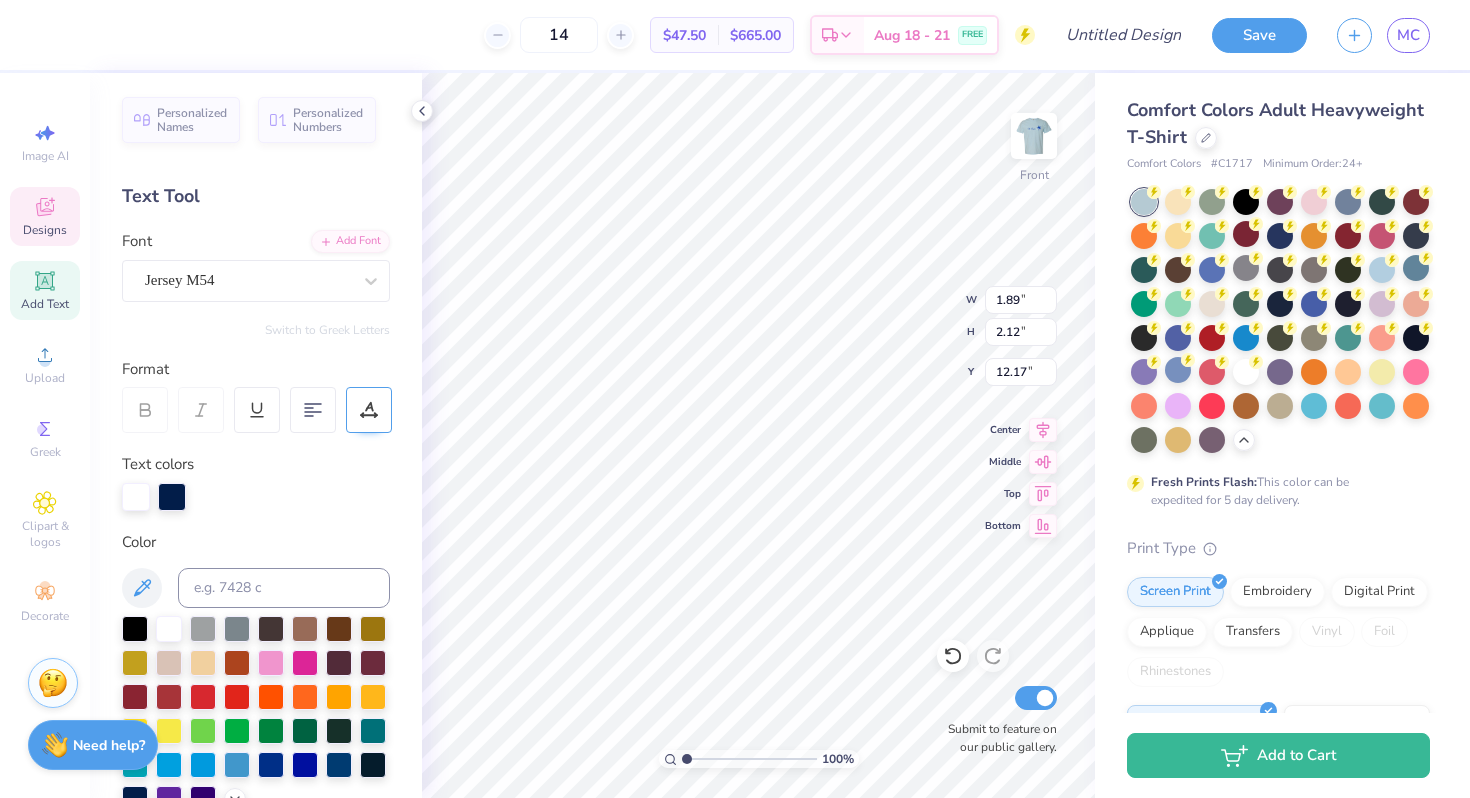type on "12.17" 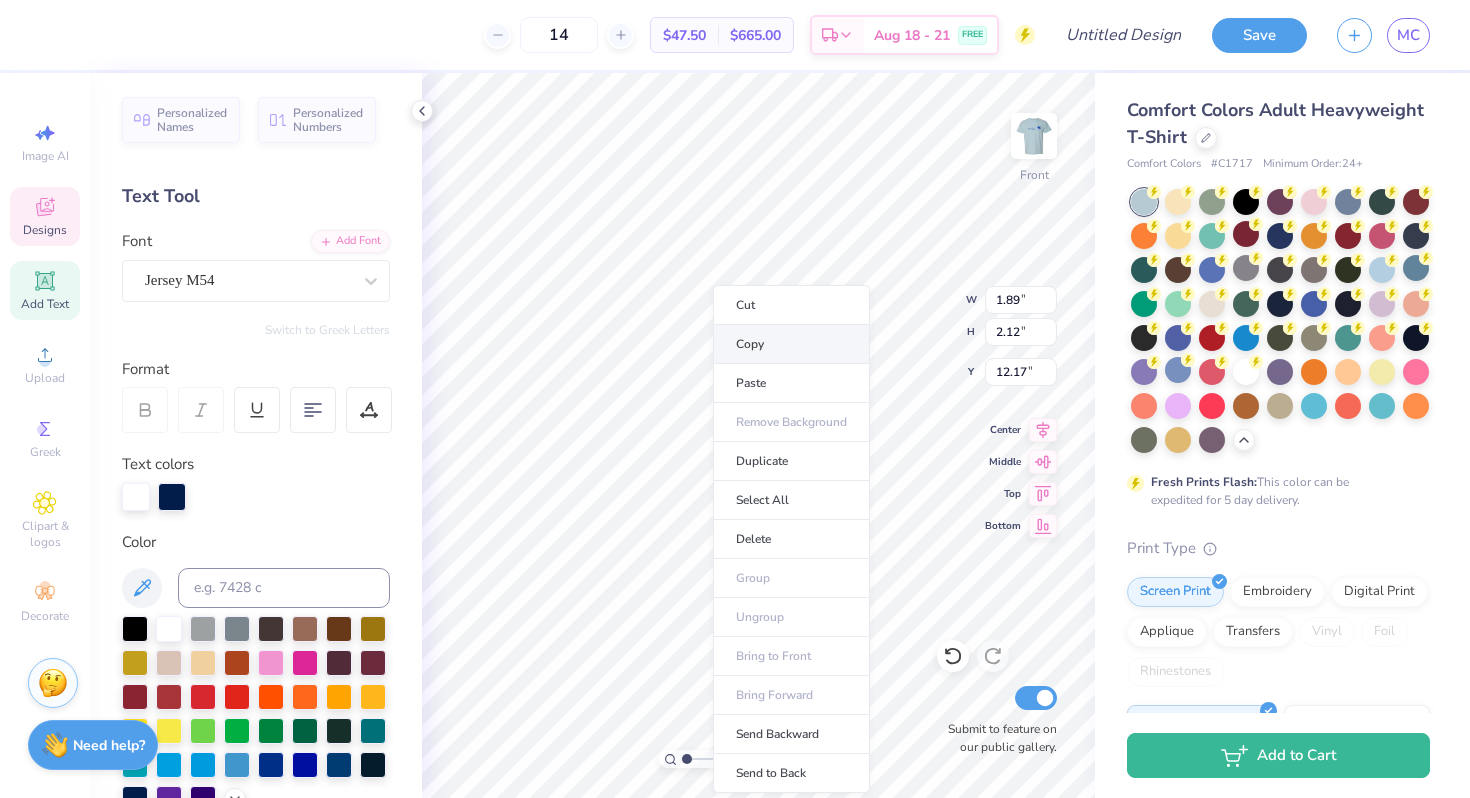 click on "Copy" at bounding box center [791, 344] 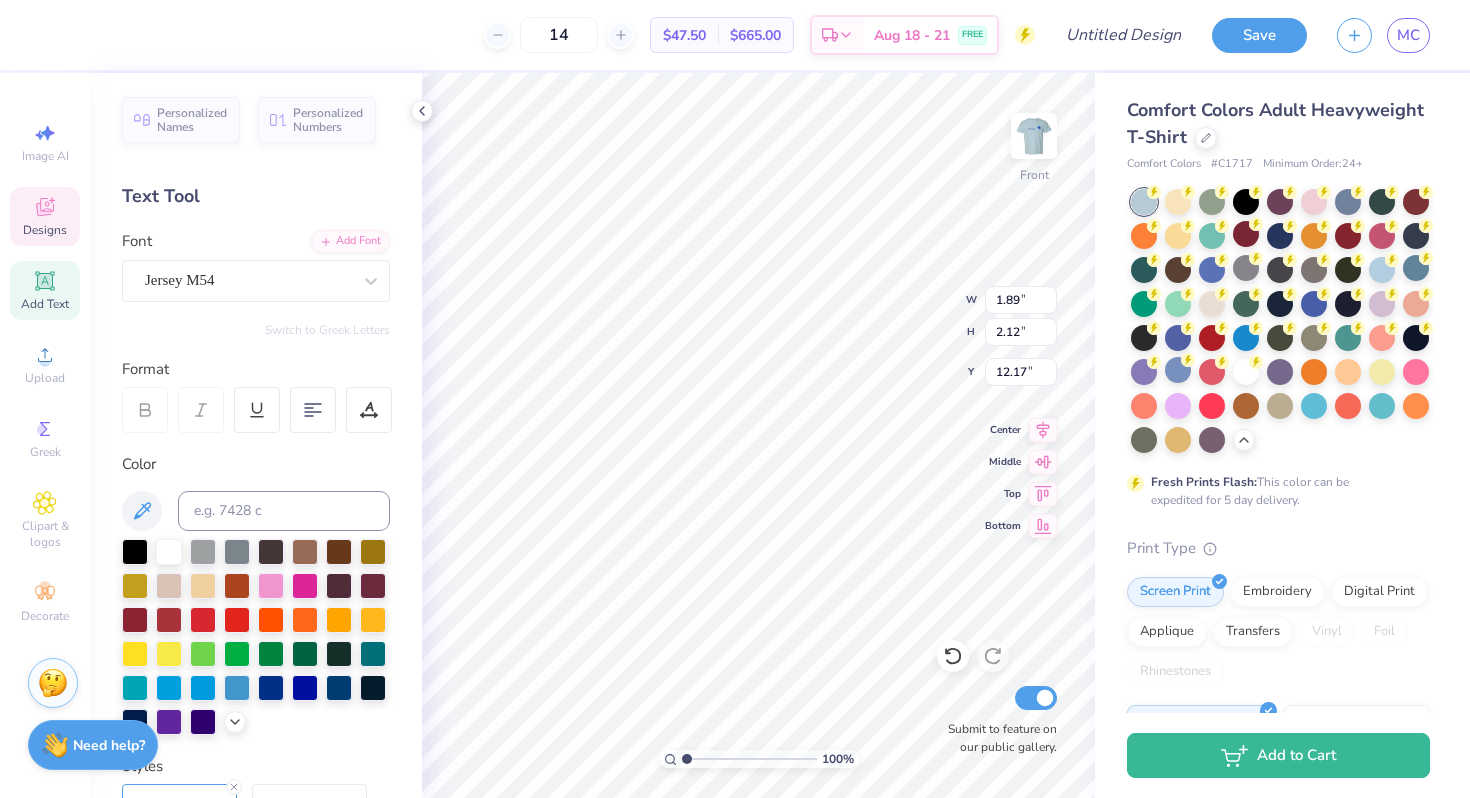 type on "13.46" 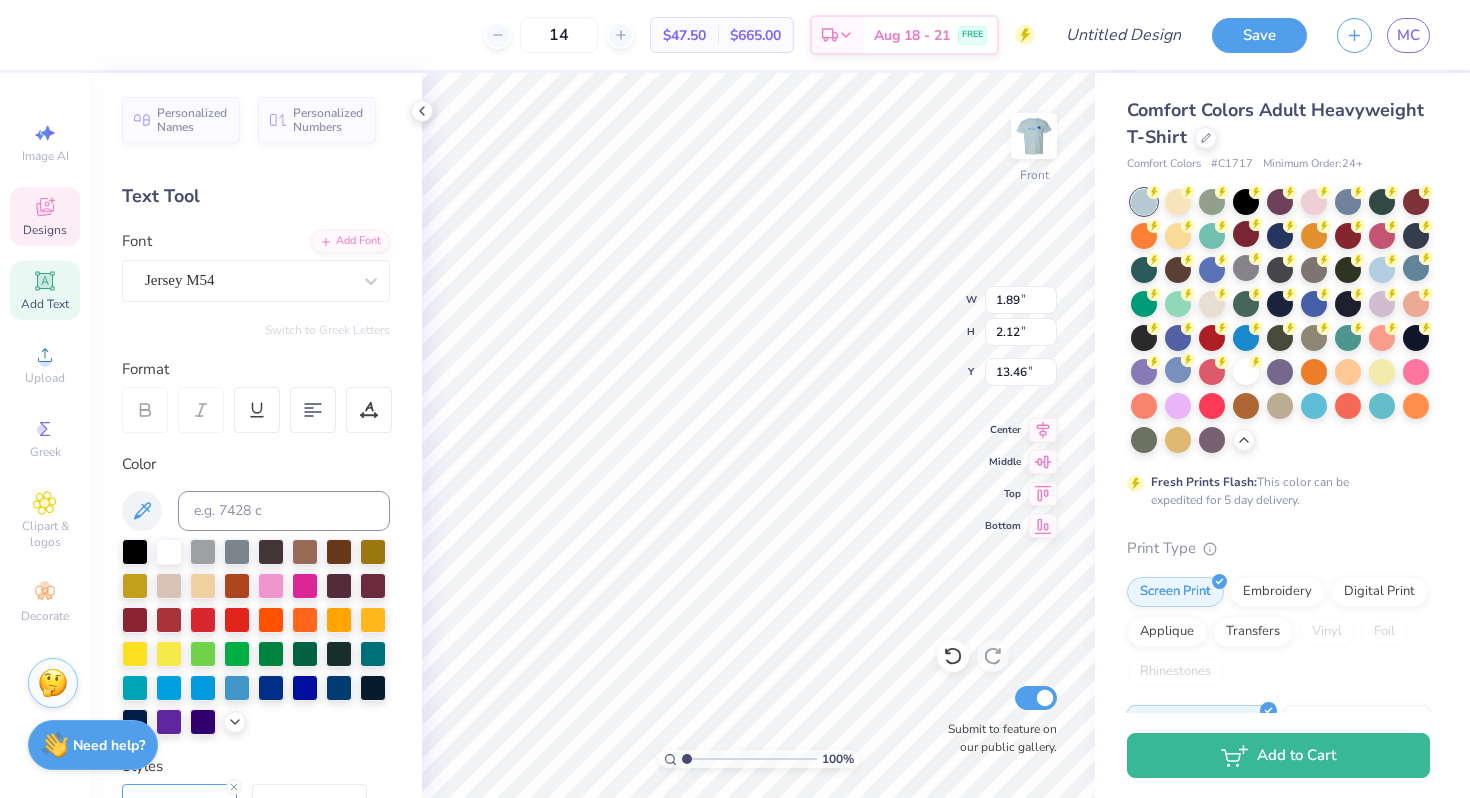 type on "1" 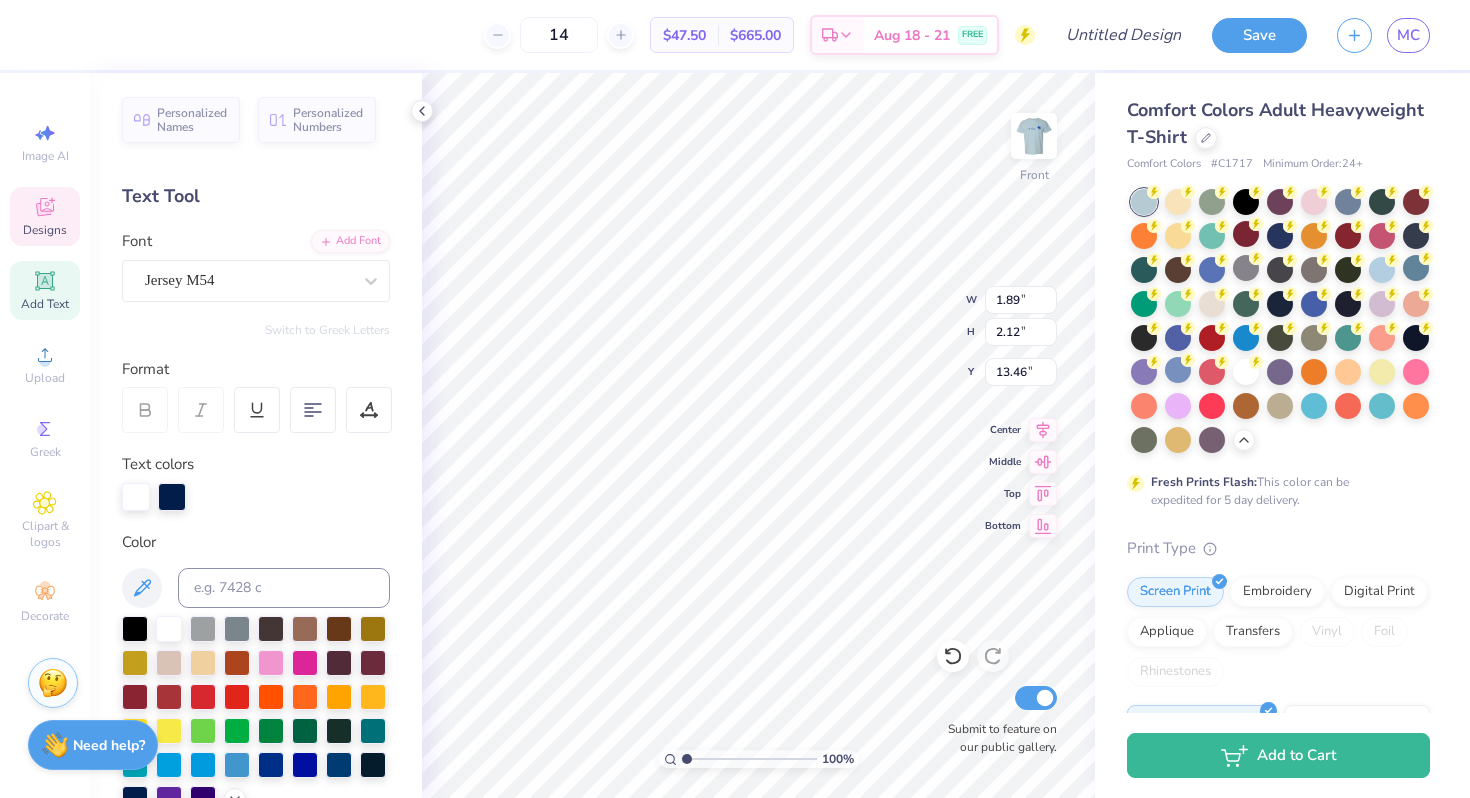type on "12.17" 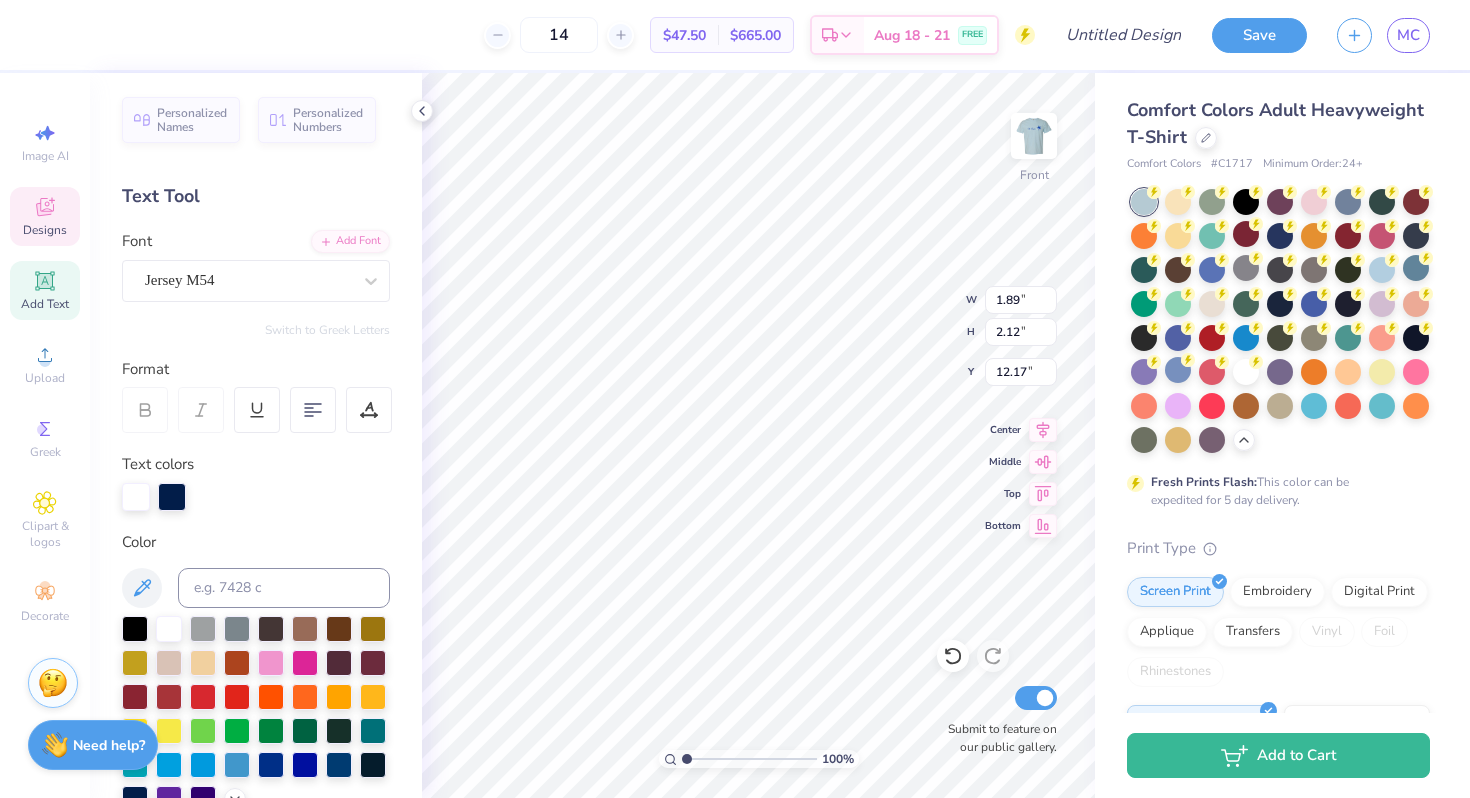 type on "1967" 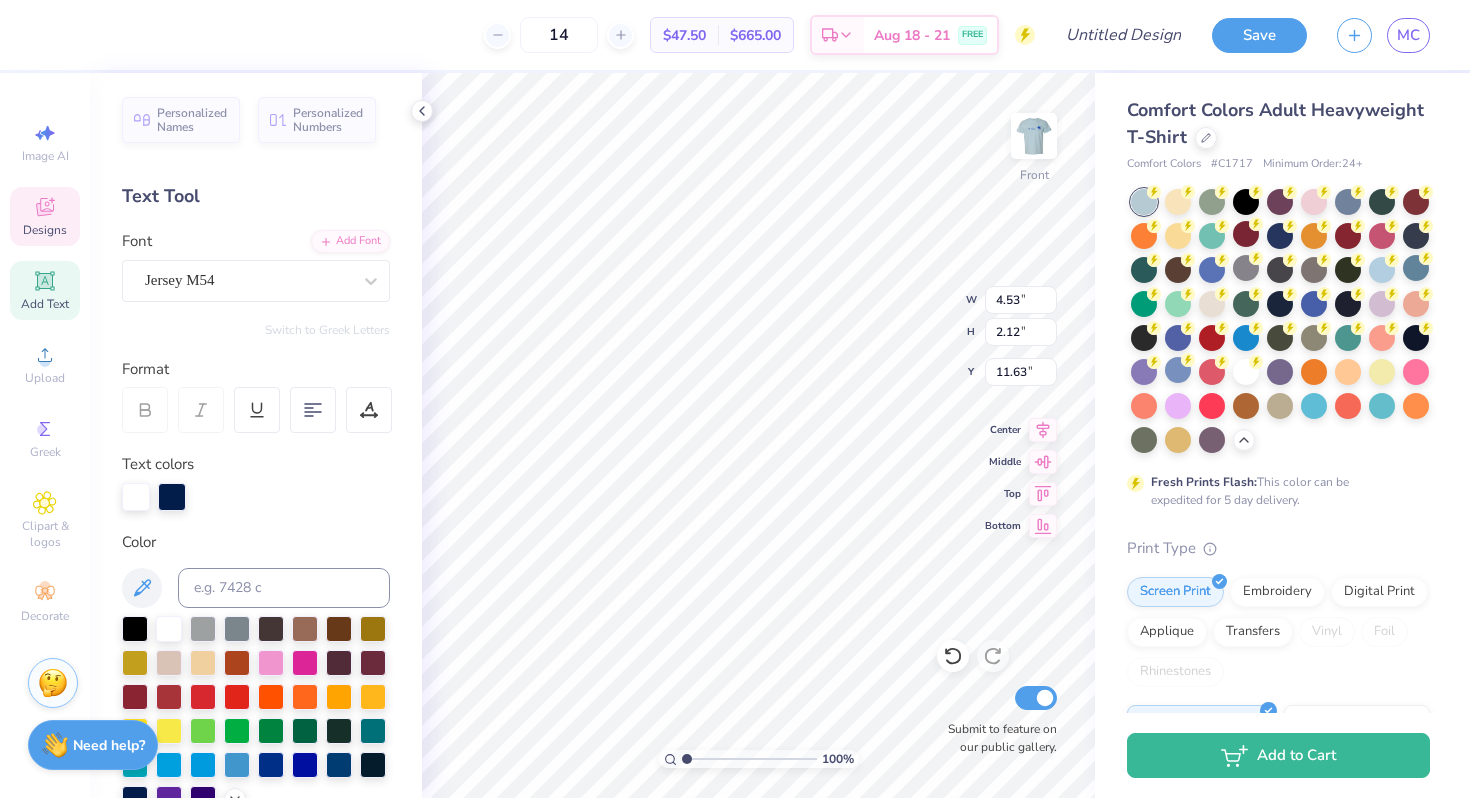 type on "11.63" 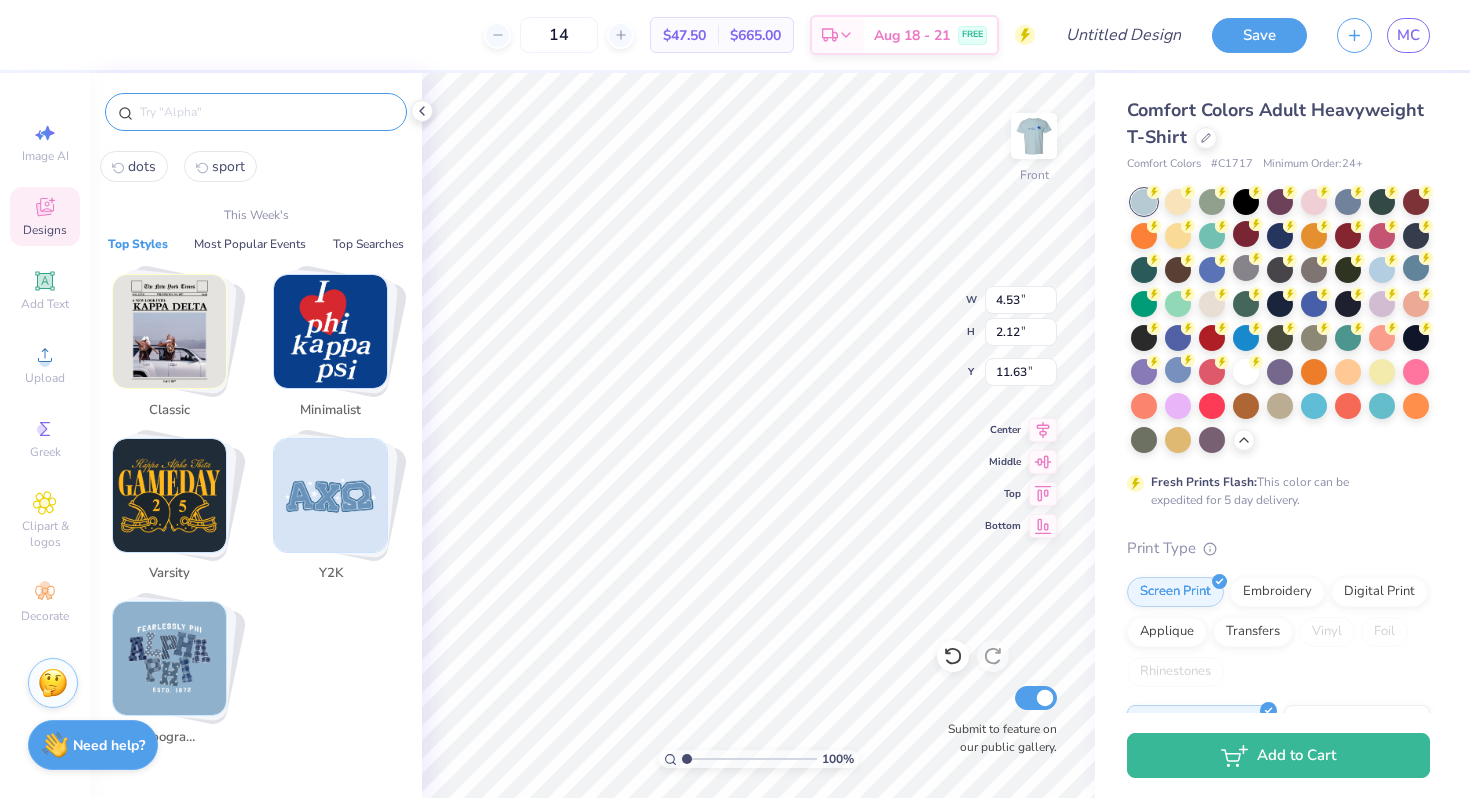 click at bounding box center [266, 112] 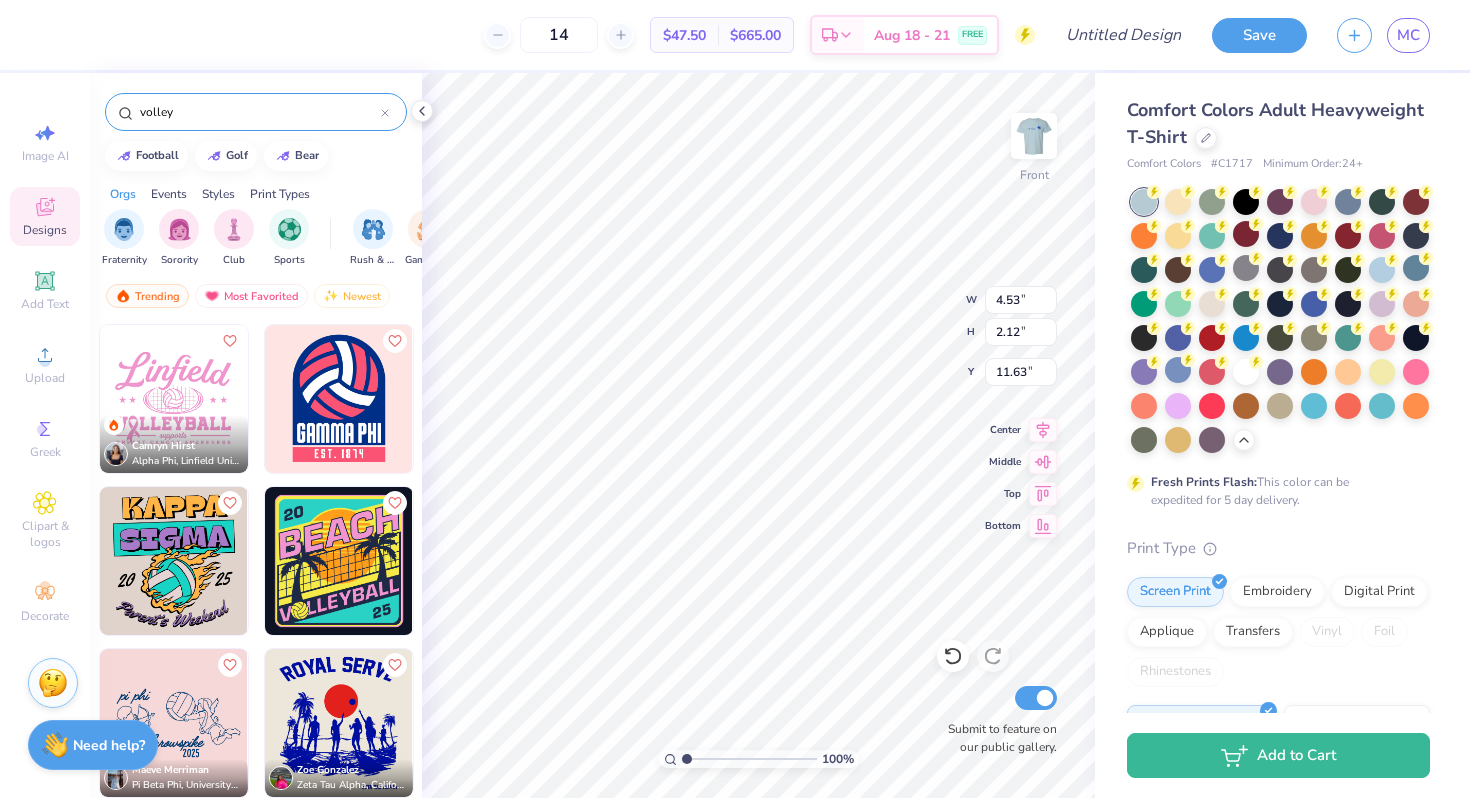 type on "volley" 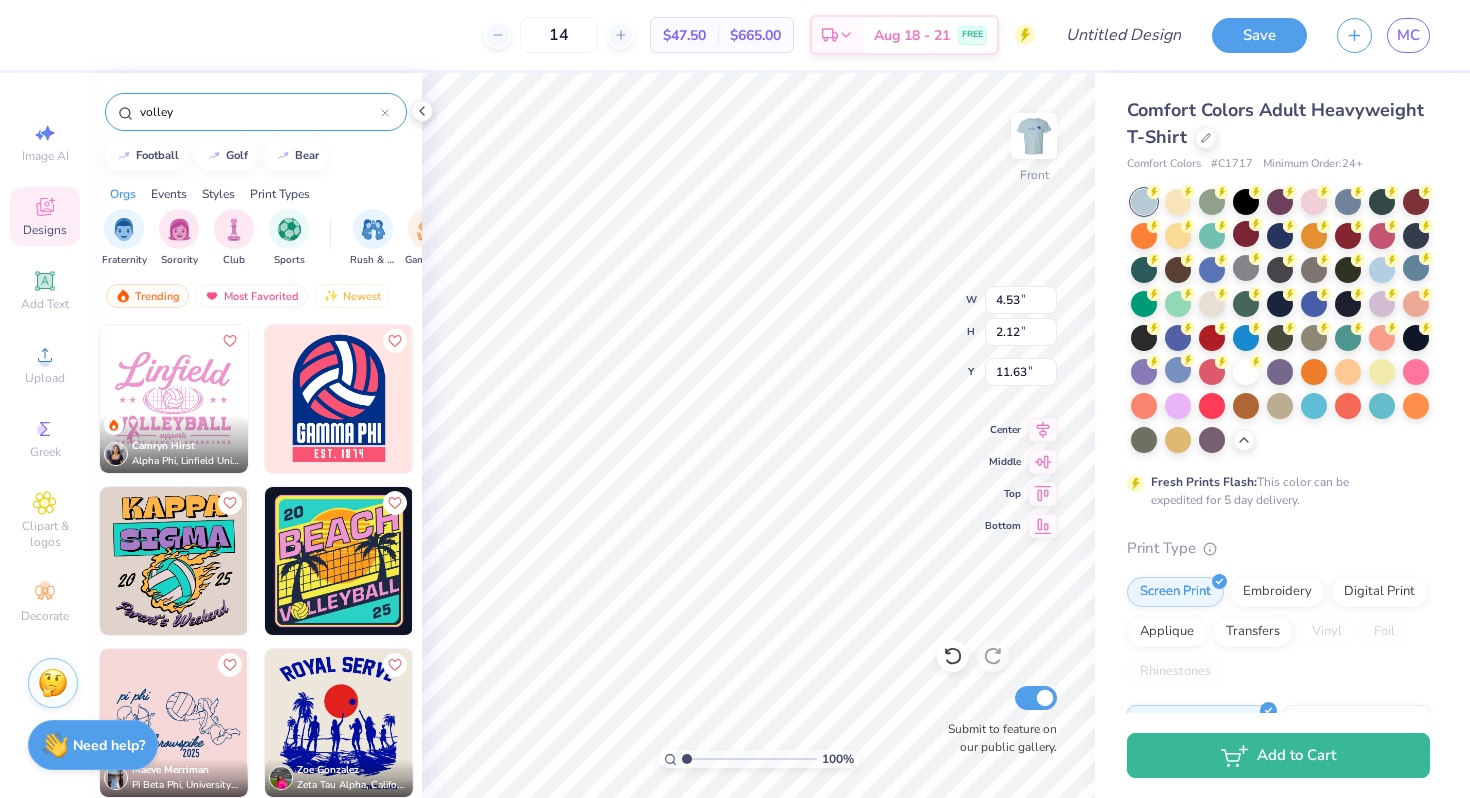 click at bounding box center [174, 399] 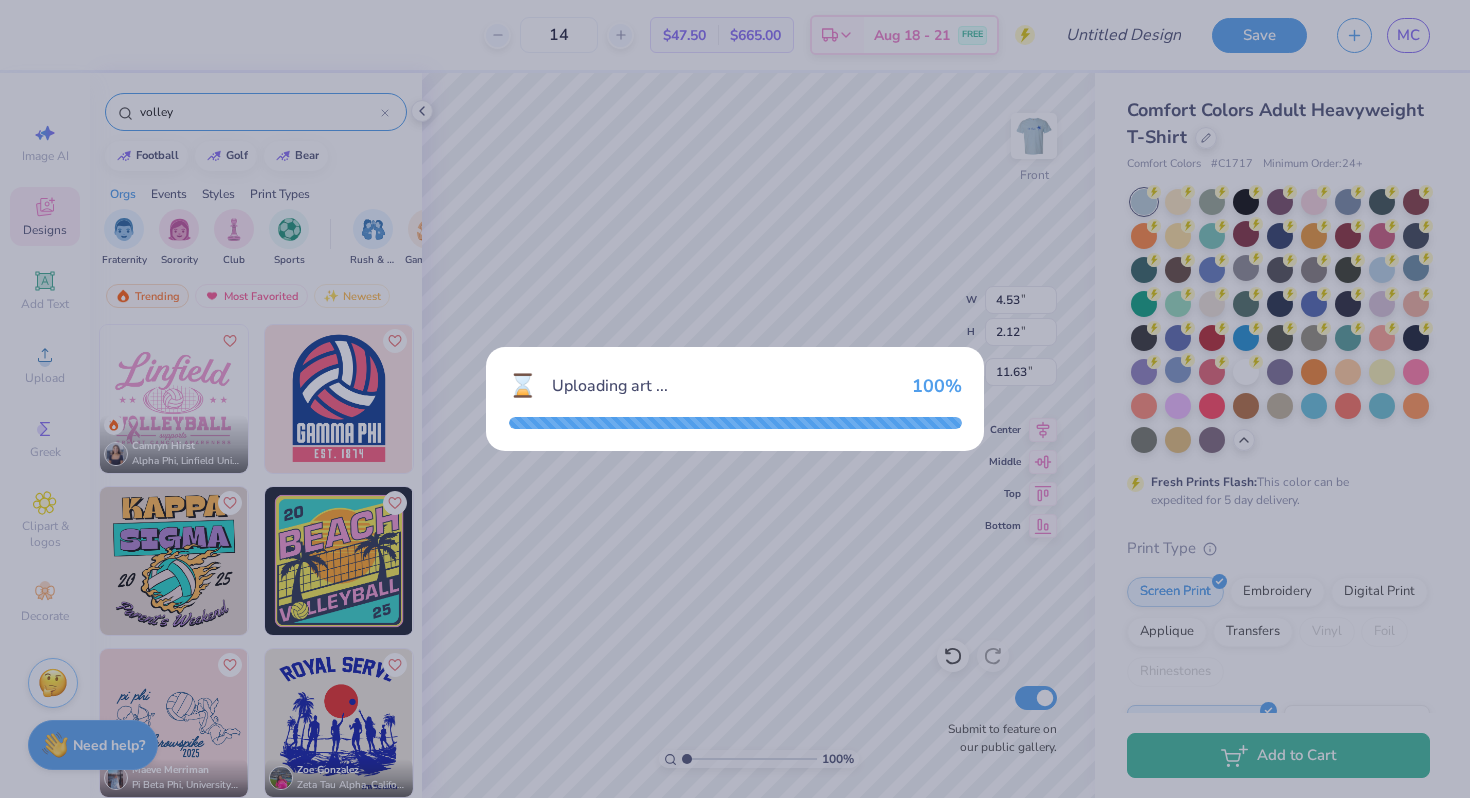 type on "10.67" 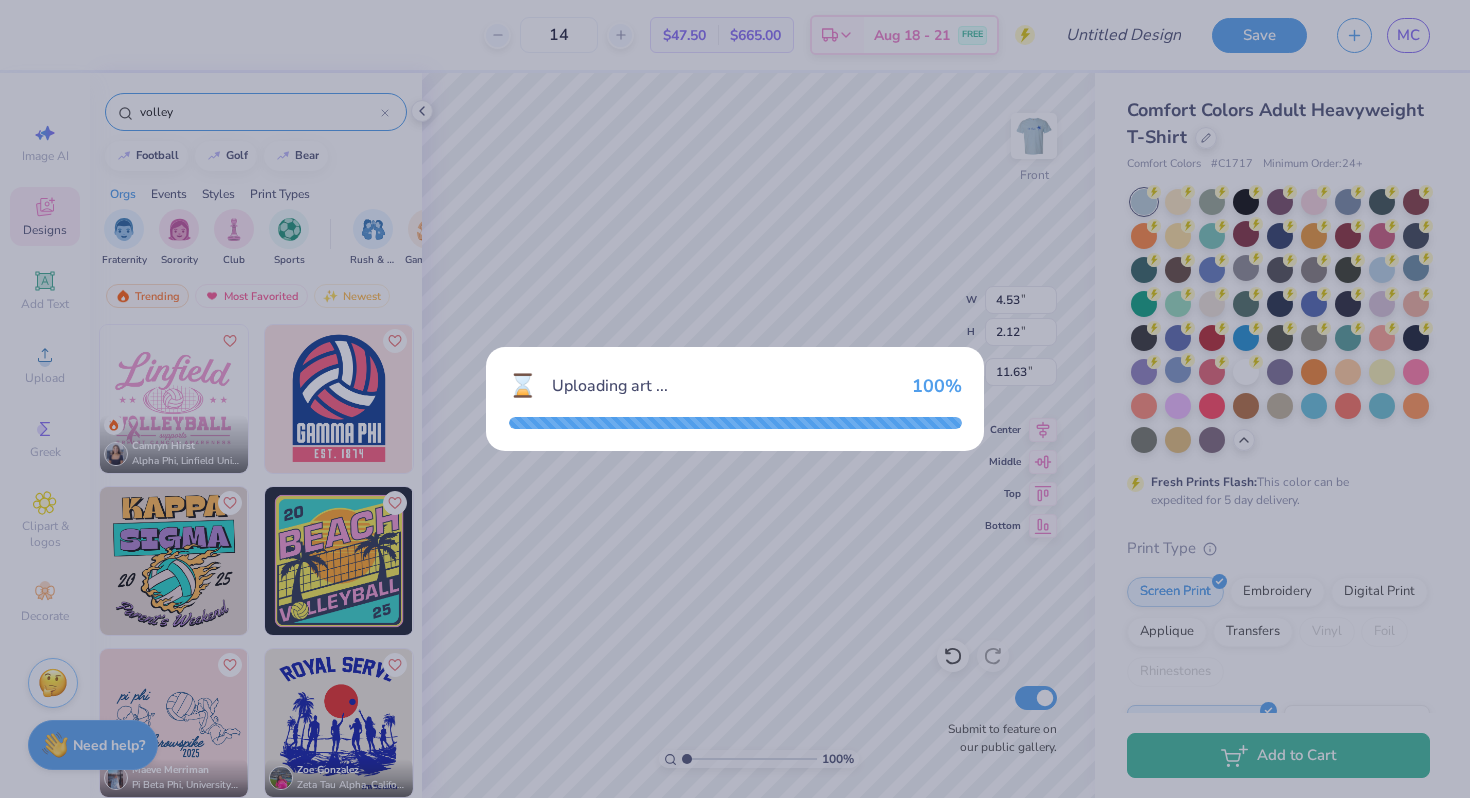 type on "8.64" 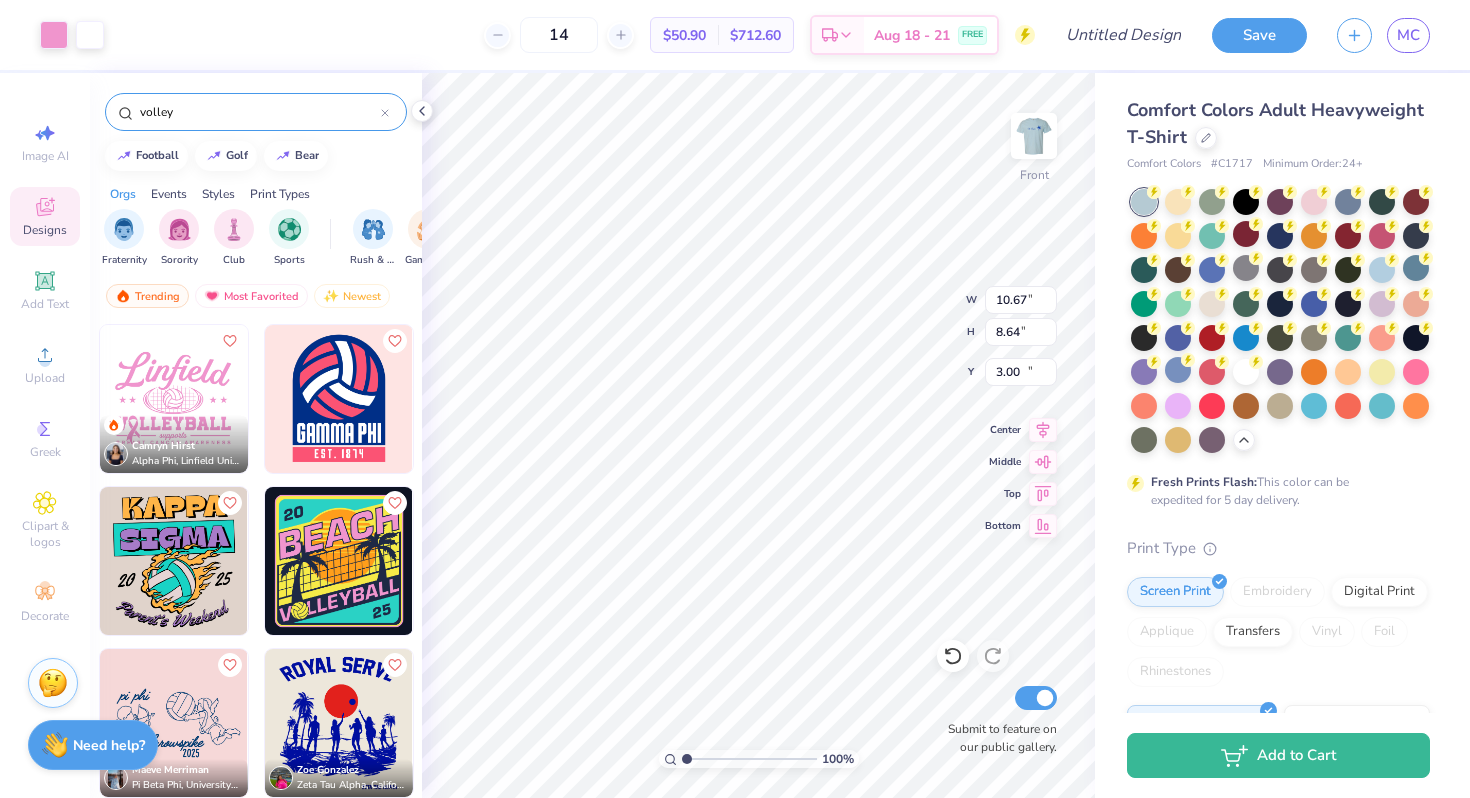type on "16.00" 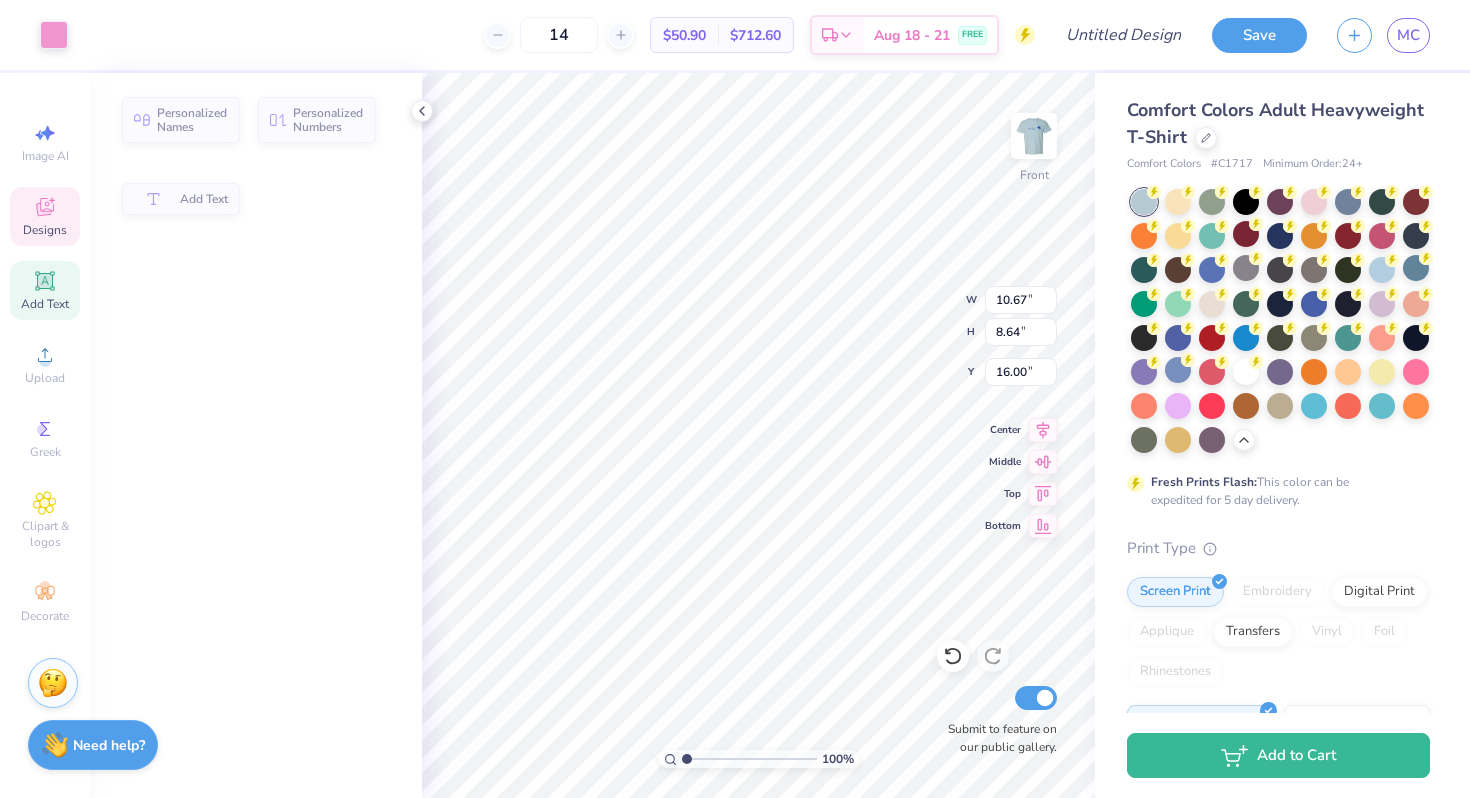 type on "3.50" 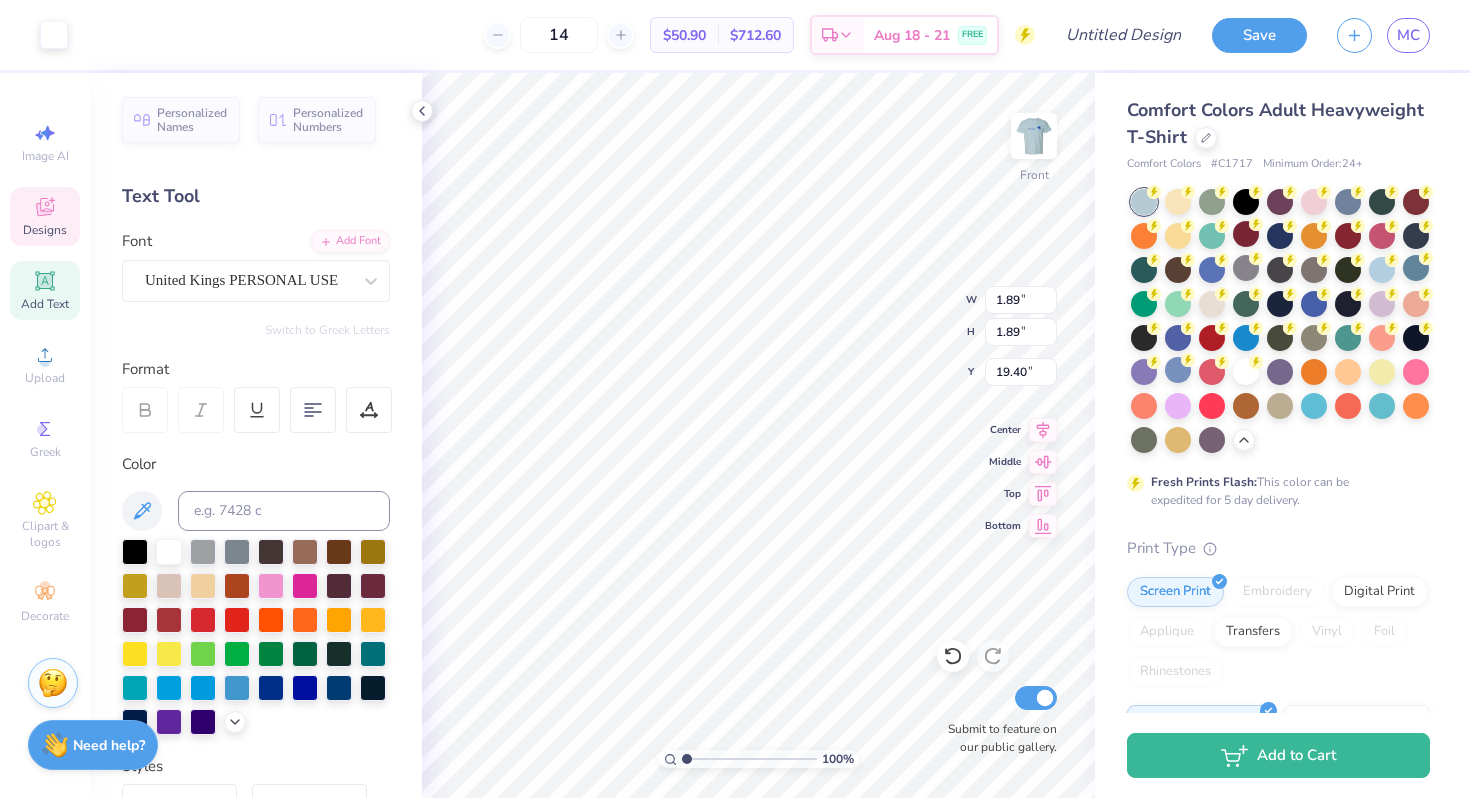 type on "19.40" 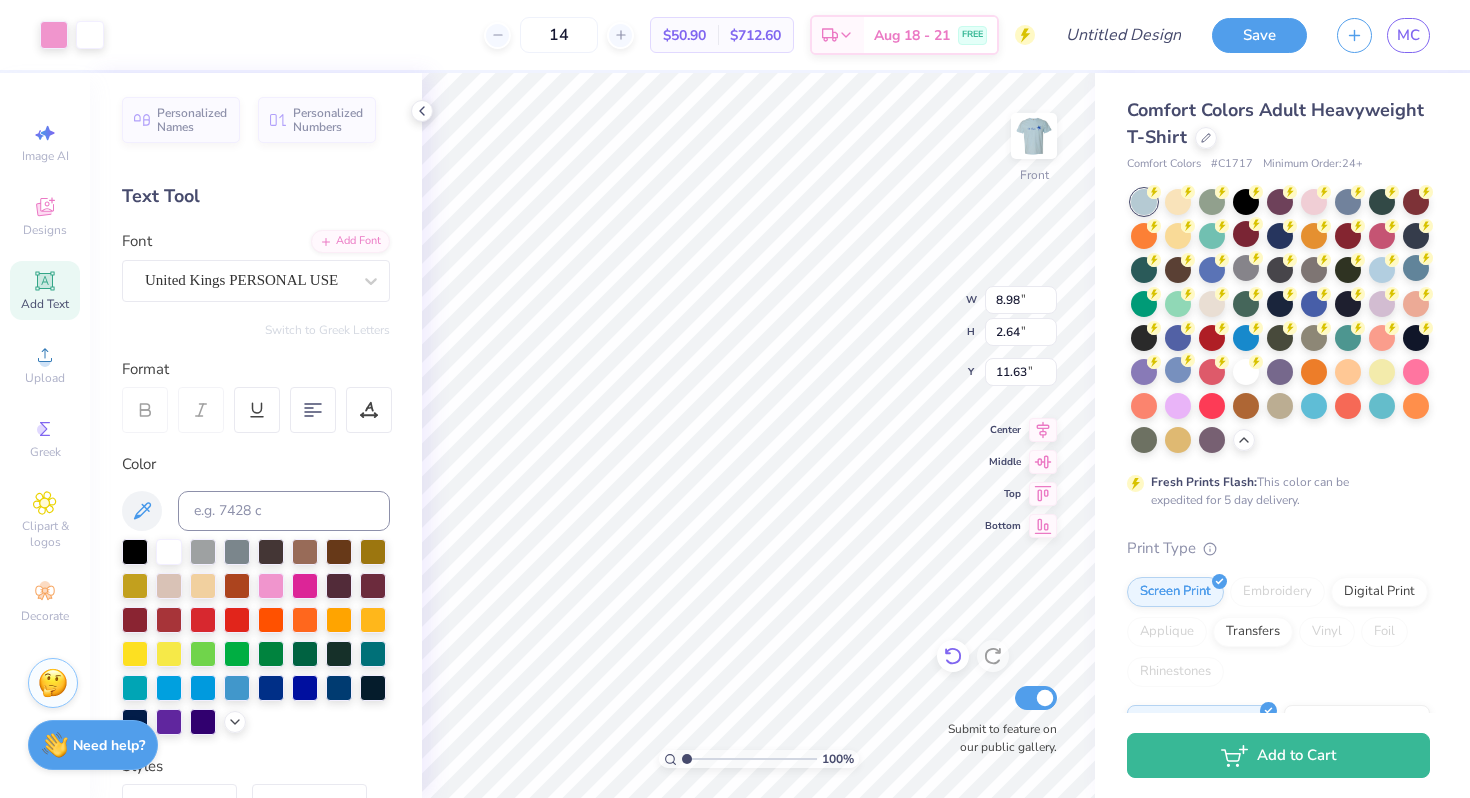 type on "11.63" 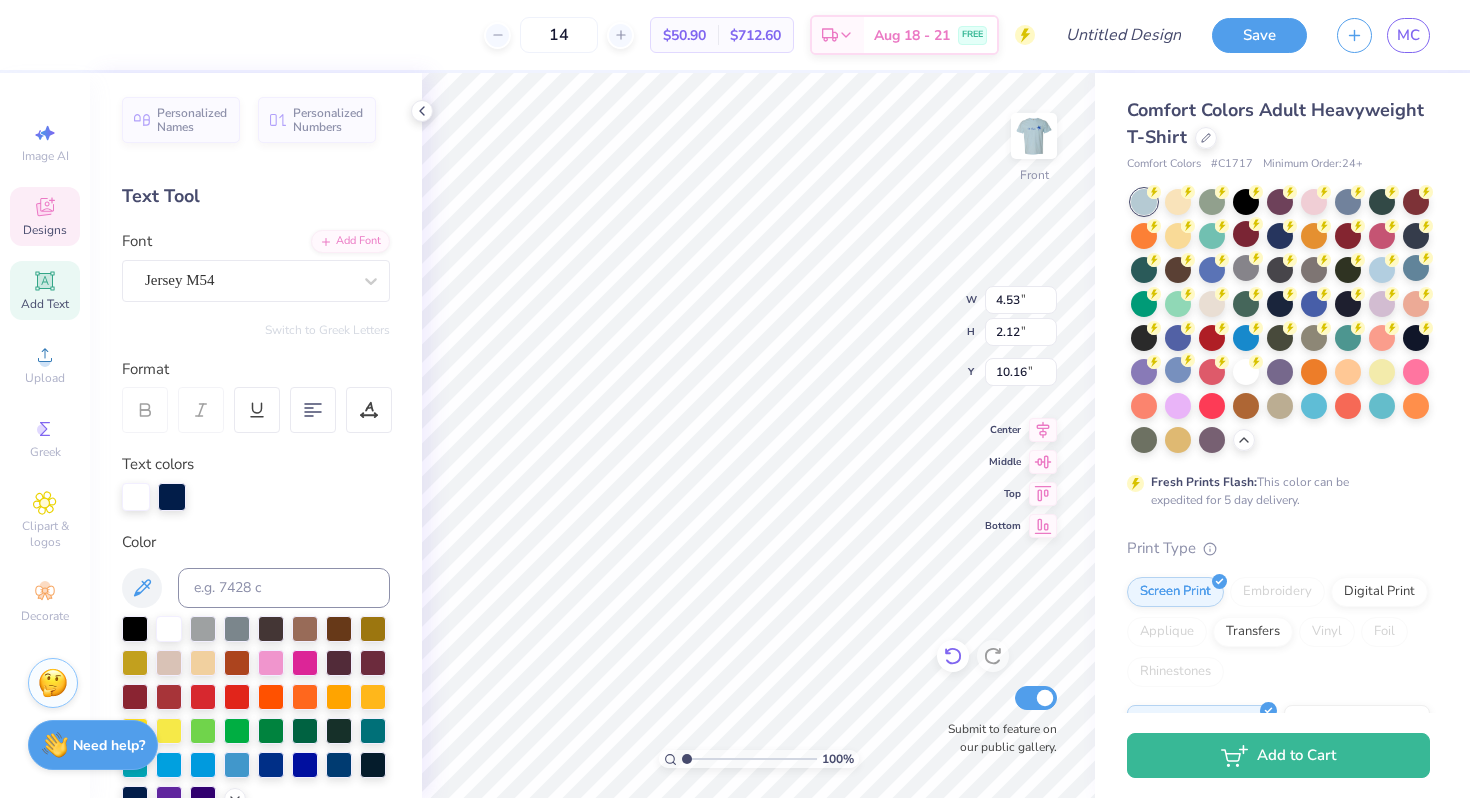 type on "8.55" 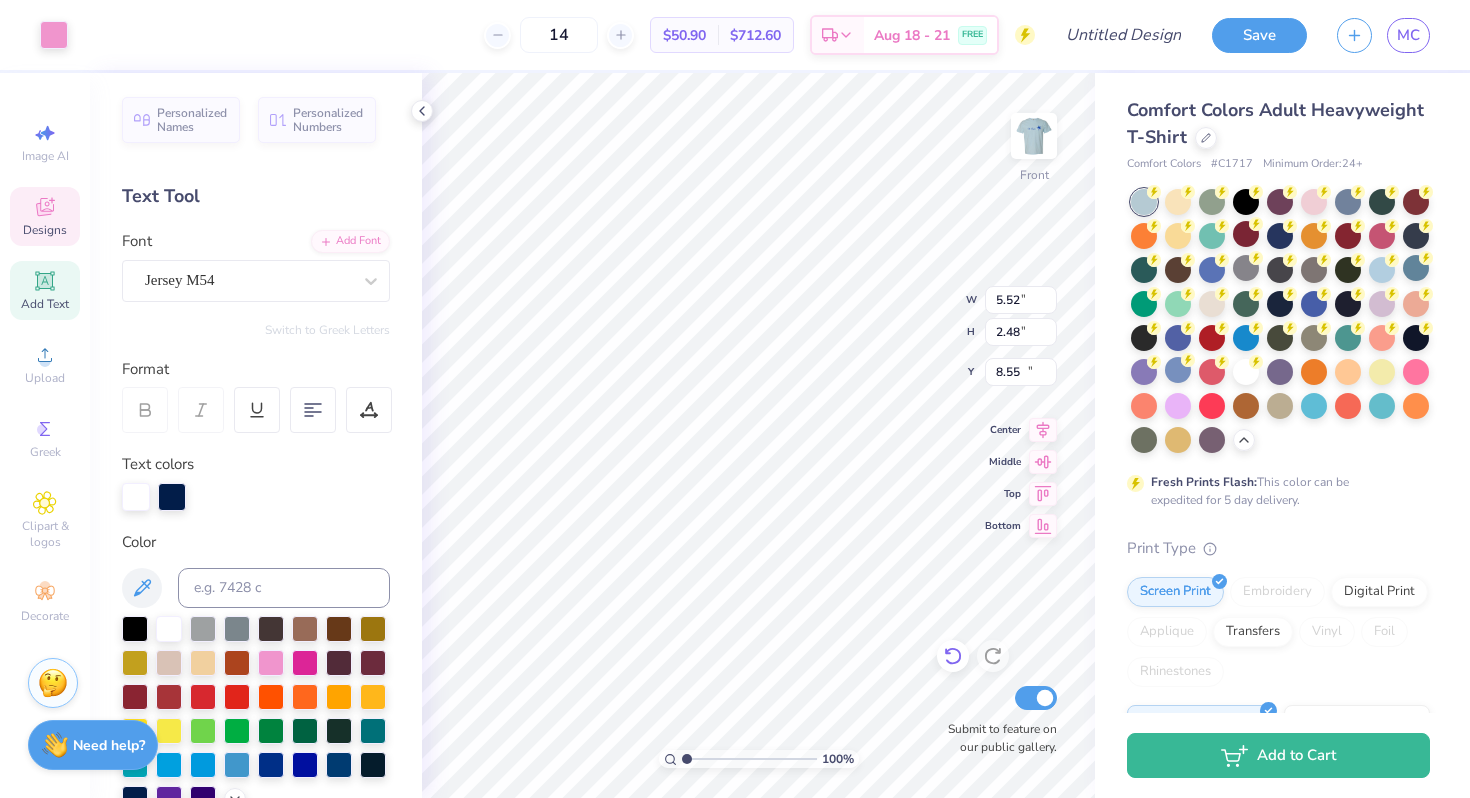 type on "5.52" 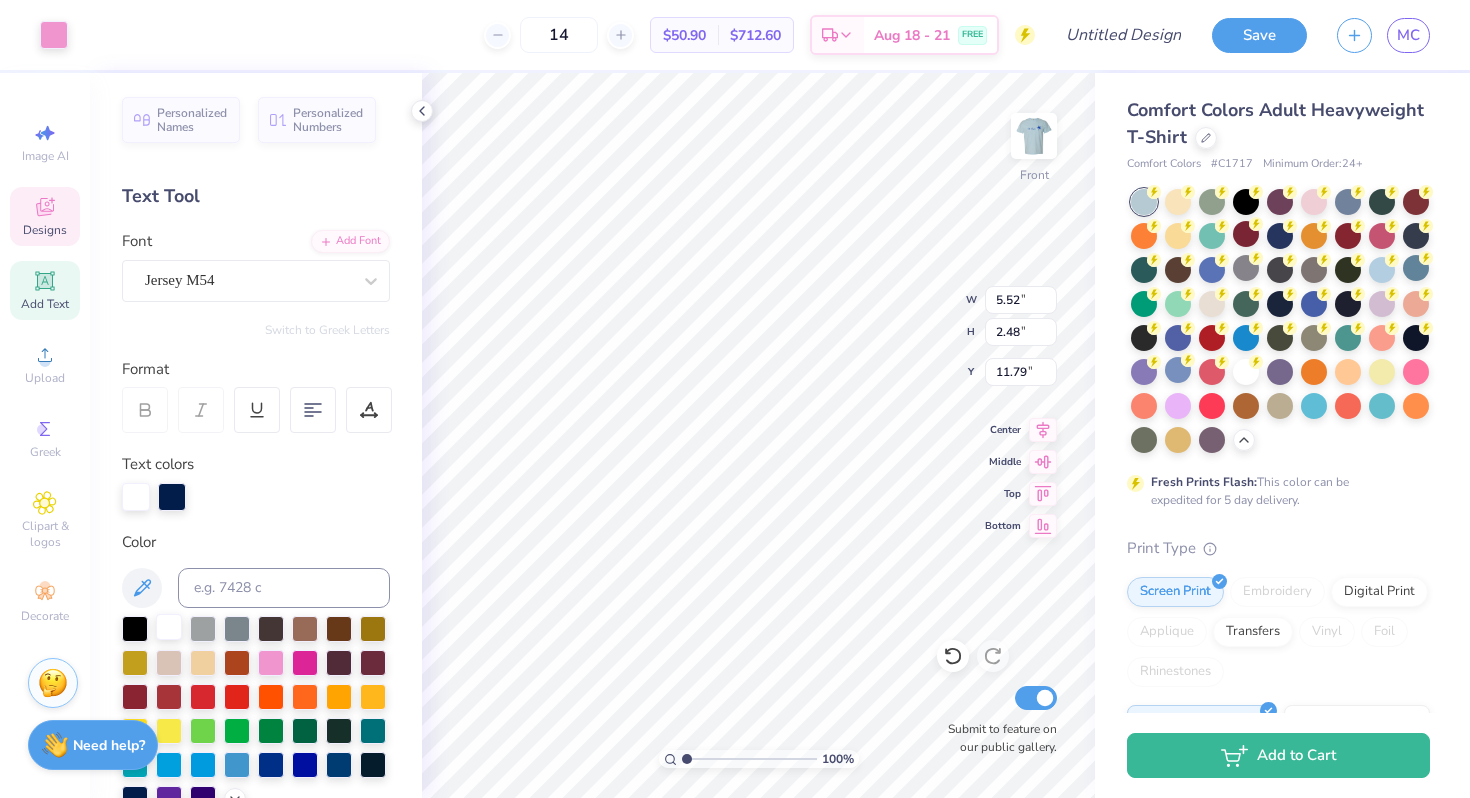 click at bounding box center (169, 627) 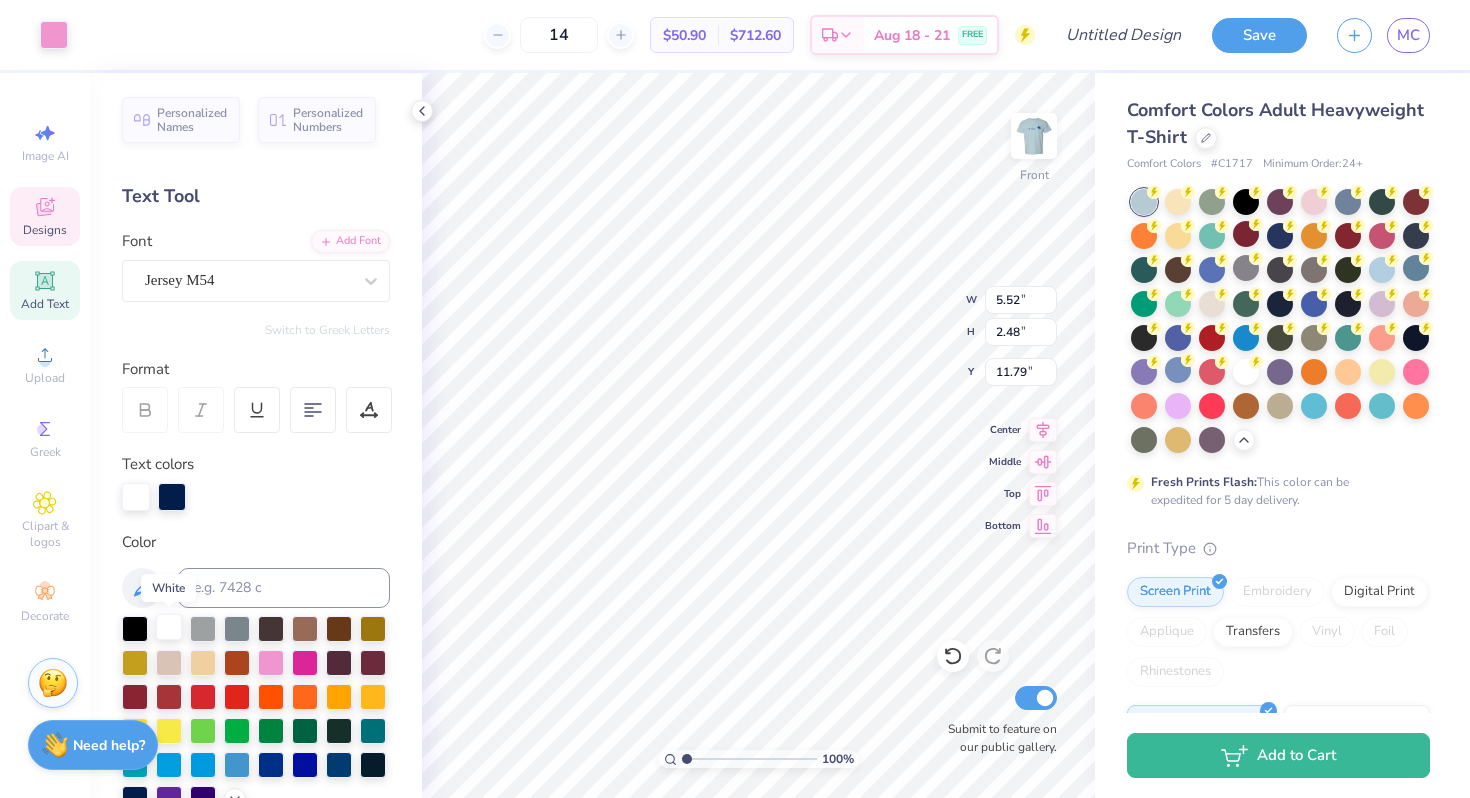 click at bounding box center (169, 627) 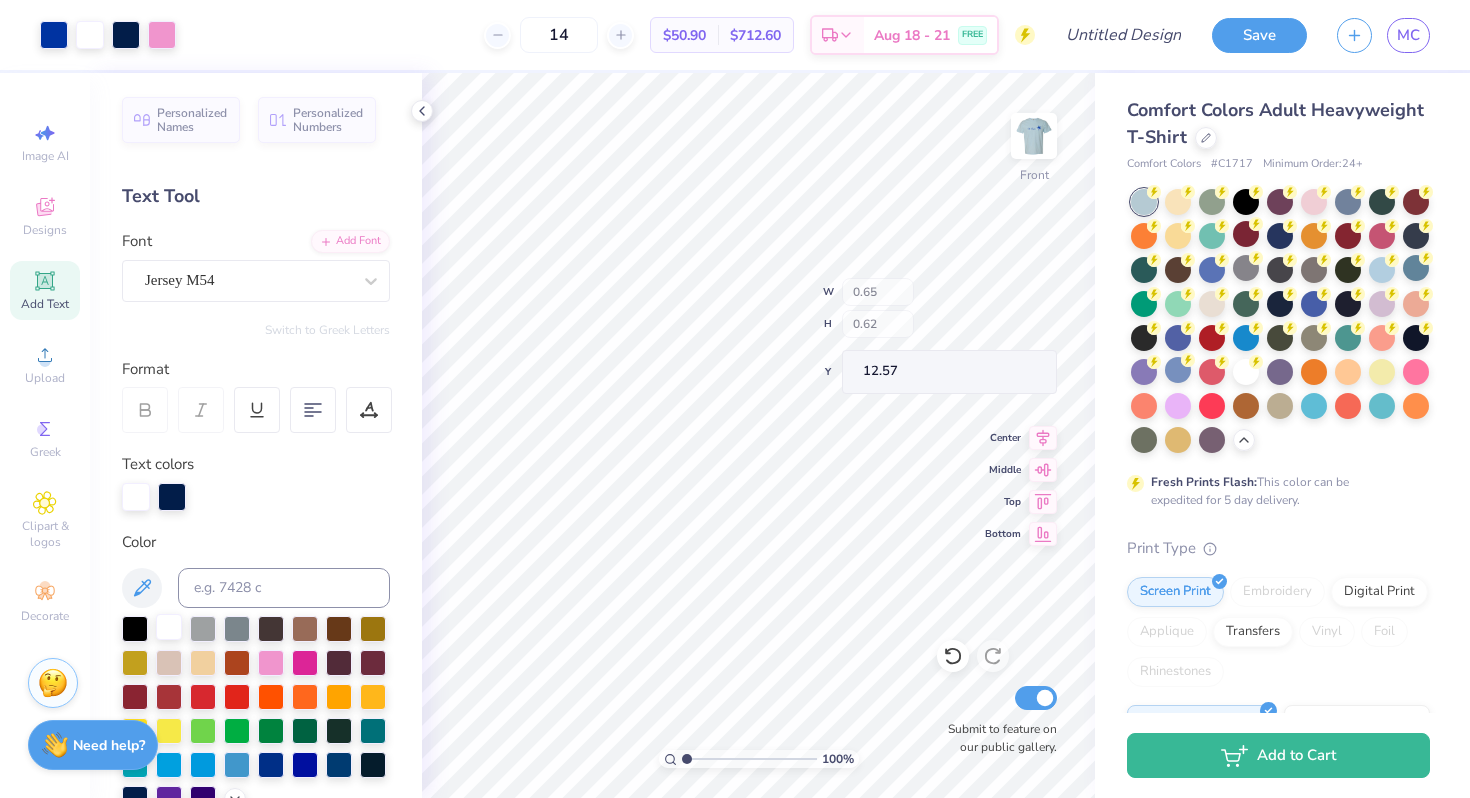 type on "12.57" 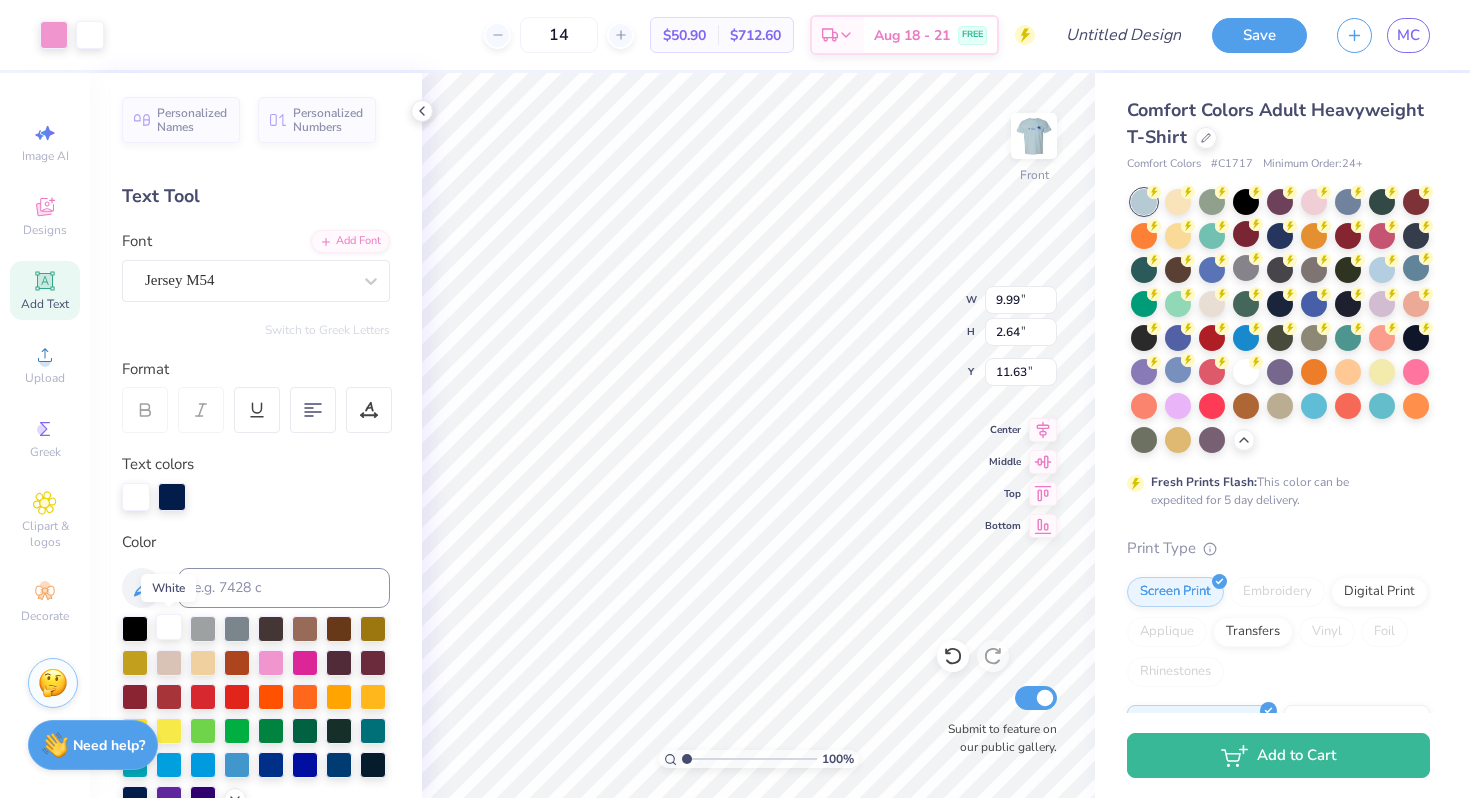 click at bounding box center [169, 627] 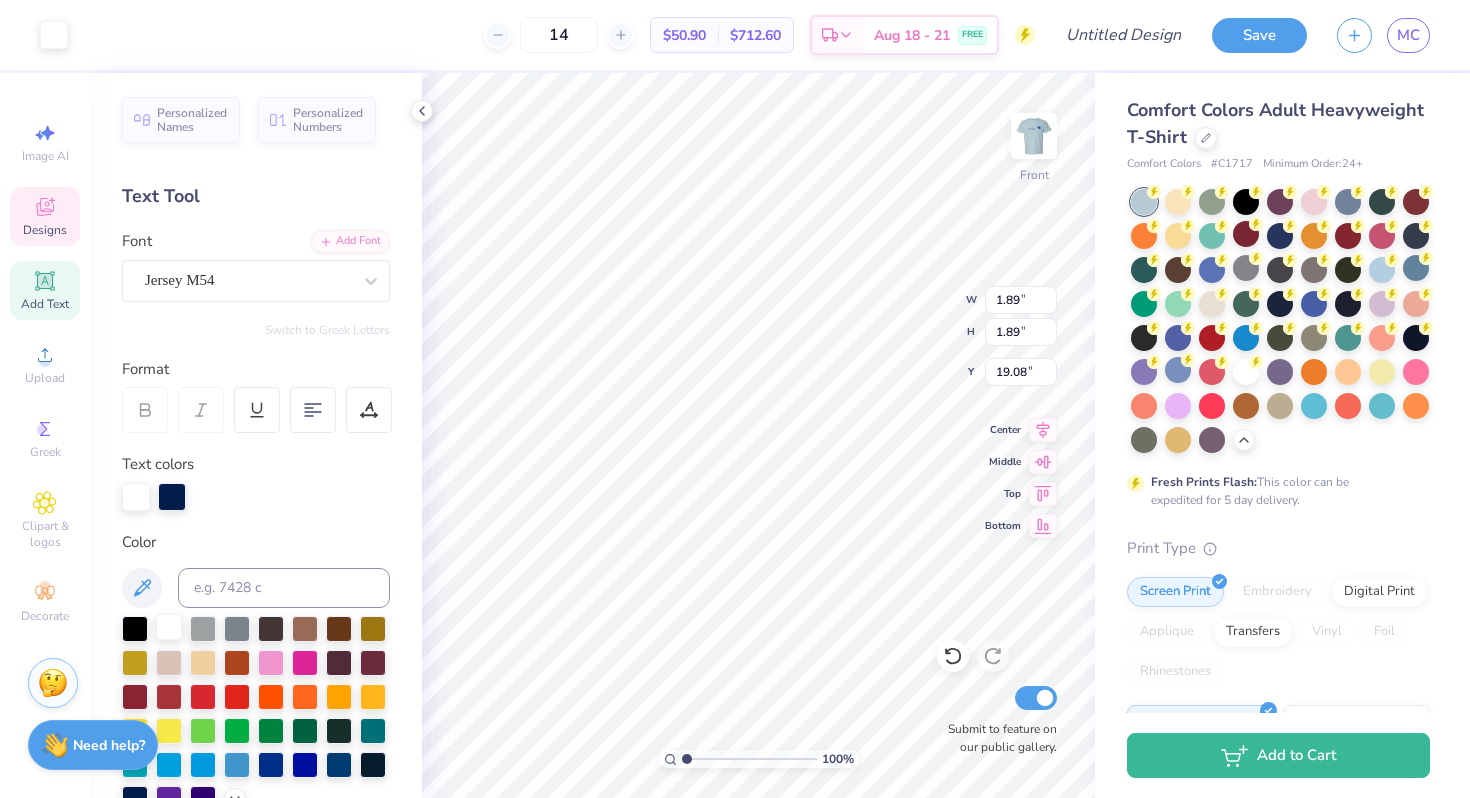 type on "1.89" 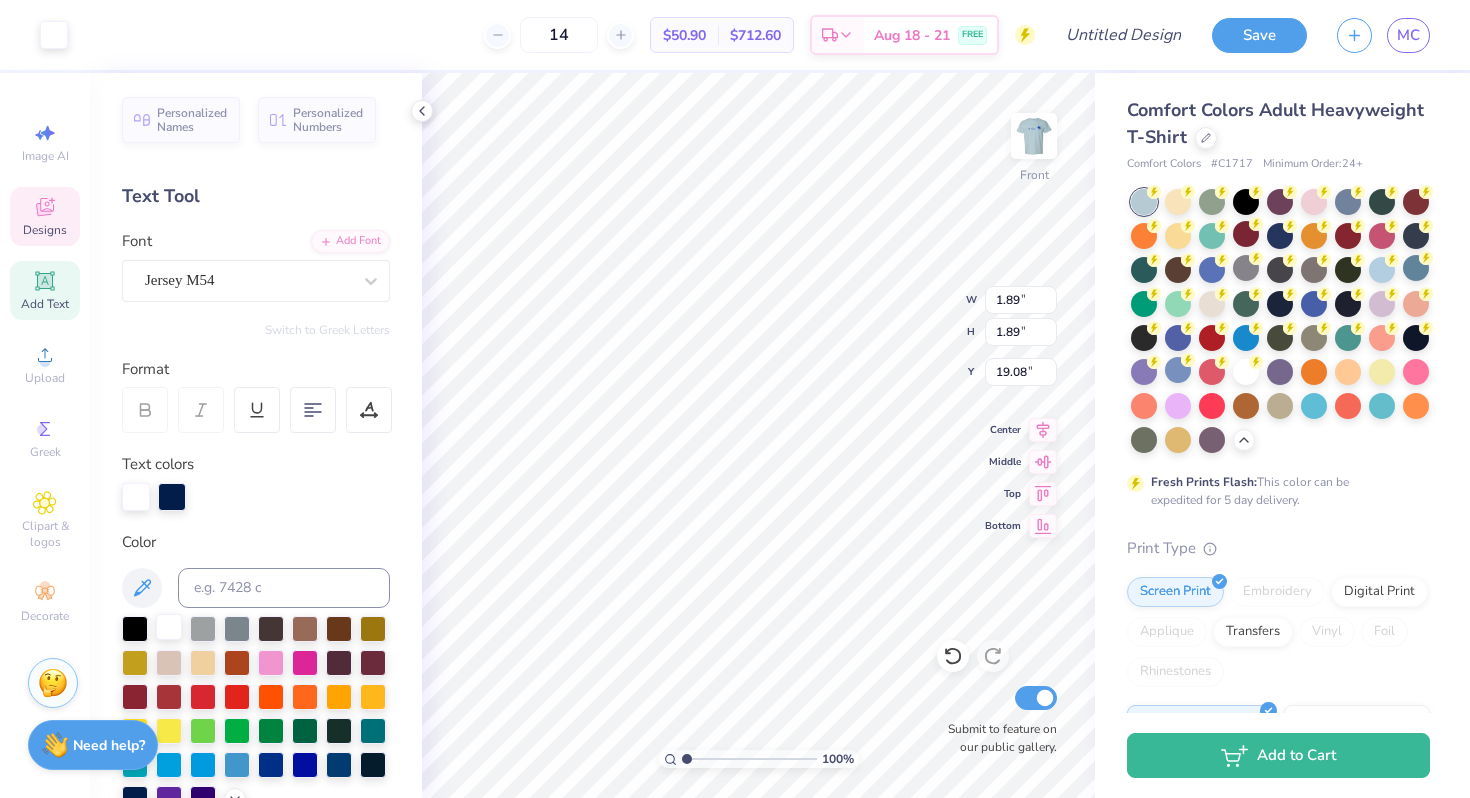 type on "4.19" 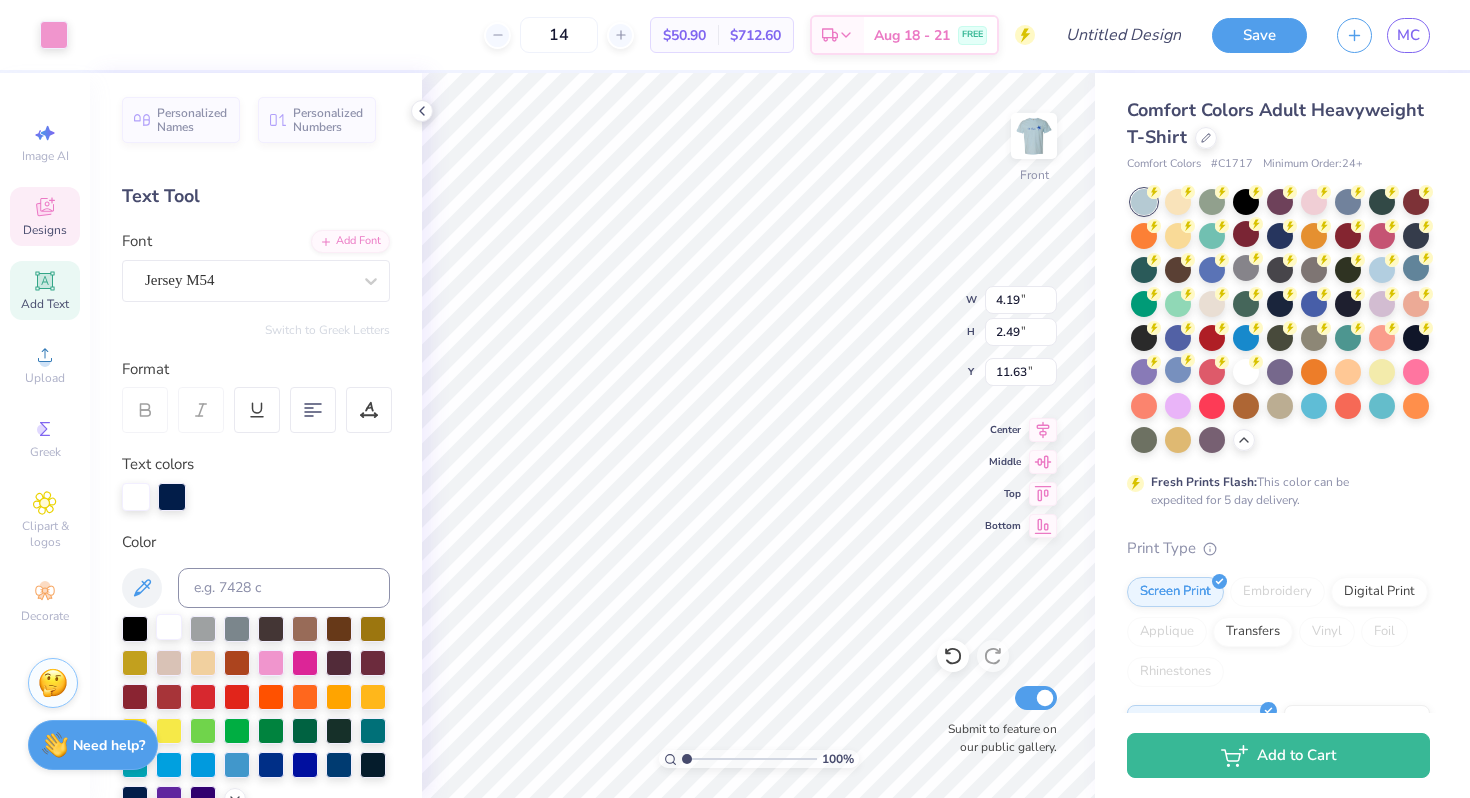 type on "16.95" 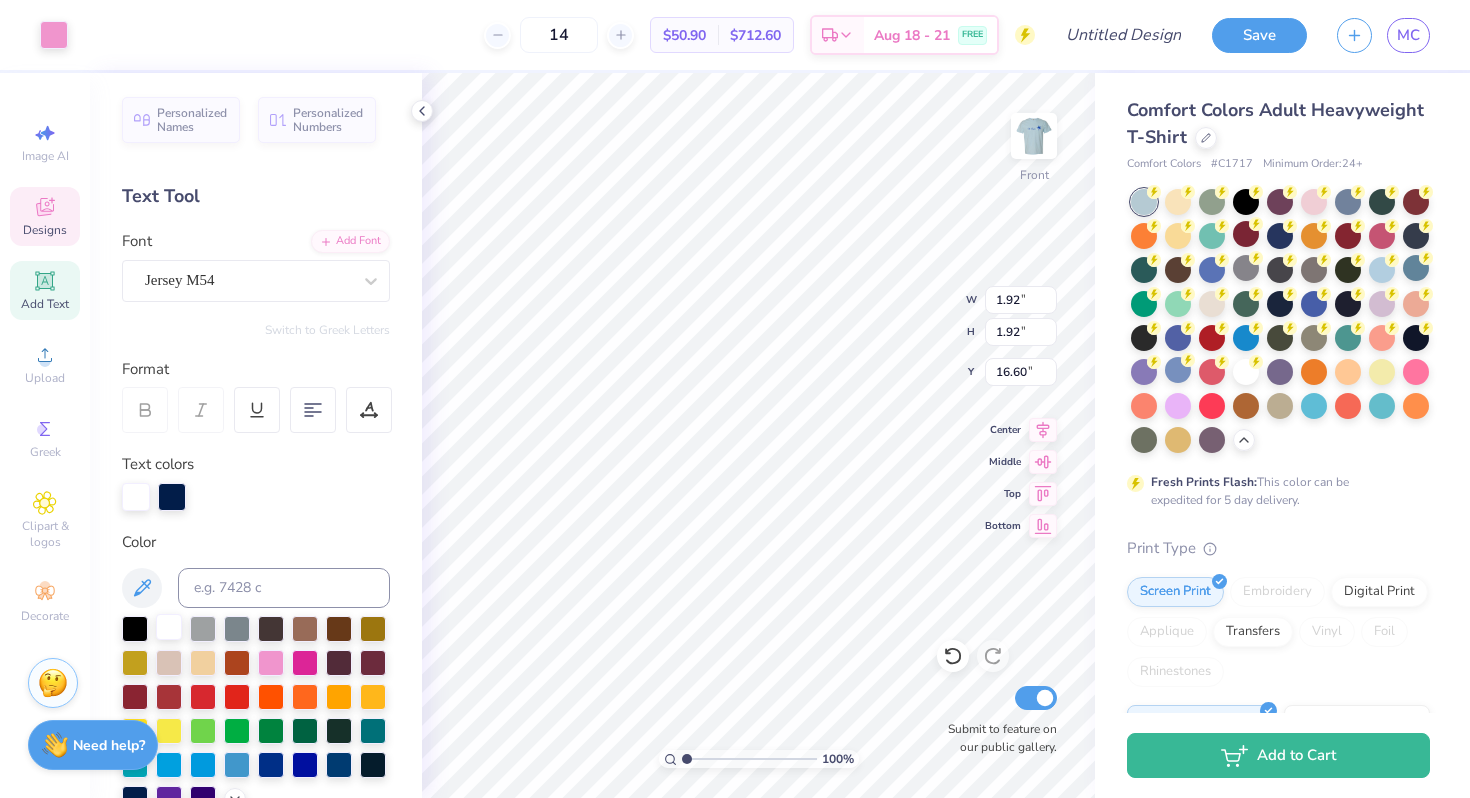 type on "16.60" 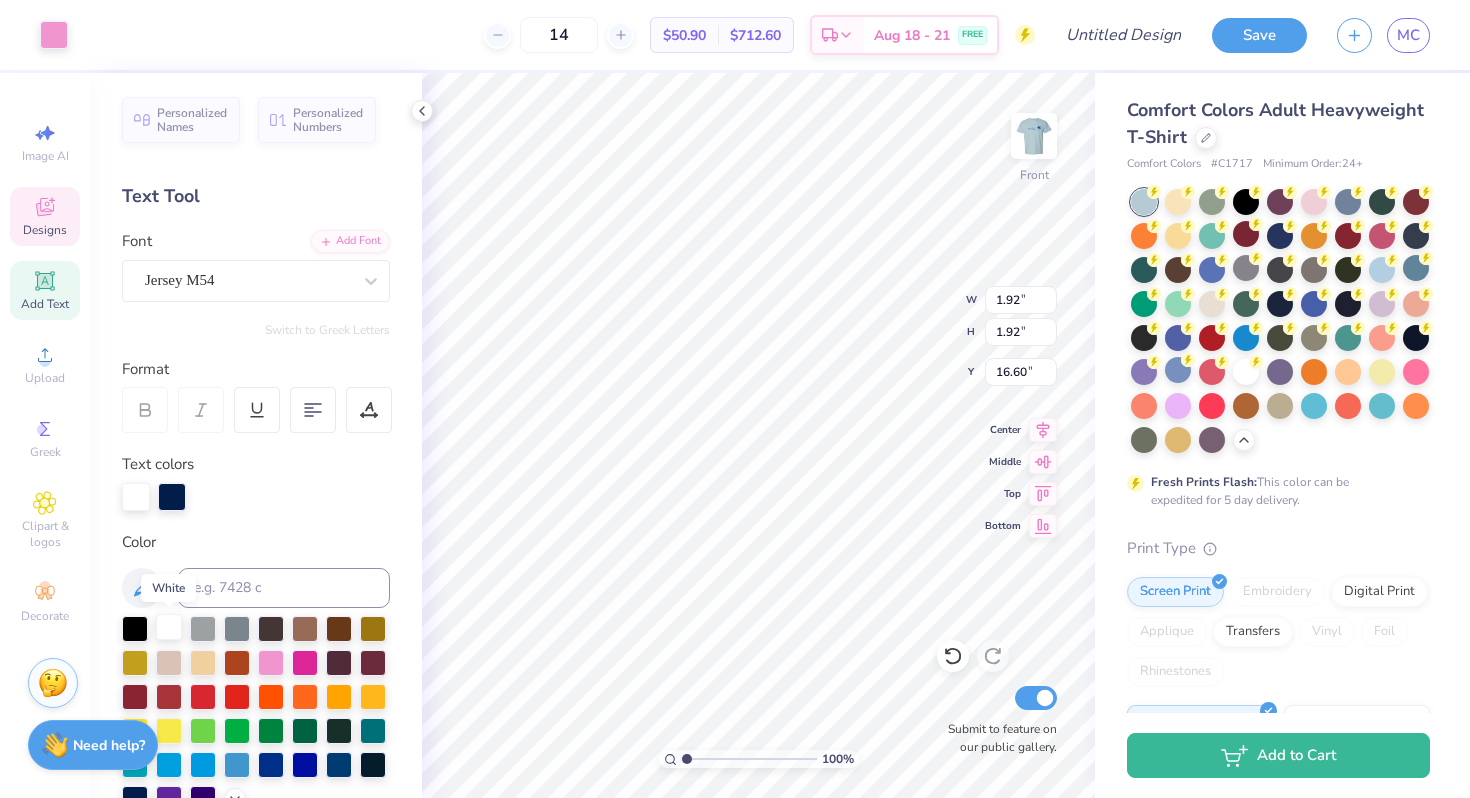 click at bounding box center (169, 627) 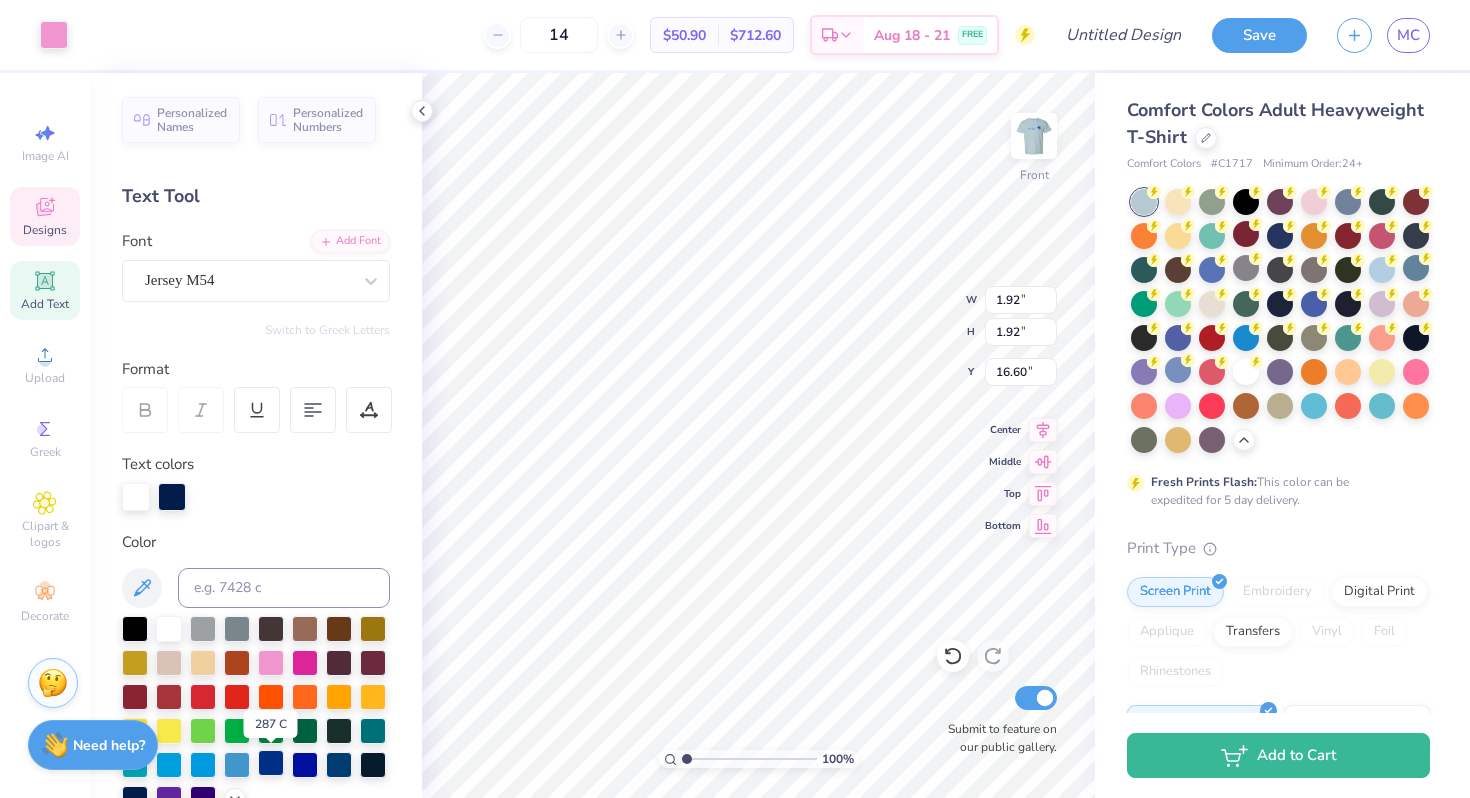 click at bounding box center (271, 763) 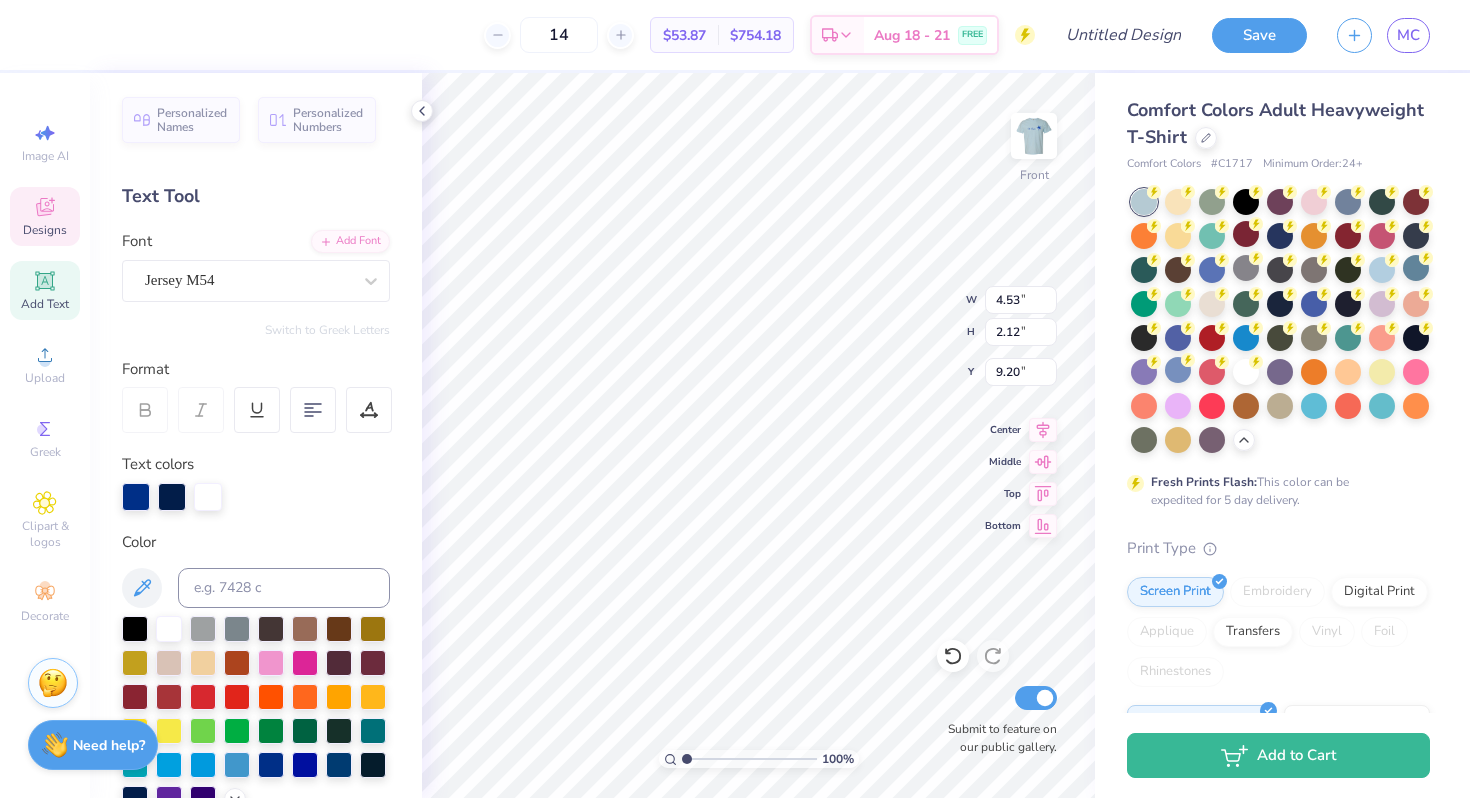 type on "9.20" 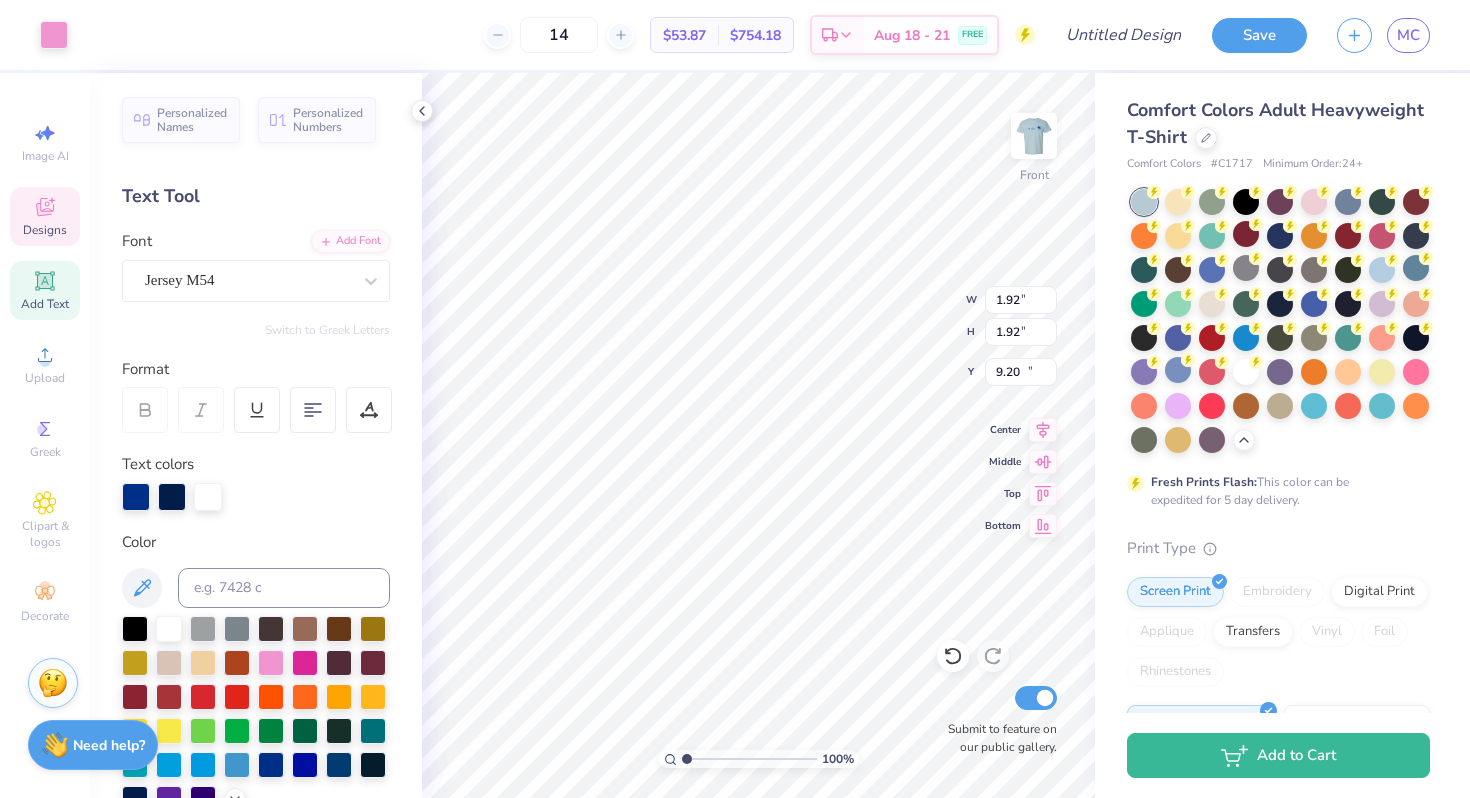 type on "1.92" 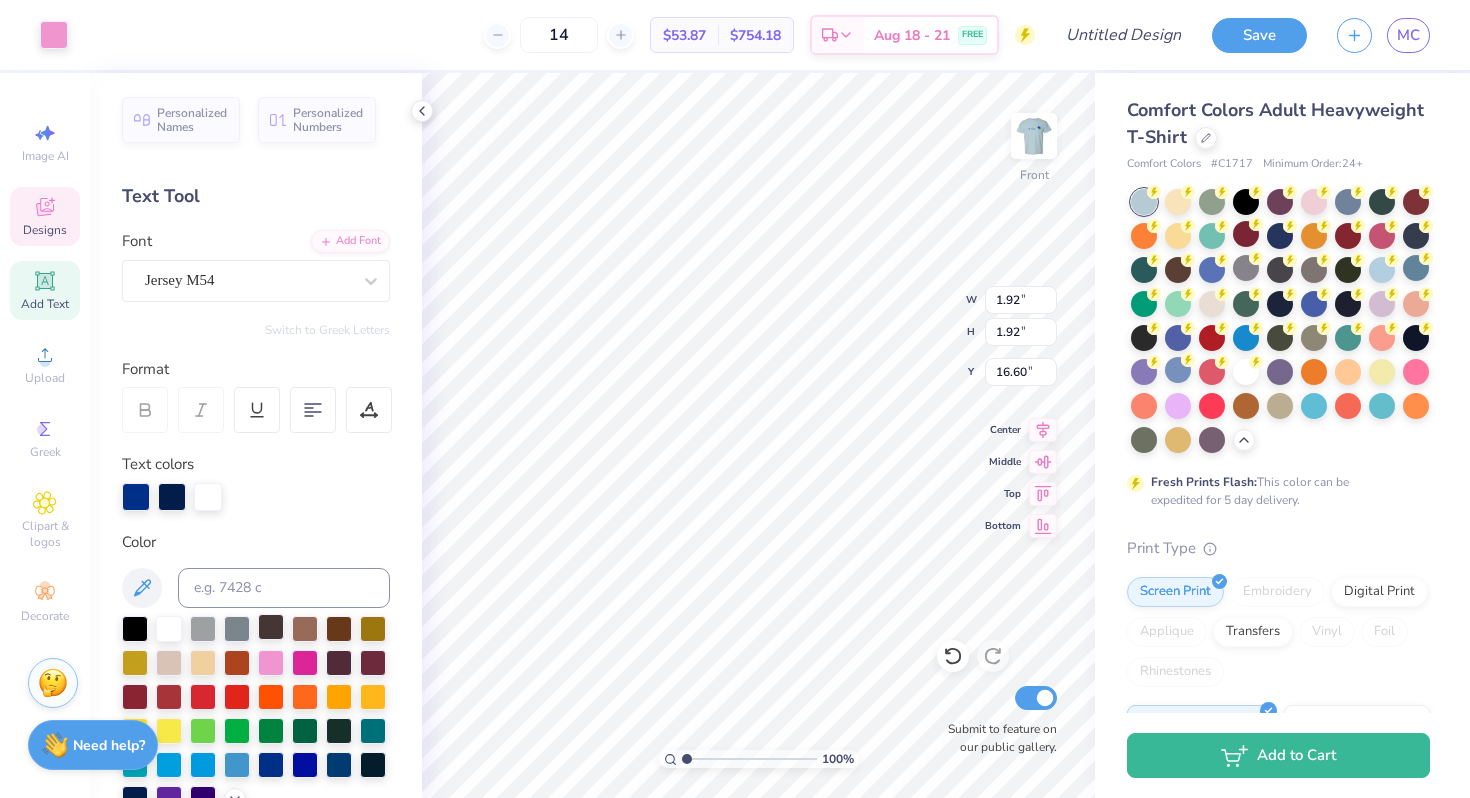 type on "17.52" 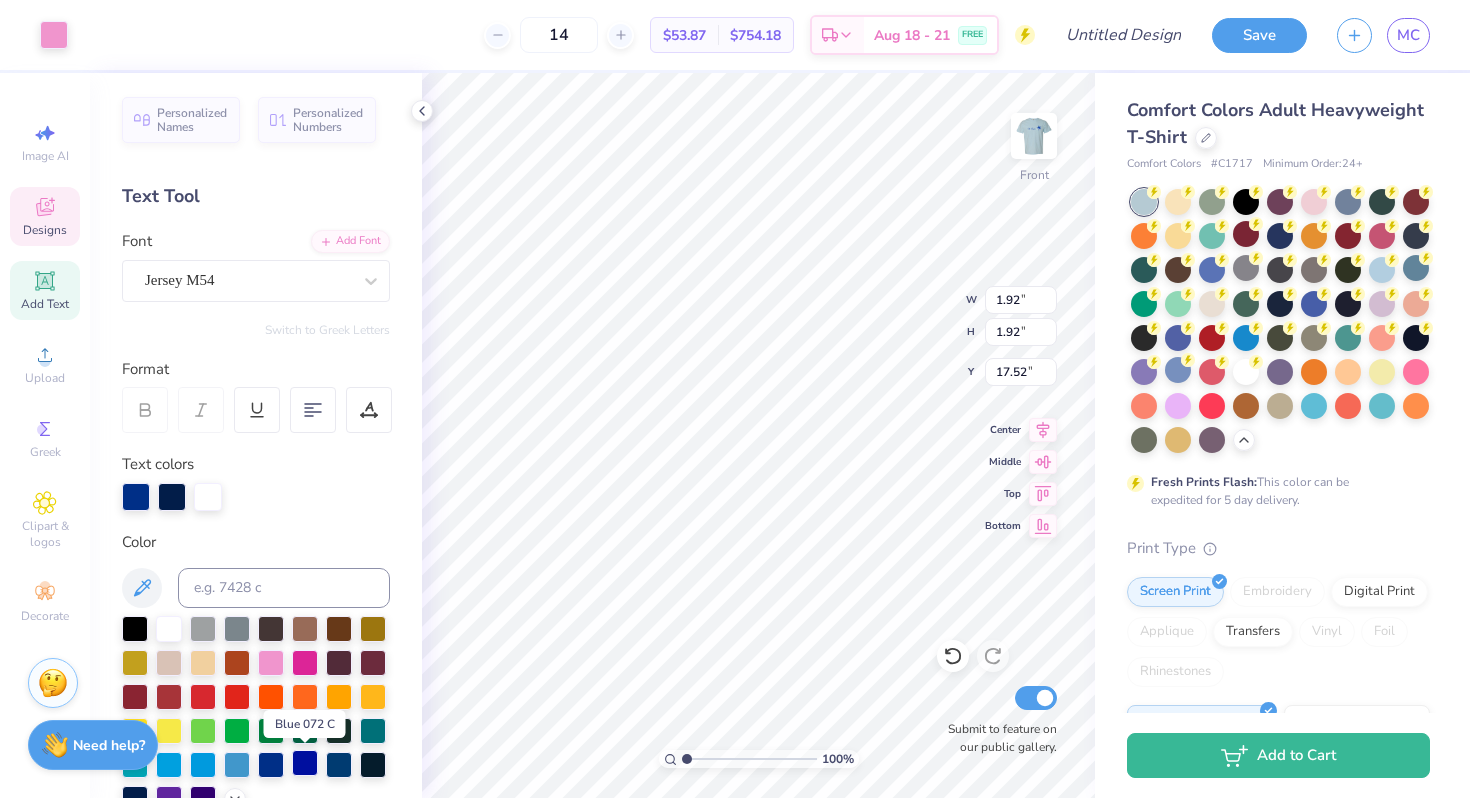 click at bounding box center [305, 763] 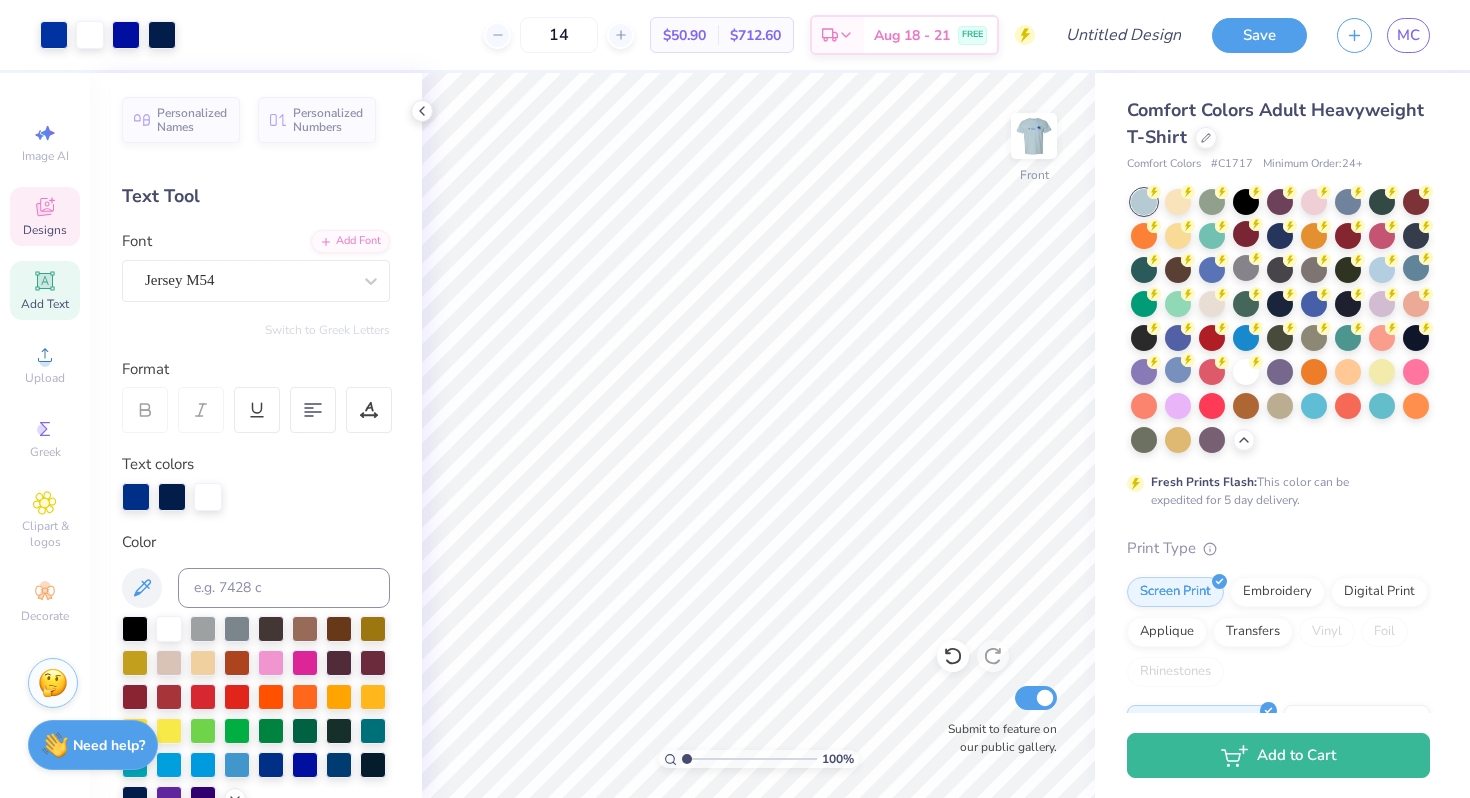 click 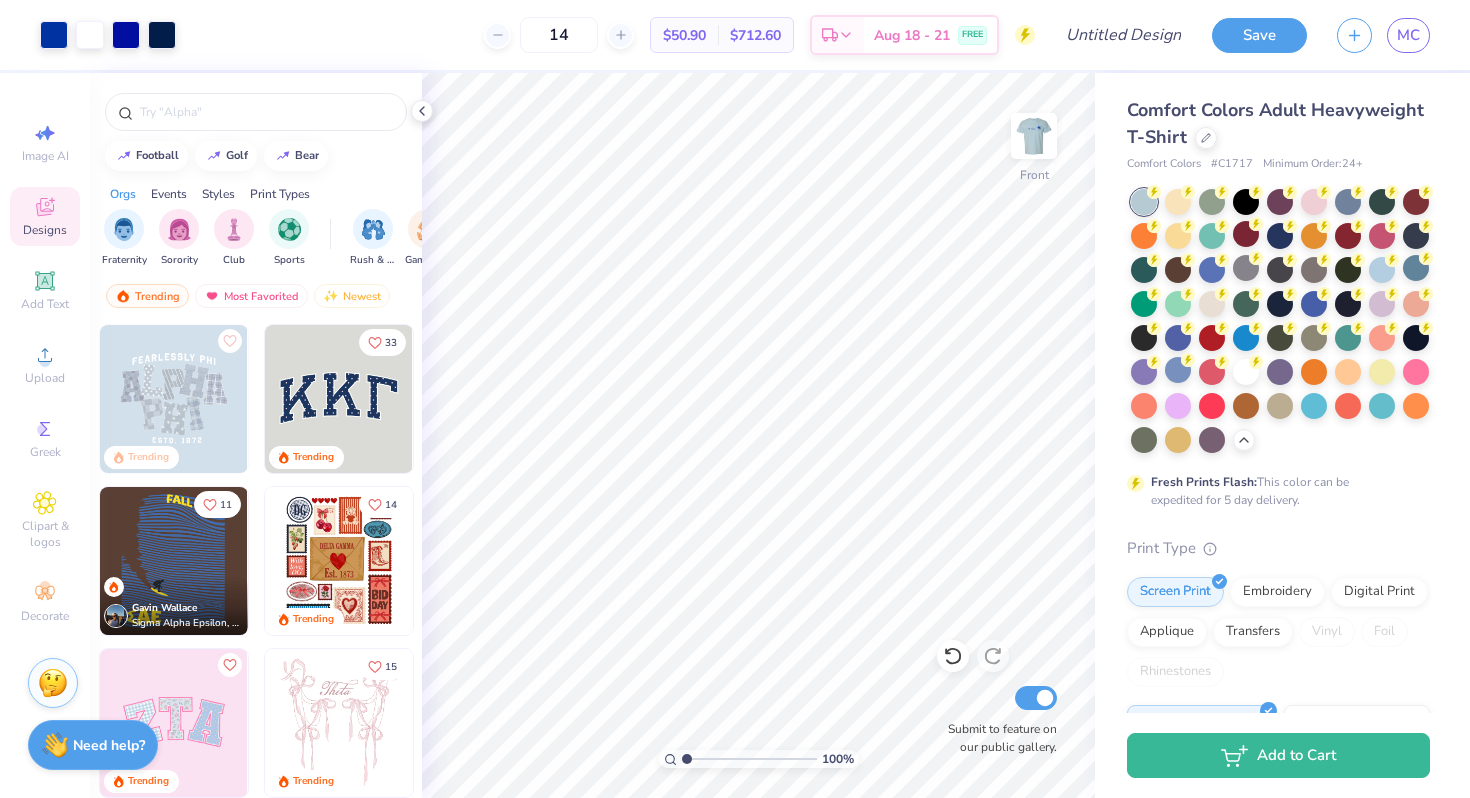 click at bounding box center (256, 107) 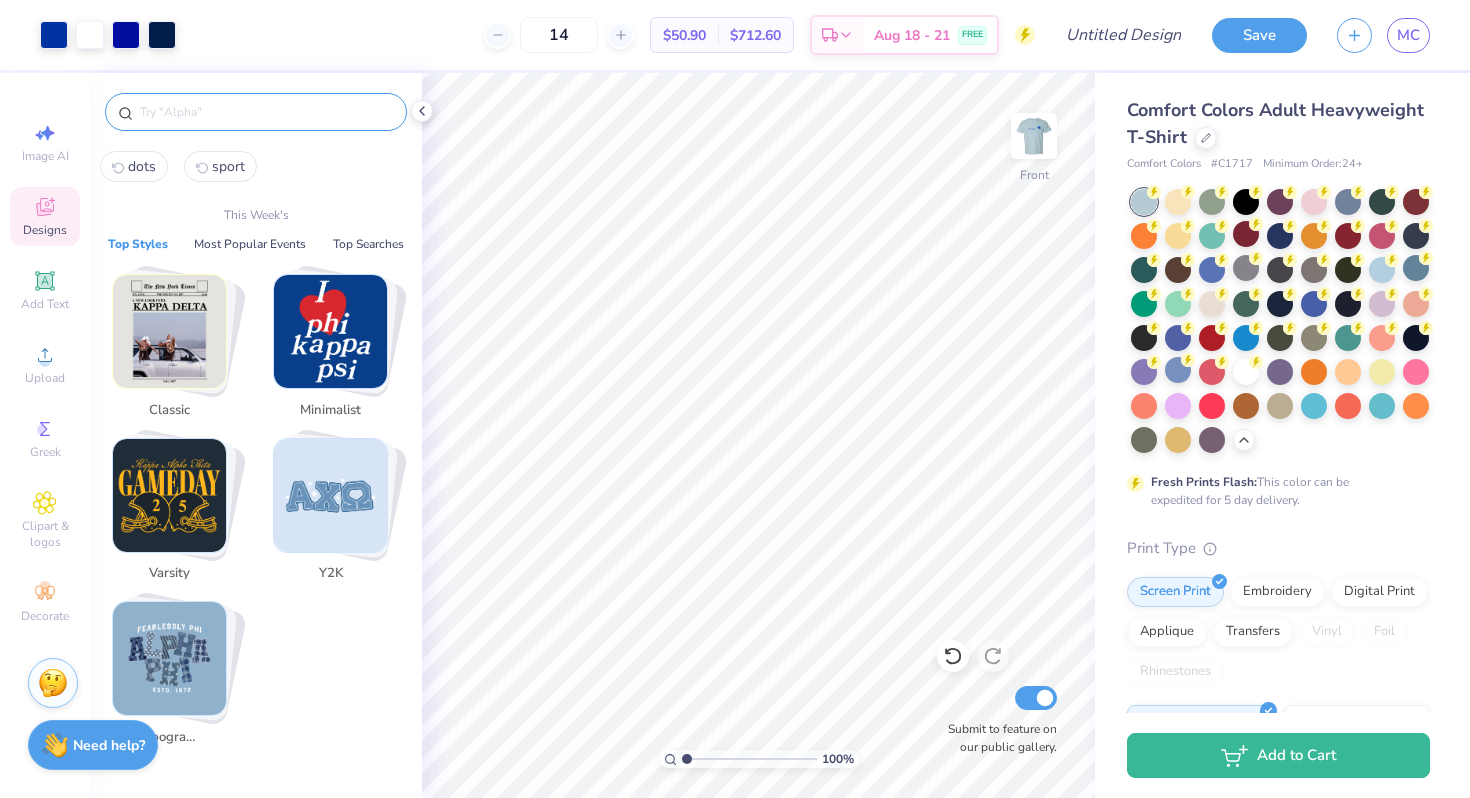 click at bounding box center (266, 112) 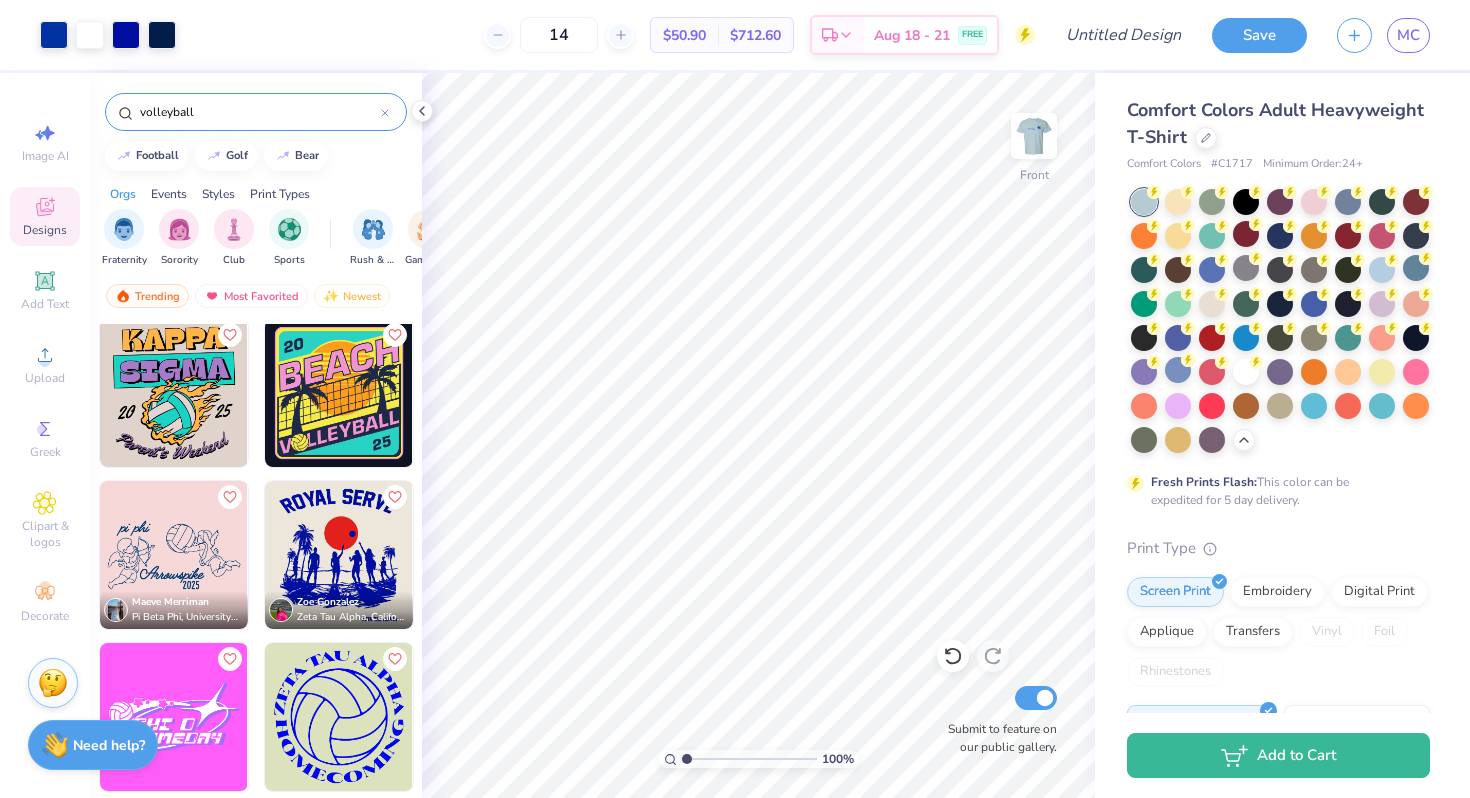scroll, scrollTop: 262, scrollLeft: 0, axis: vertical 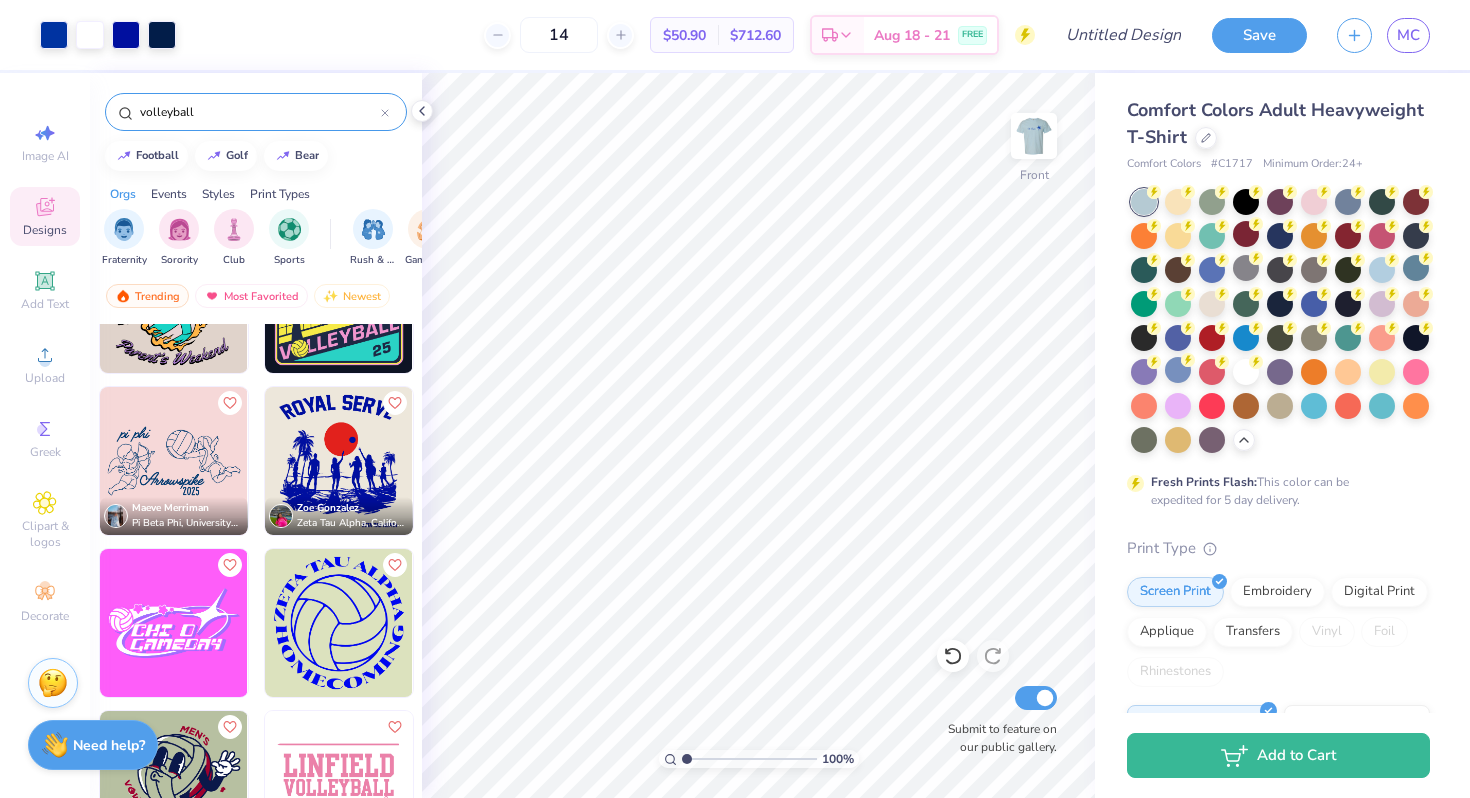 type on "volleyball" 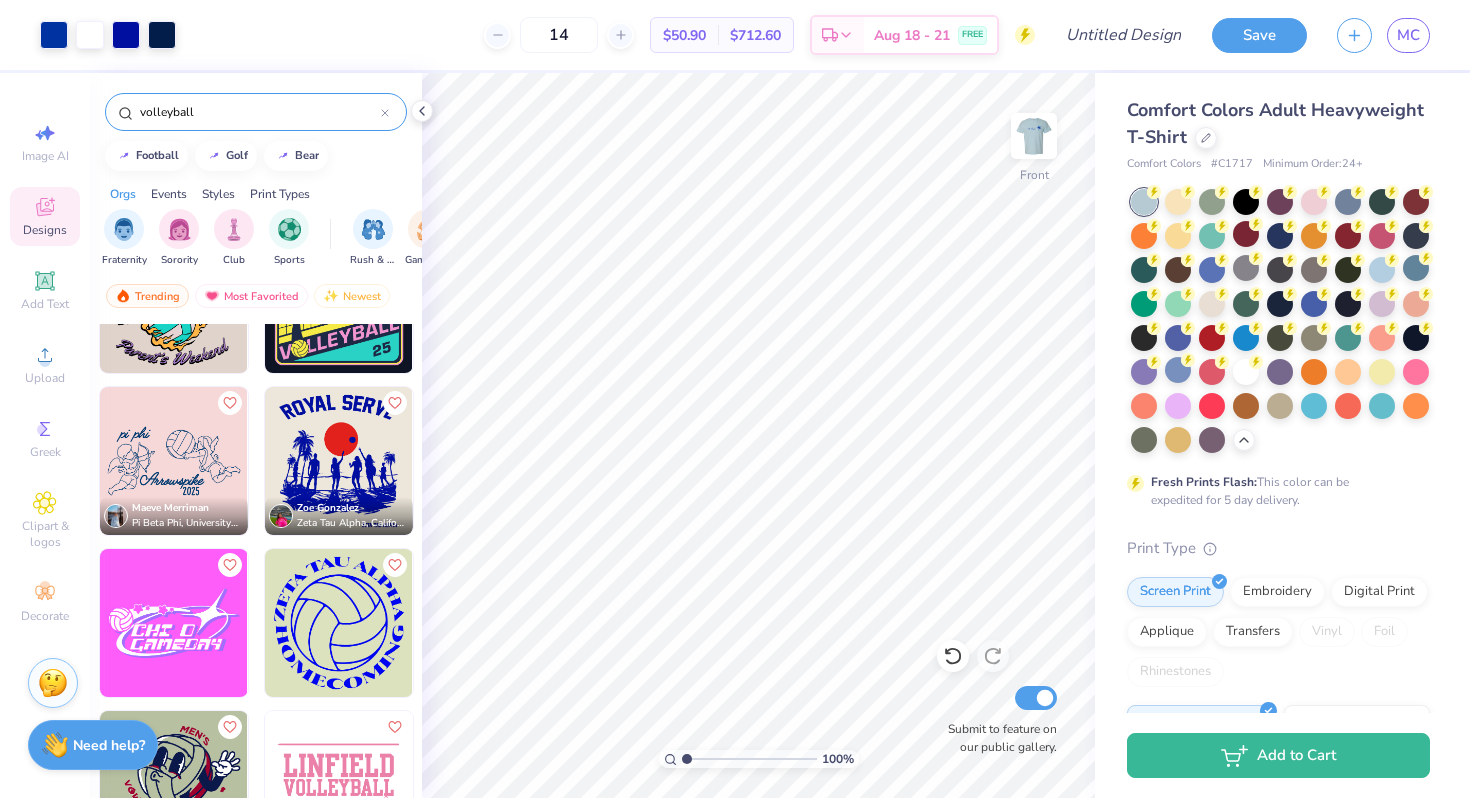 click at bounding box center (339, 623) 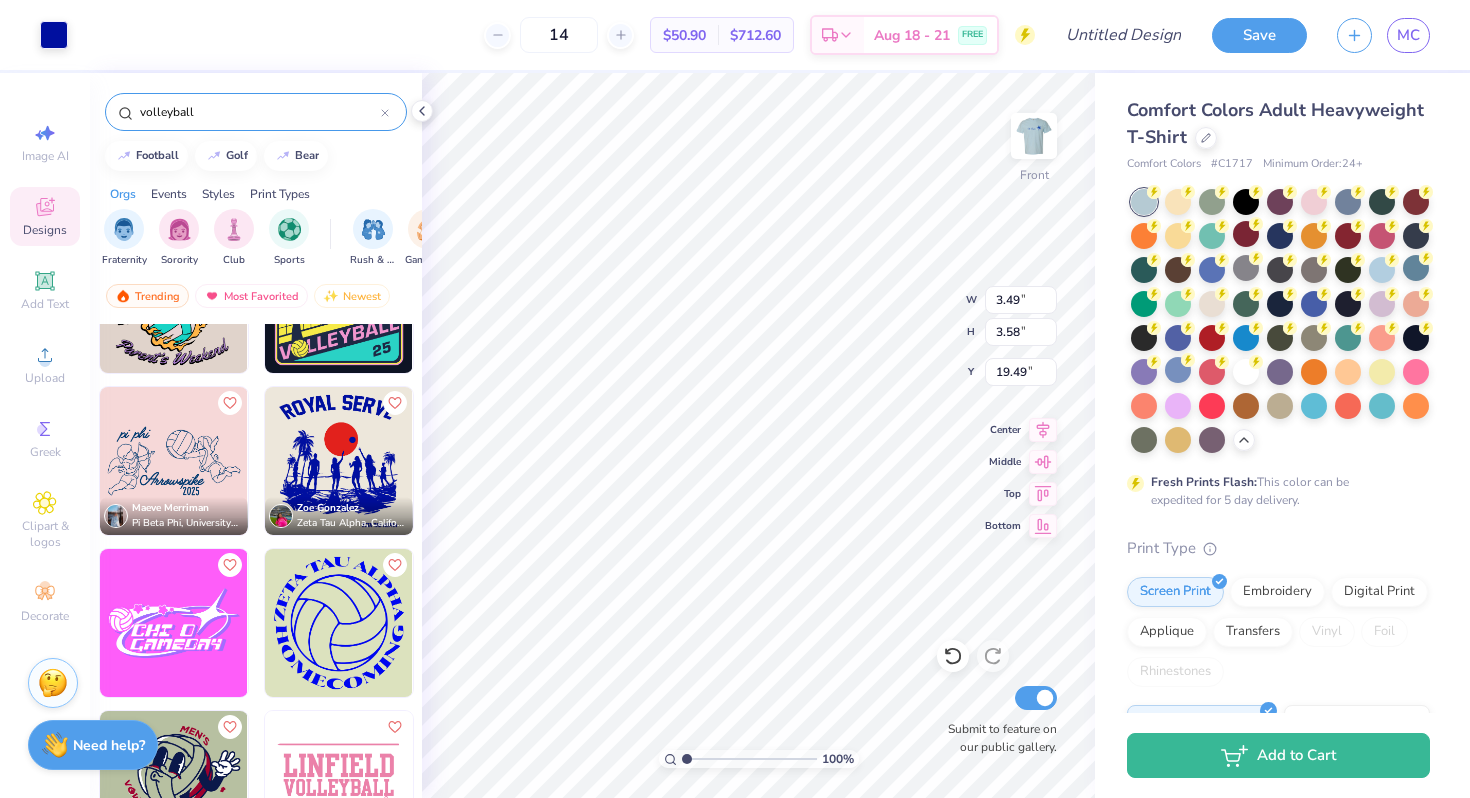type on "19.49" 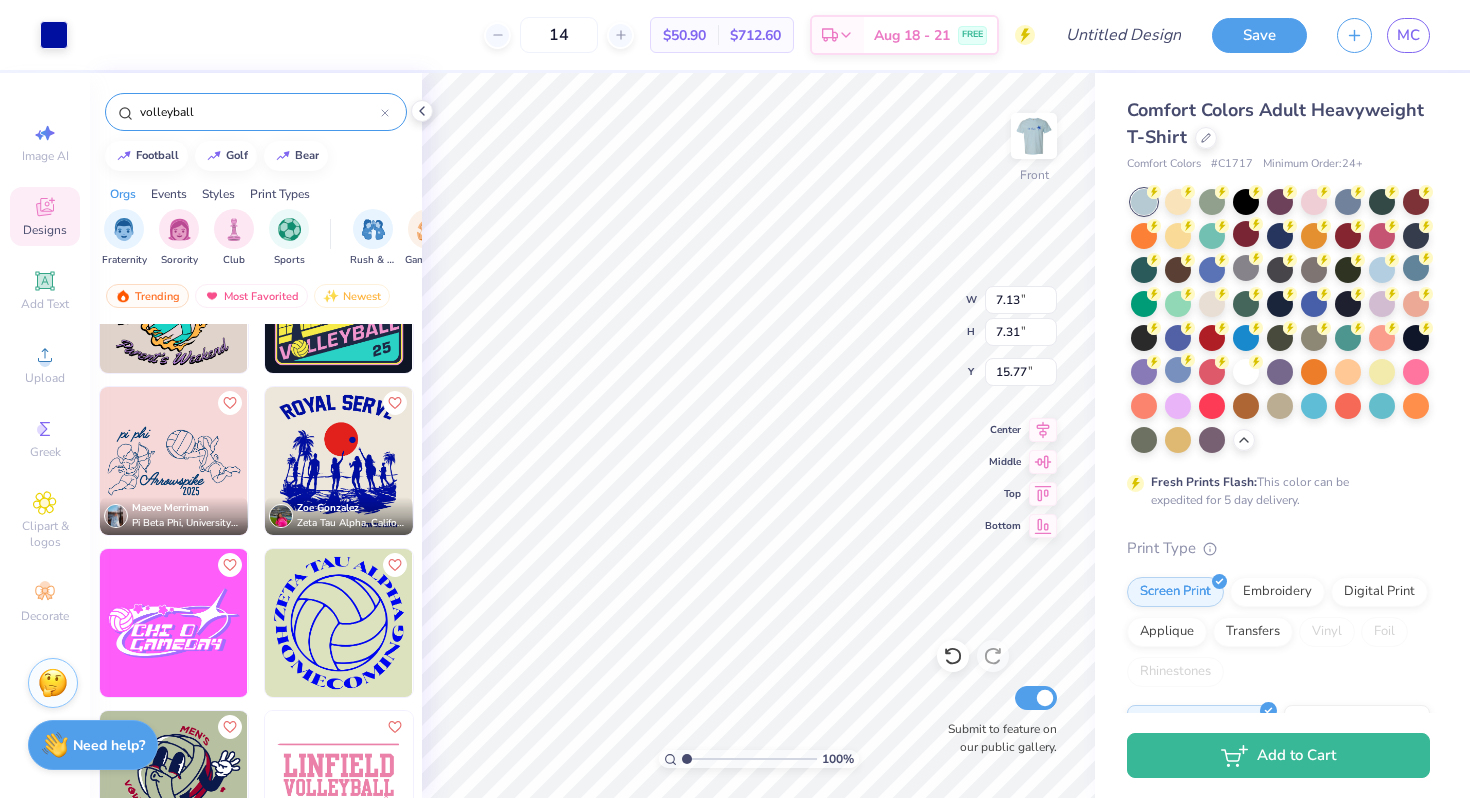 type on "7.13" 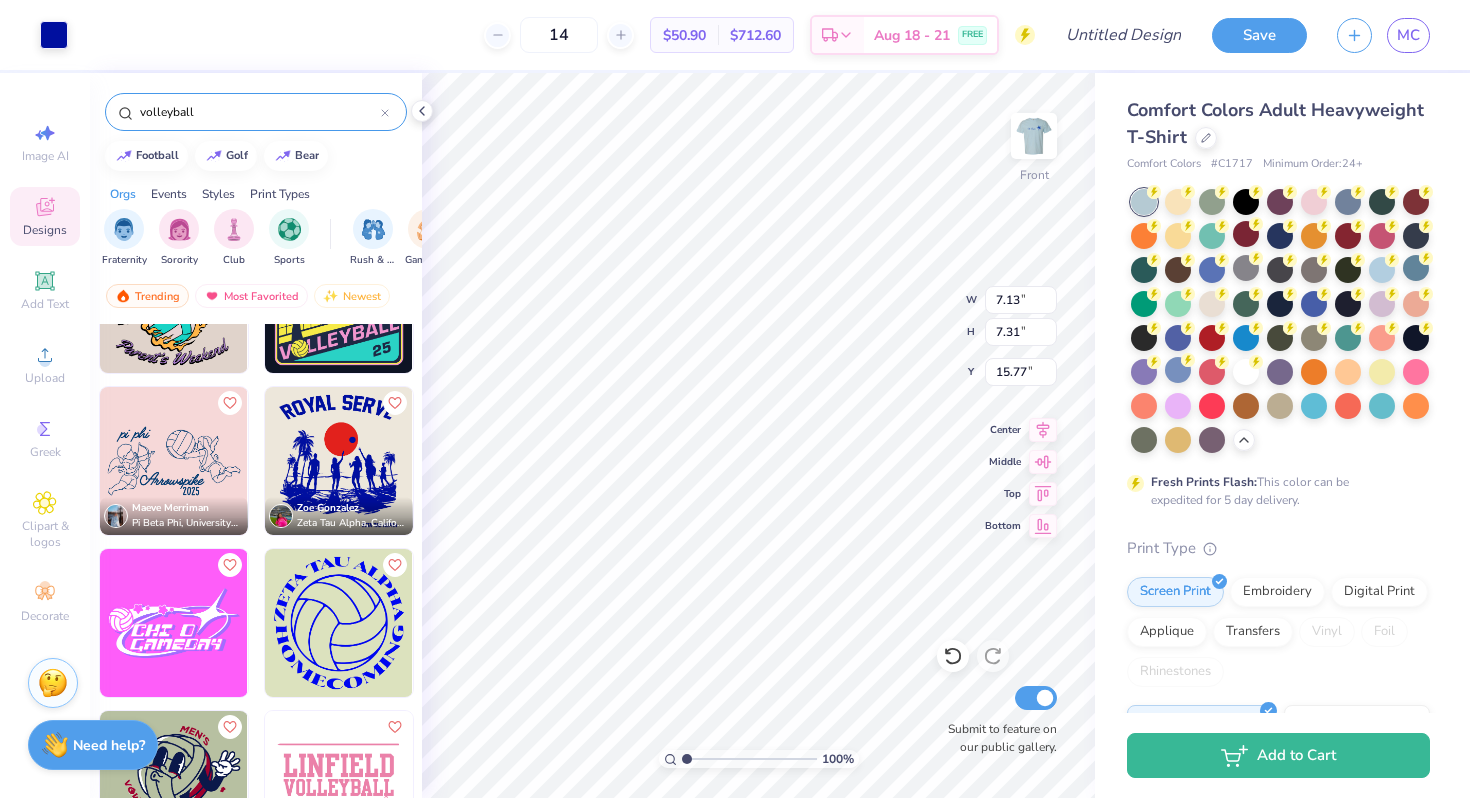type on "7.31" 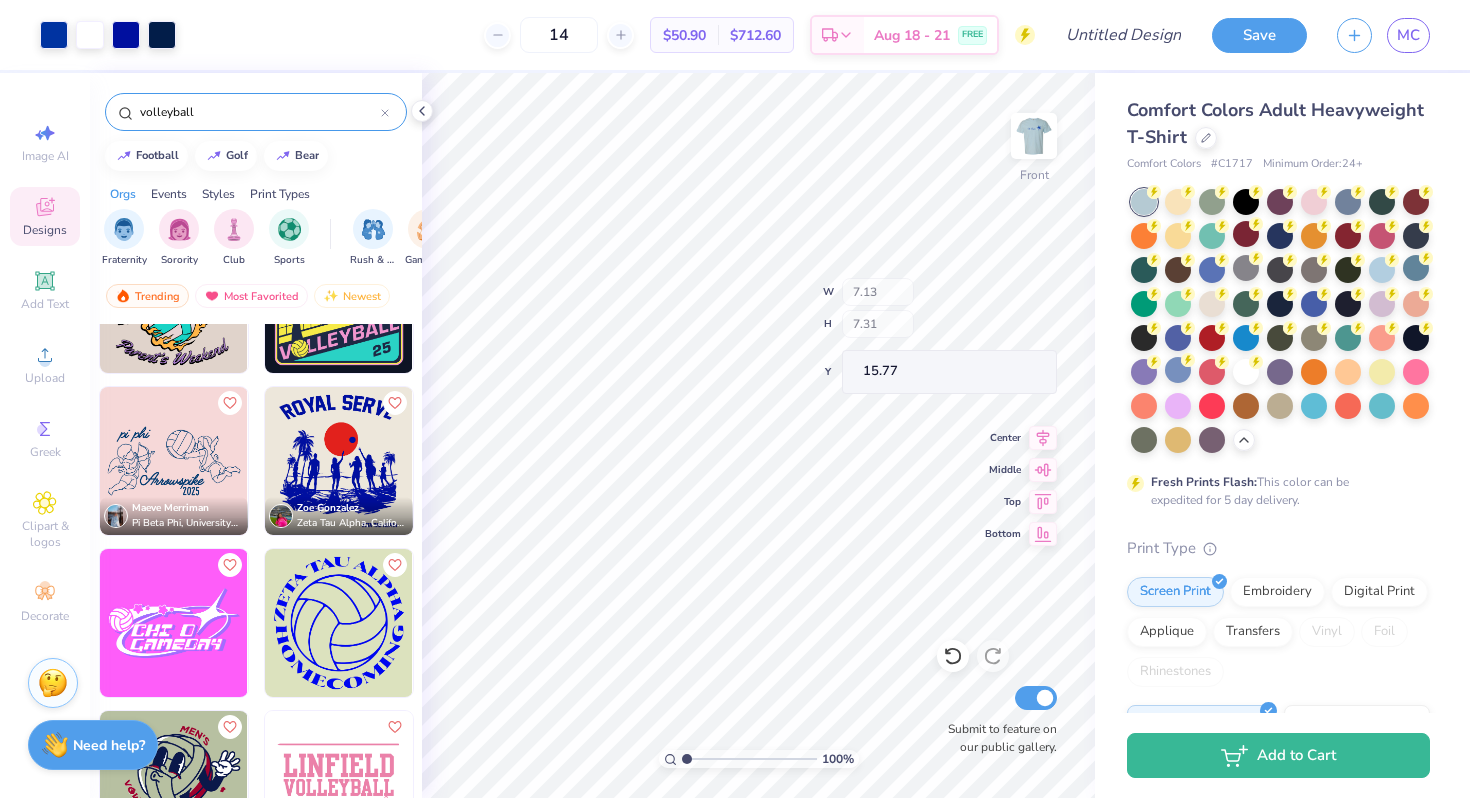 type on "15.59" 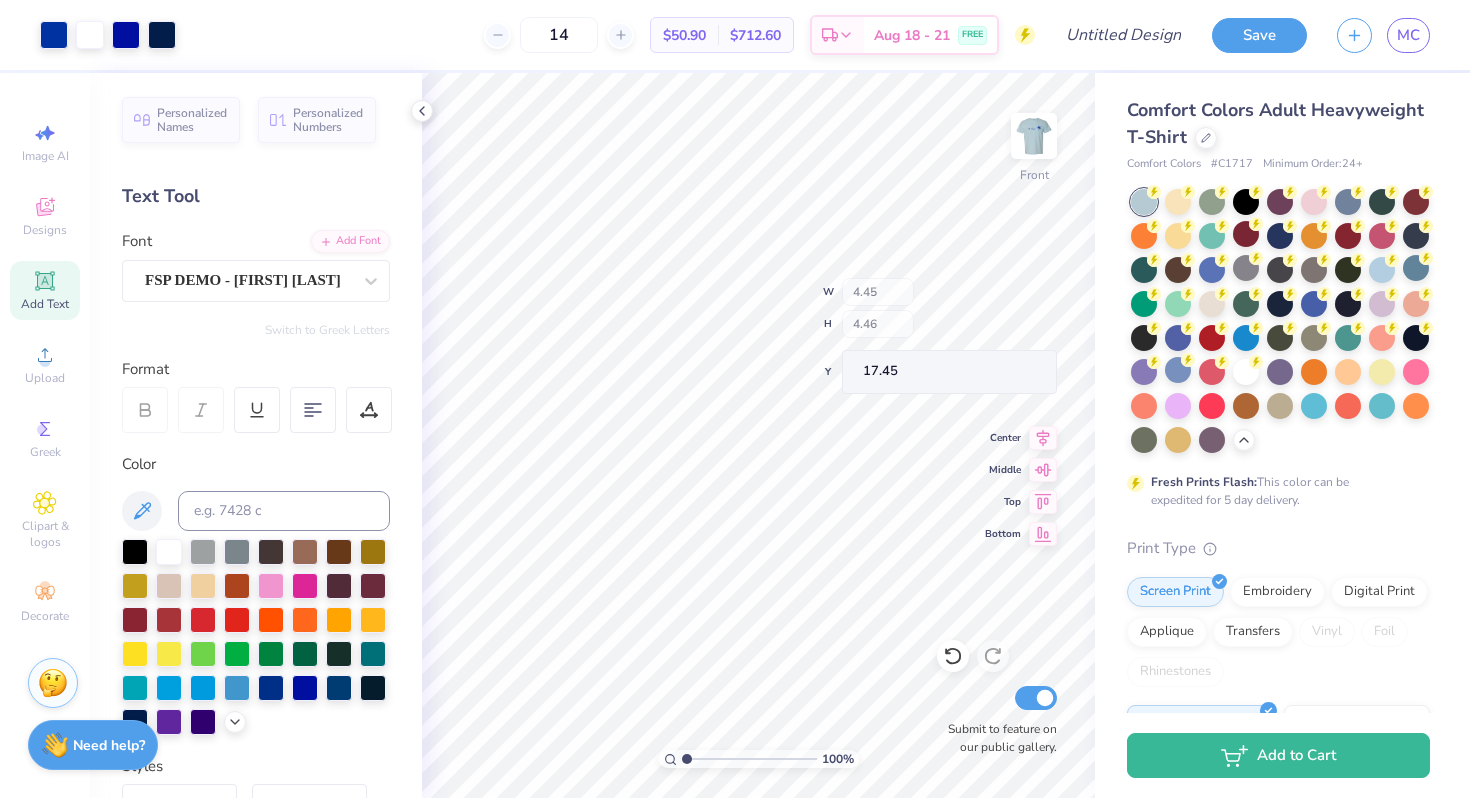 type on "4.45" 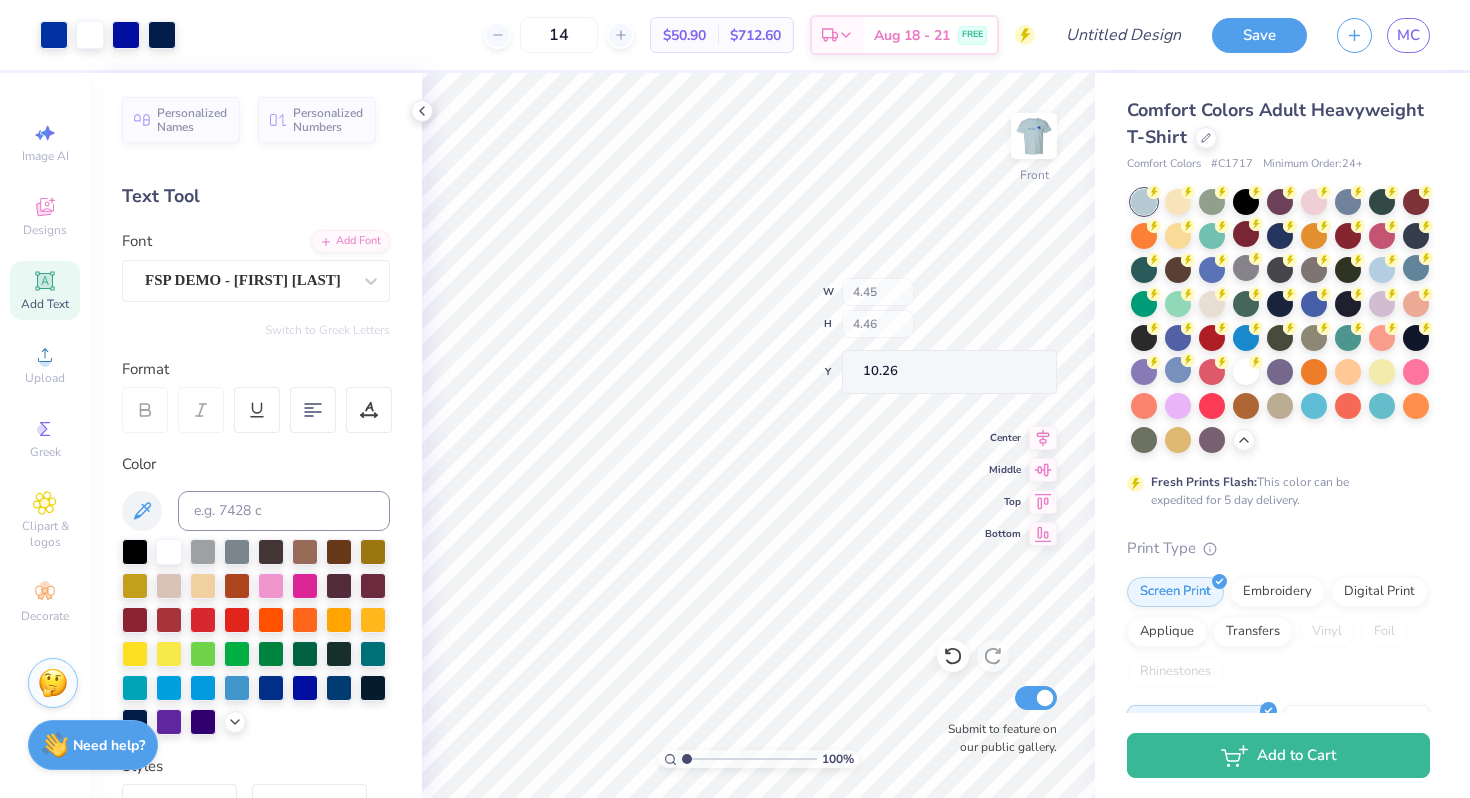 type on "10.26" 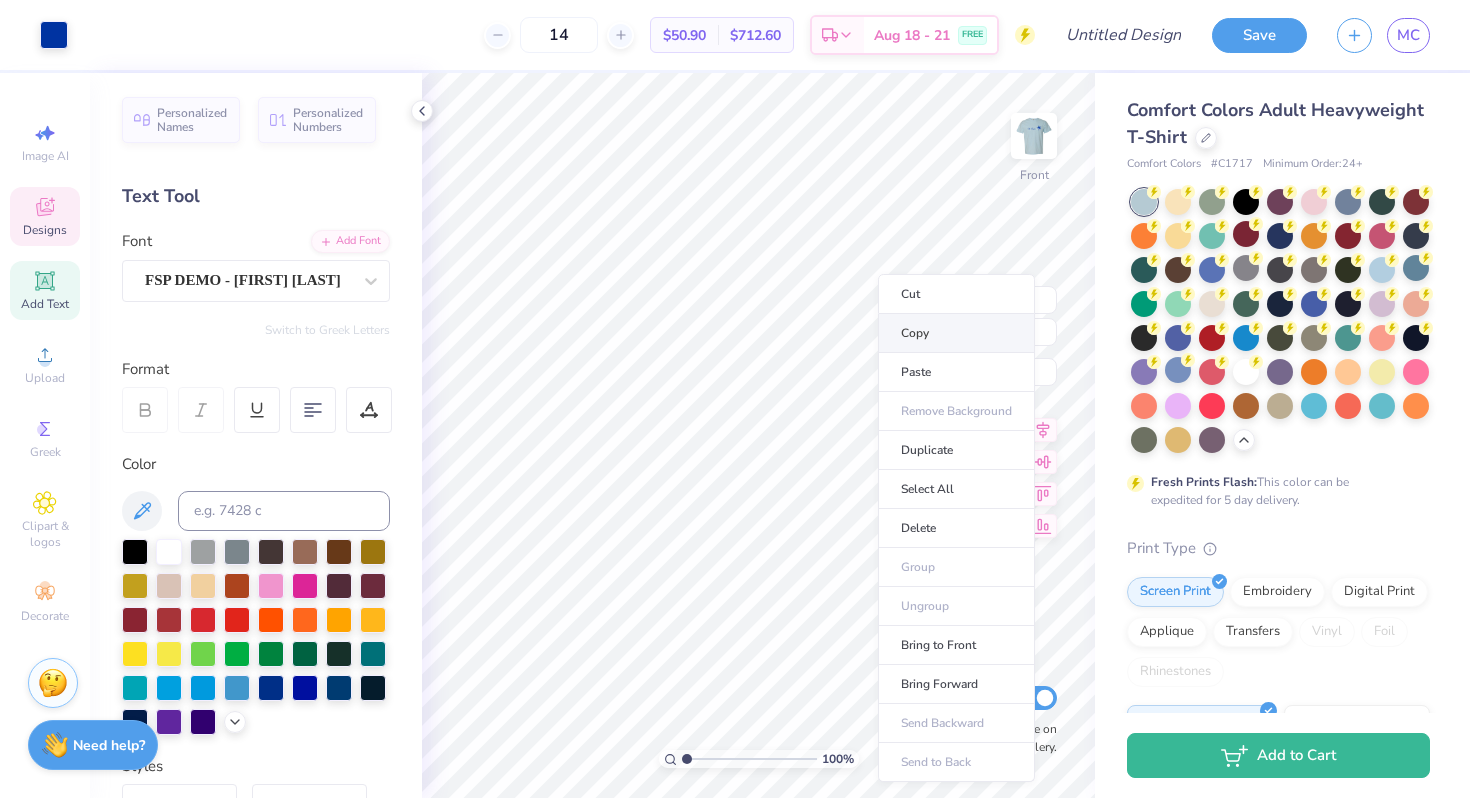 click on "Copy" at bounding box center [956, 333] 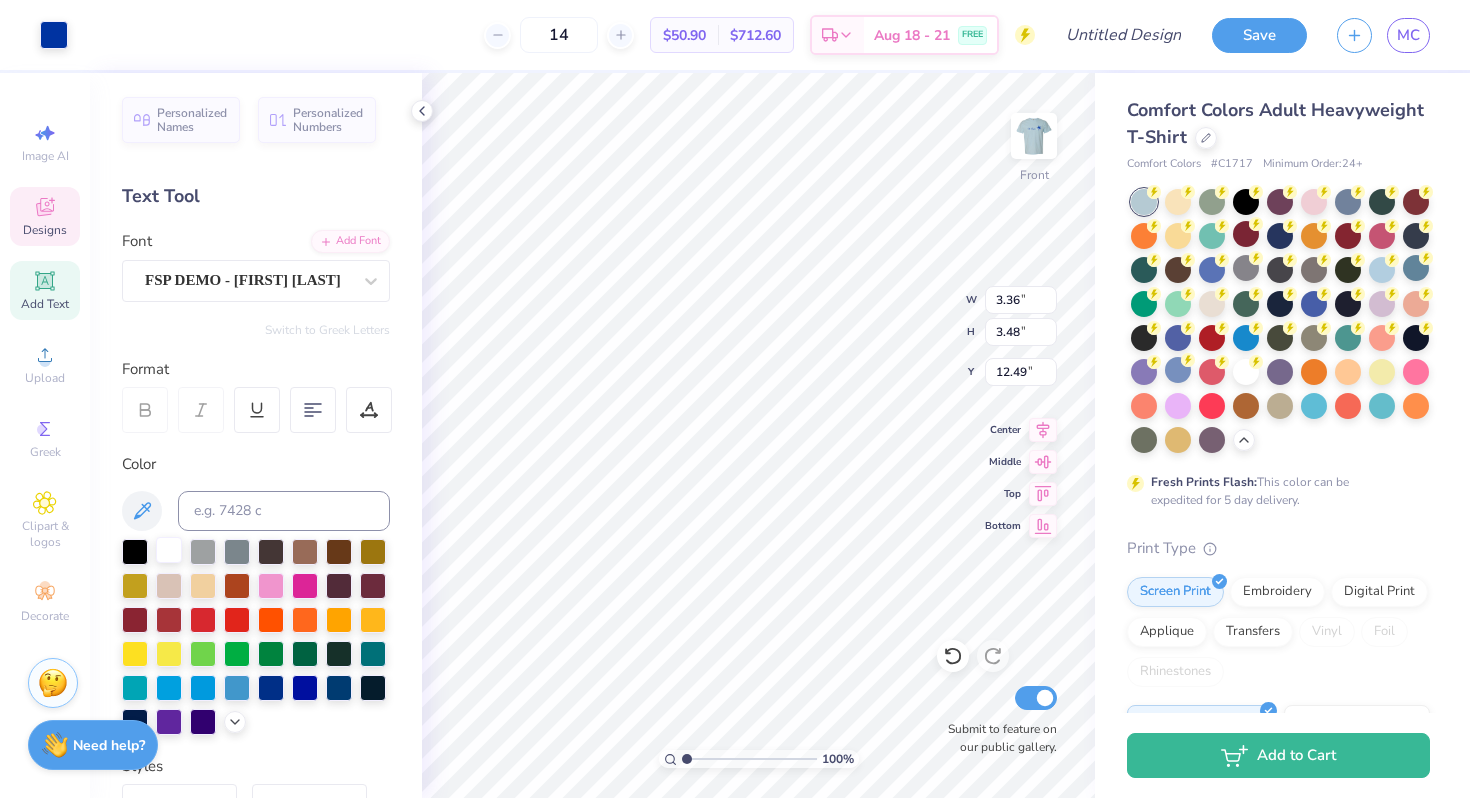 type on "12.49" 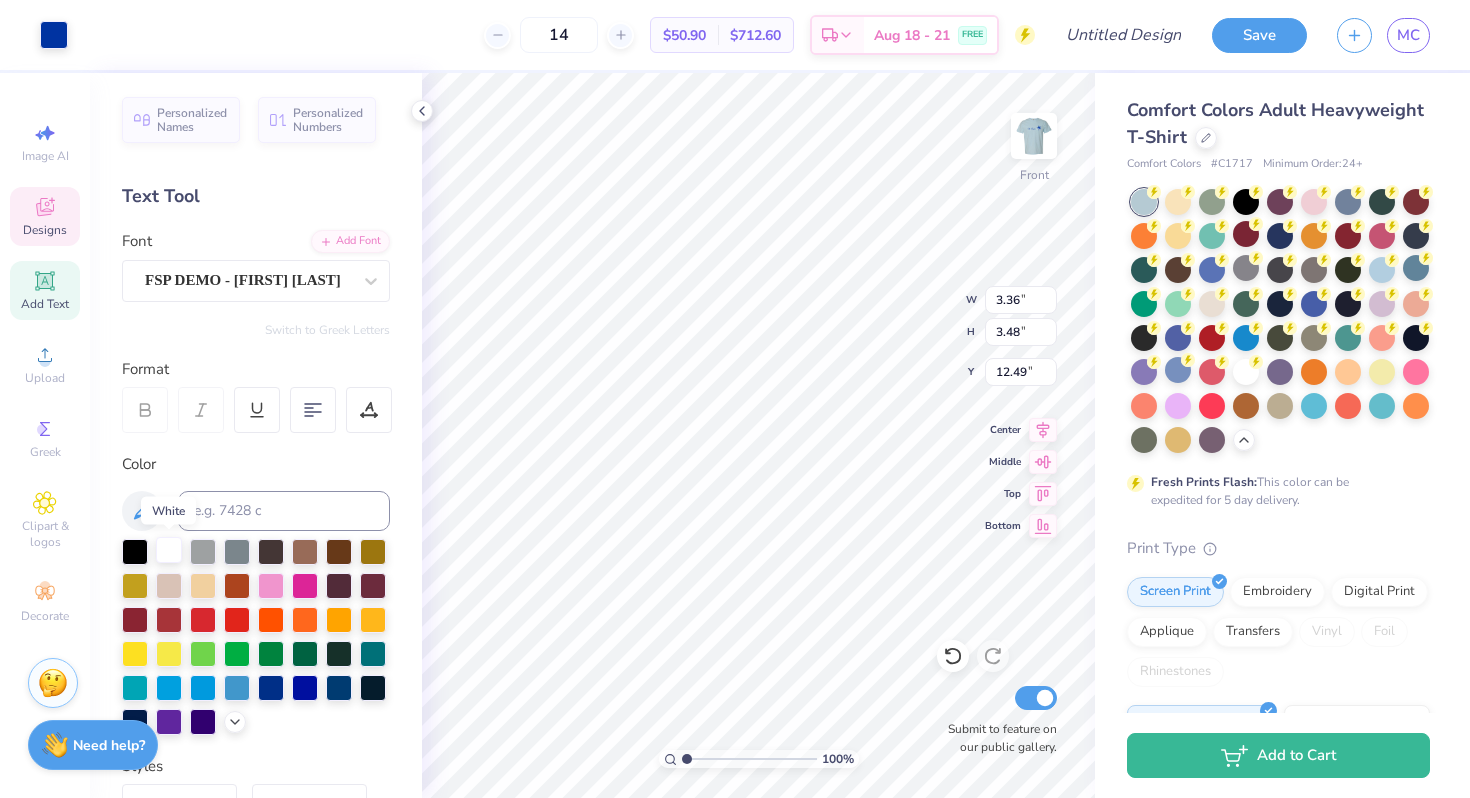 click at bounding box center (169, 550) 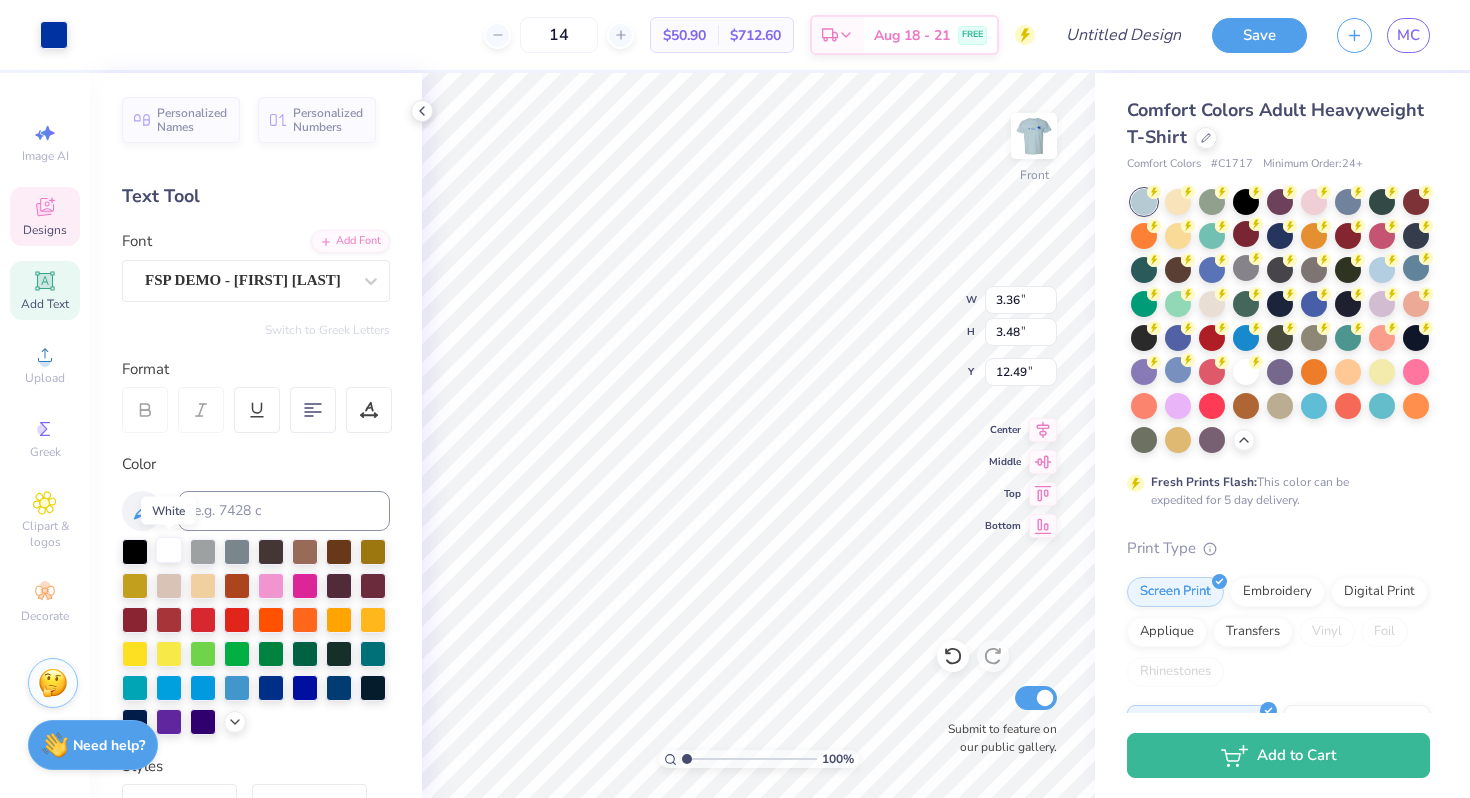 click at bounding box center [169, 550] 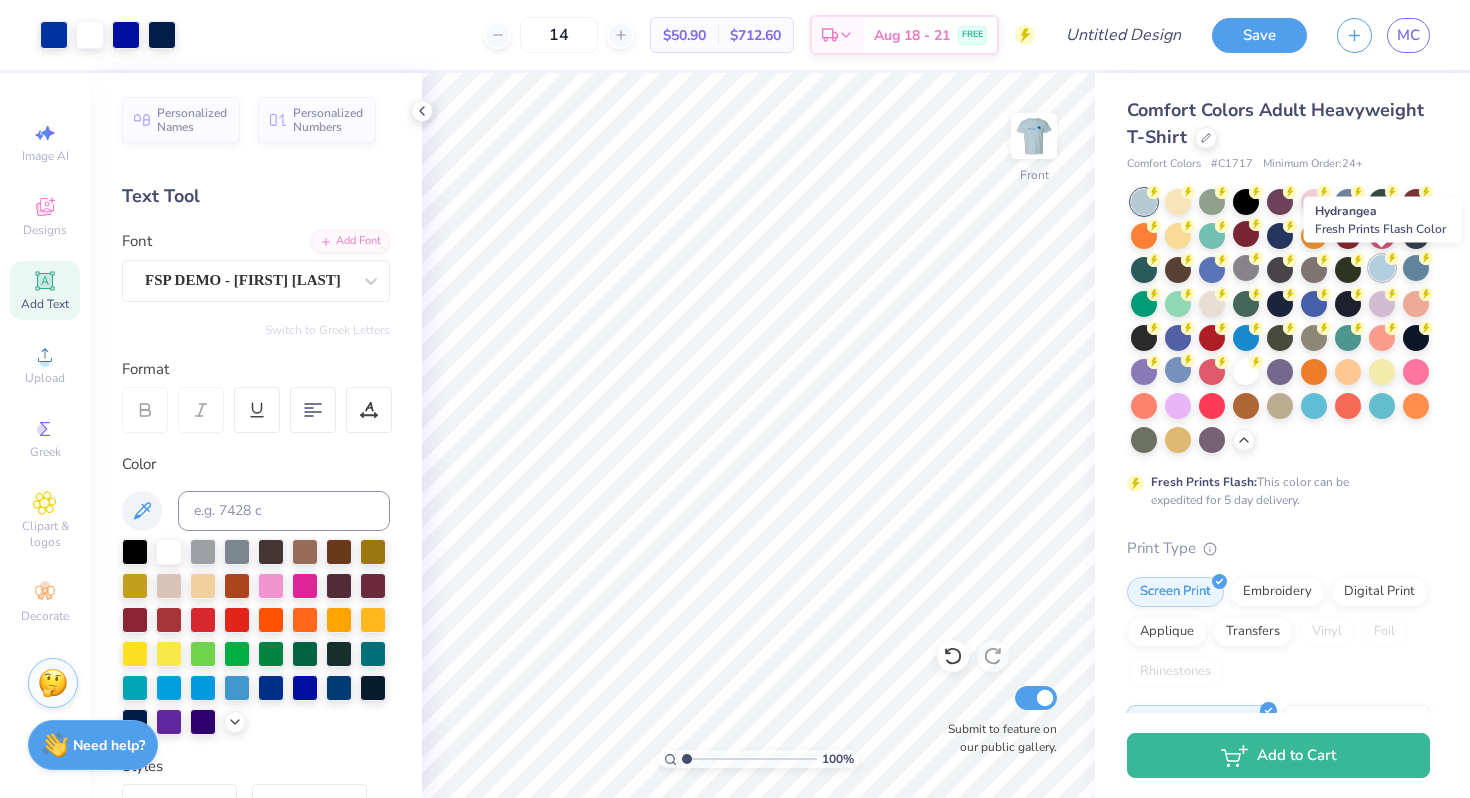 click at bounding box center [1382, 268] 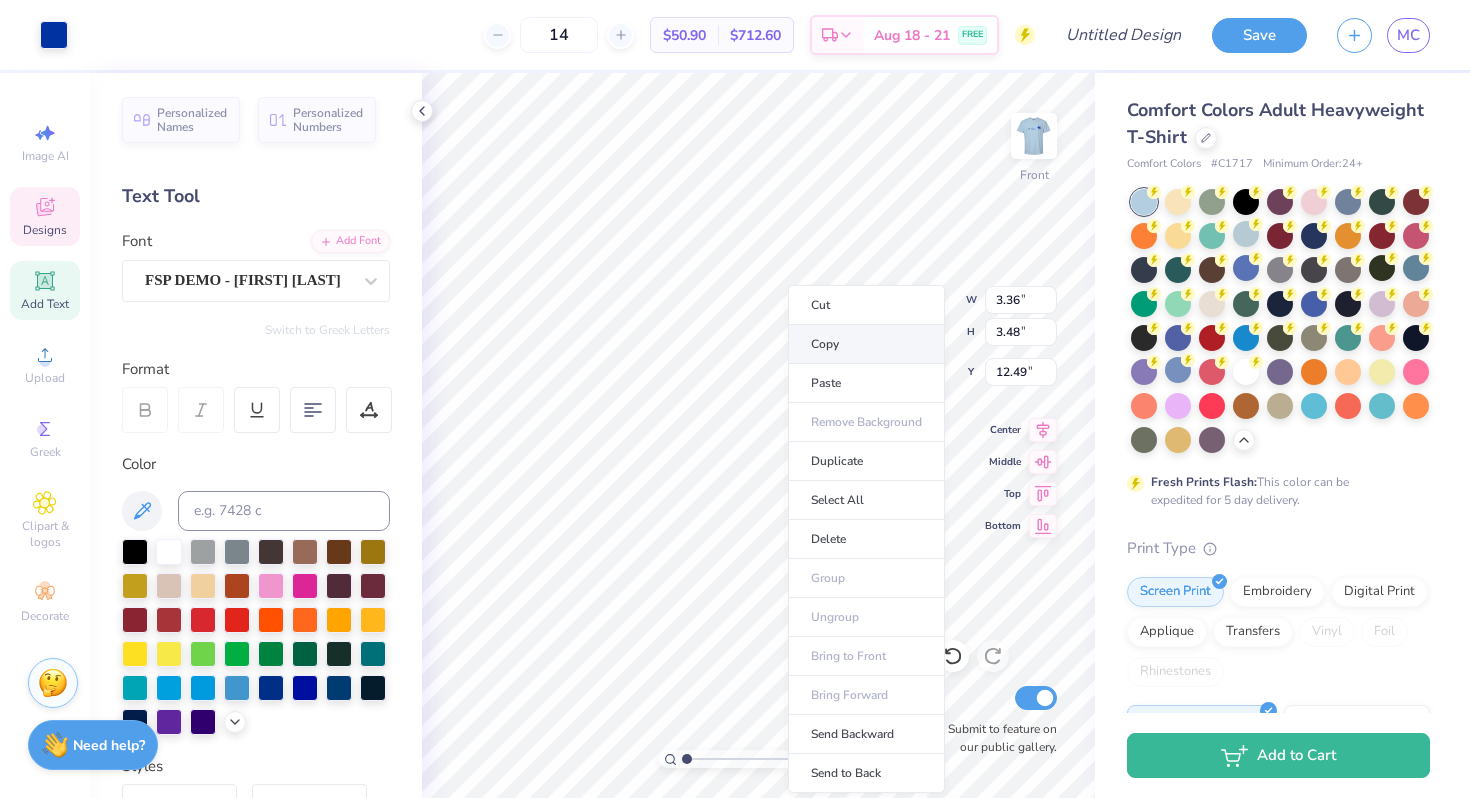 click on "Copy" at bounding box center [866, 344] 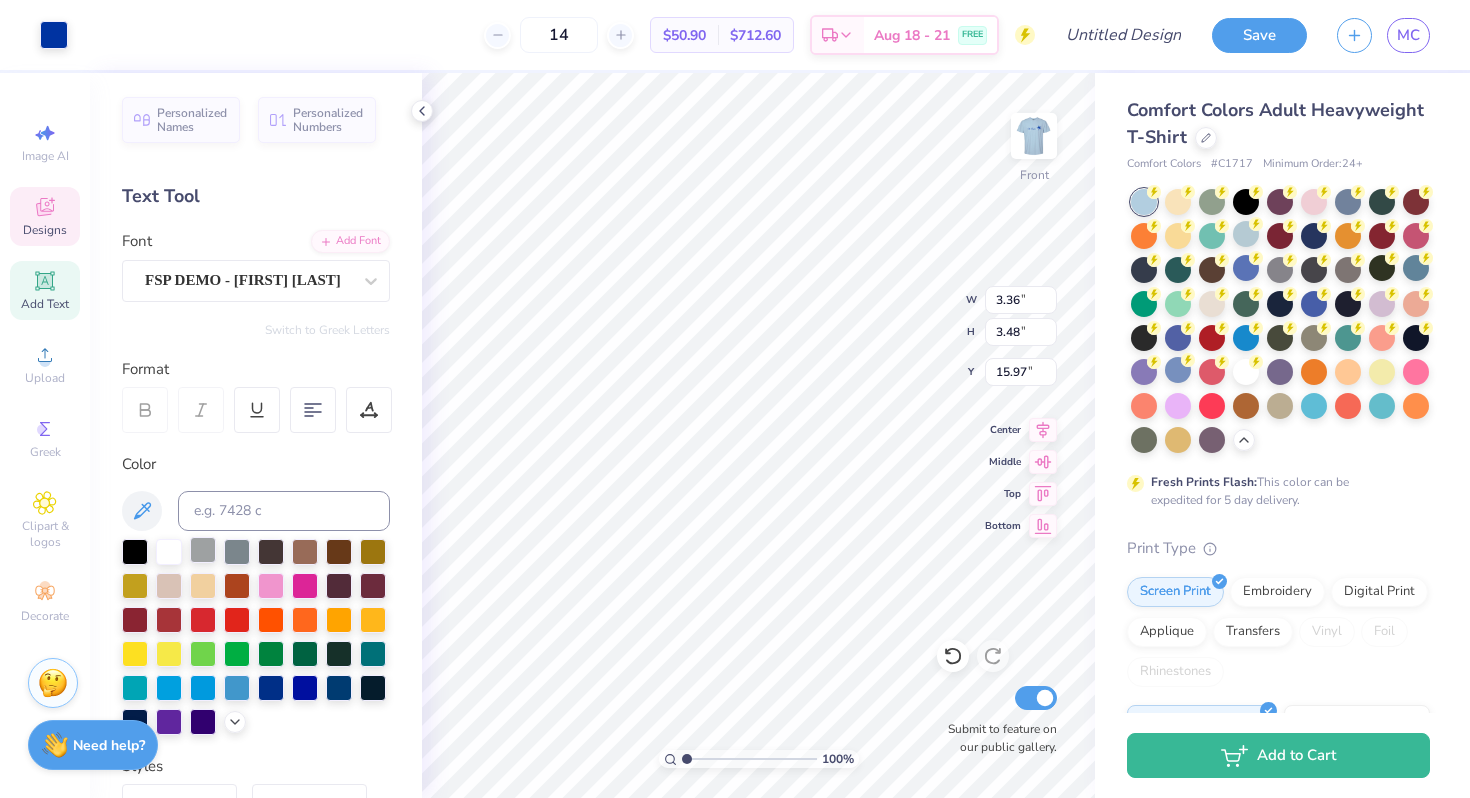type on "15.97" 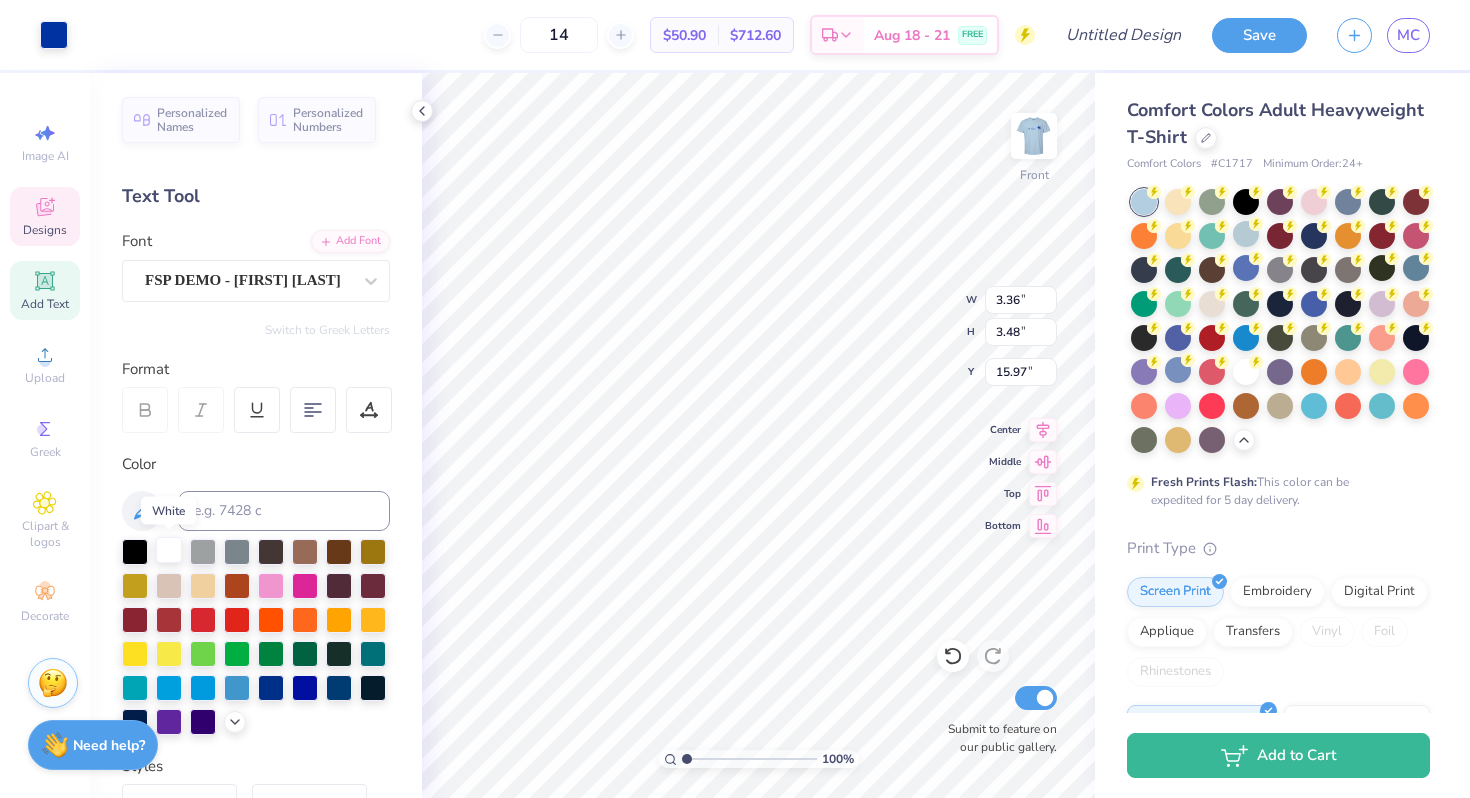click at bounding box center (169, 550) 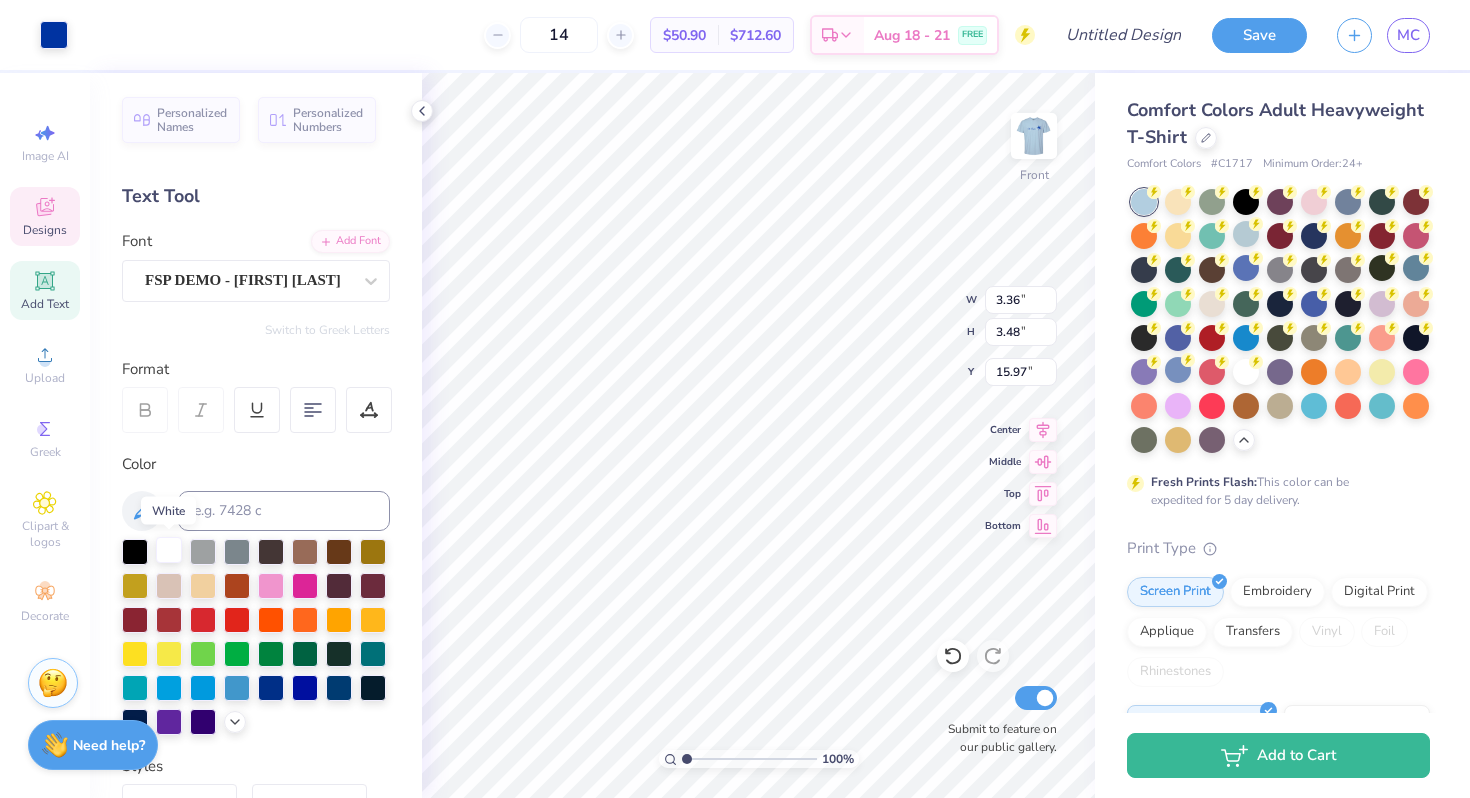 click at bounding box center (169, 550) 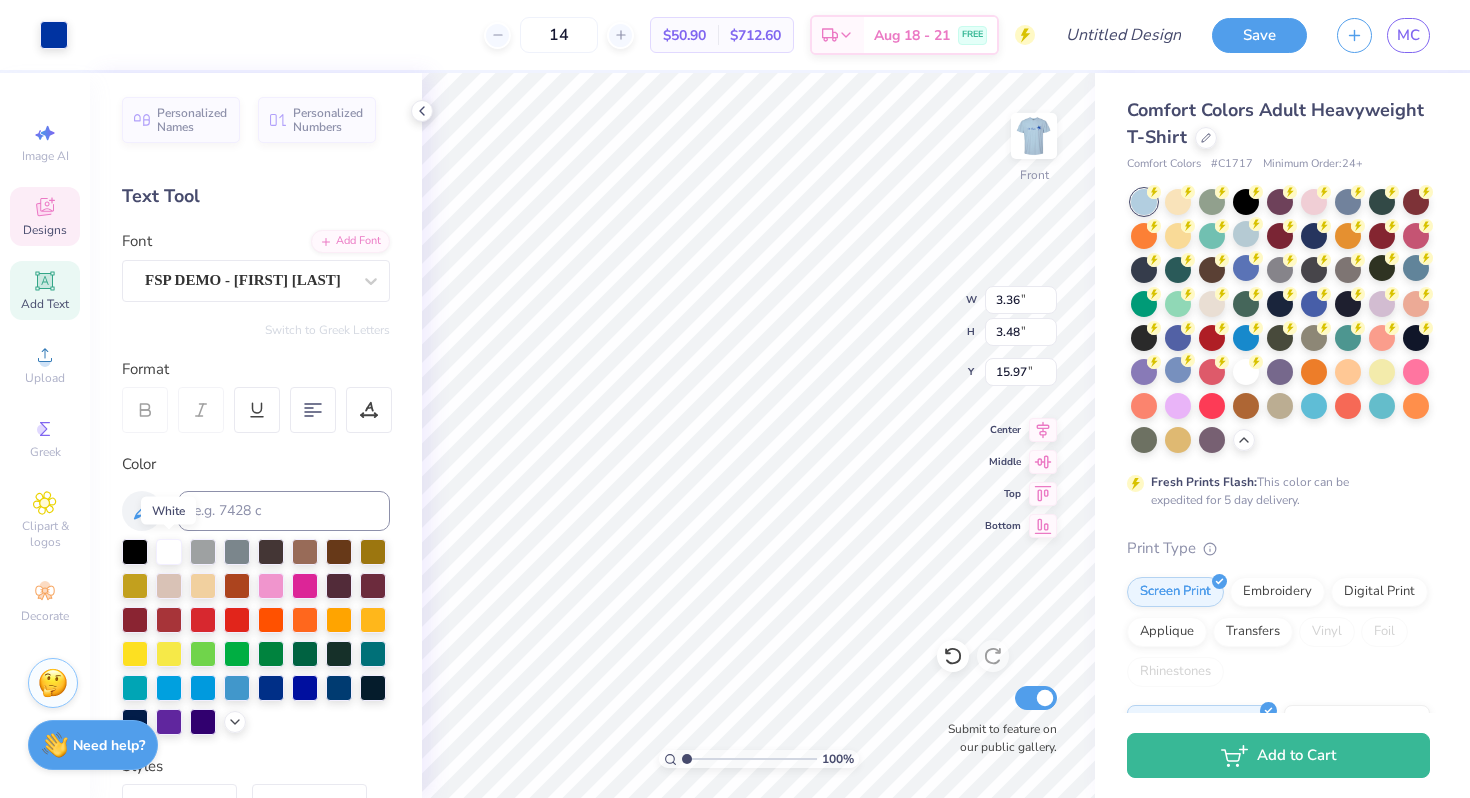 click on "Designs" at bounding box center (45, 216) 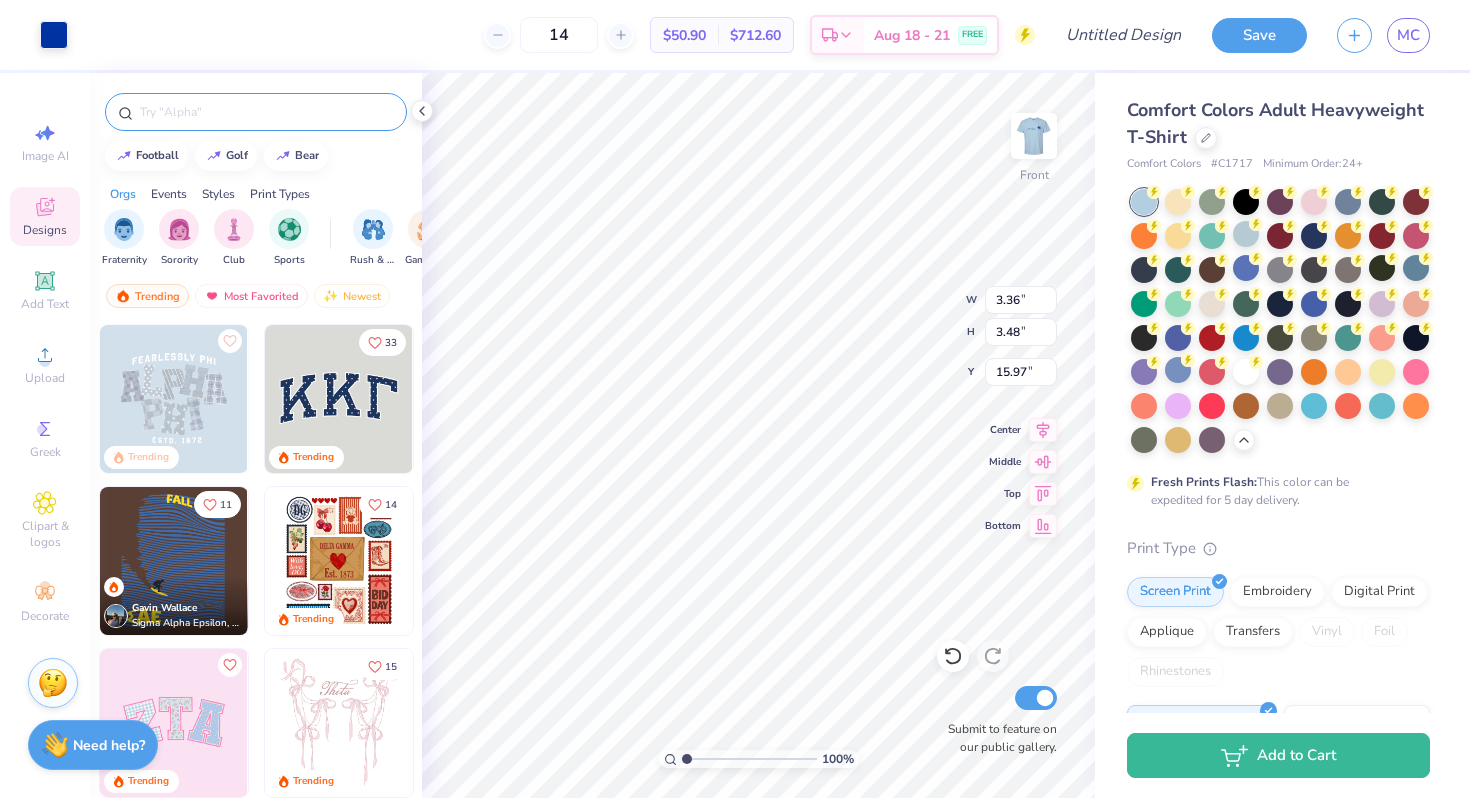 click at bounding box center (266, 112) 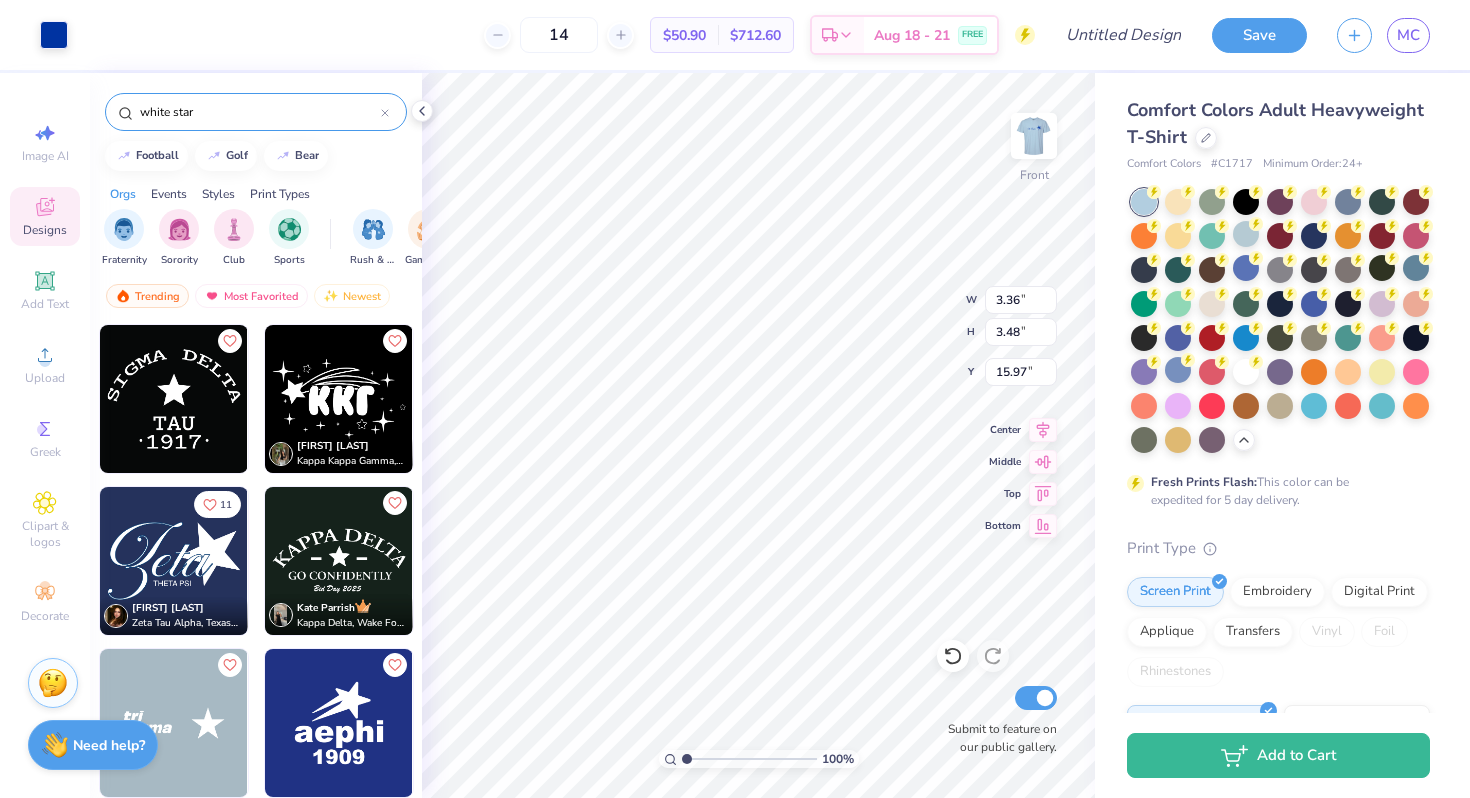 type on "white star" 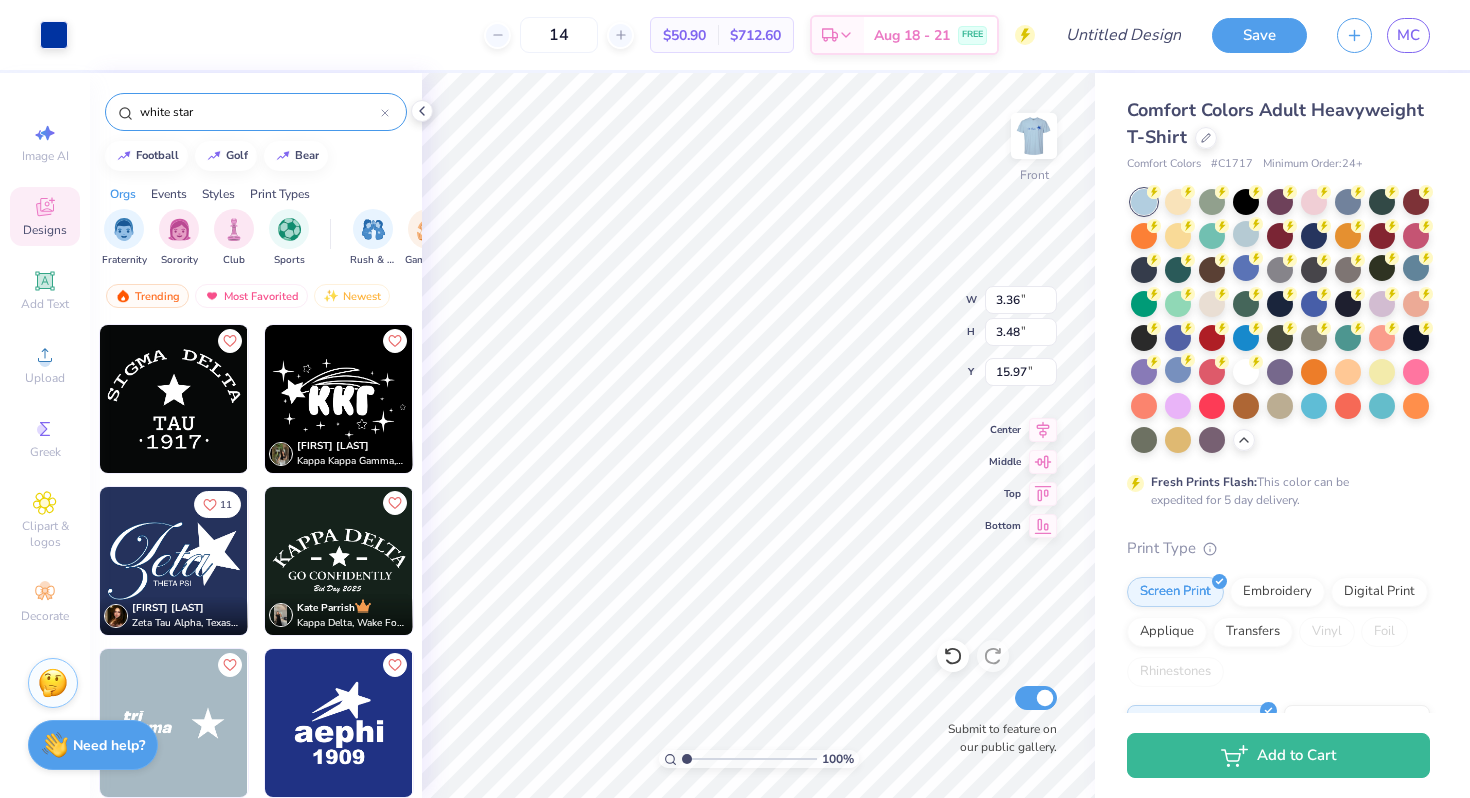 click at bounding box center (174, 561) 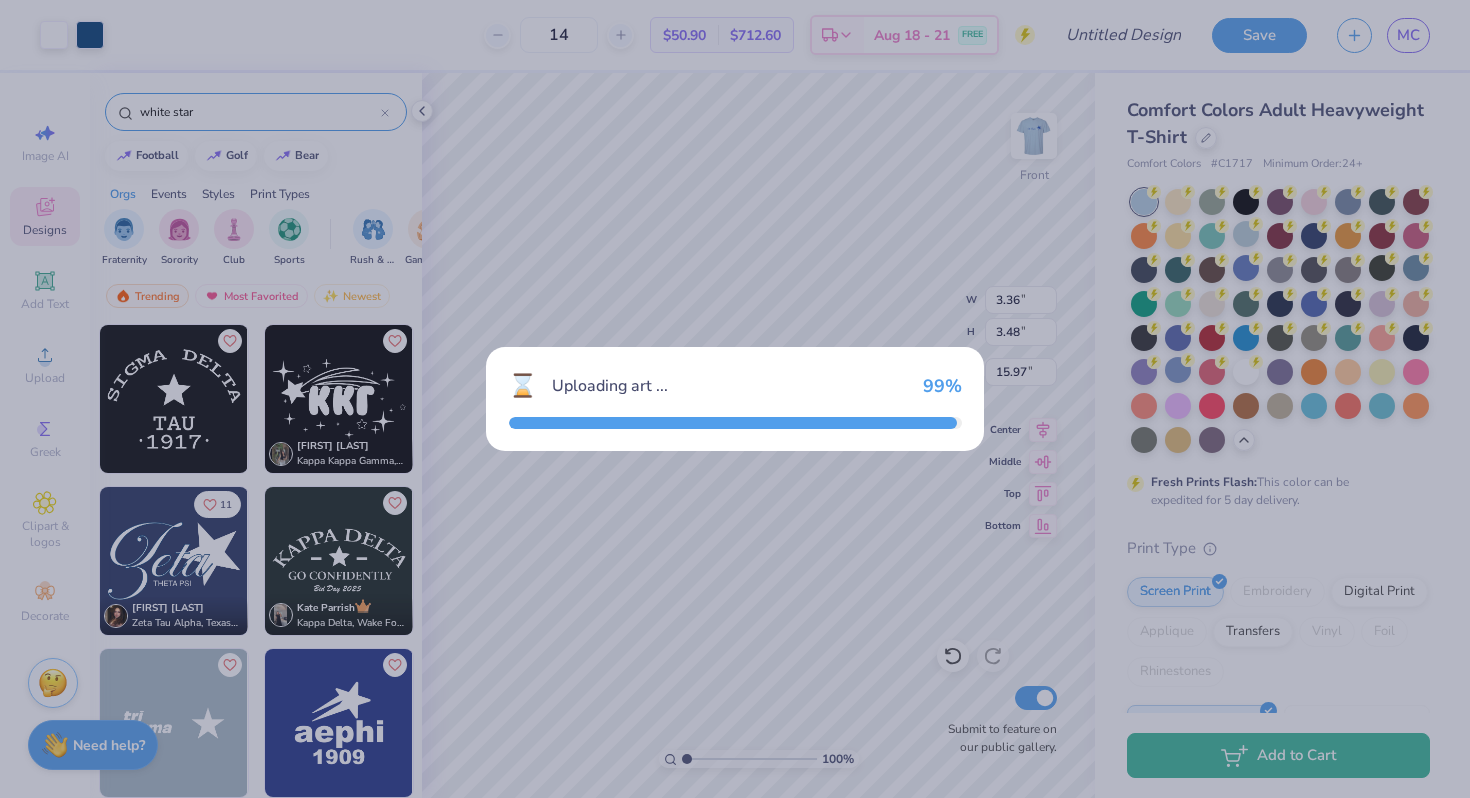 type on "10.15" 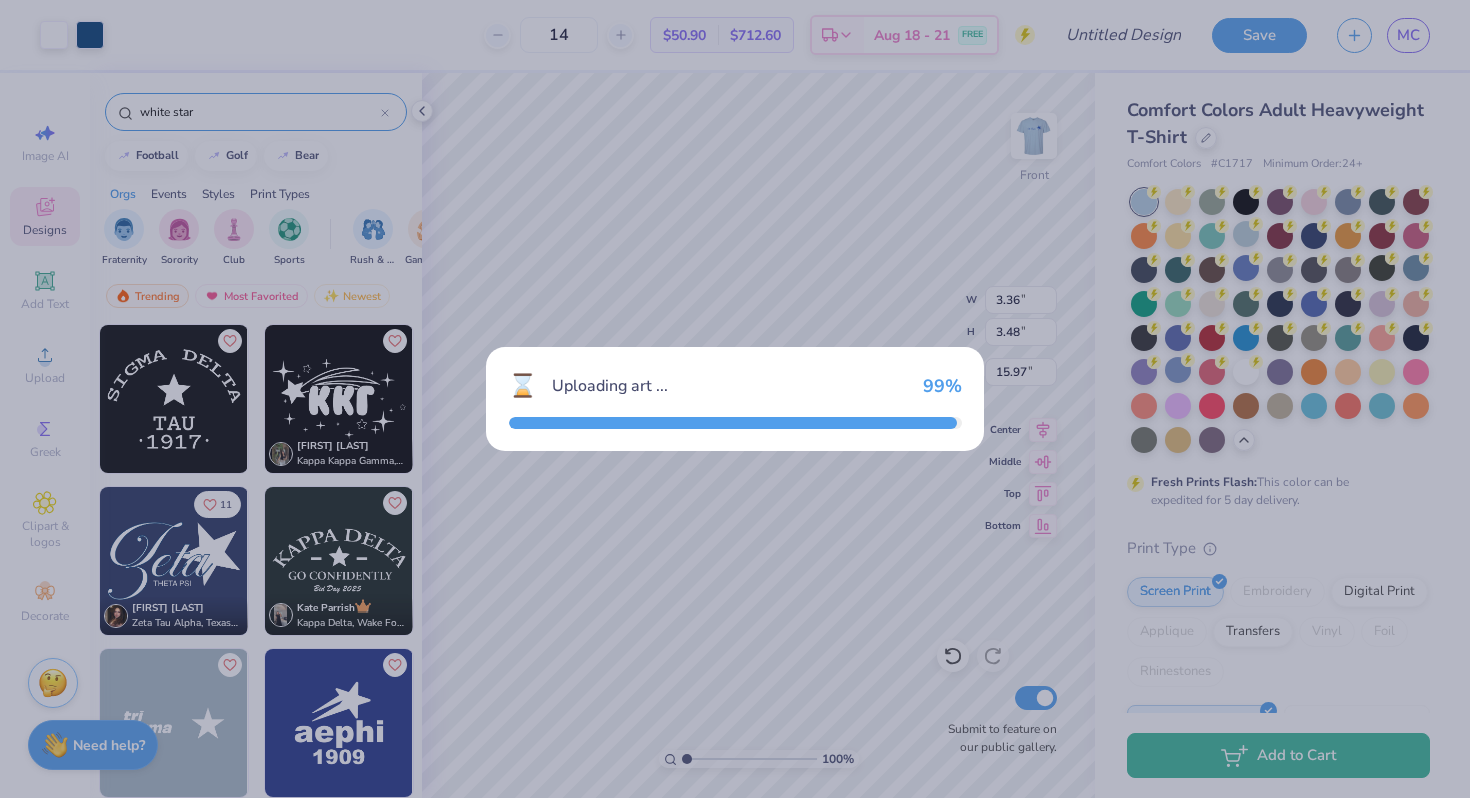 type on "5.97" 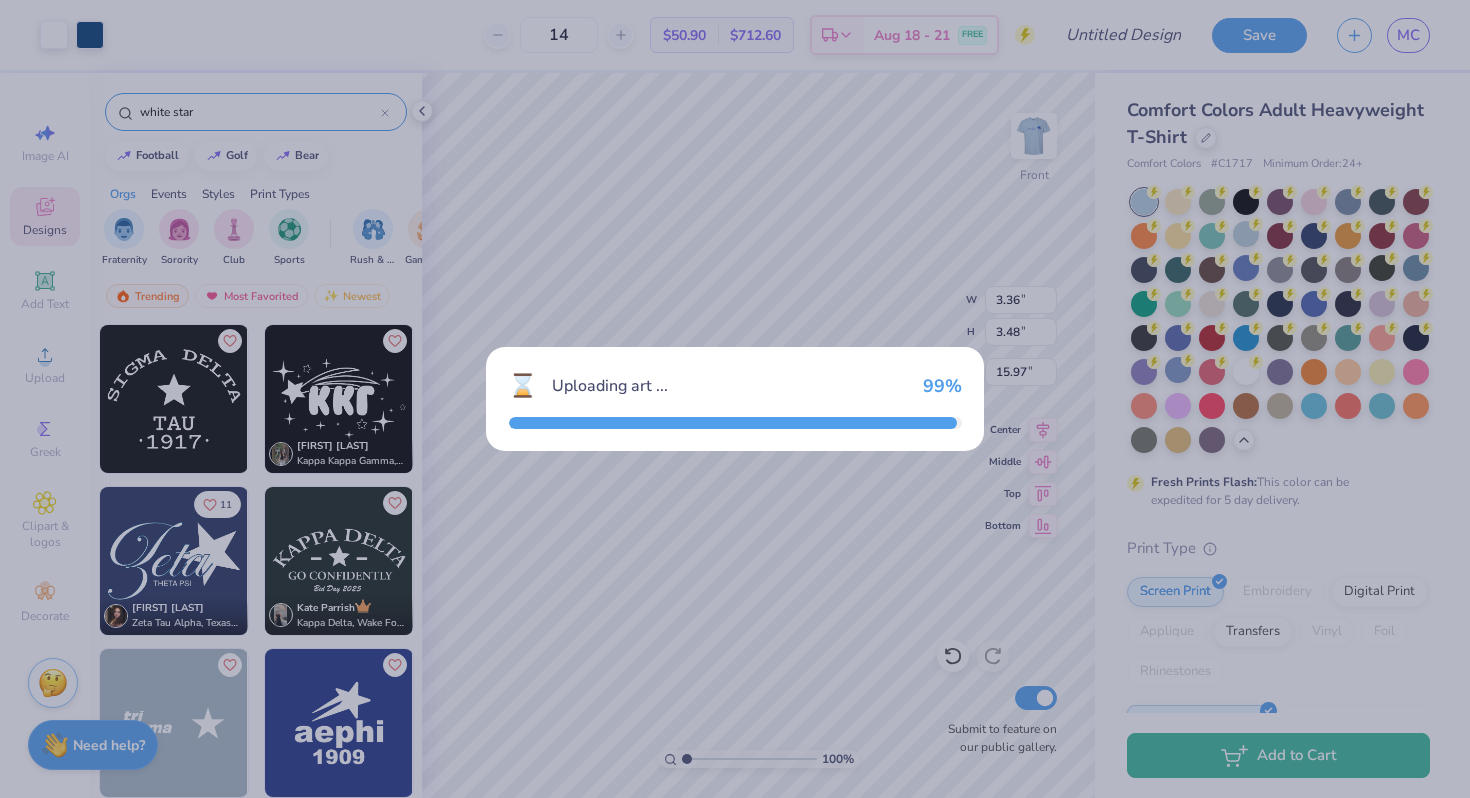 type on "3.00" 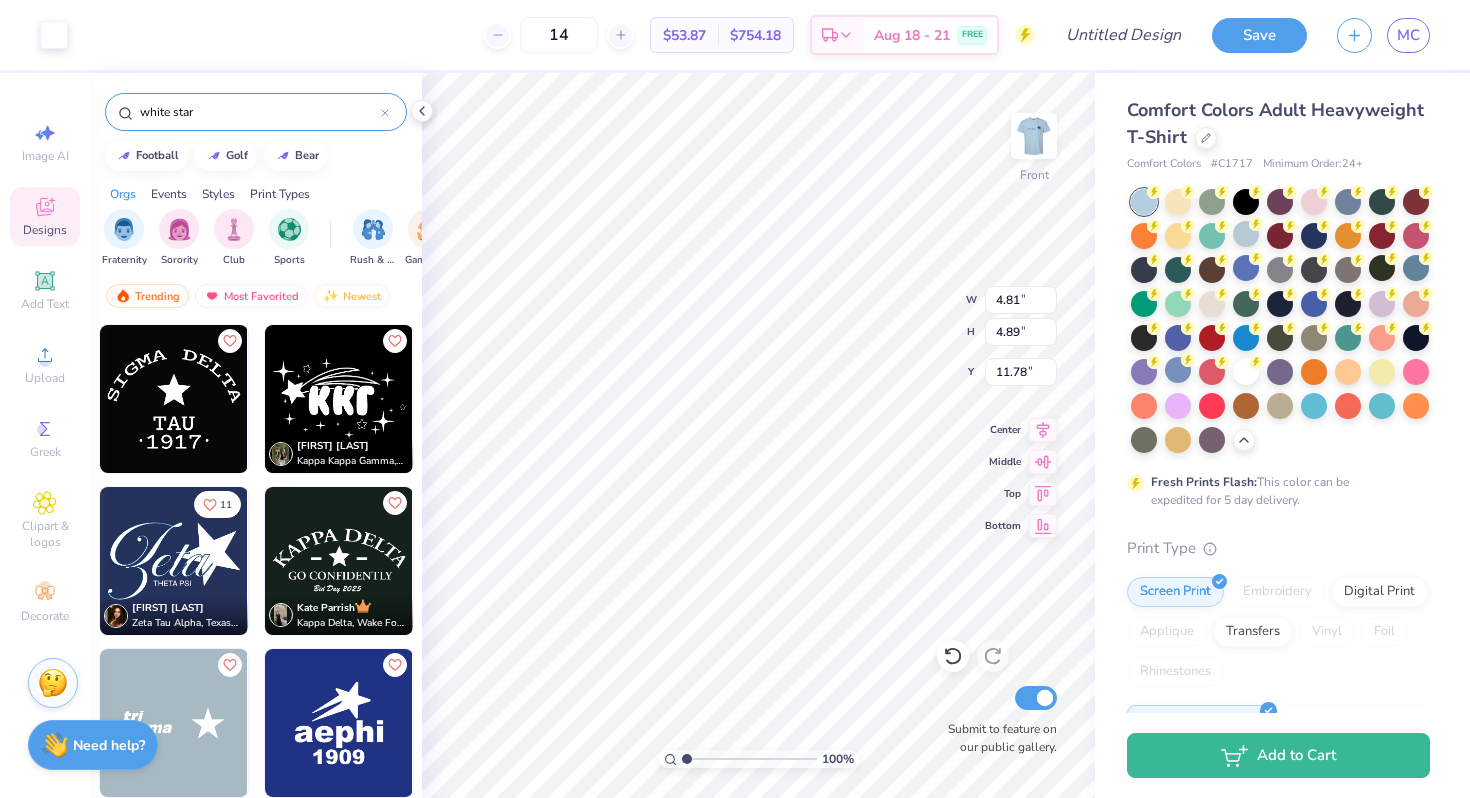 type on "11.78" 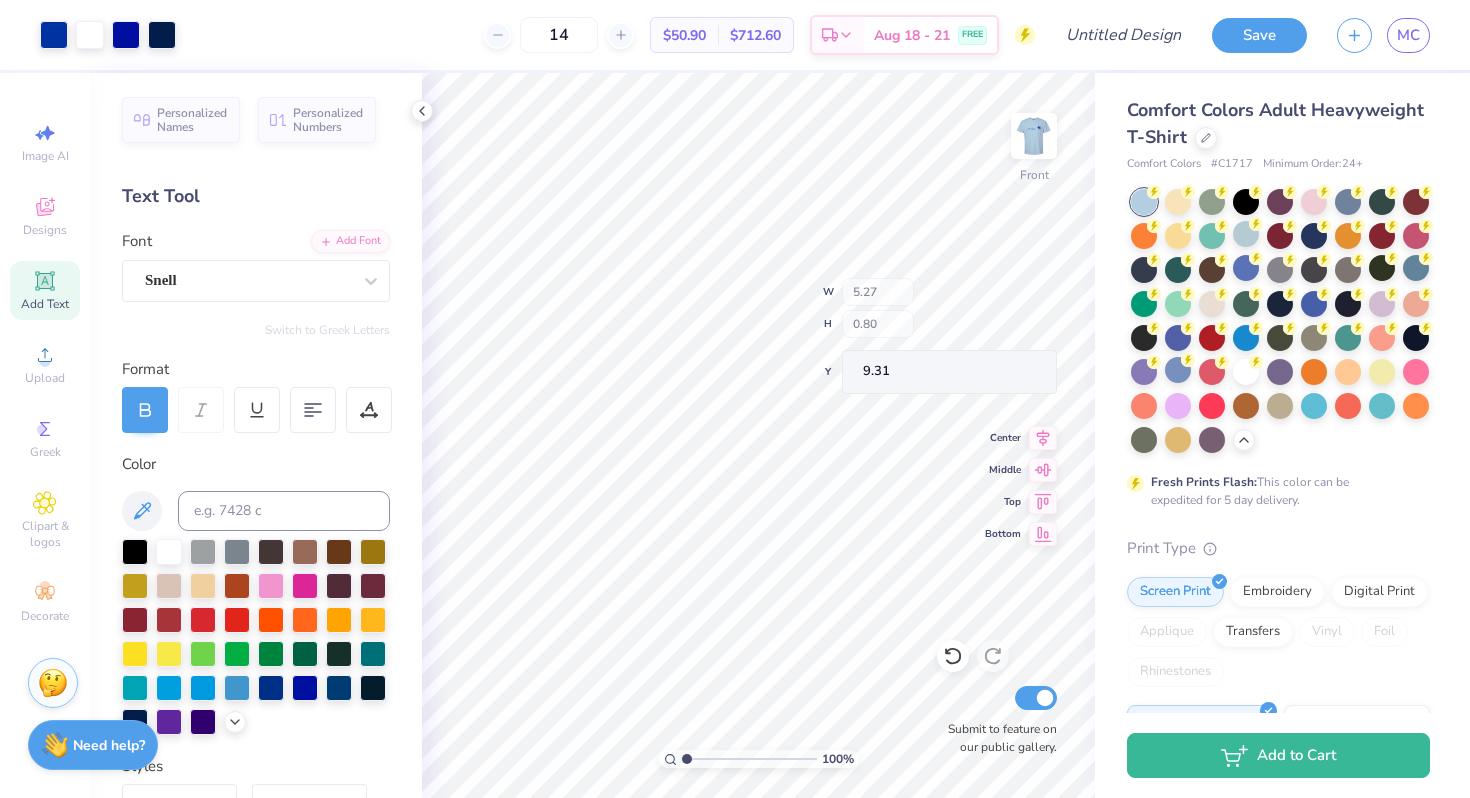 type on "5.27" 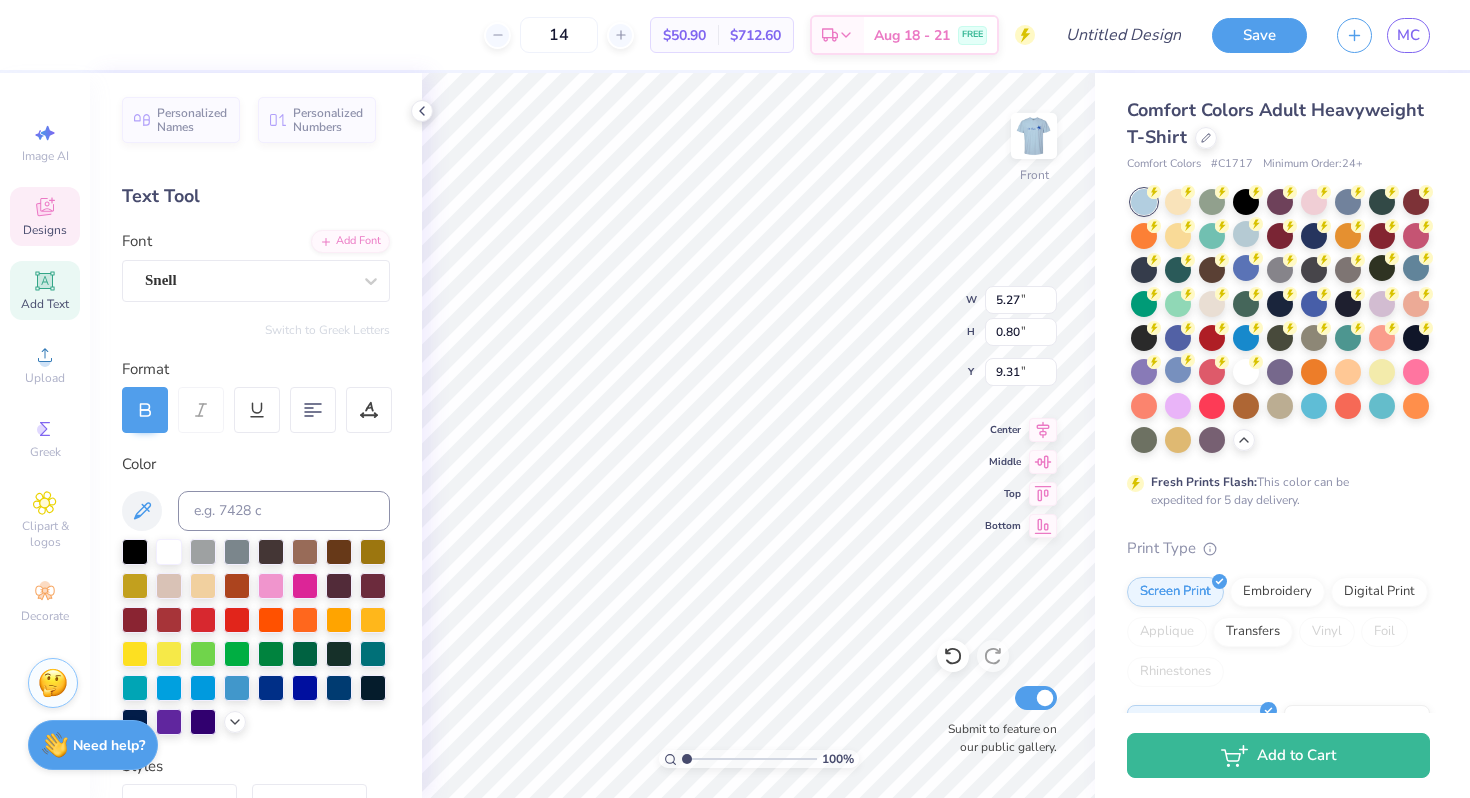 type on "9.46" 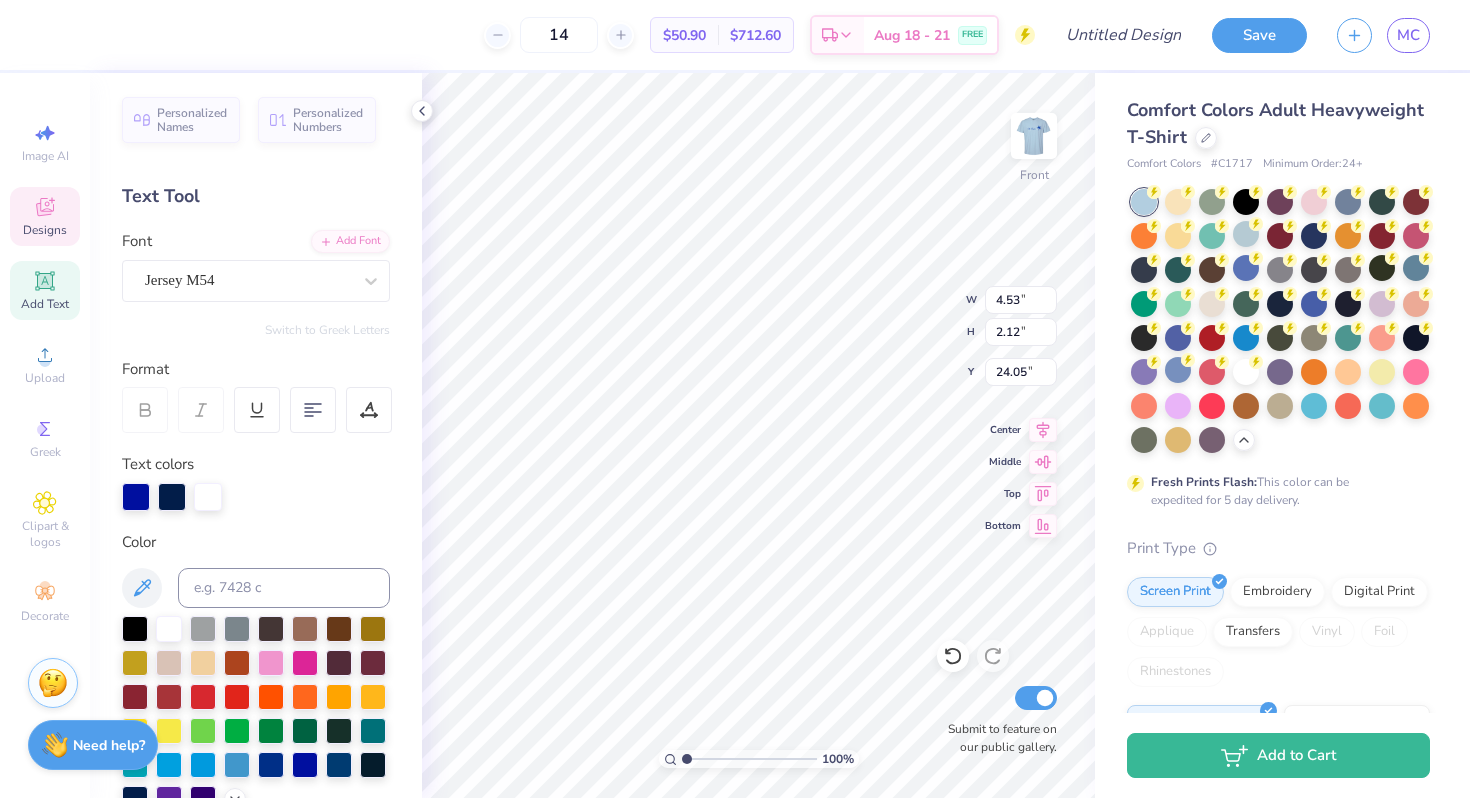 type on "24.05" 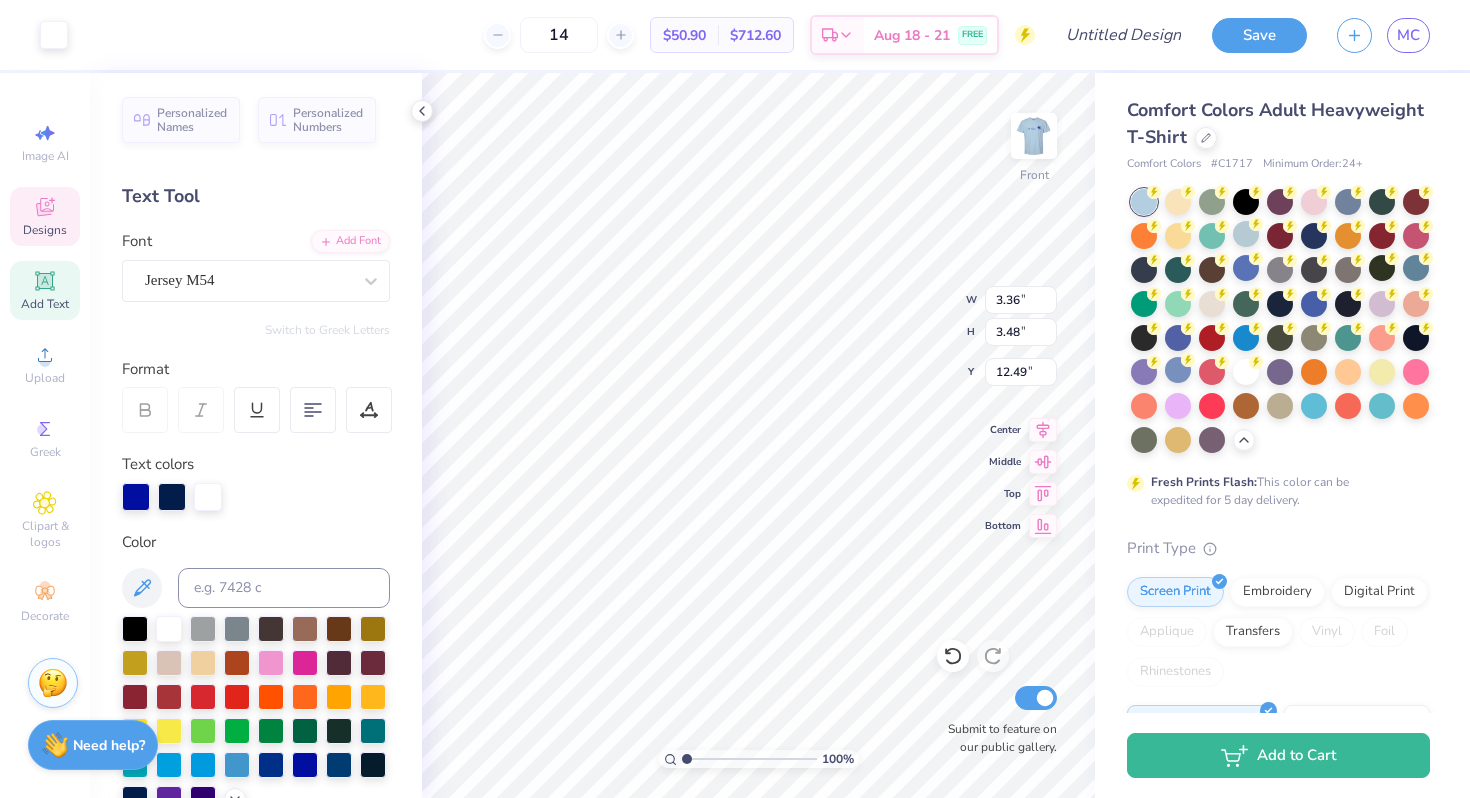 type on "4.81" 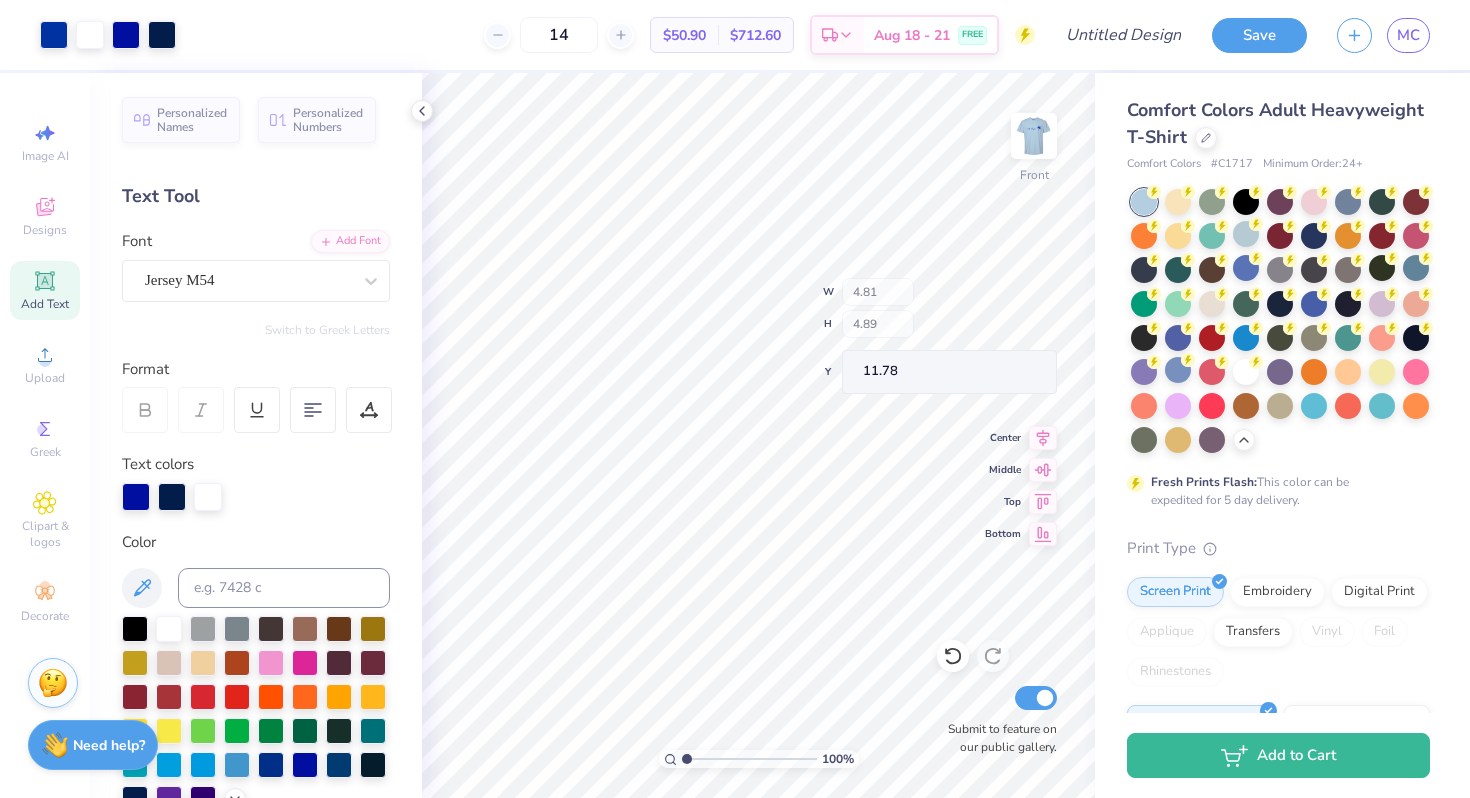 type on "18.14" 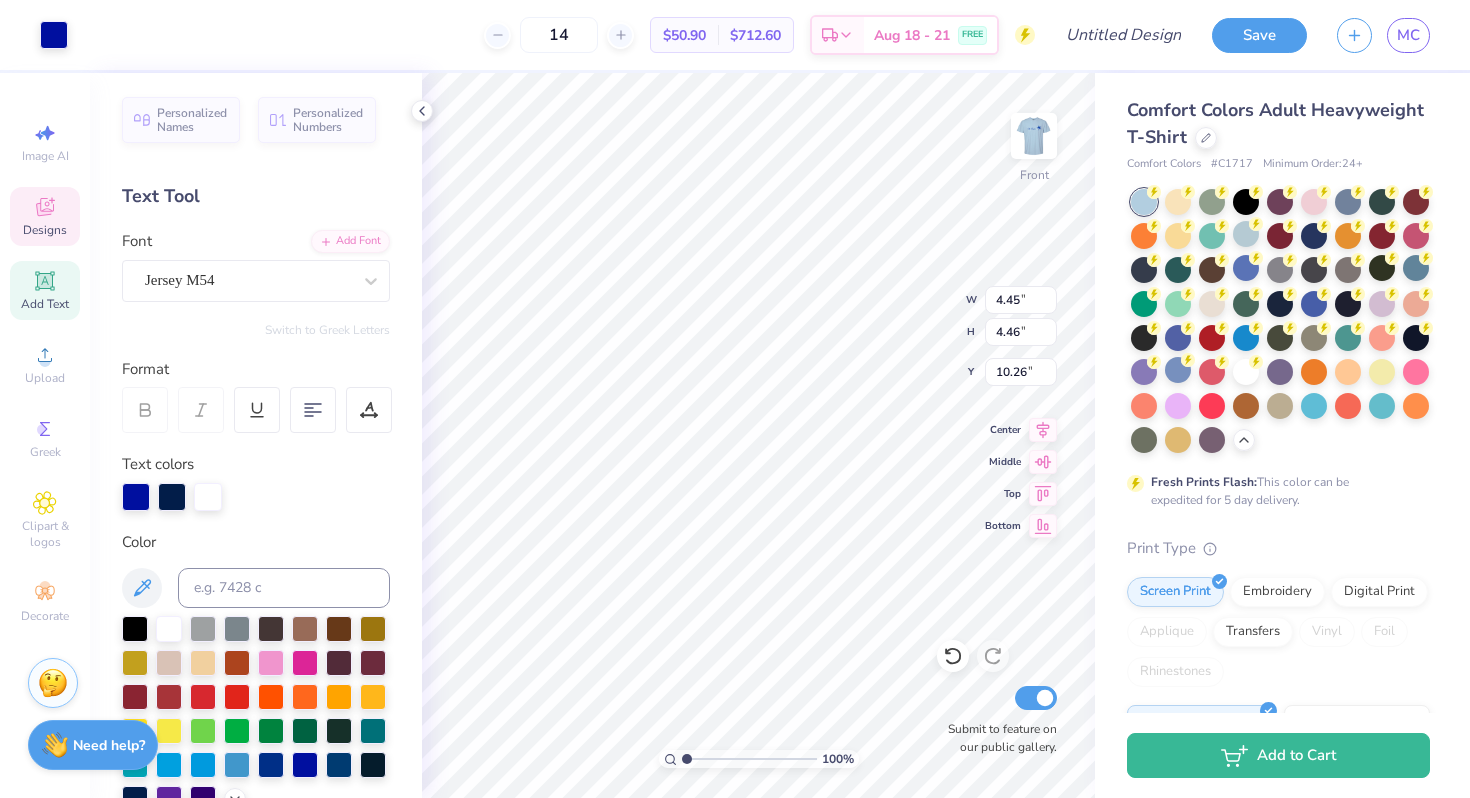 type on "5.27" 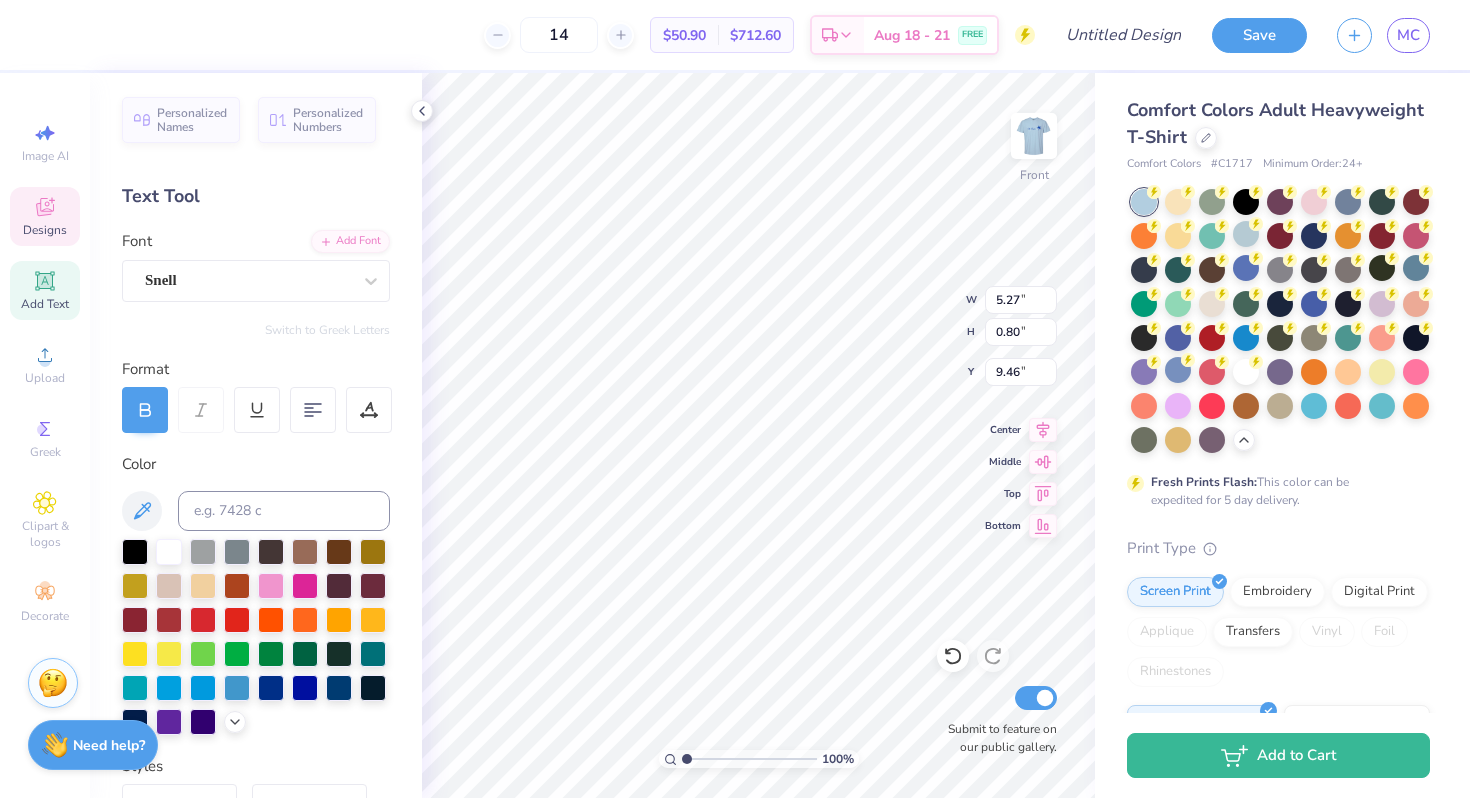 scroll, scrollTop: 0, scrollLeft: 5, axis: horizontal 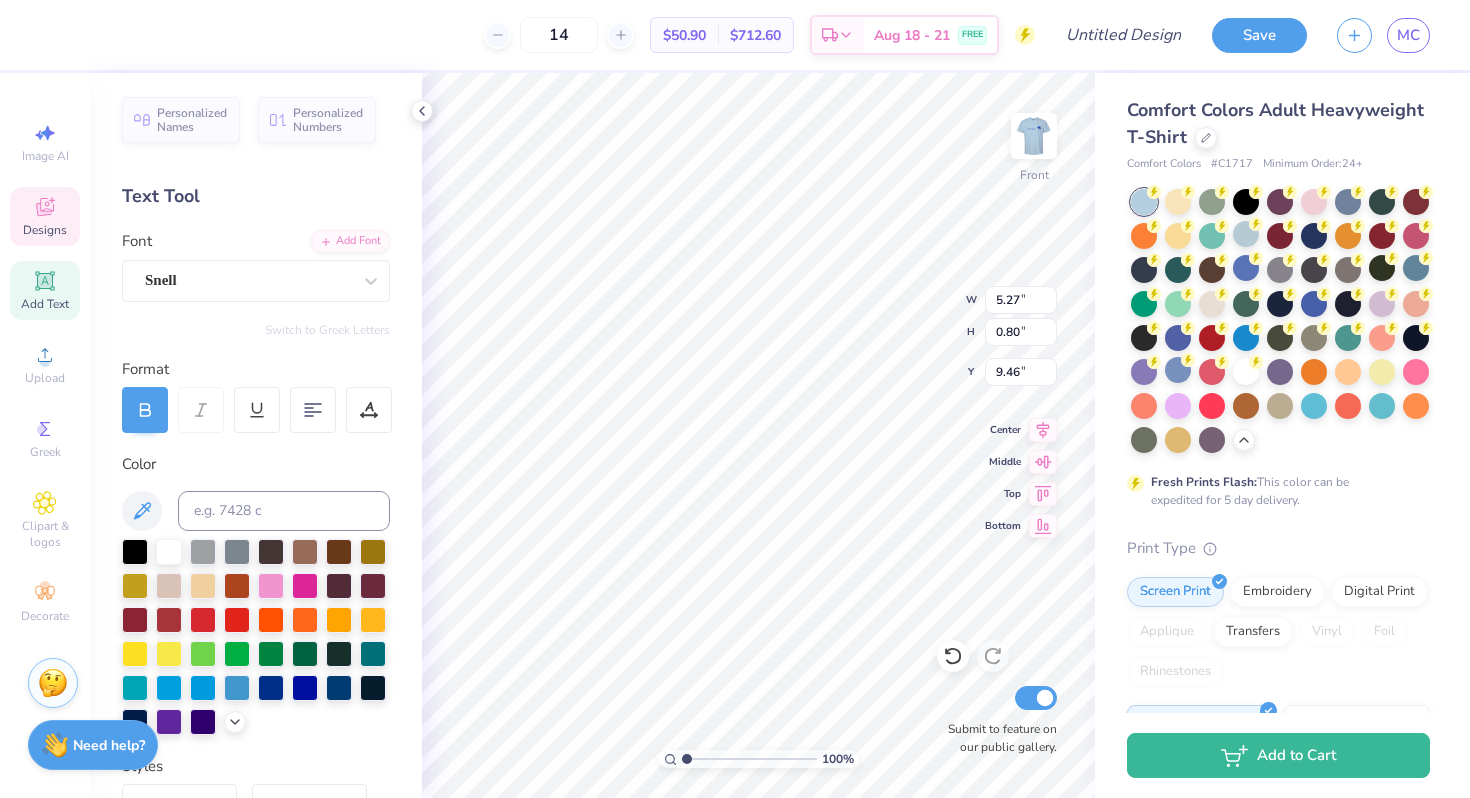 type on "SpikeBall 2025       East Lansing, Michigan" 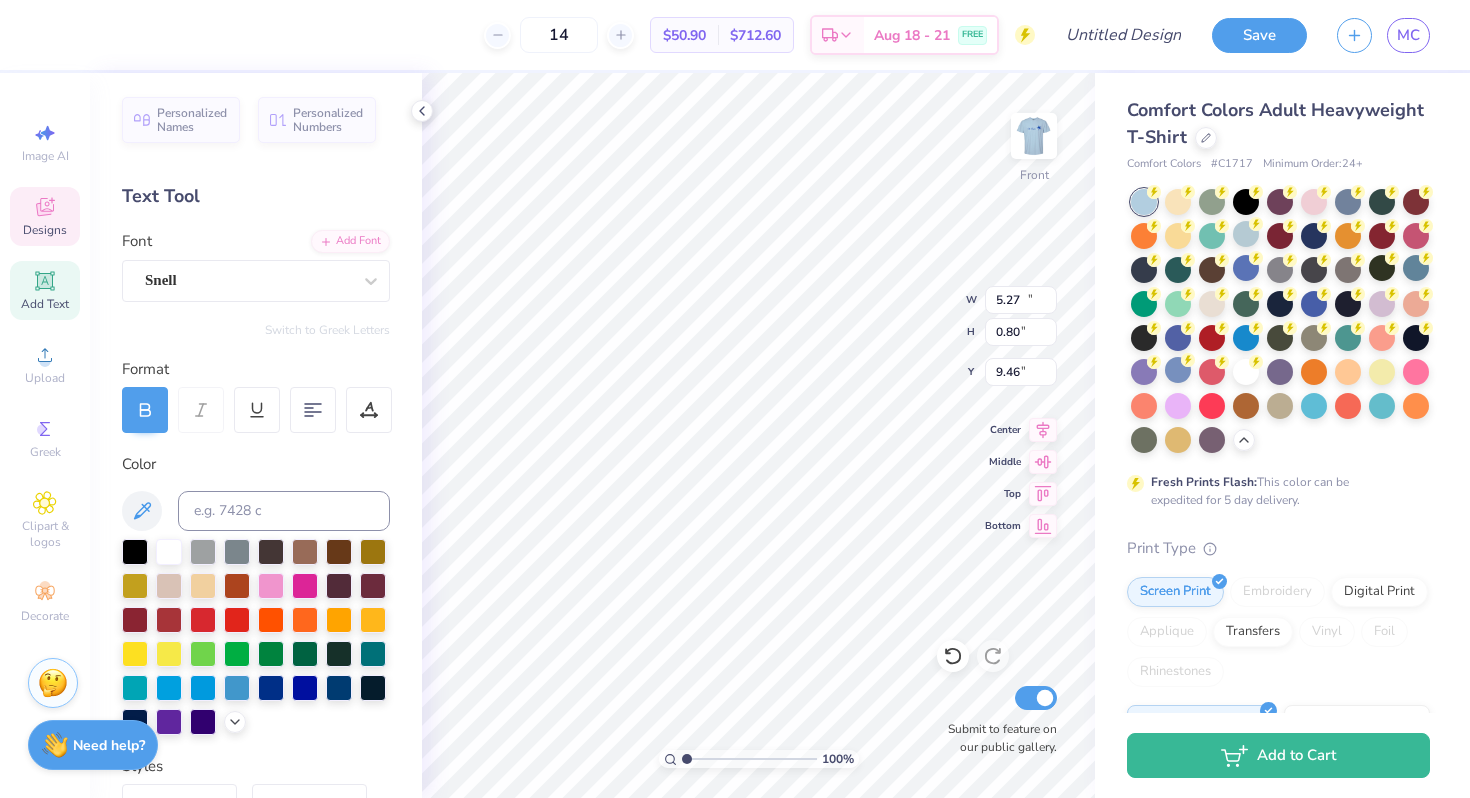 type on "14.53" 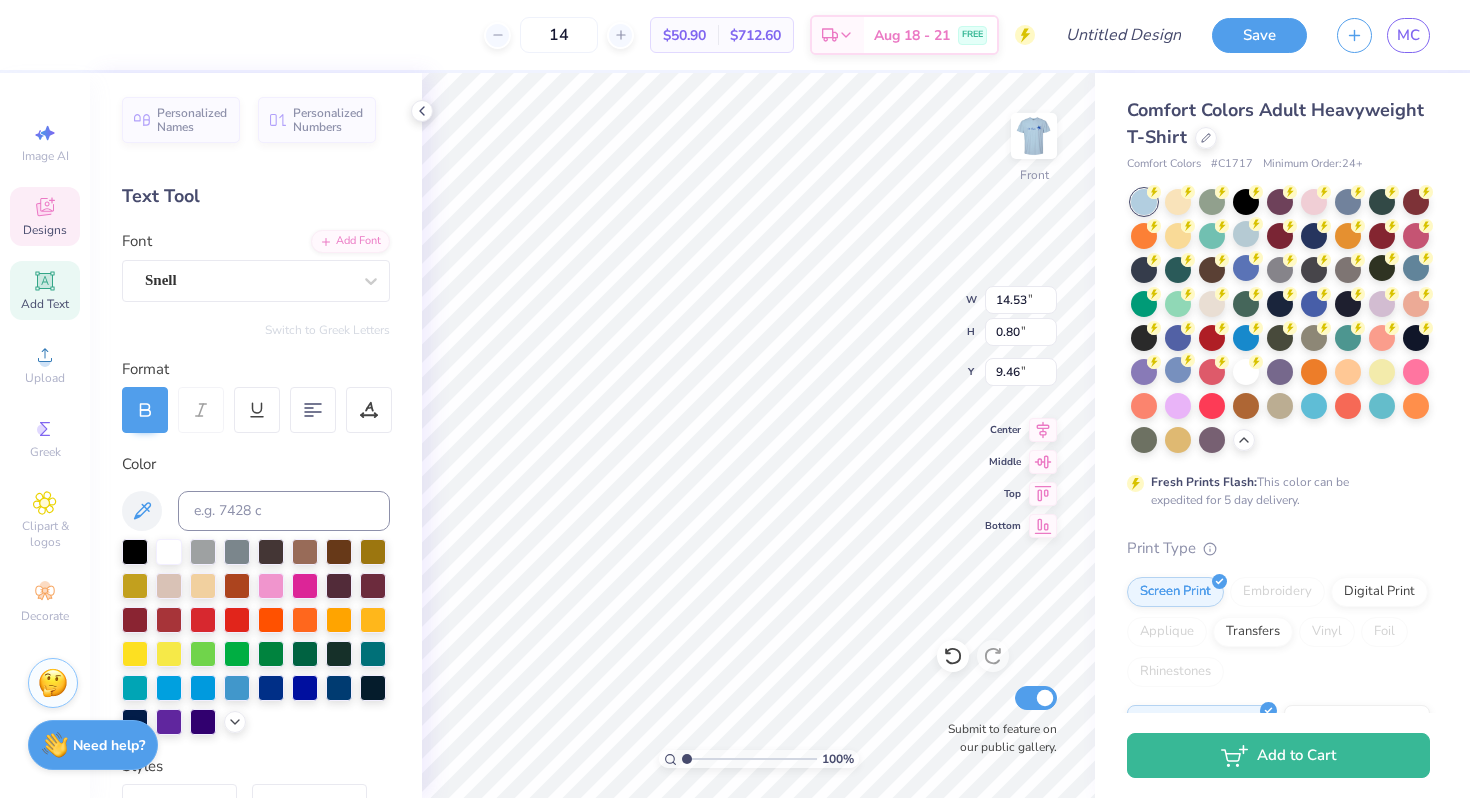 scroll, scrollTop: 0, scrollLeft: 4, axis: horizontal 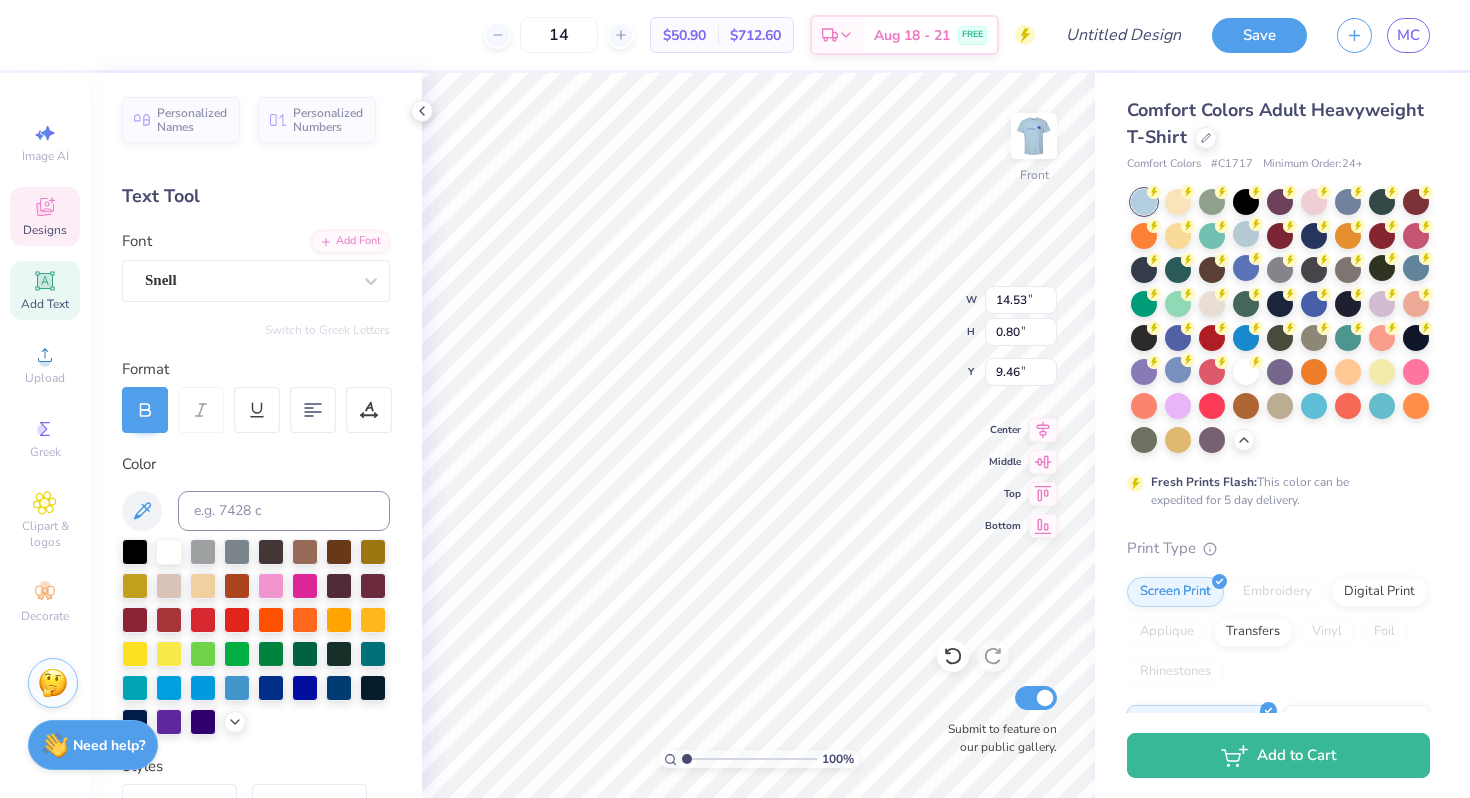 type on "SpikeBall 2025 East Lansing, Michigan" 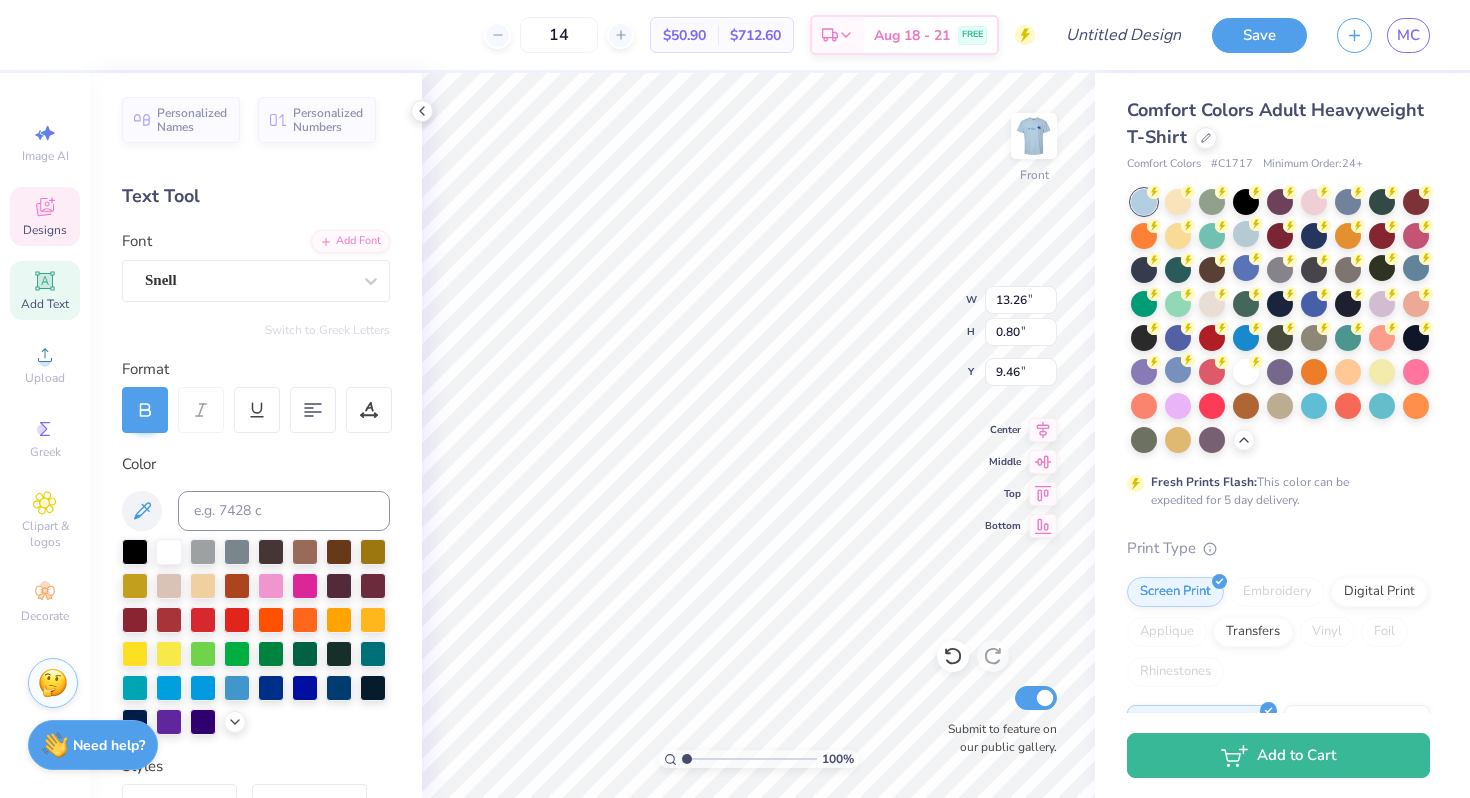 type on "SpikeBall 2025- East Lansing, Michigan" 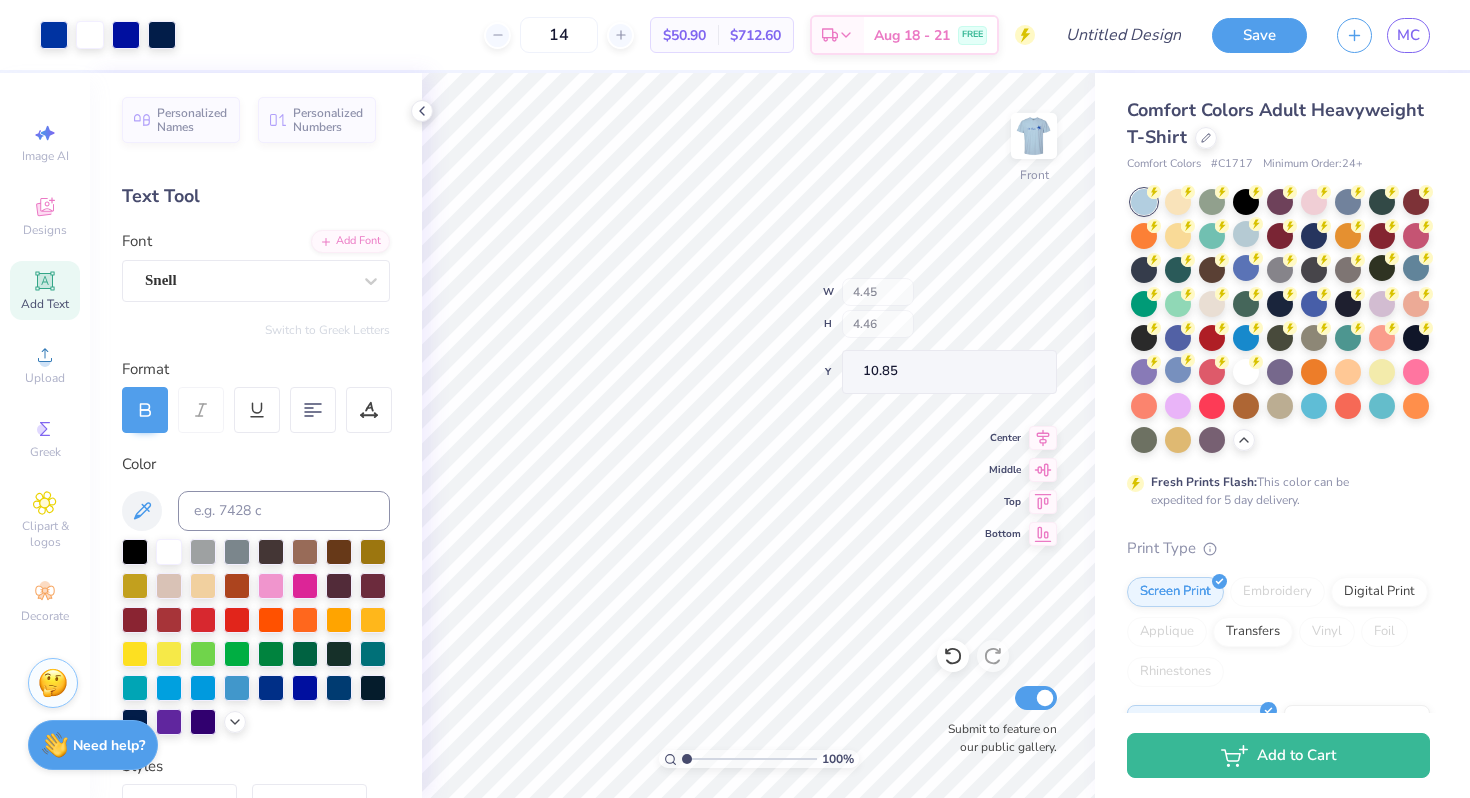 type on "10.85" 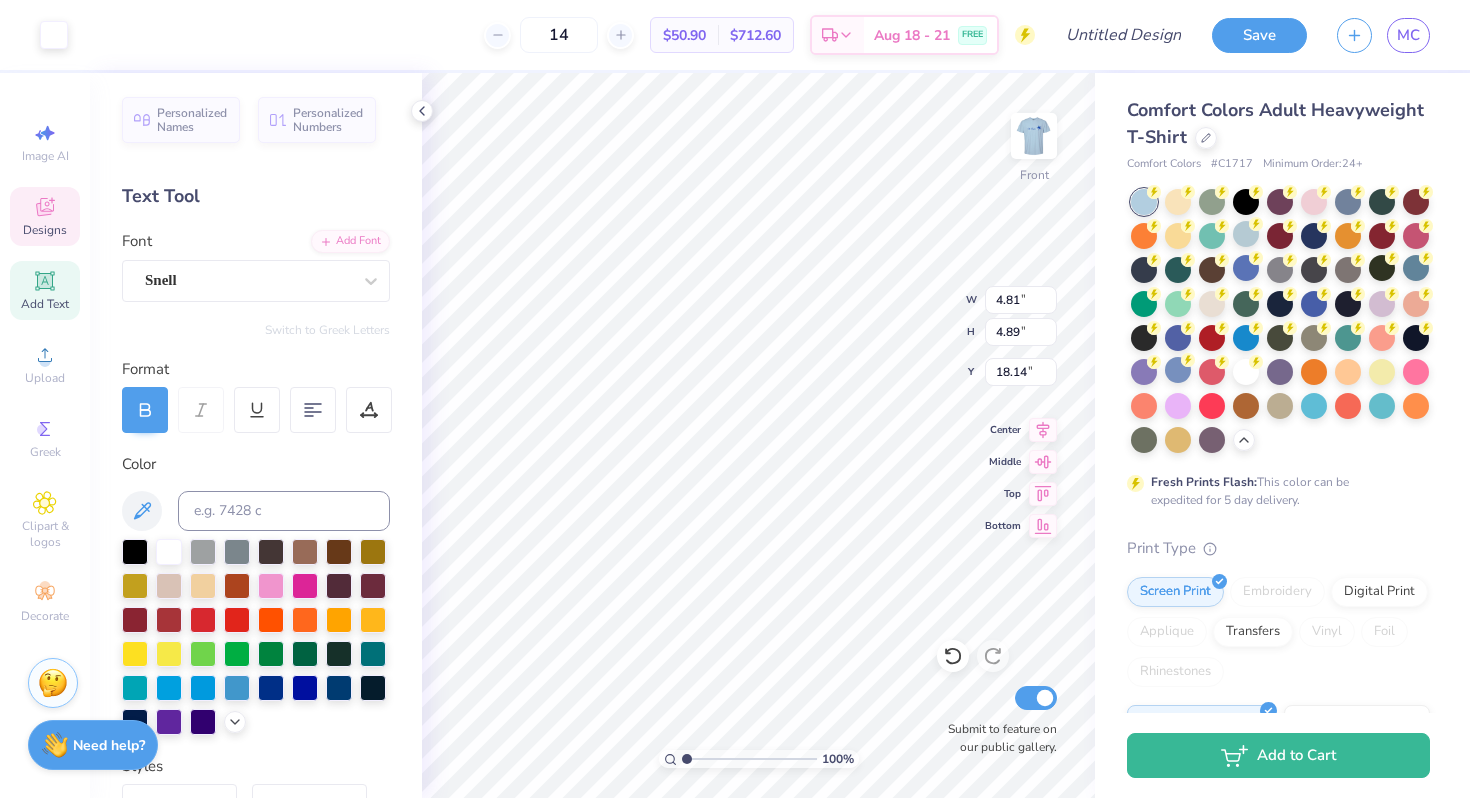 type on "4.81" 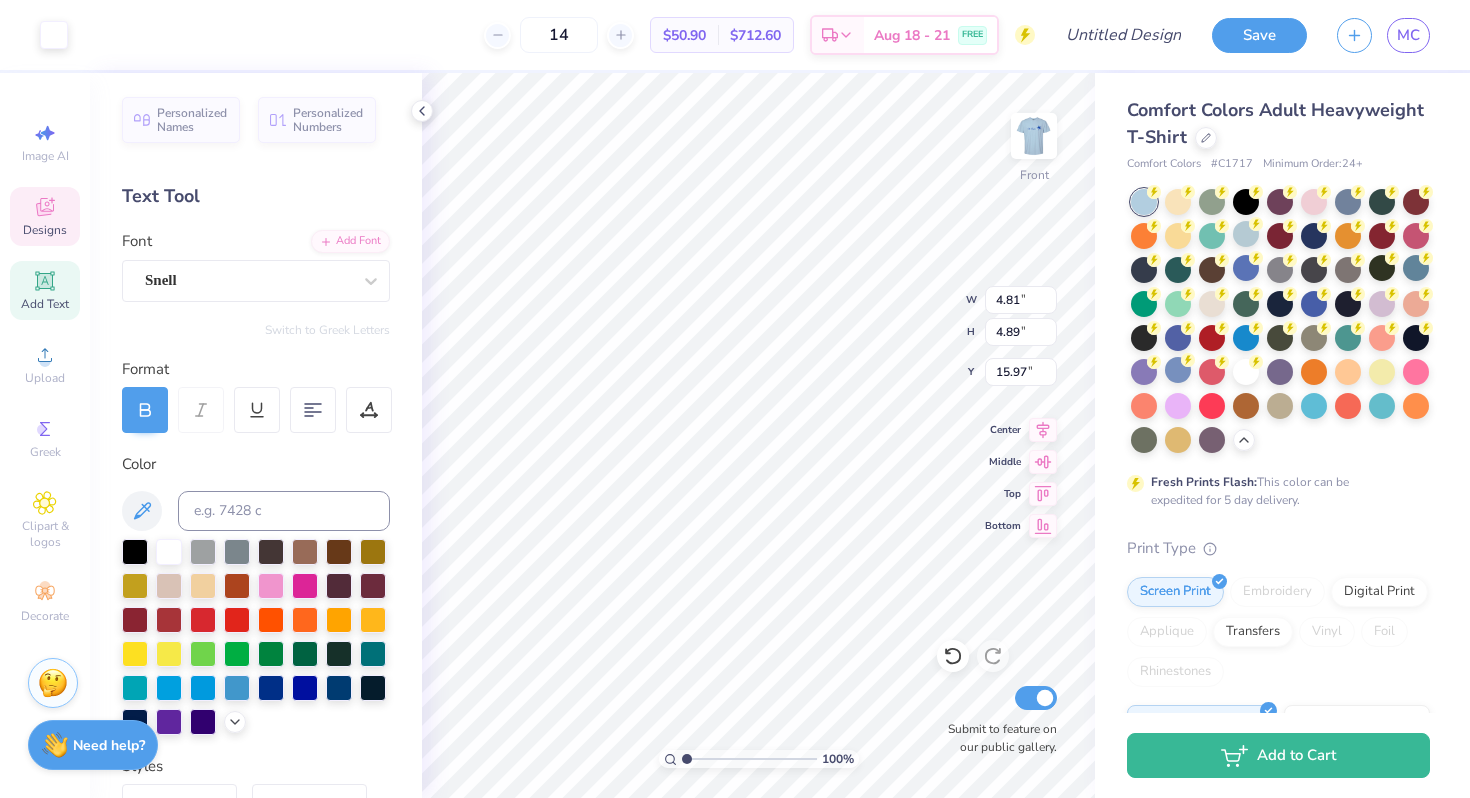 type on "3.36" 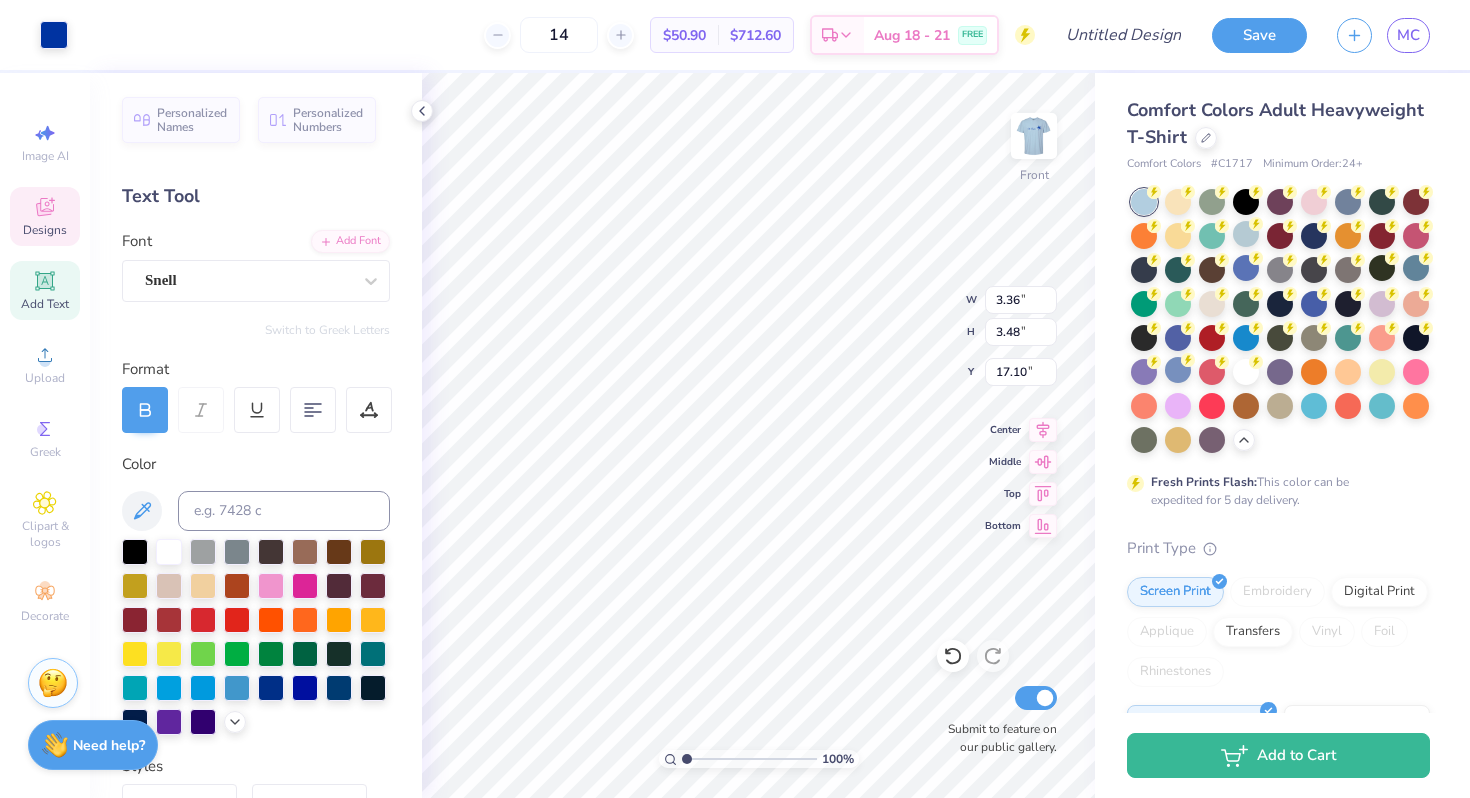 type on "12.01" 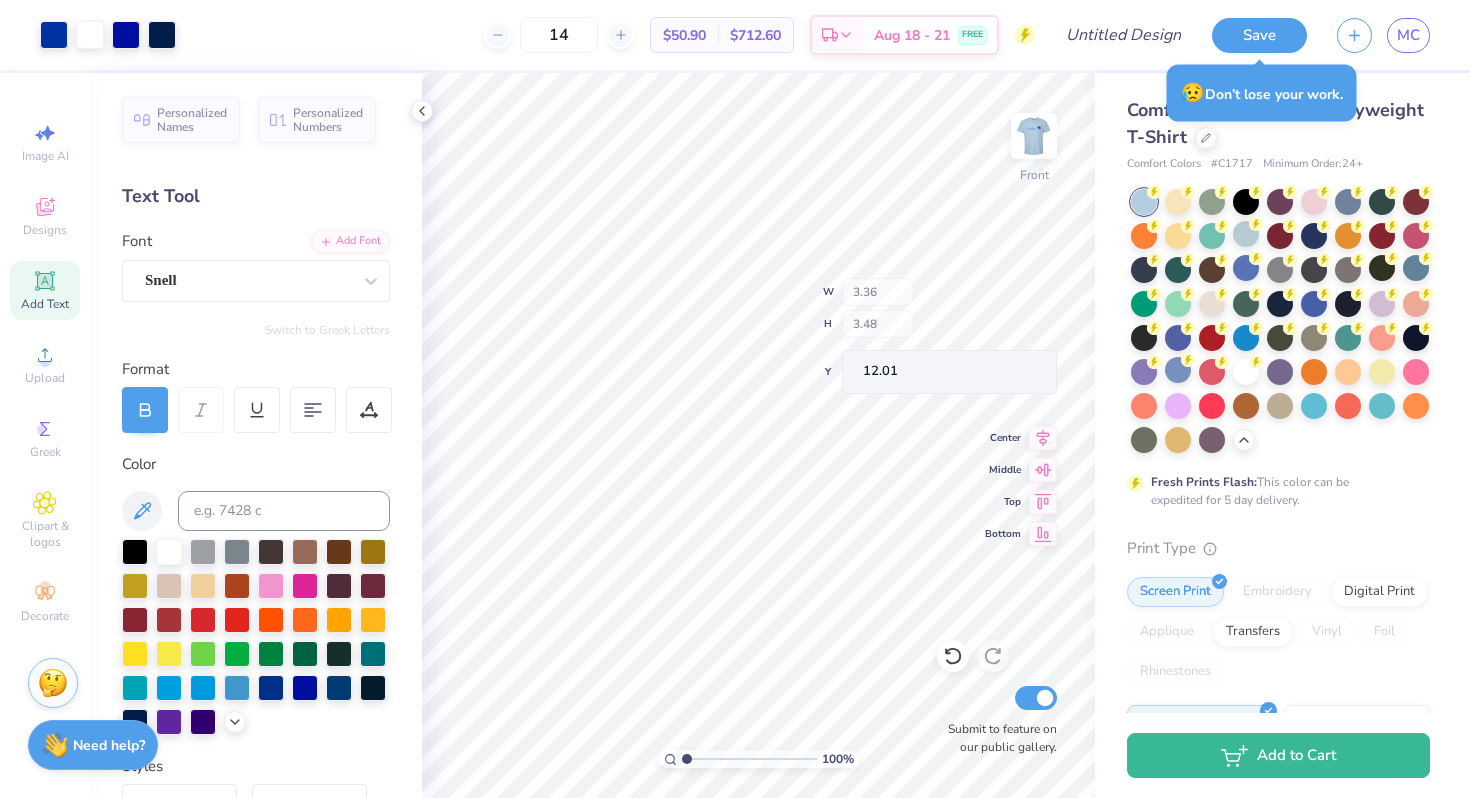 type on "2.40" 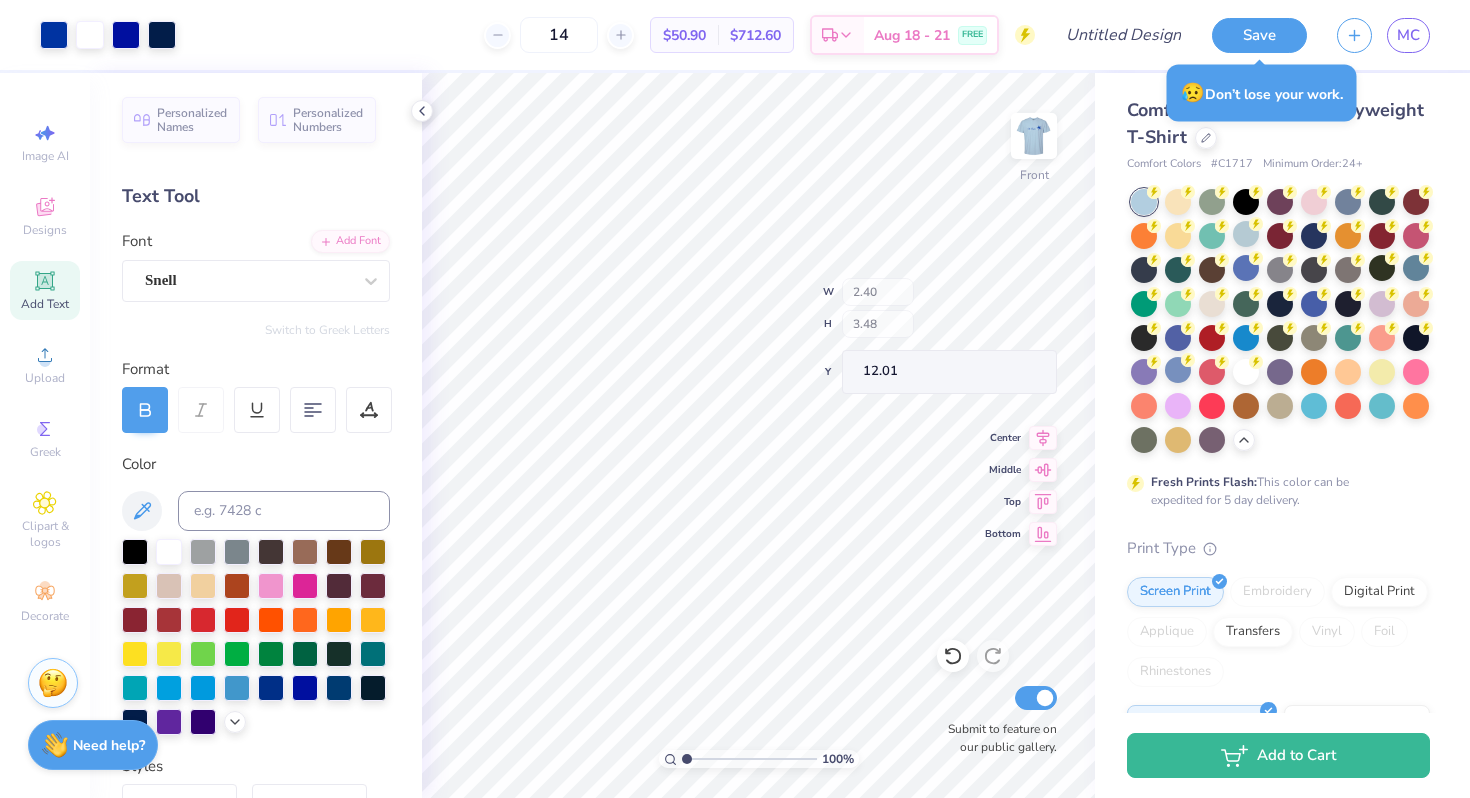 type on "2.49" 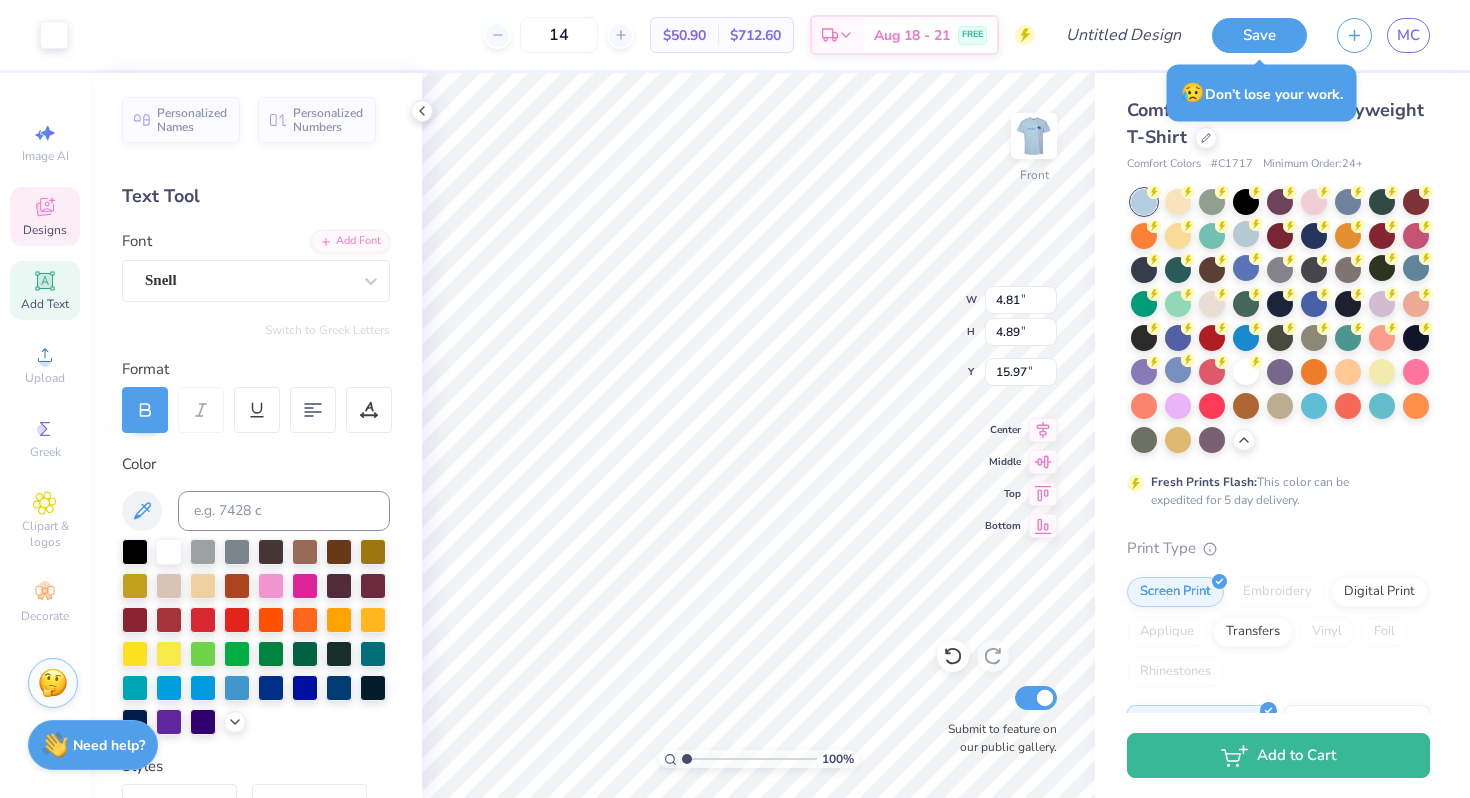 type on "4.81" 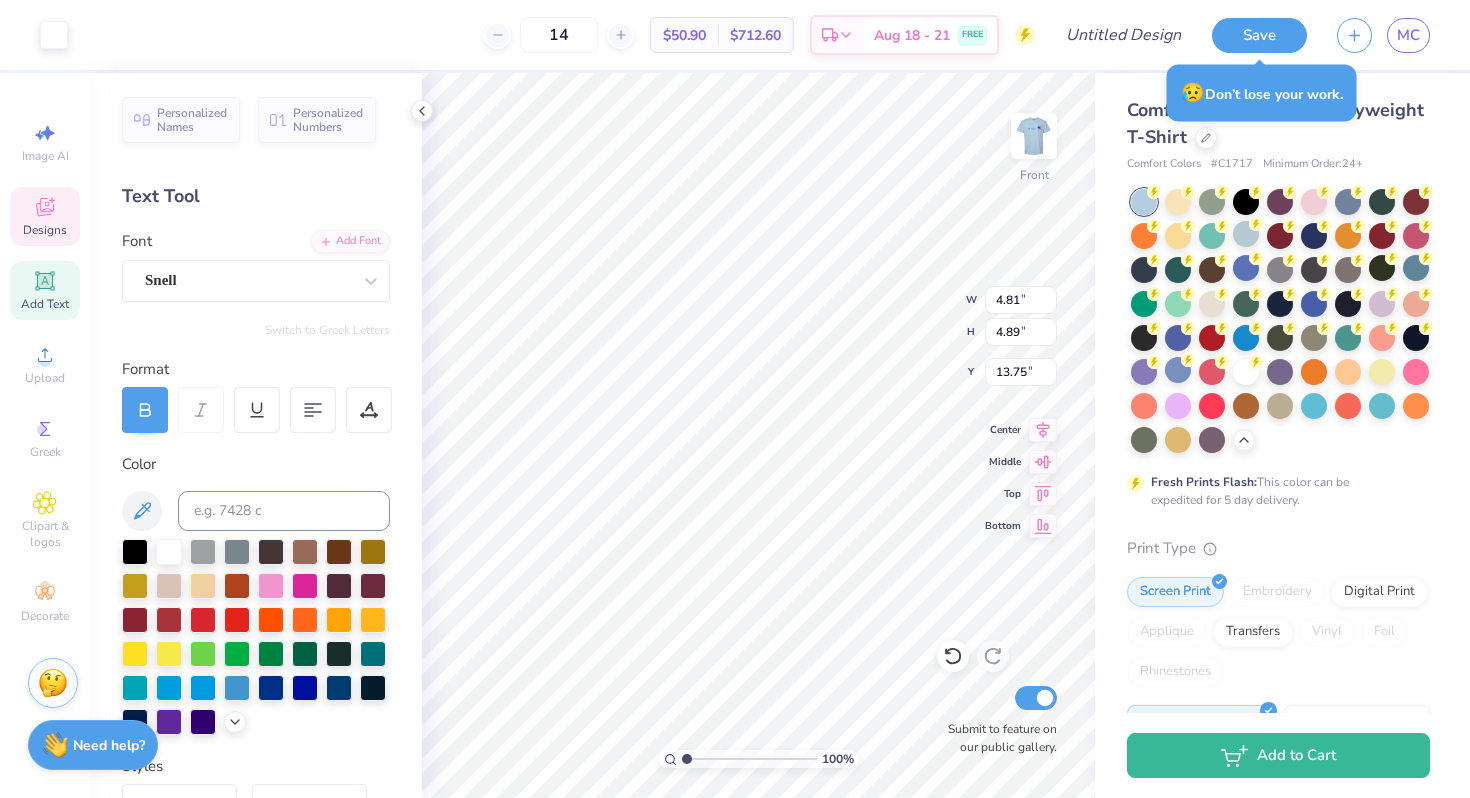 type on "3.36" 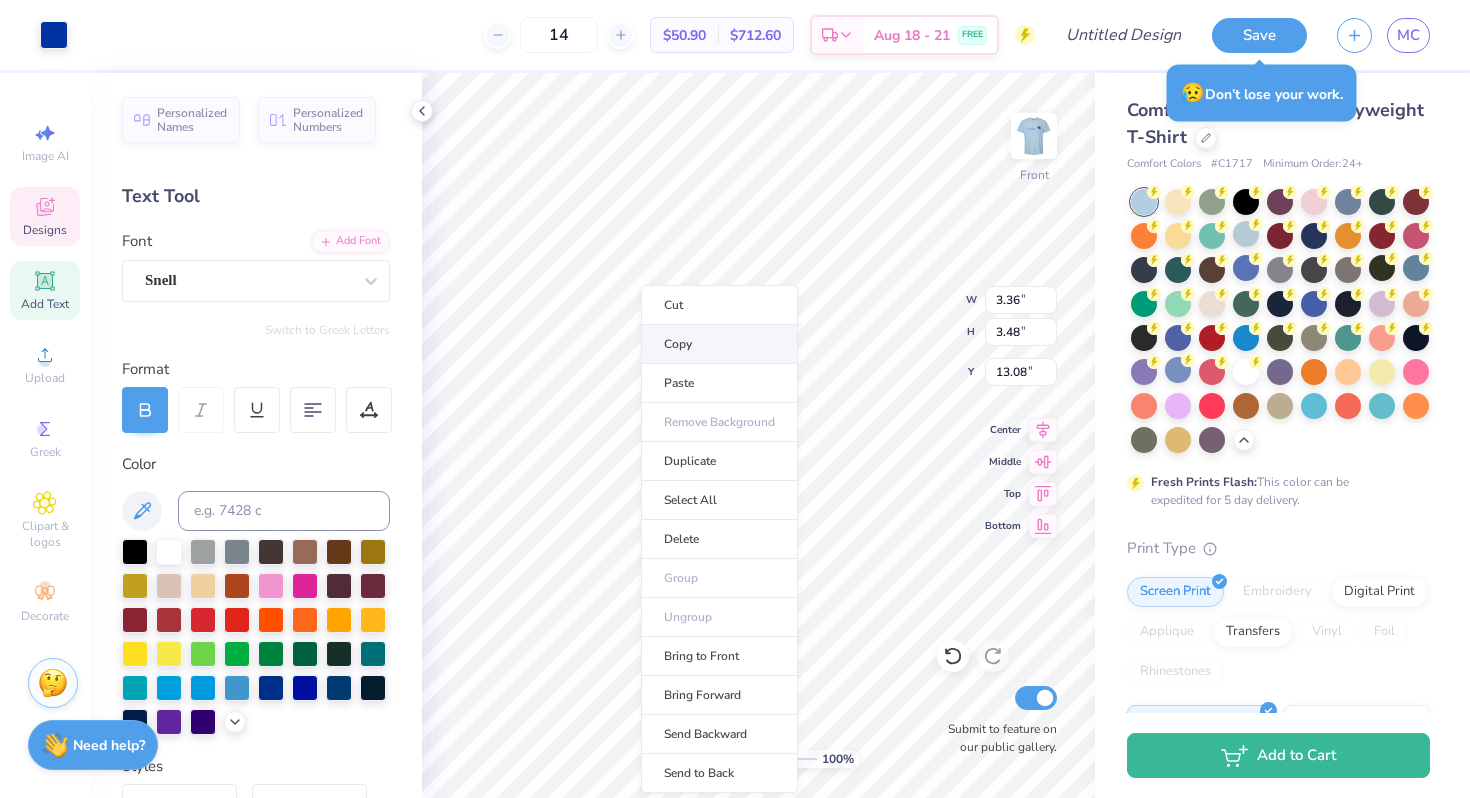 click on "Copy" at bounding box center [719, 344] 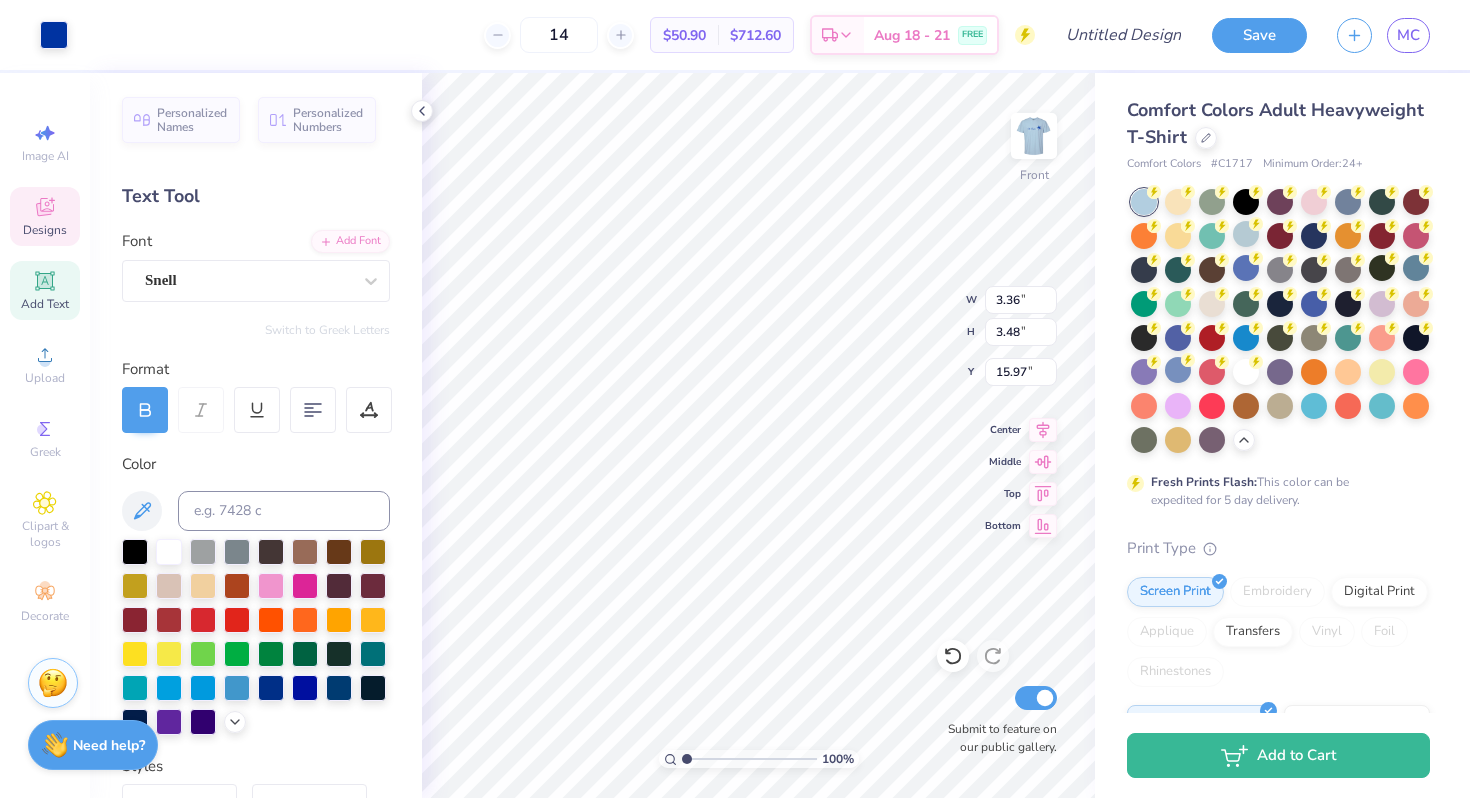 type on "15.96" 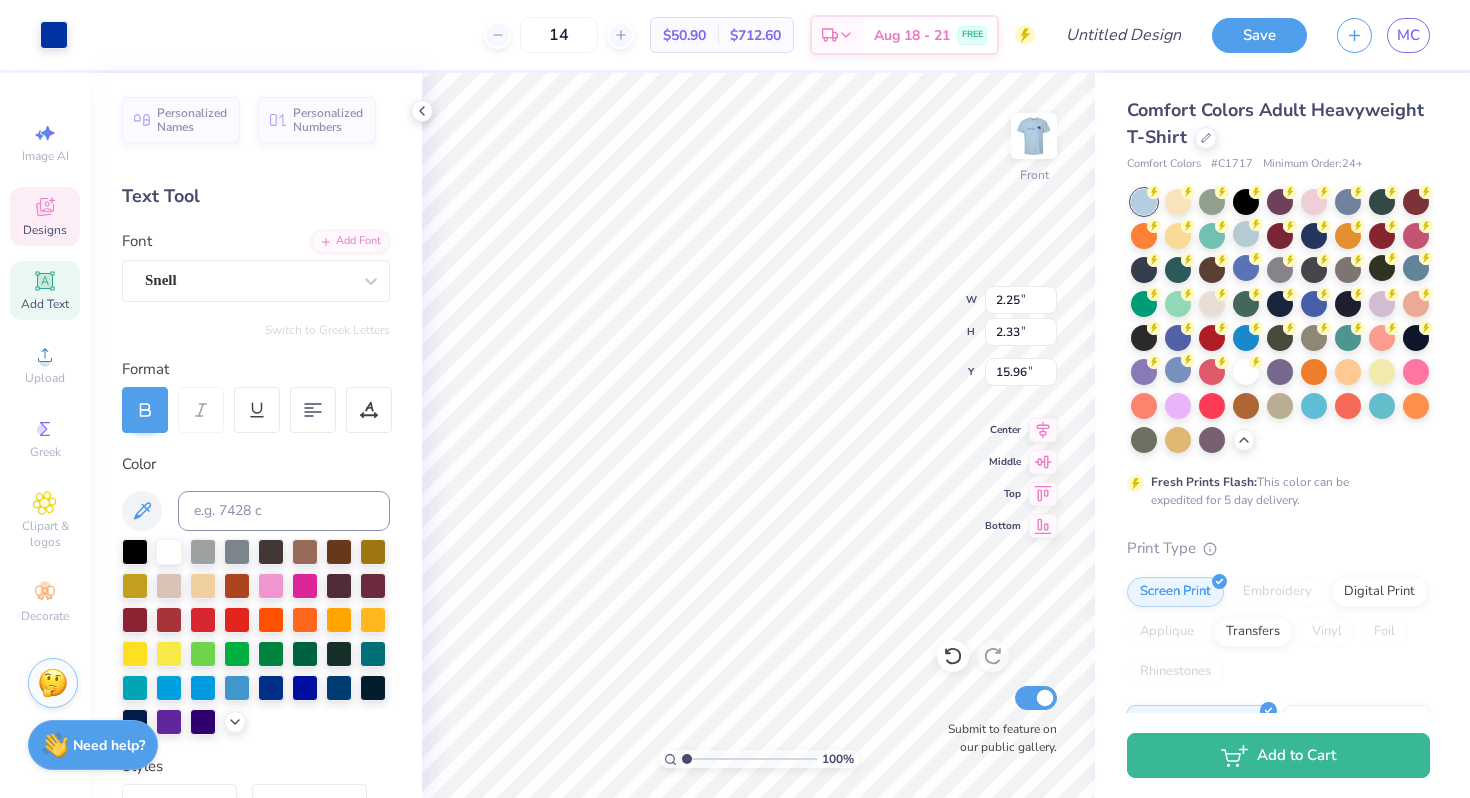 type on "2.25" 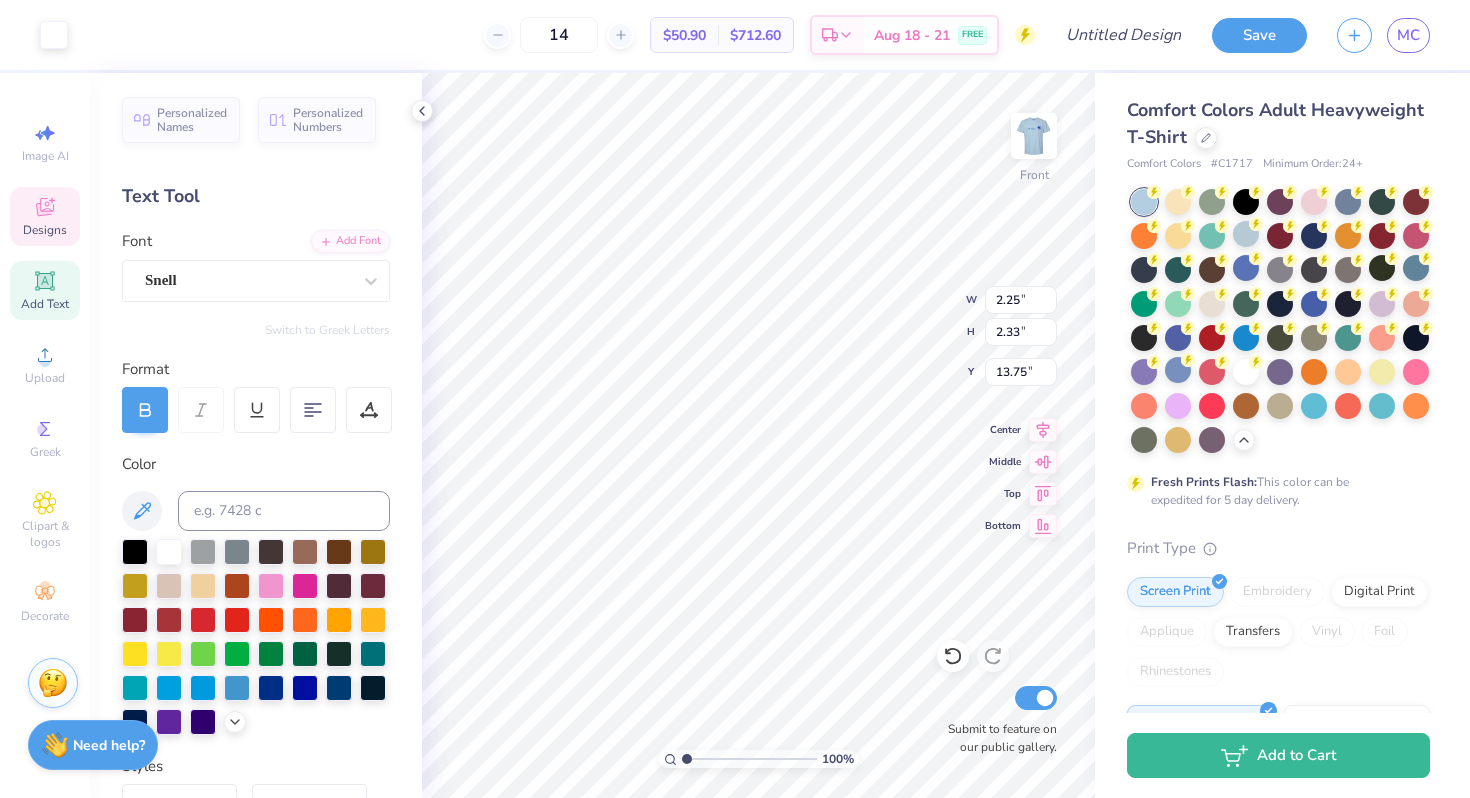 type on "4.81" 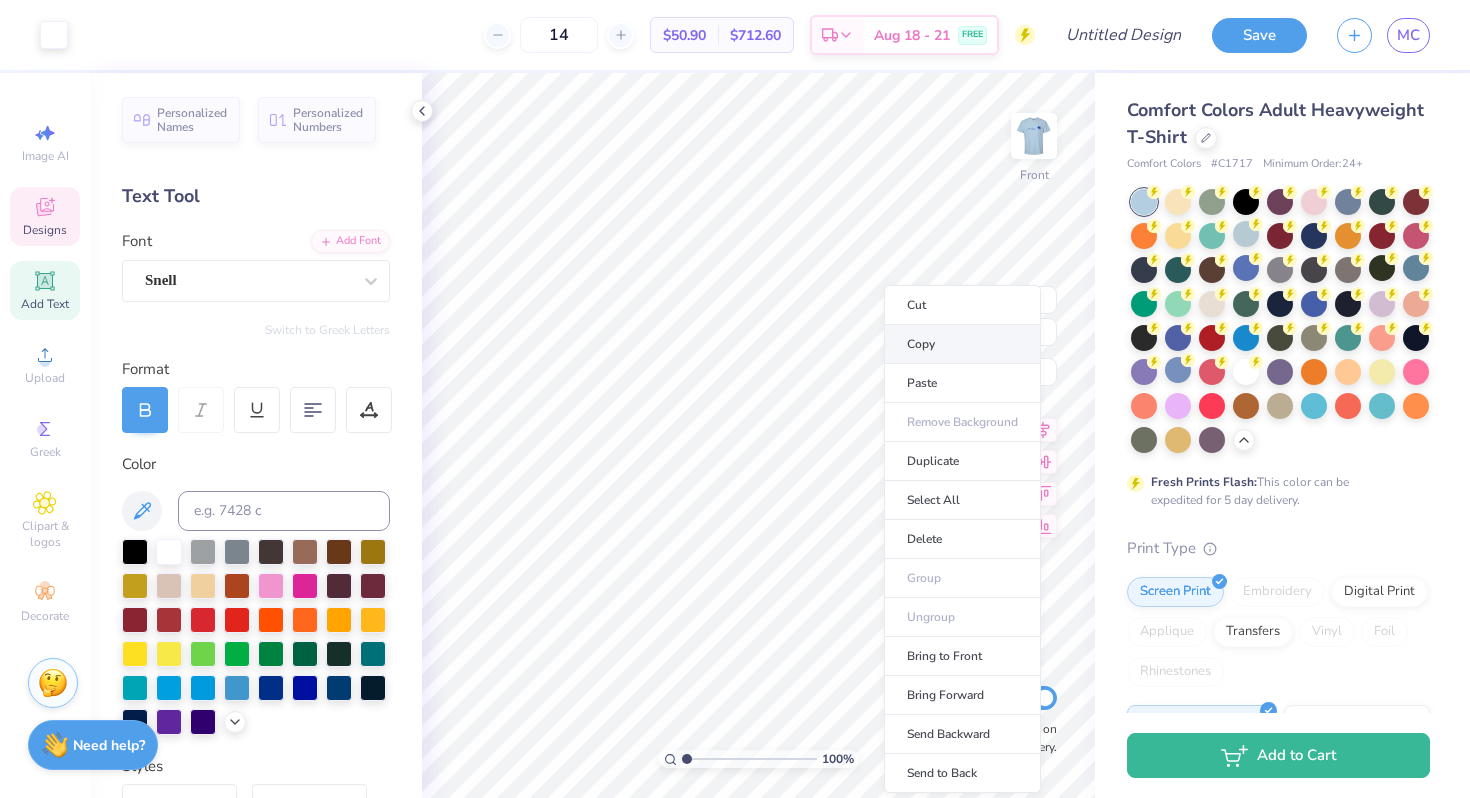 click on "Copy" at bounding box center (962, 344) 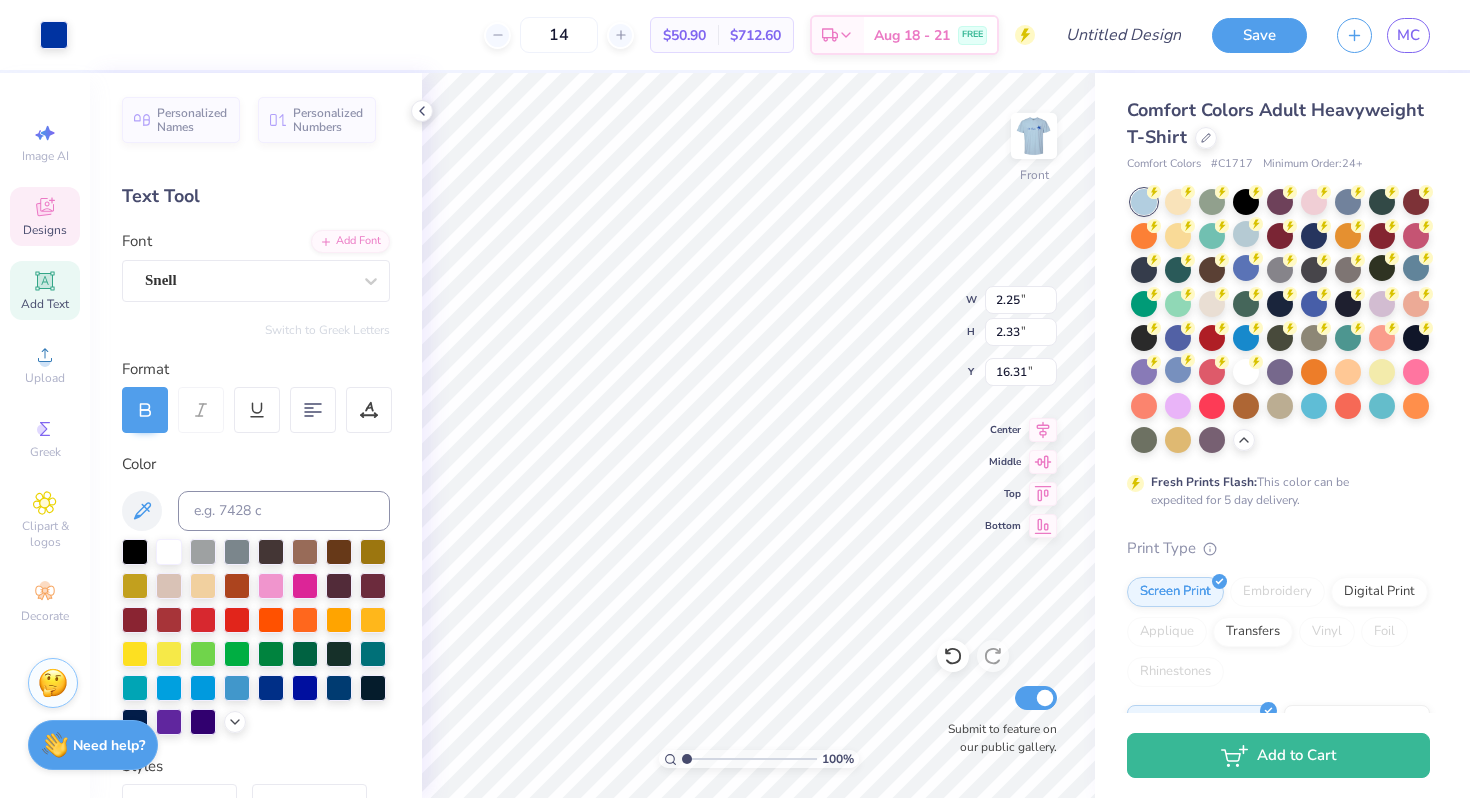 type on "2.25" 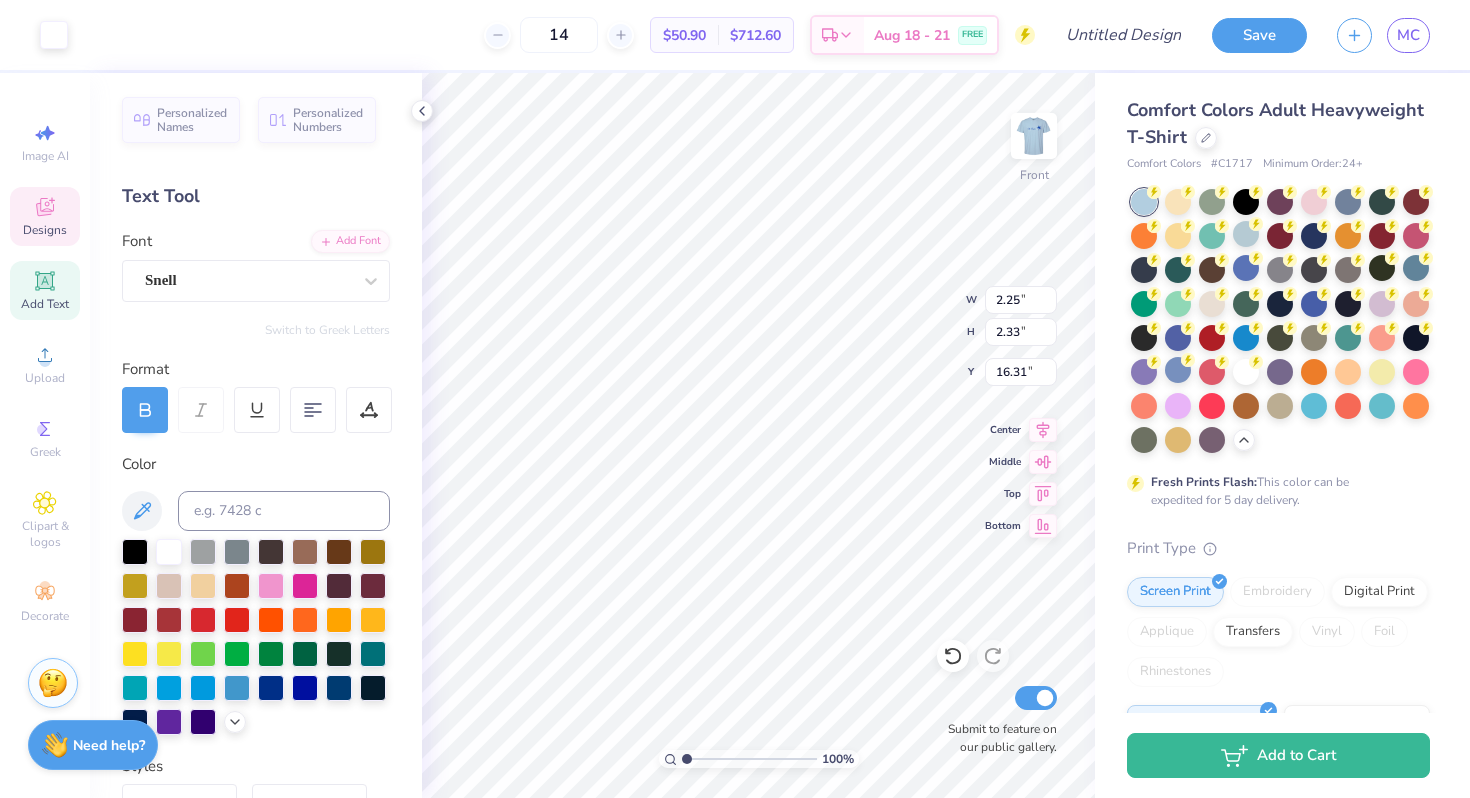 type on "4.81" 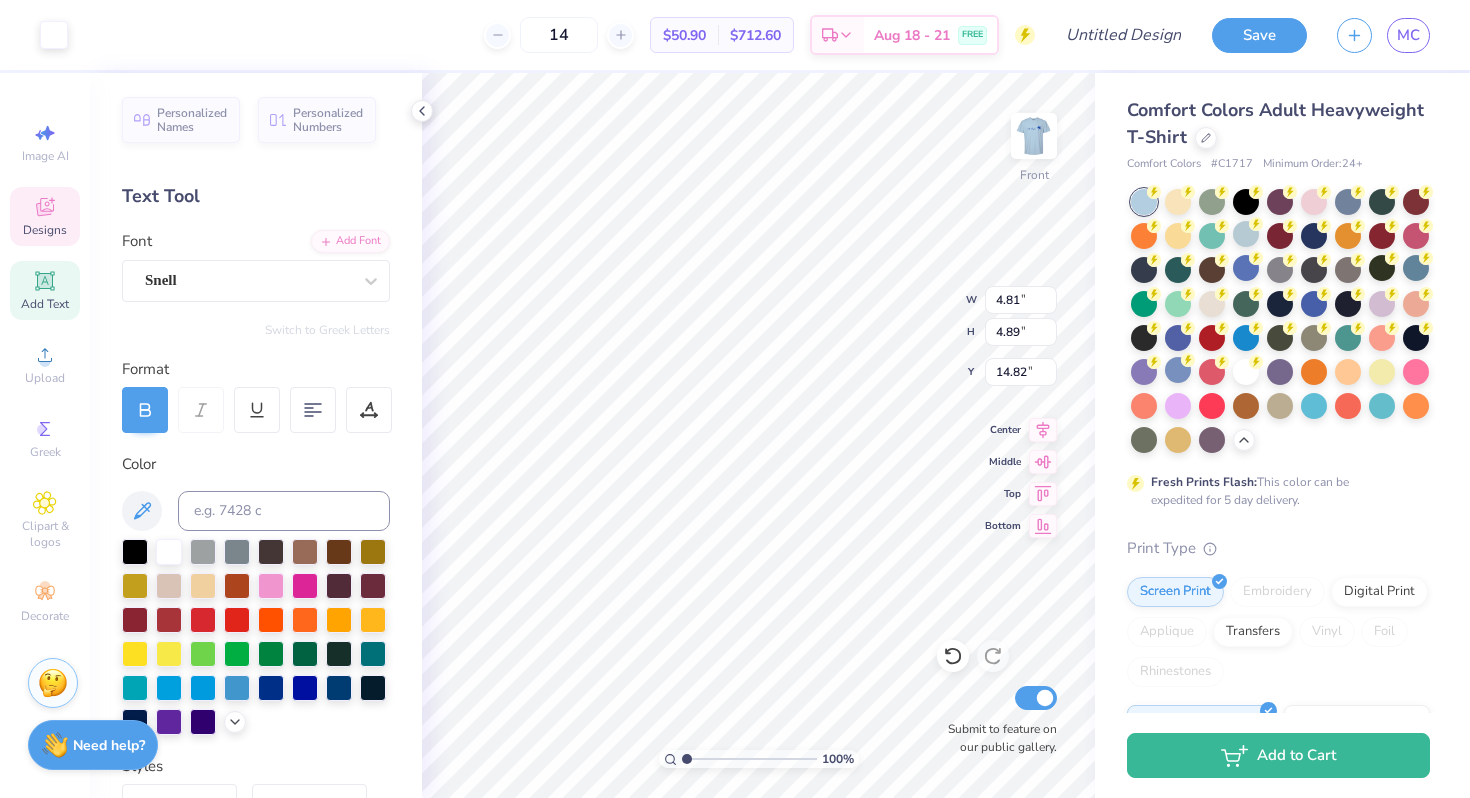 type on "3.43" 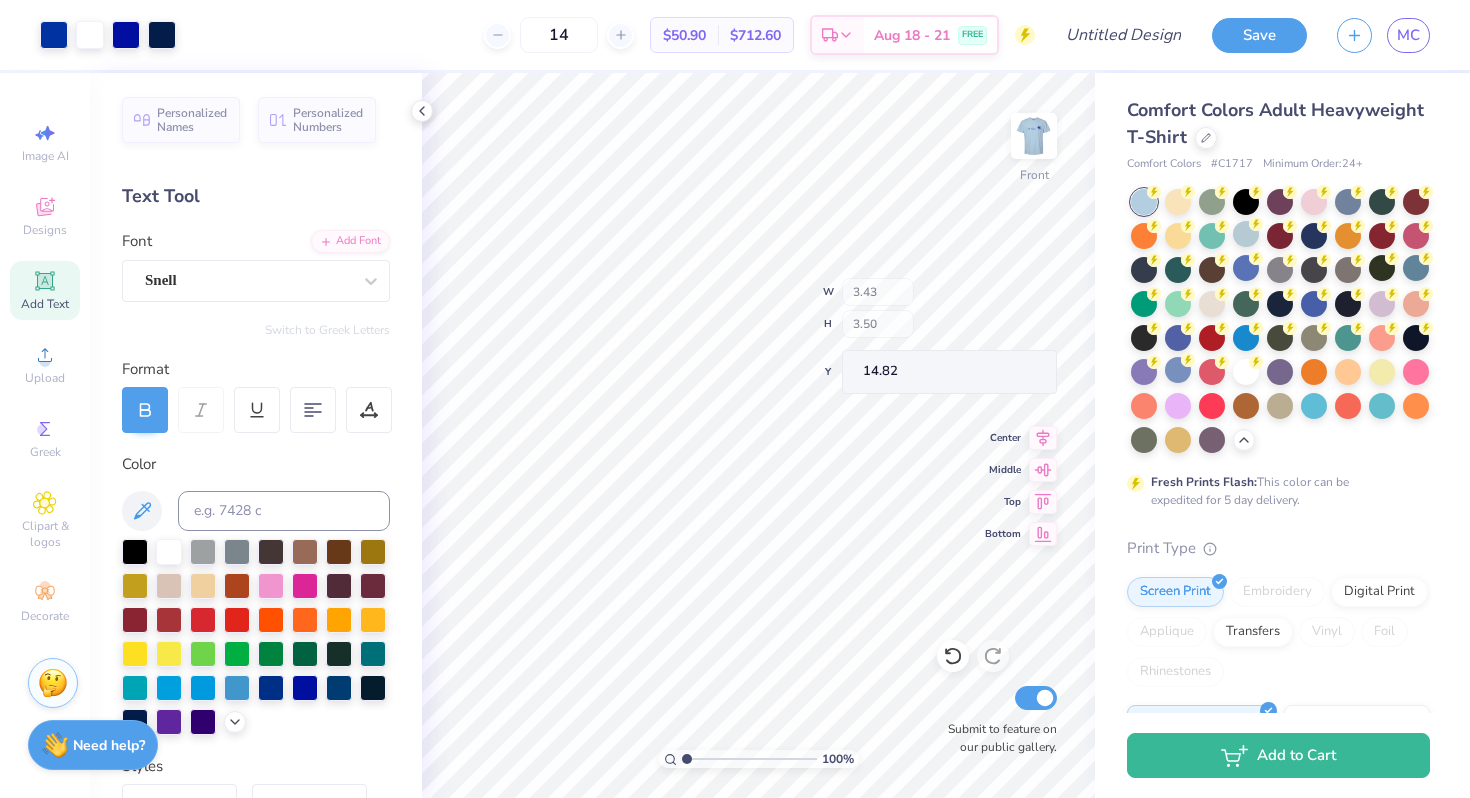 type on "16.56" 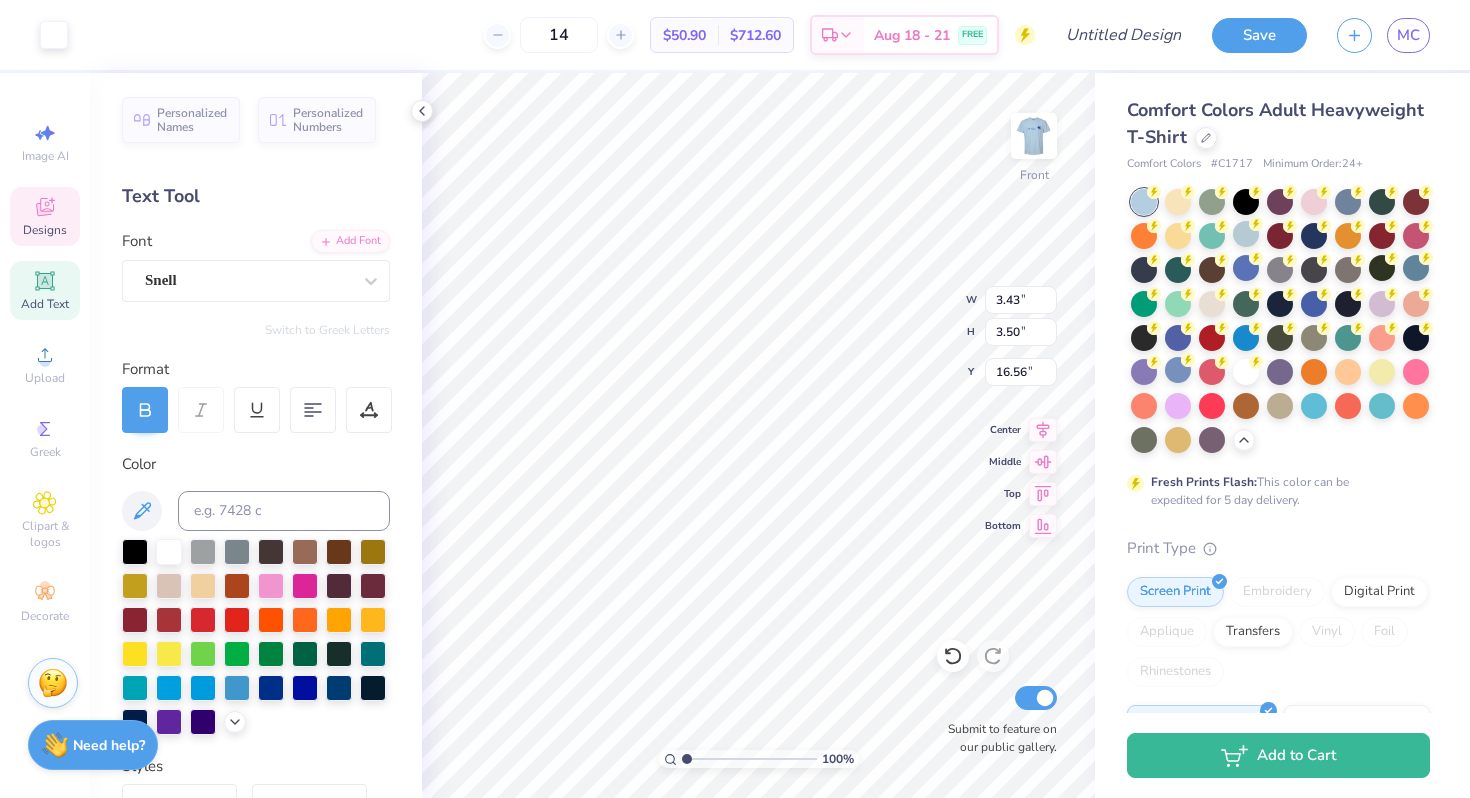 type on "3.43" 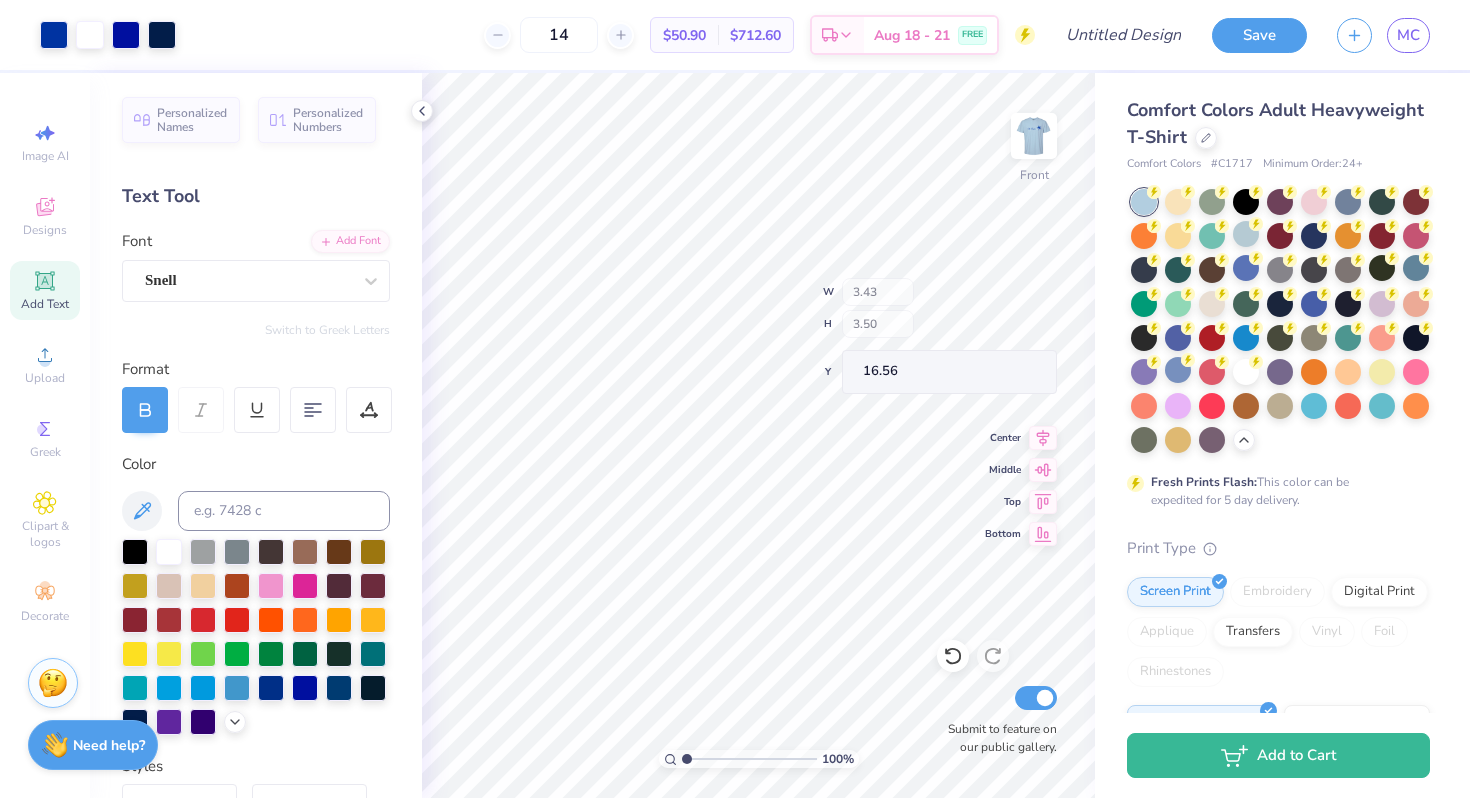 type on "15.98" 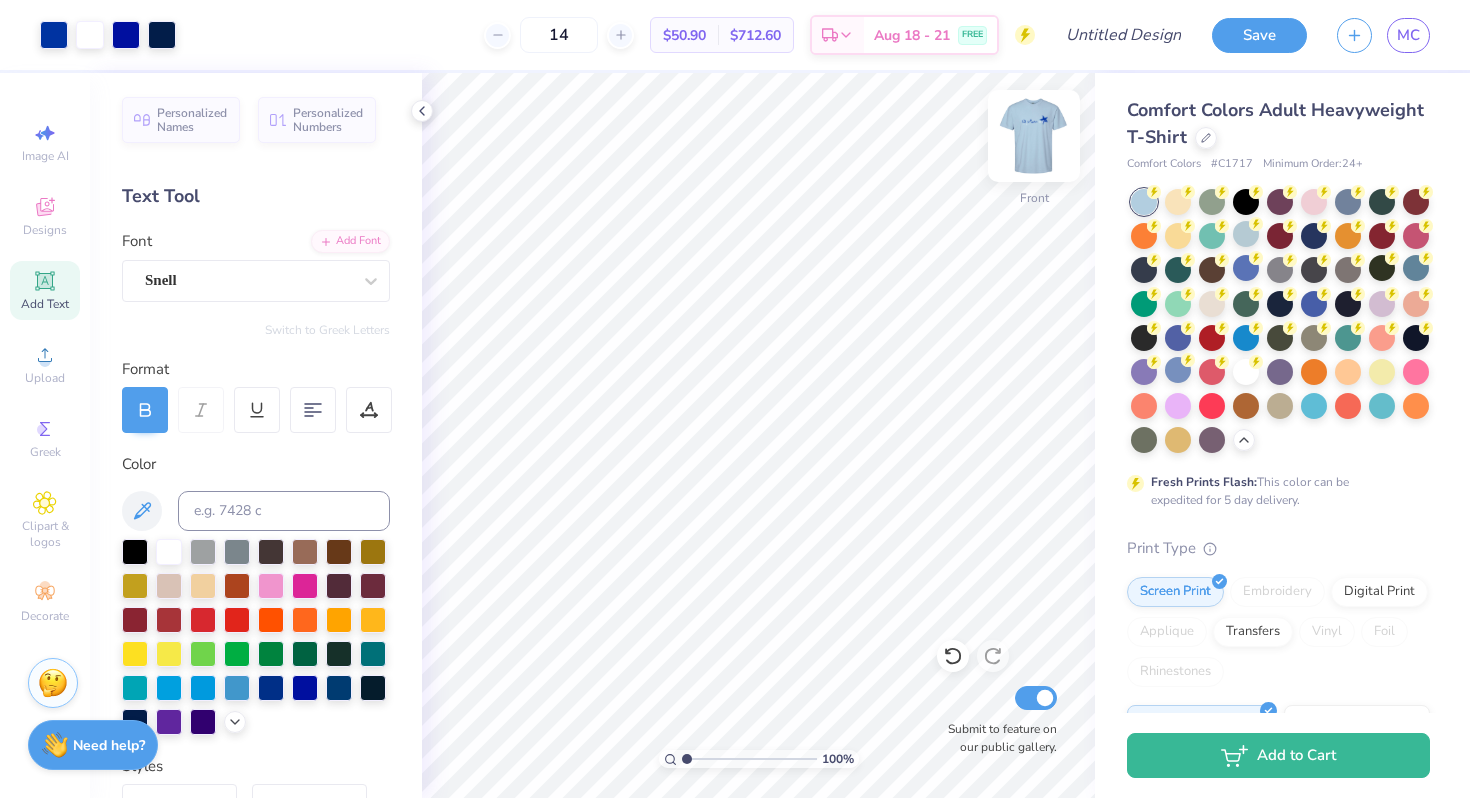 click at bounding box center [1034, 136] 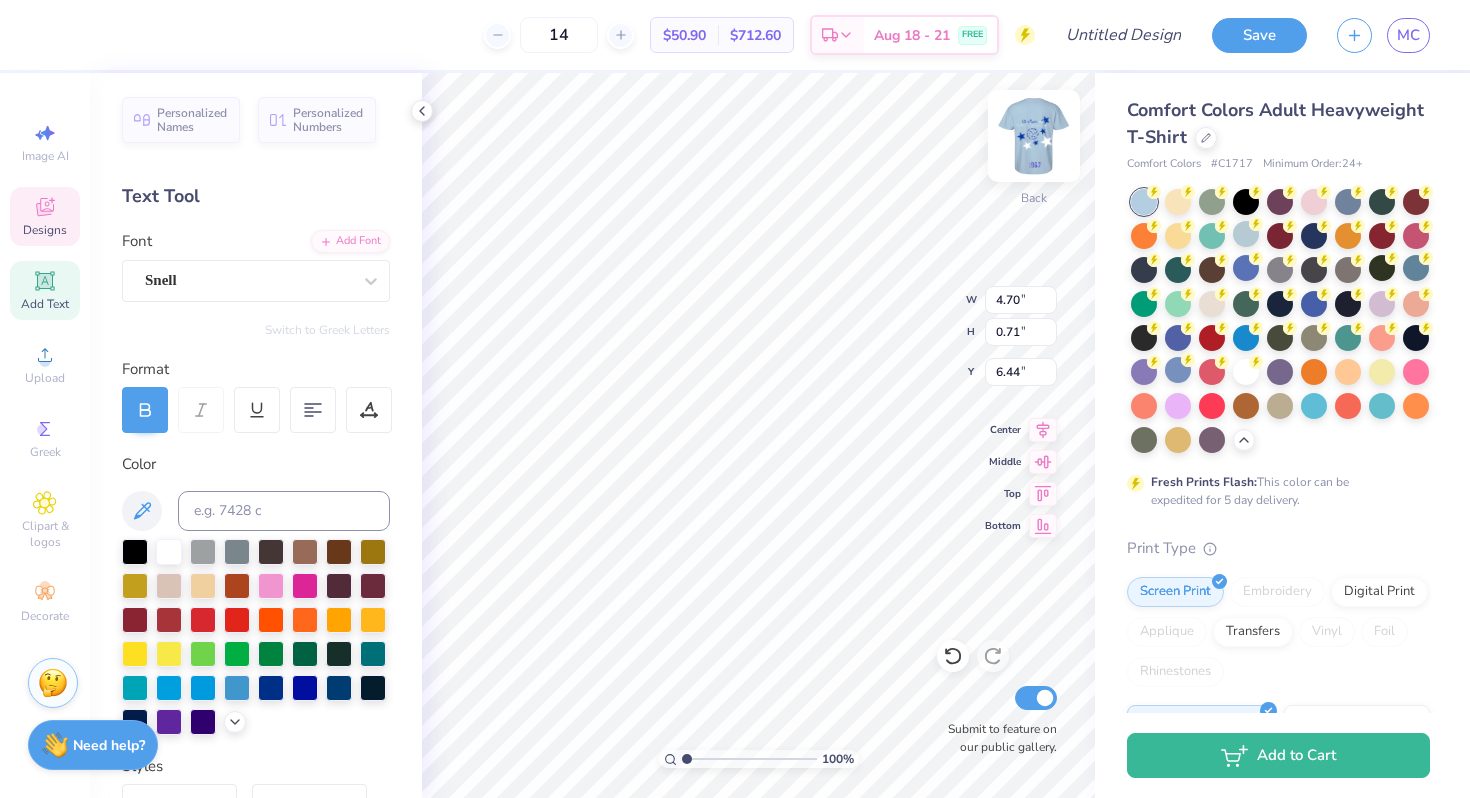 type on "4.70" 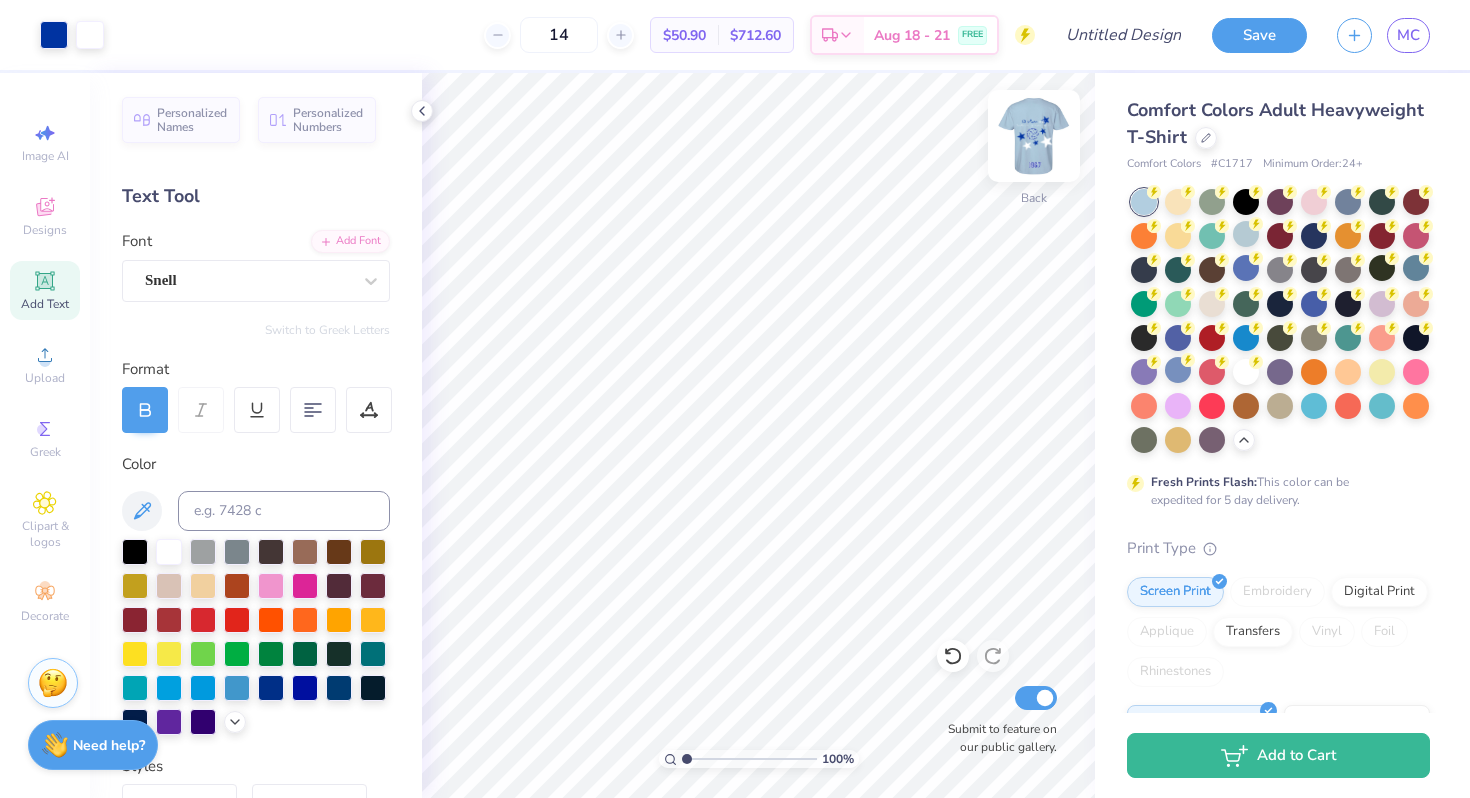 click at bounding box center [1034, 136] 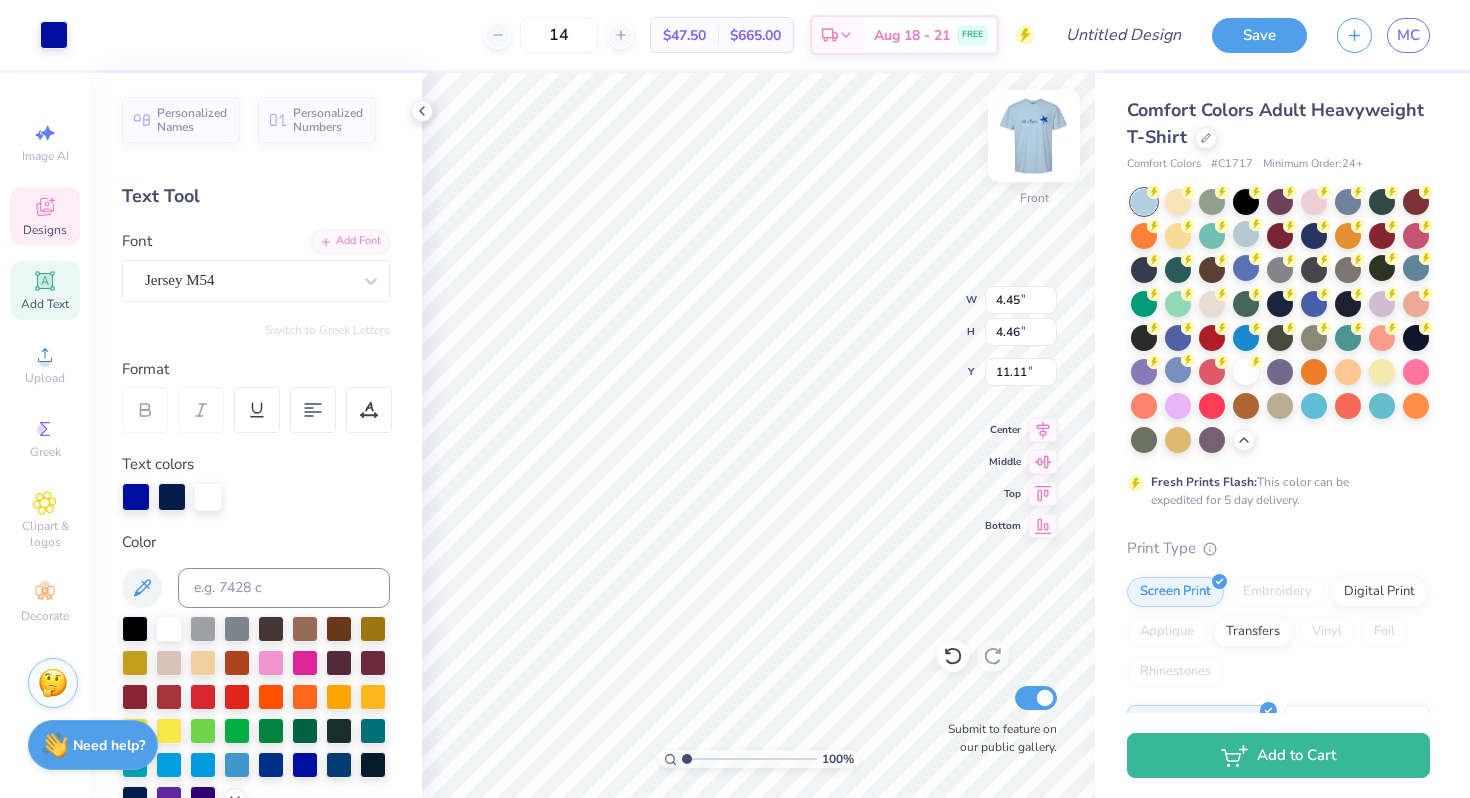 type on "11.11" 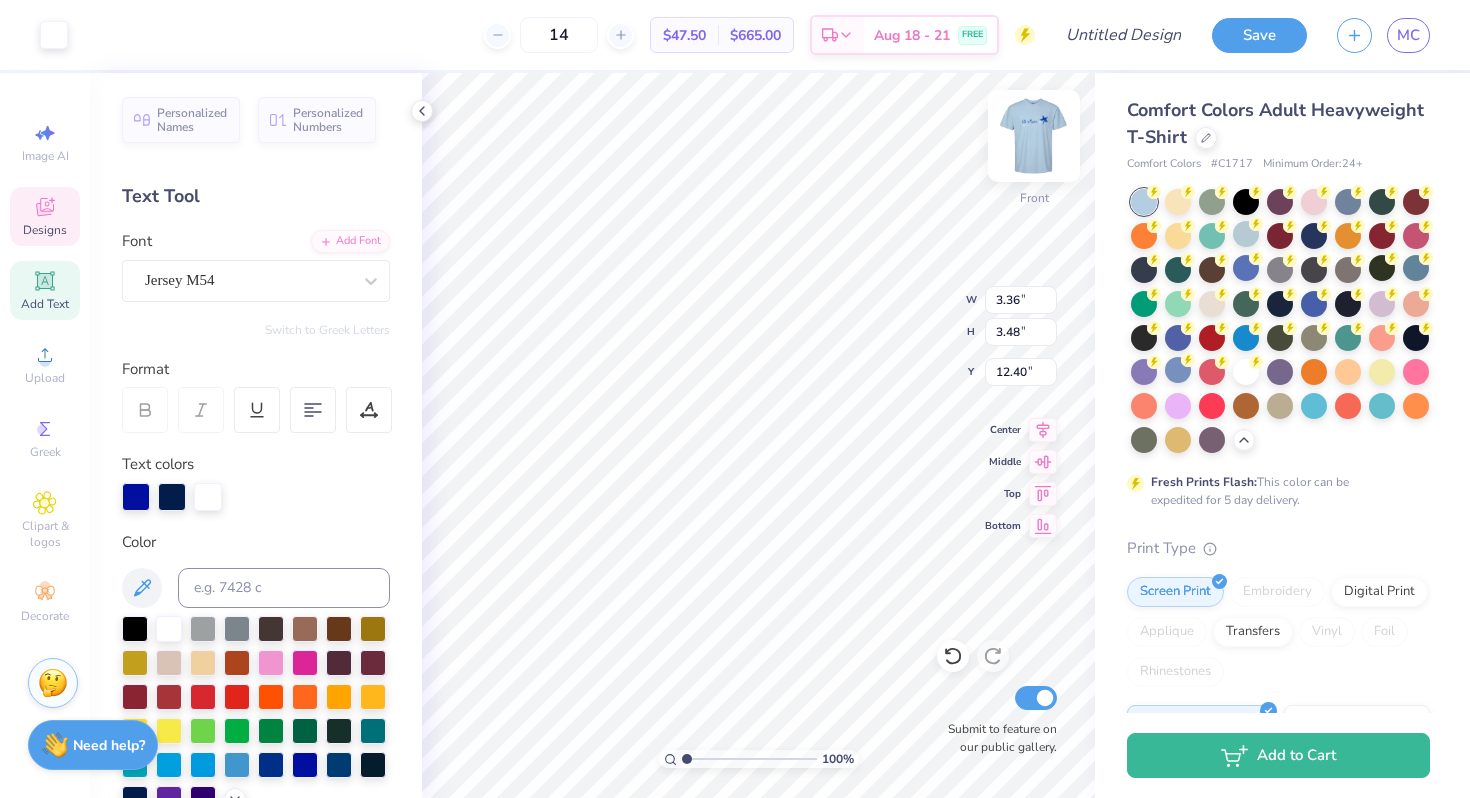 type on "4.81" 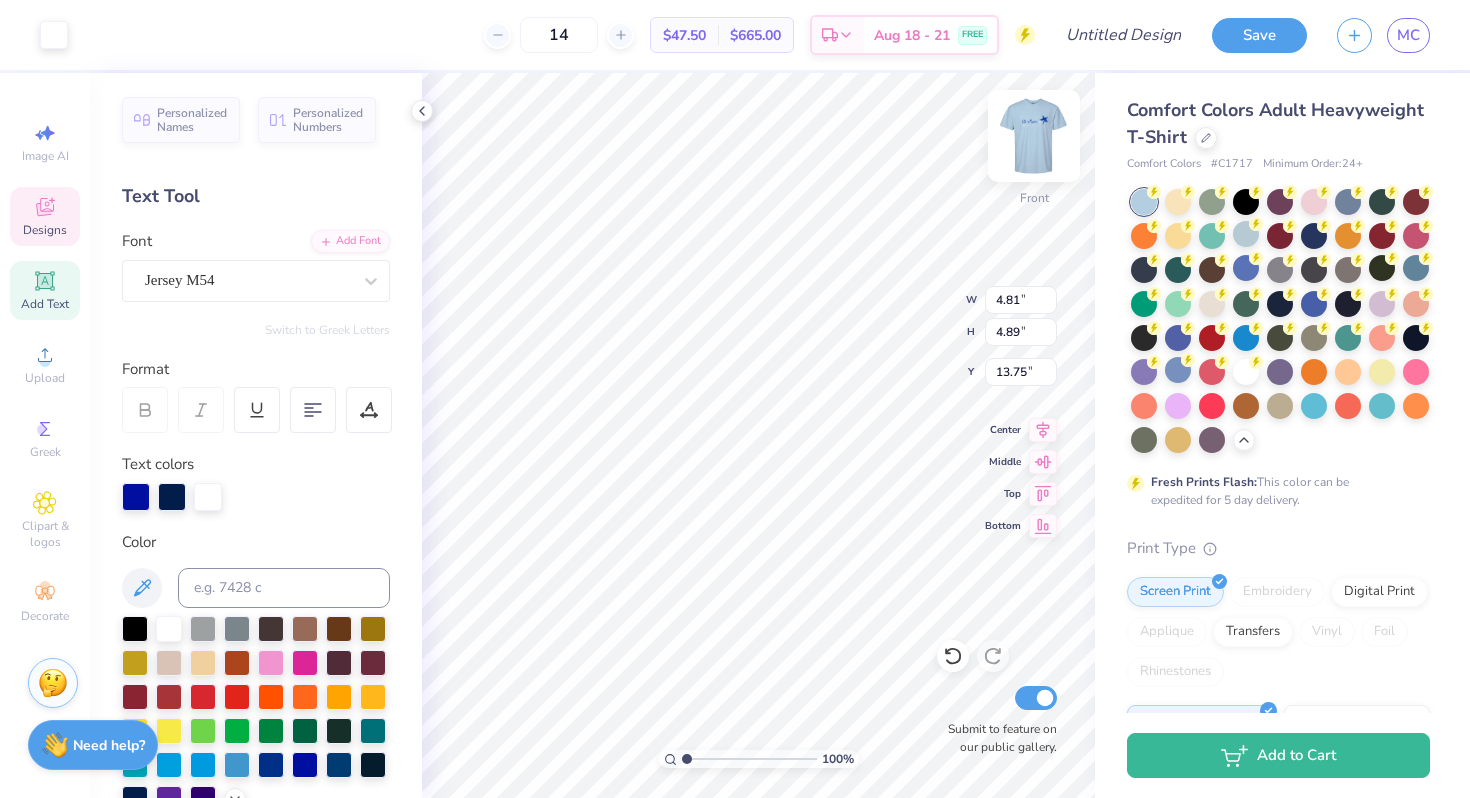 type on "3.12" 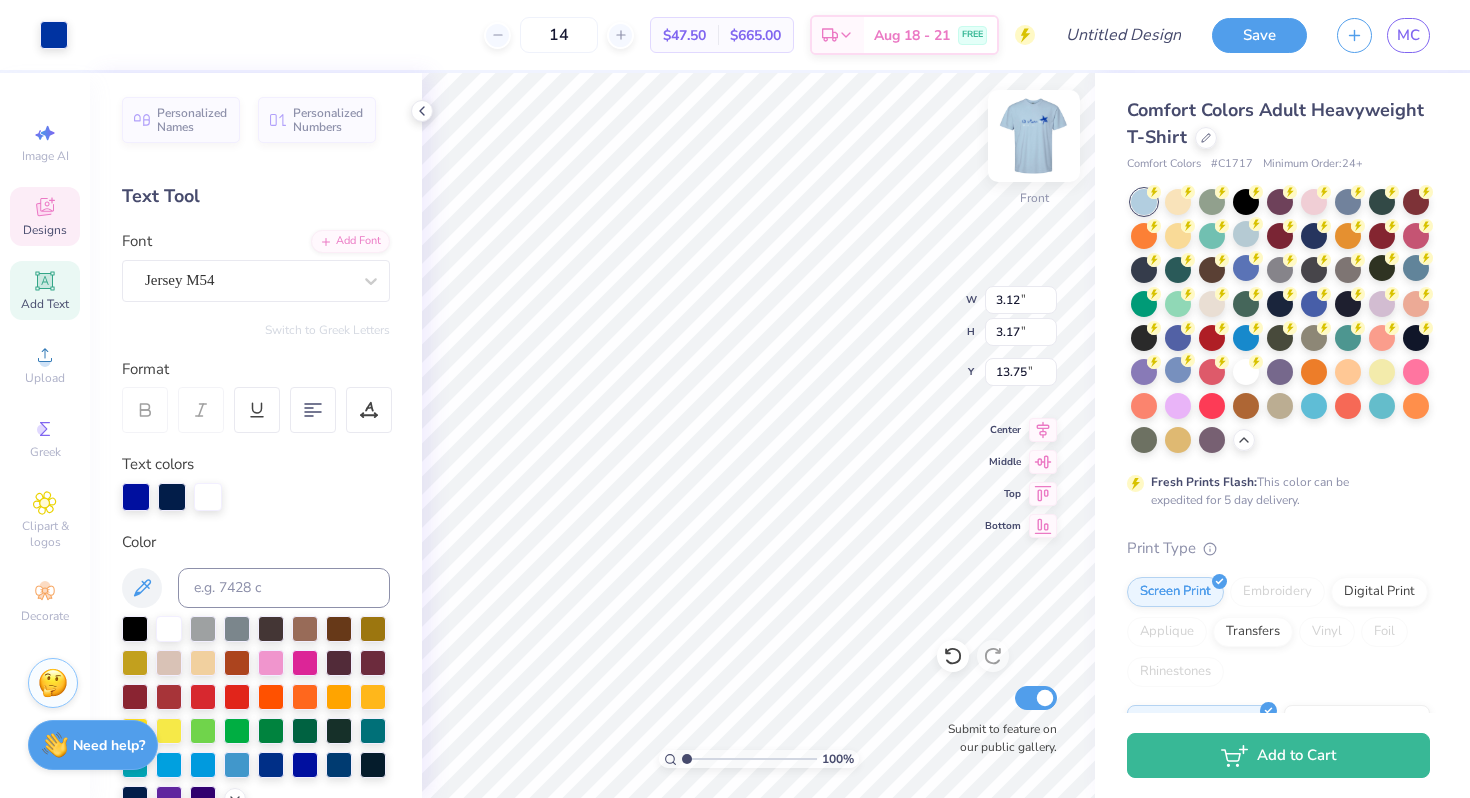 type on "3.36" 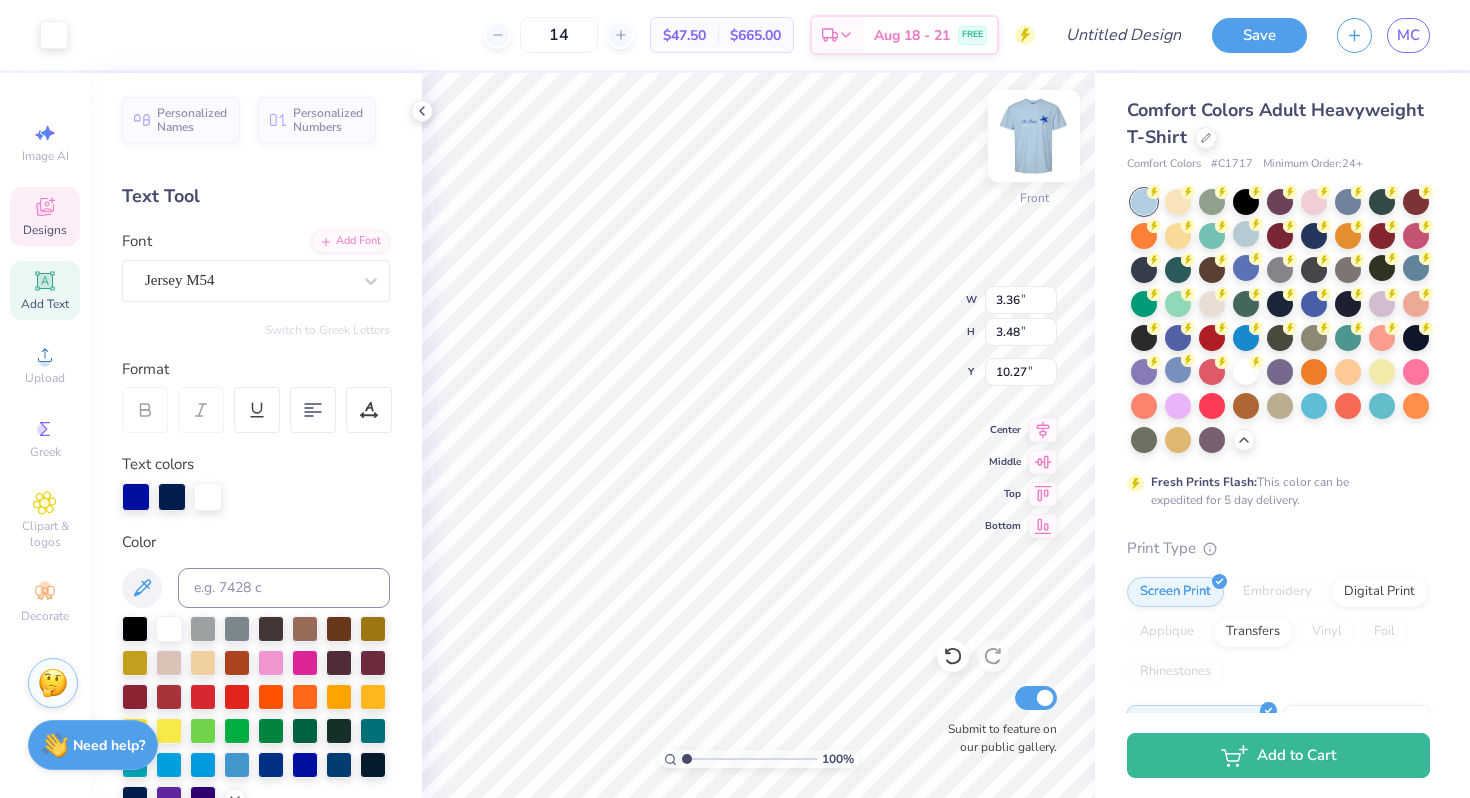 type on "3.12" 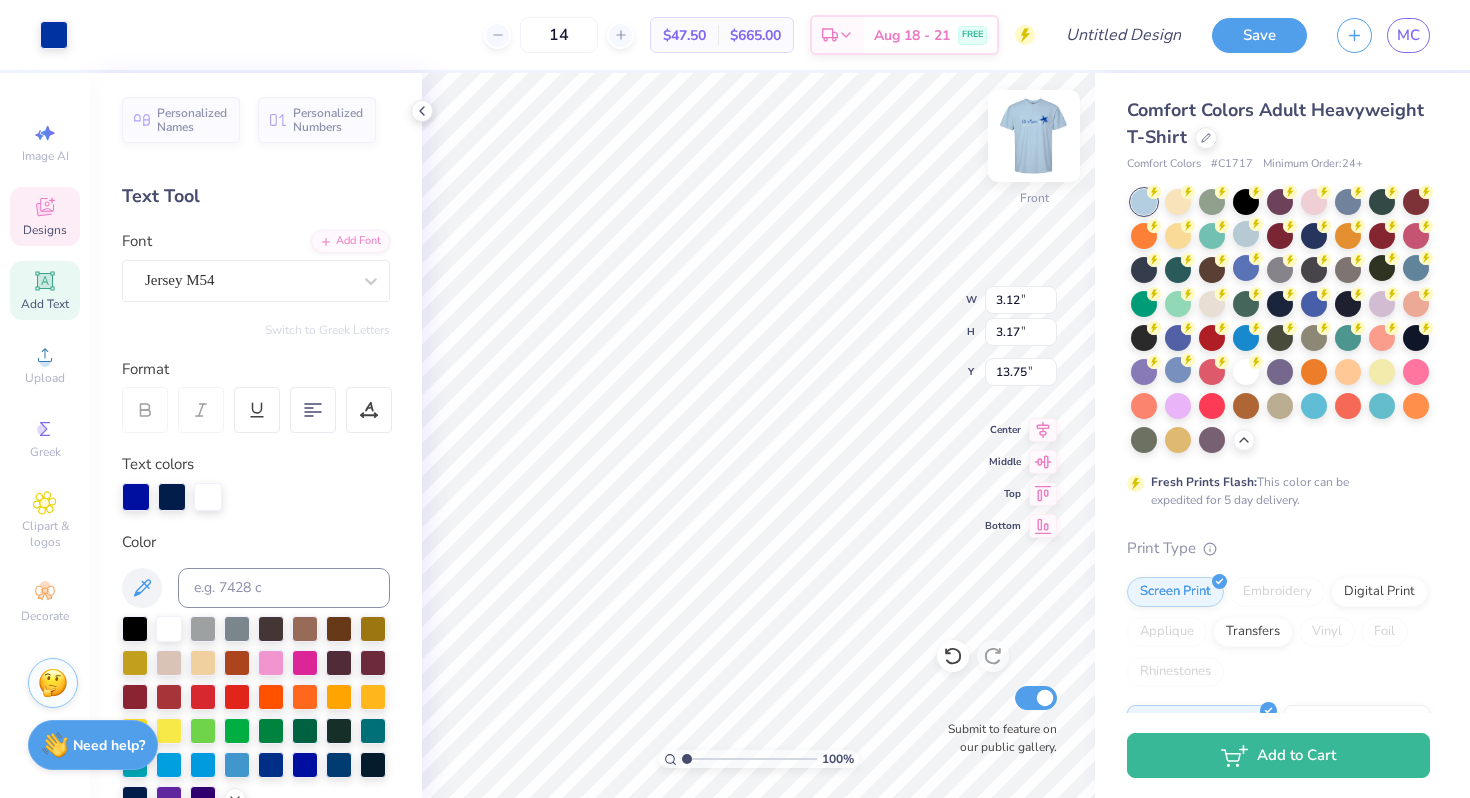 type on "2.25" 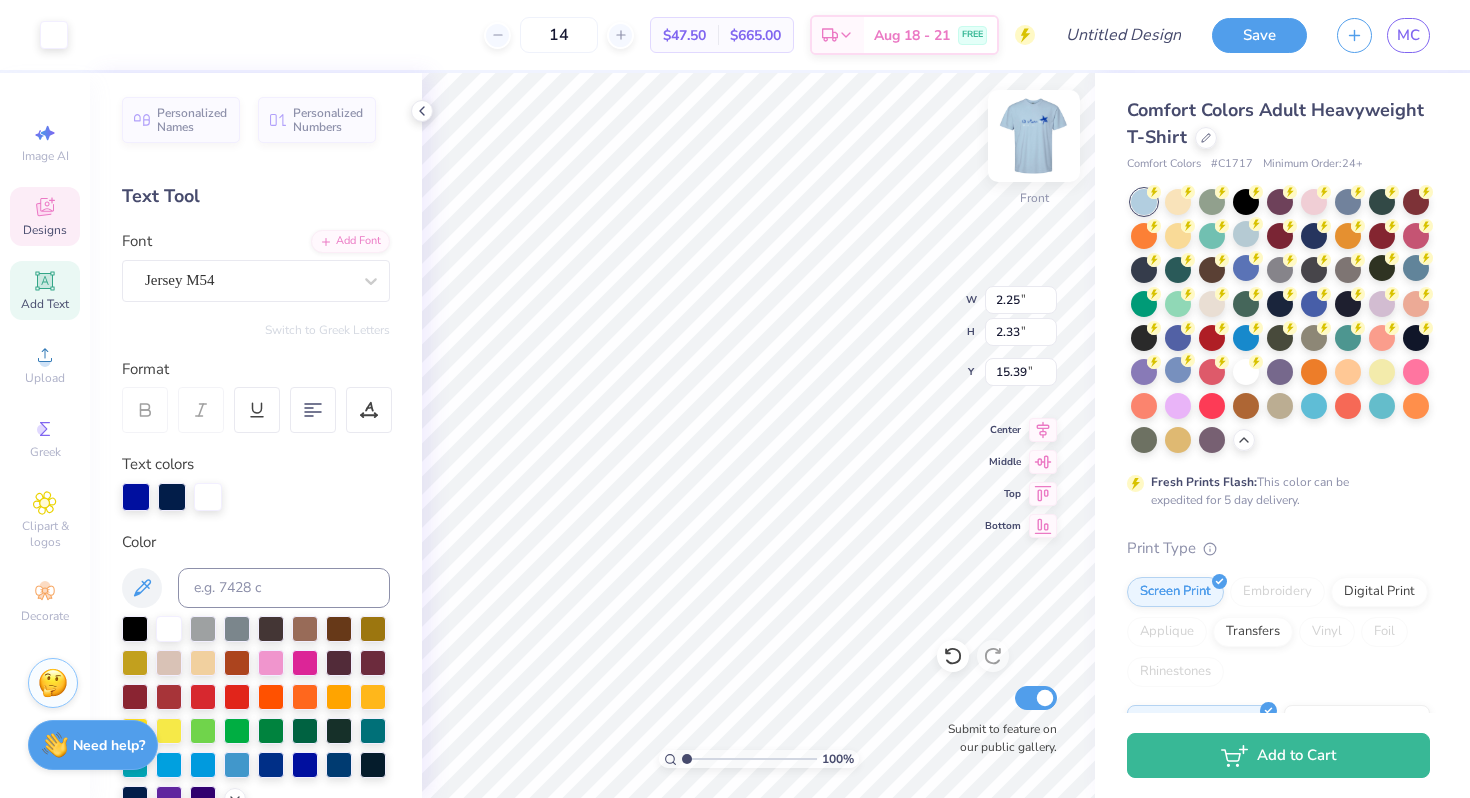 type on "3.43" 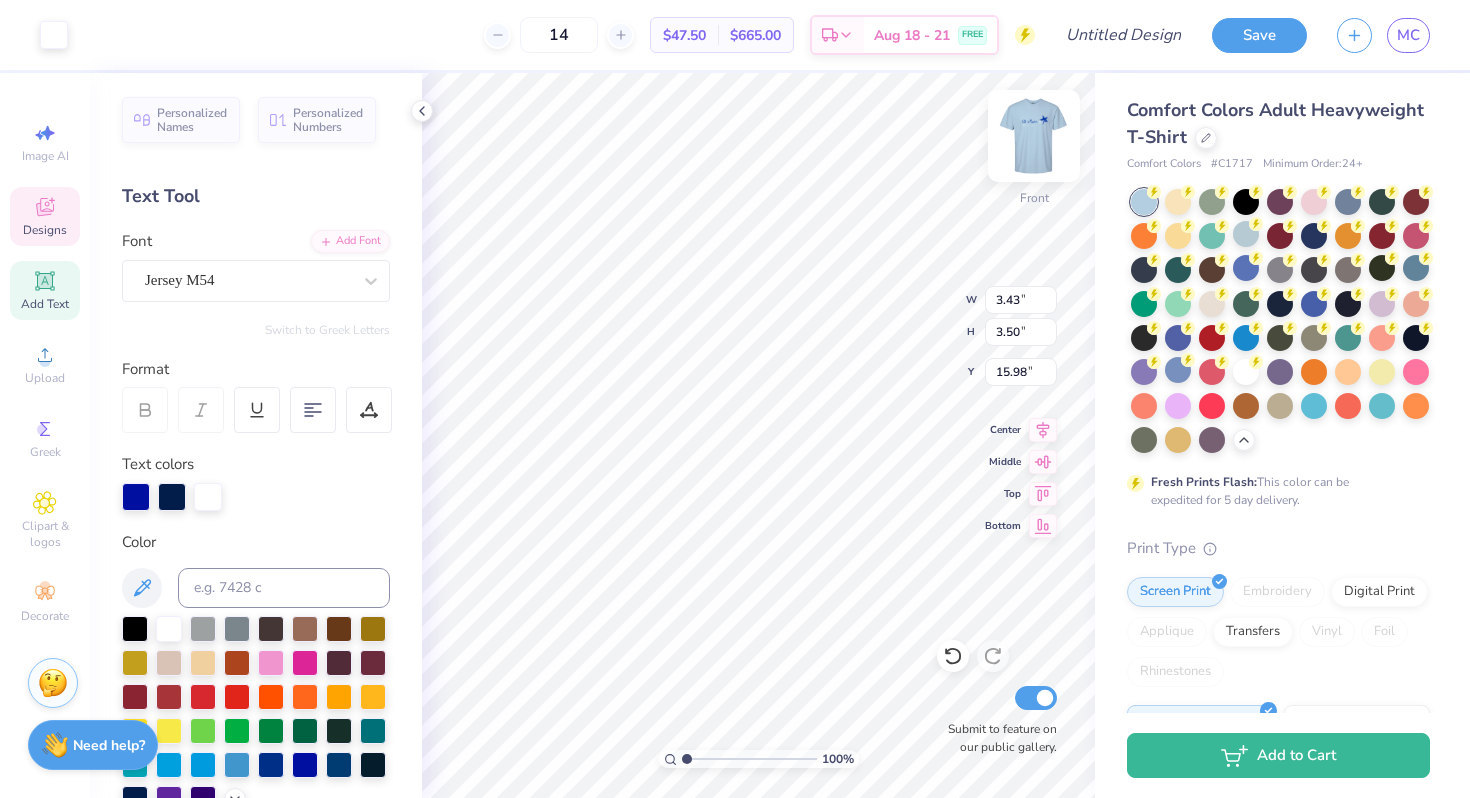 type on "14.81" 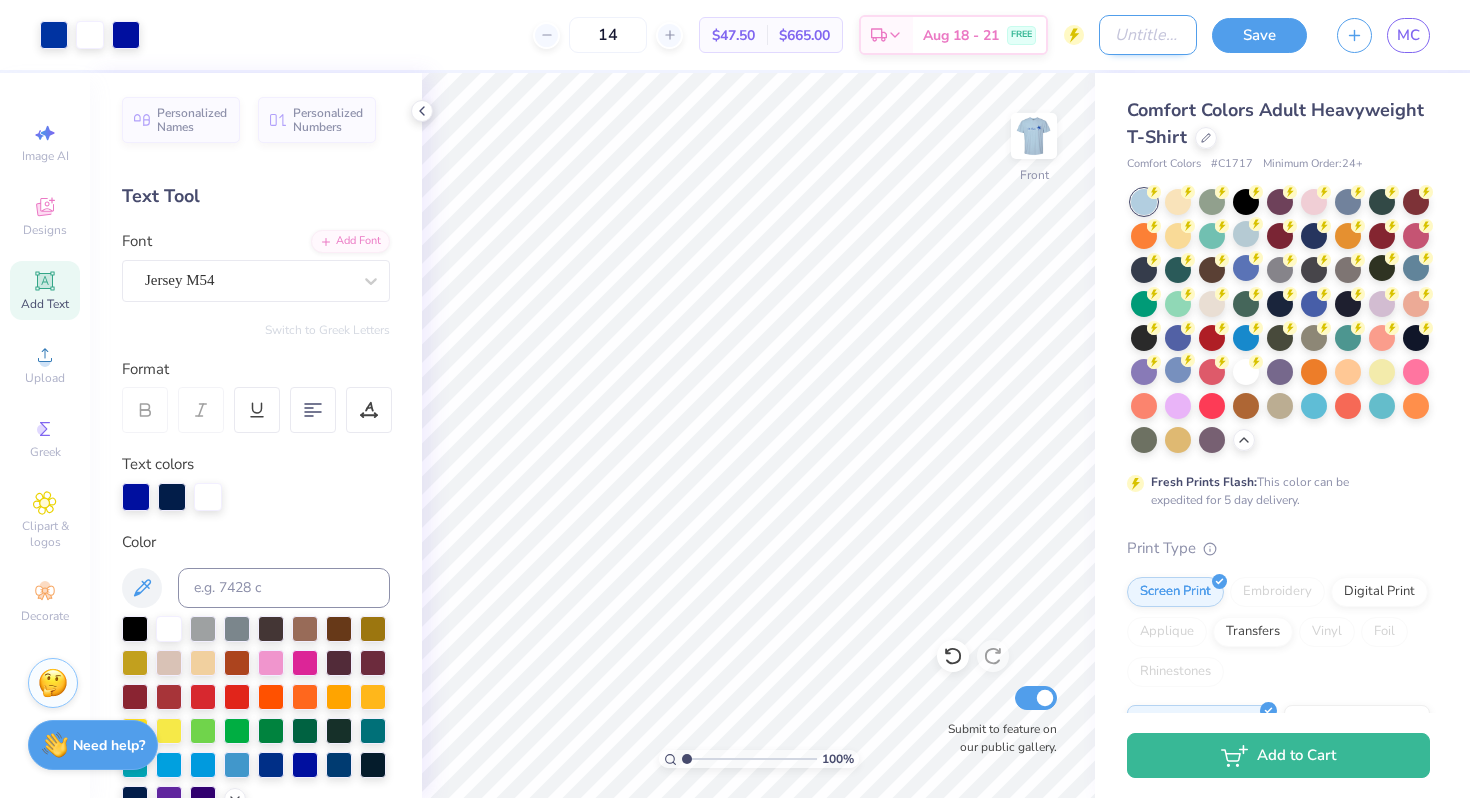 click on "Design Title" at bounding box center [1148, 35] 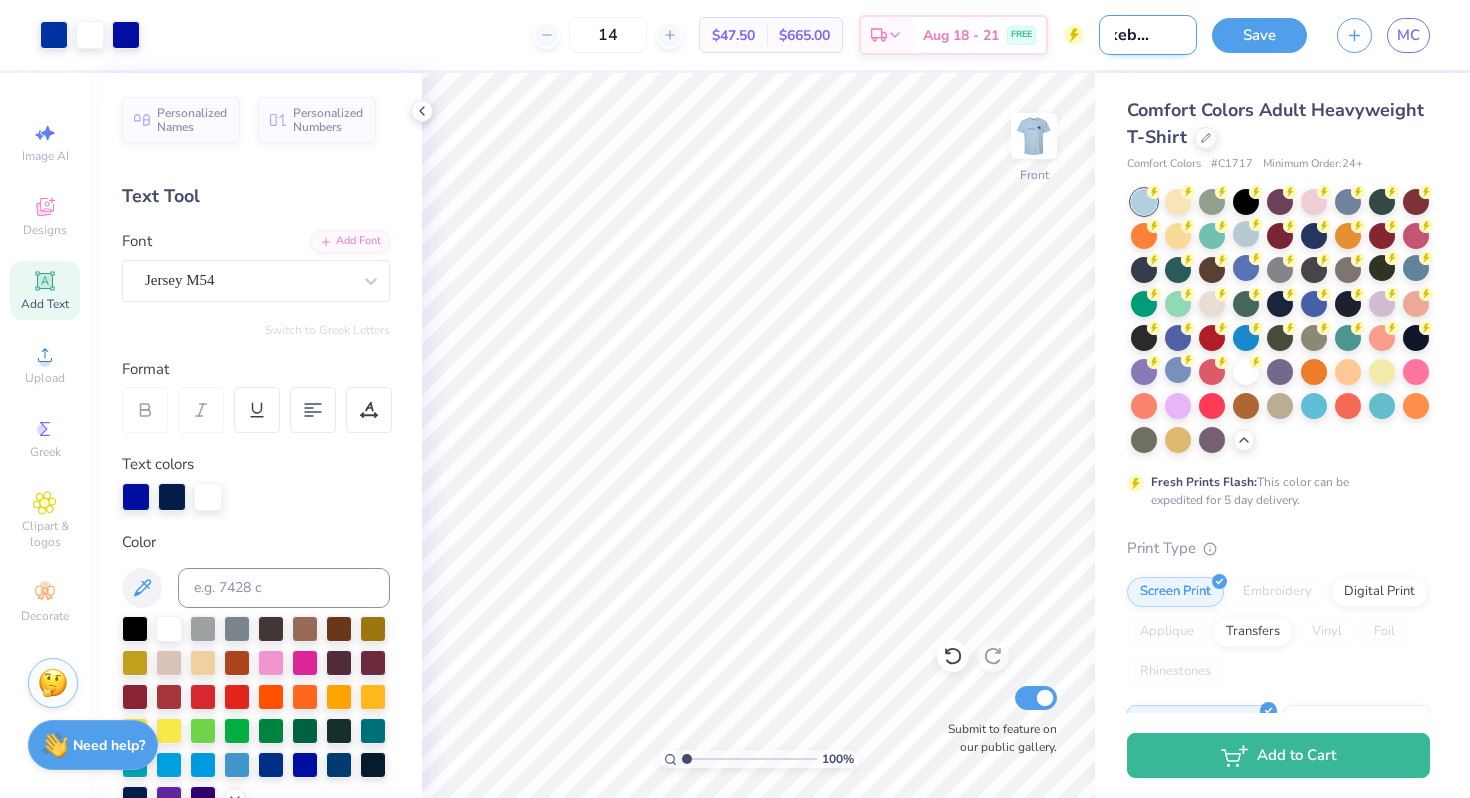 scroll, scrollTop: 0, scrollLeft: 39, axis: horizontal 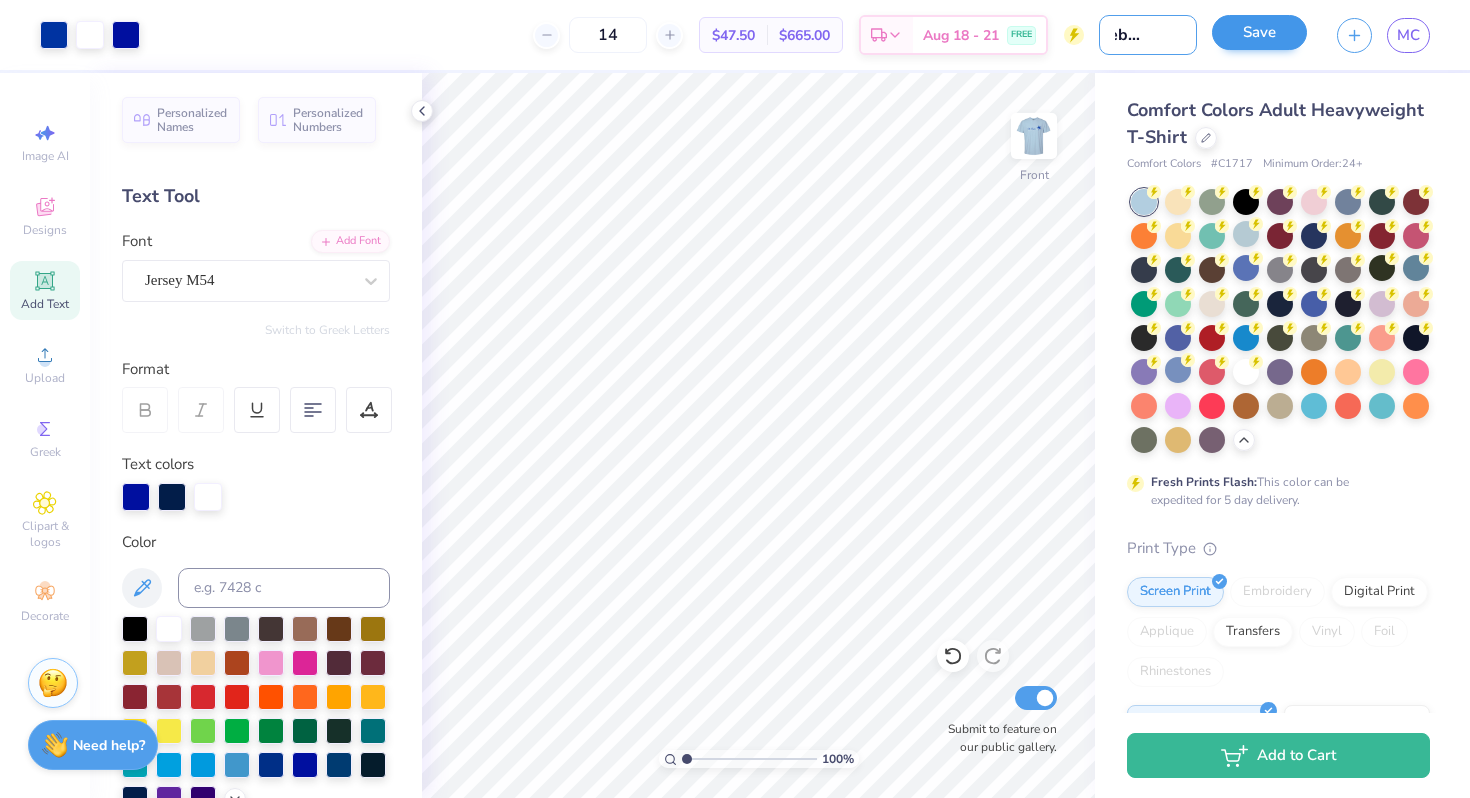 type on "Spikeball Two" 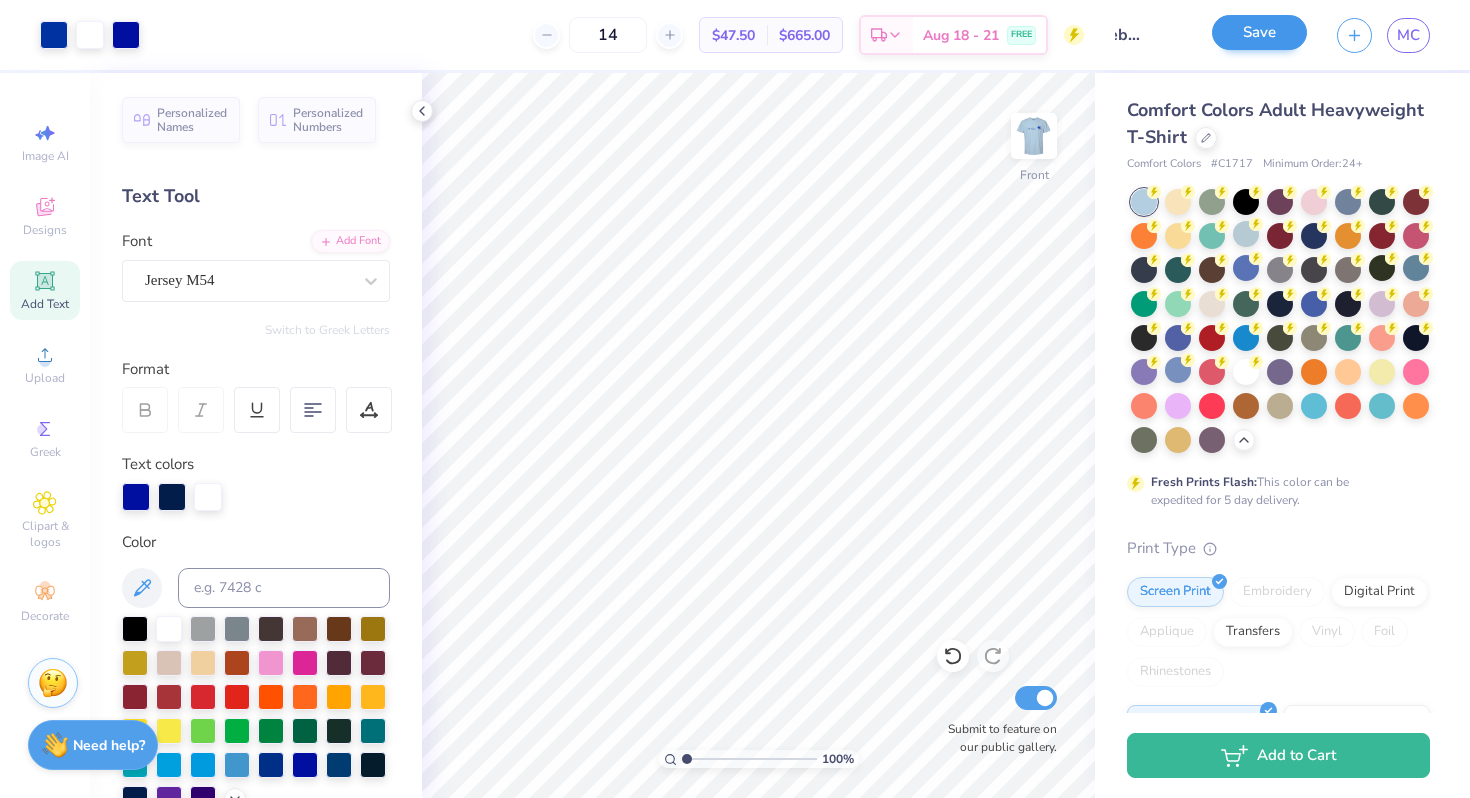 scroll, scrollTop: 0, scrollLeft: 0, axis: both 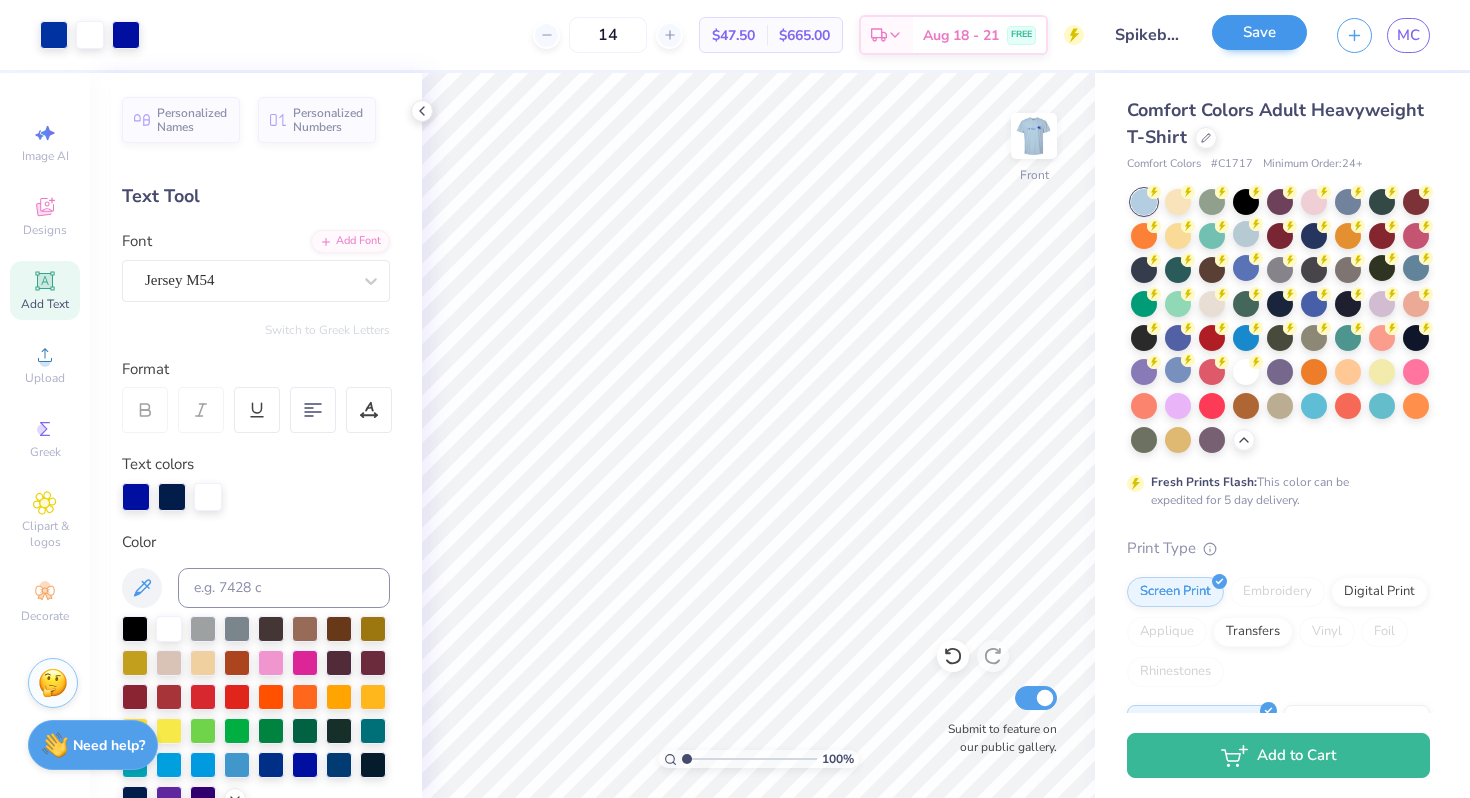 click on "Save" at bounding box center [1259, 35] 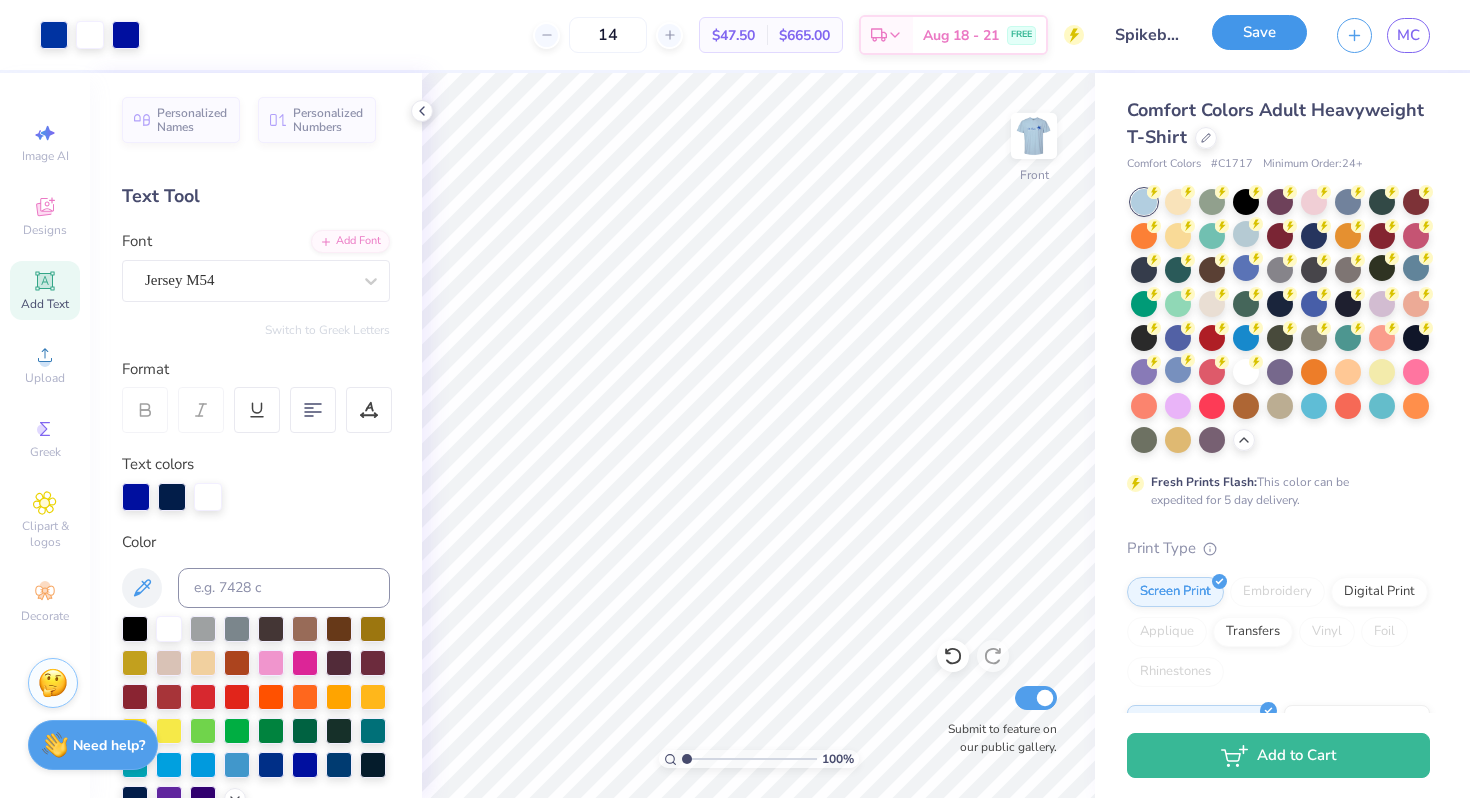 click on "Save" at bounding box center [1259, 32] 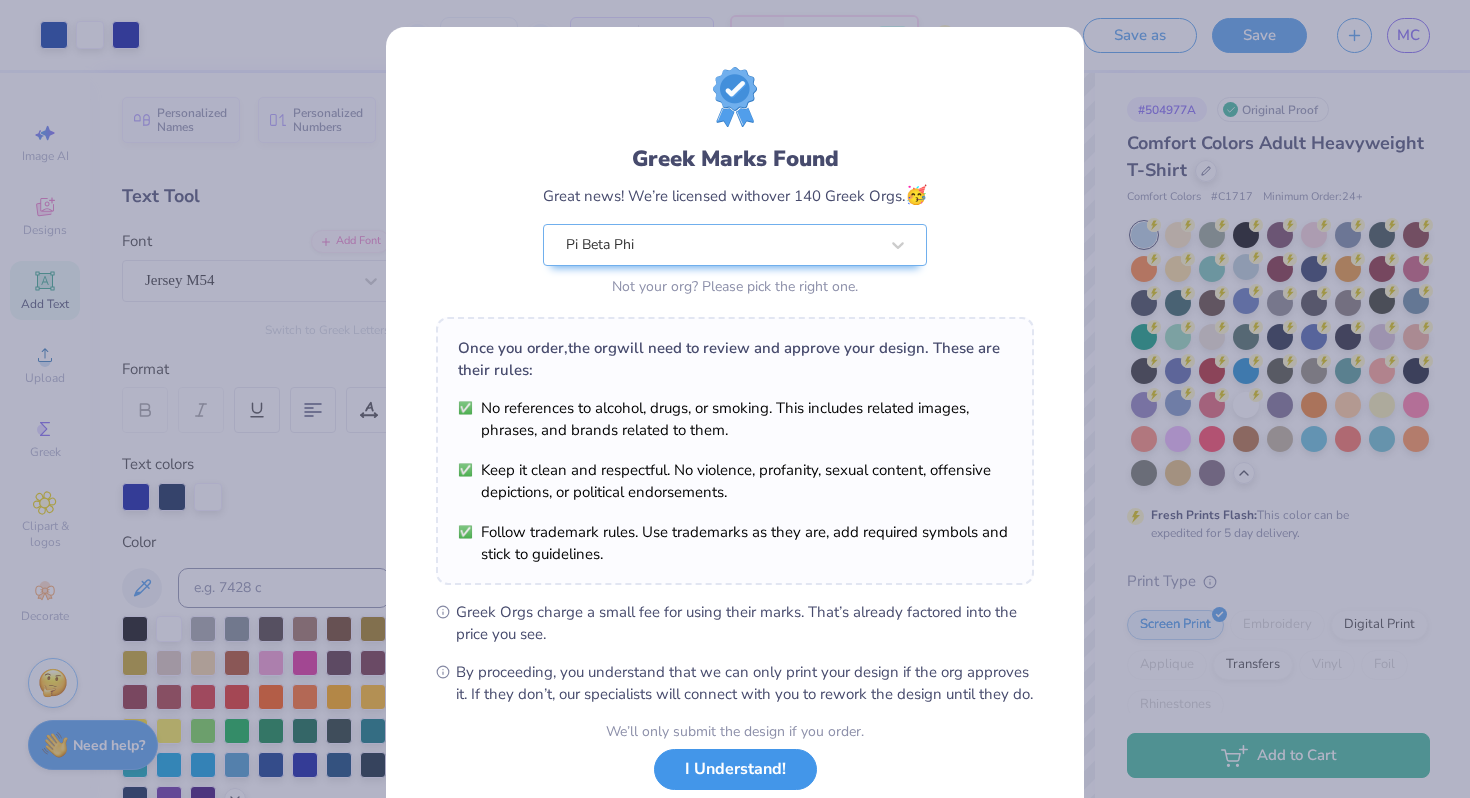 click on "I Understand!" at bounding box center [735, 769] 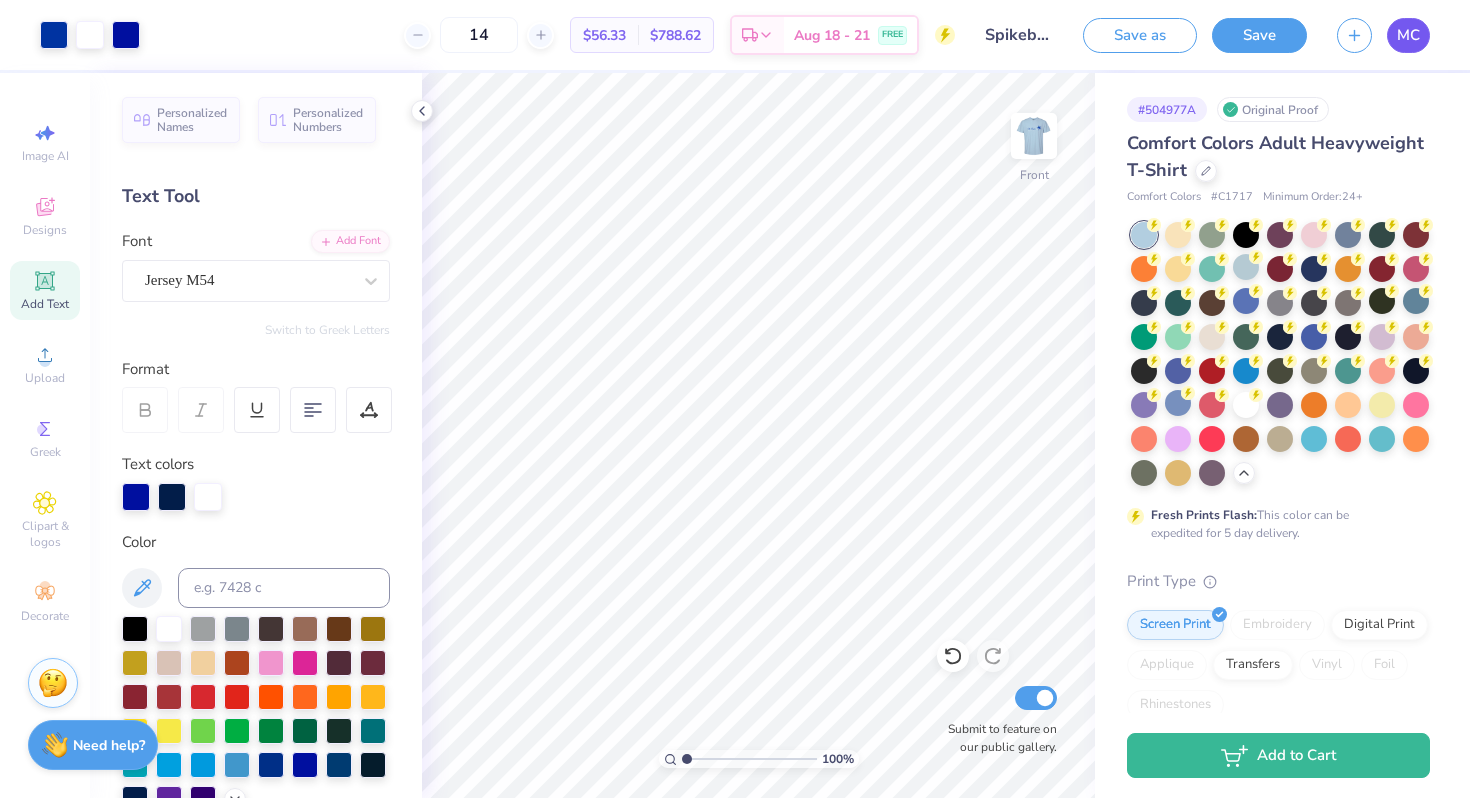 click on "MC" at bounding box center (1408, 35) 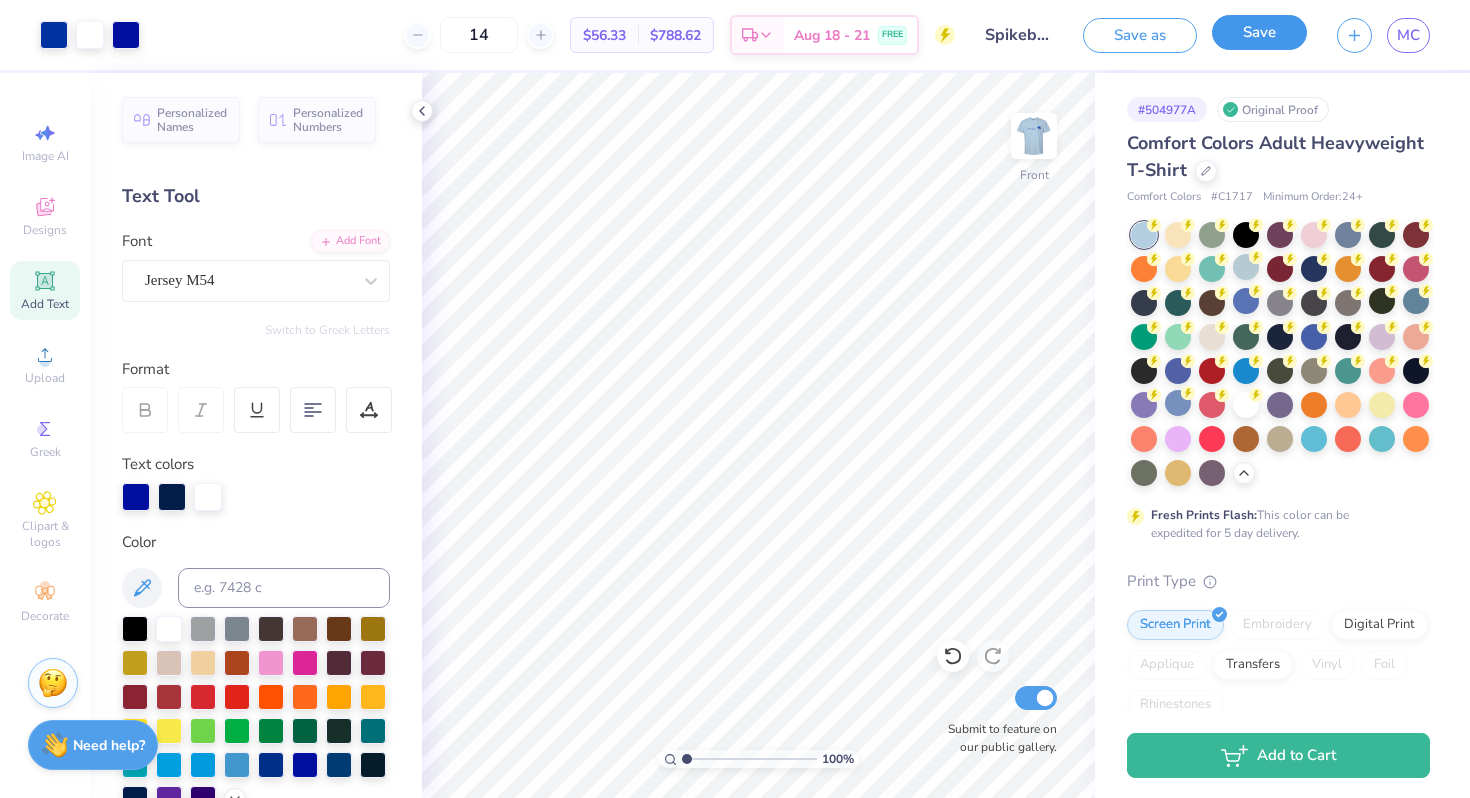 click on "Save" at bounding box center [1259, 32] 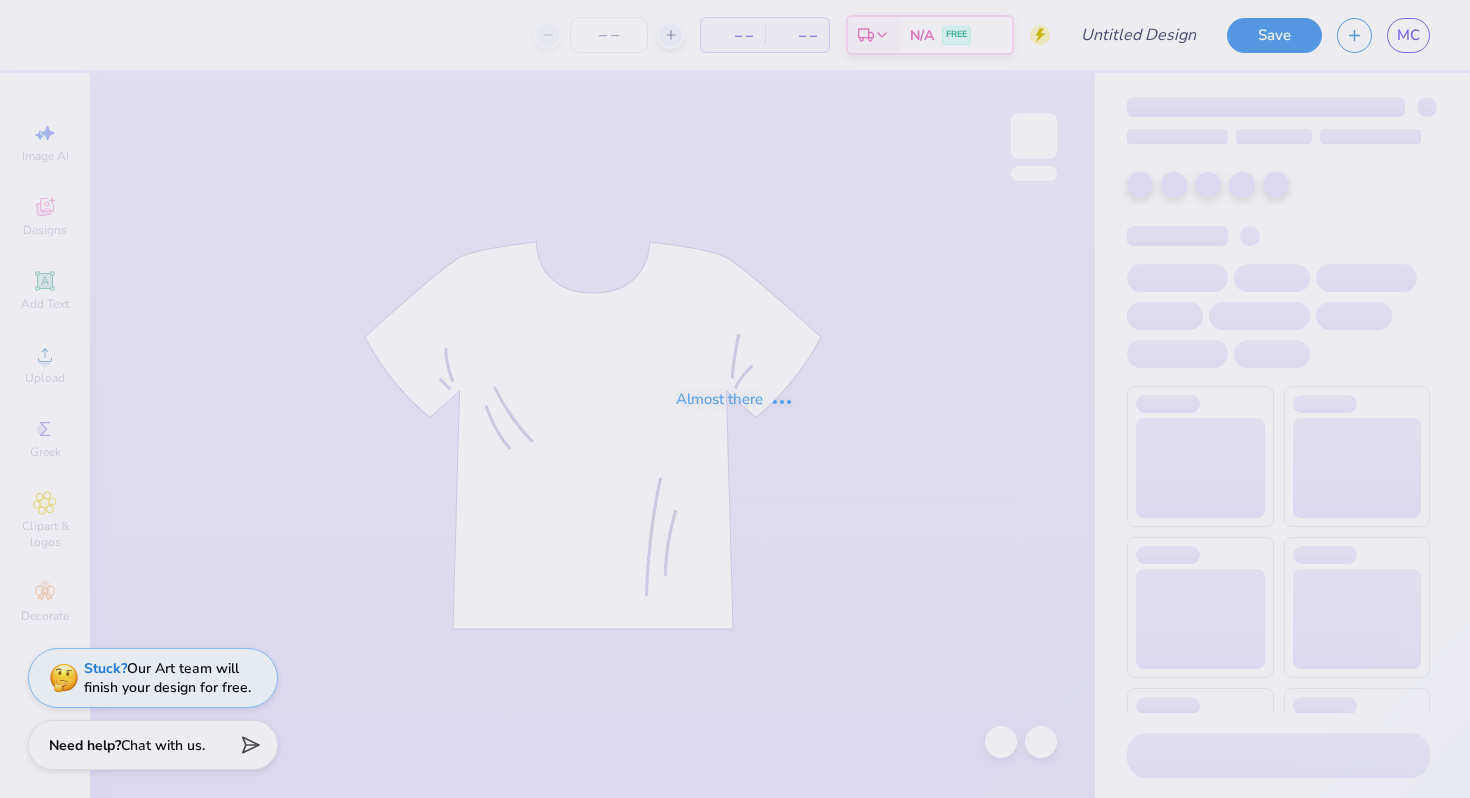 scroll, scrollTop: 0, scrollLeft: 0, axis: both 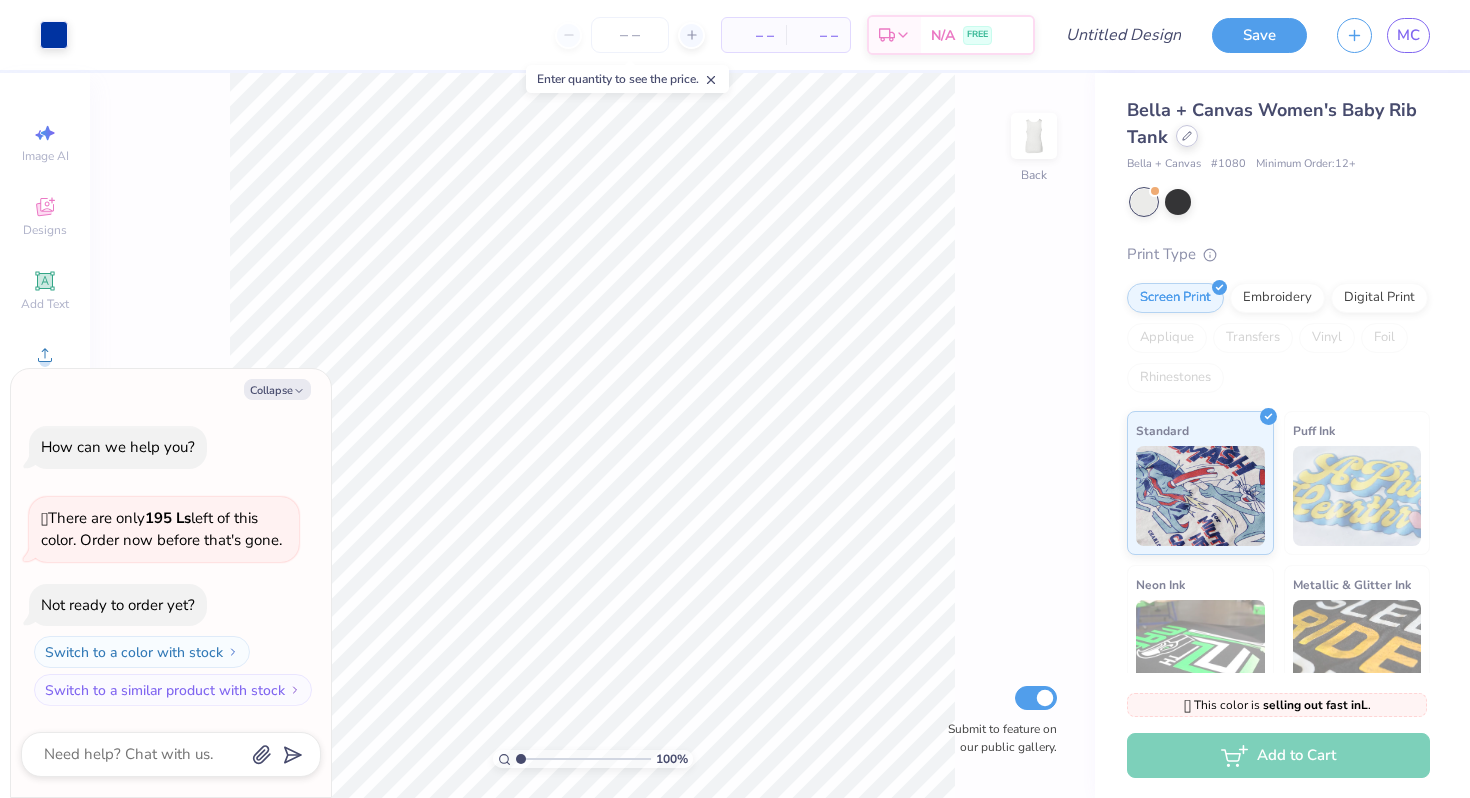 click 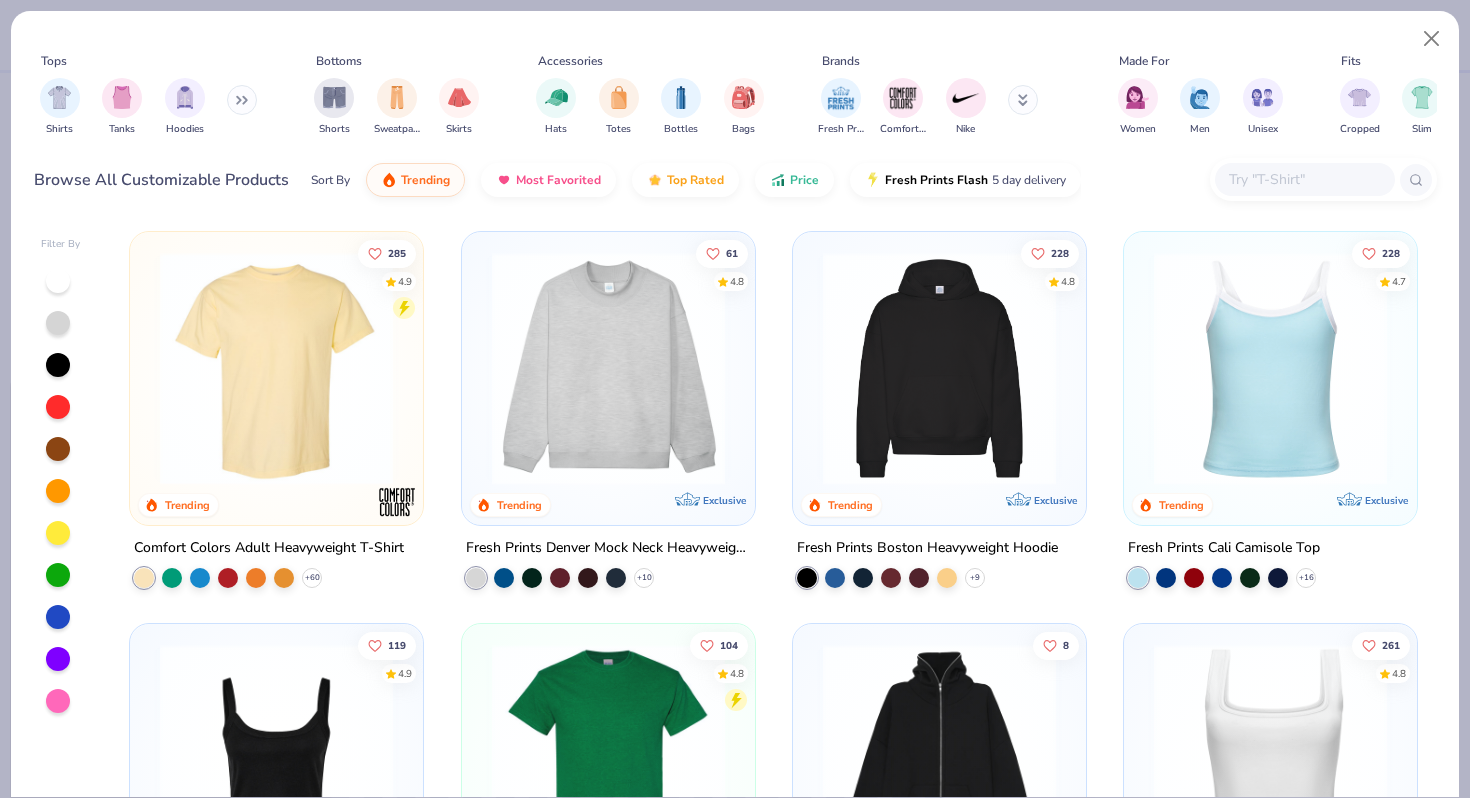 click at bounding box center [276, 368] 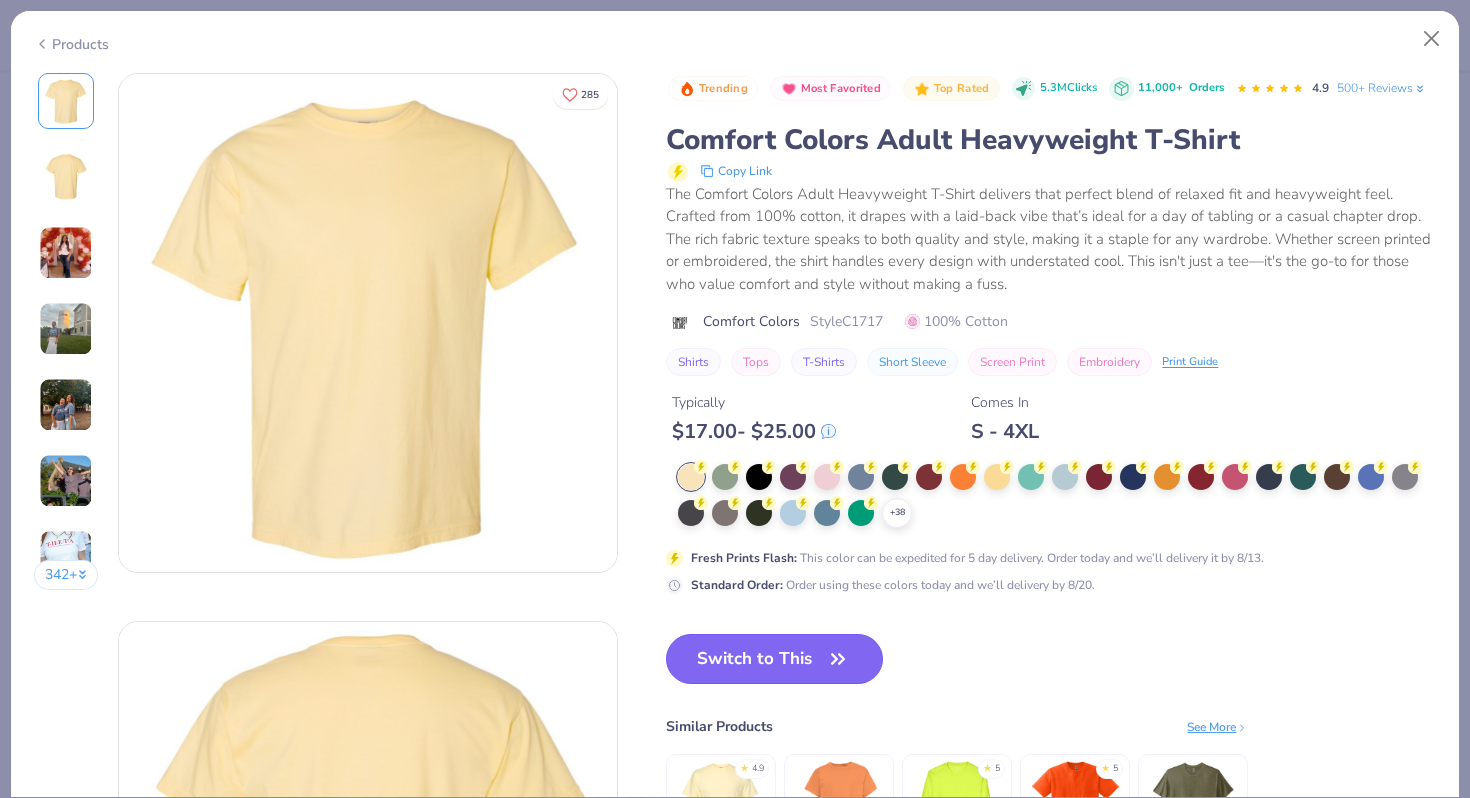 click 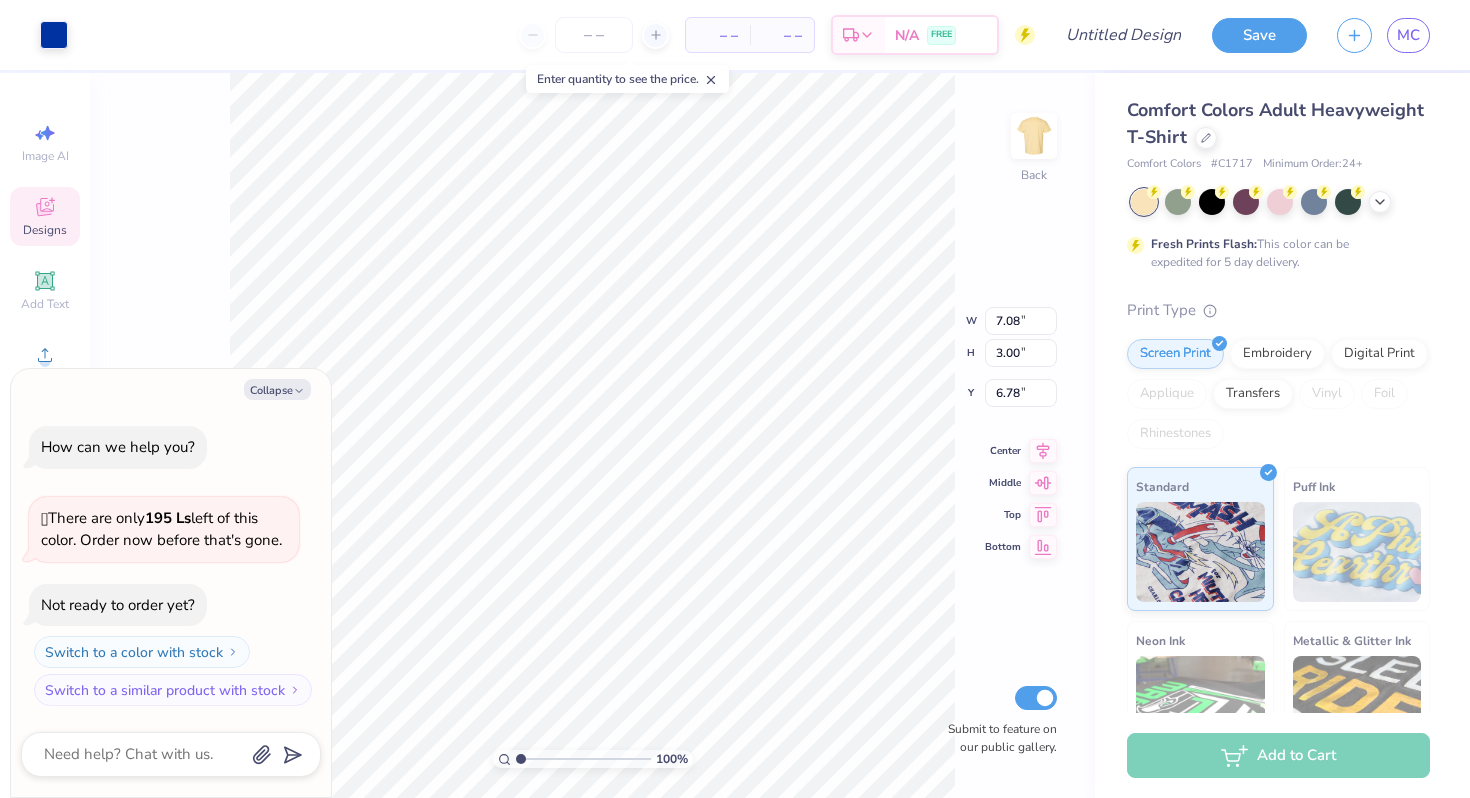 type on "x" 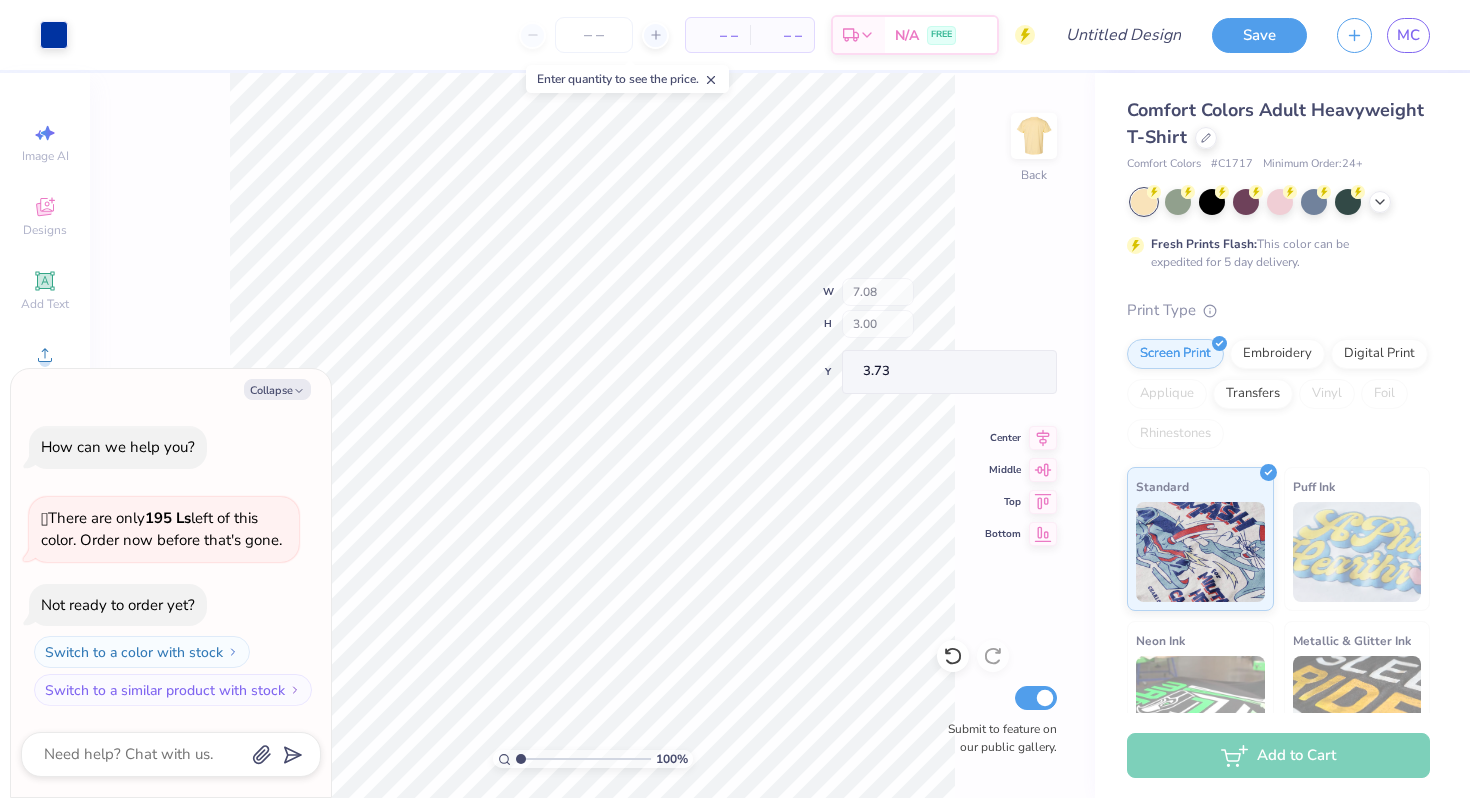 type on "x" 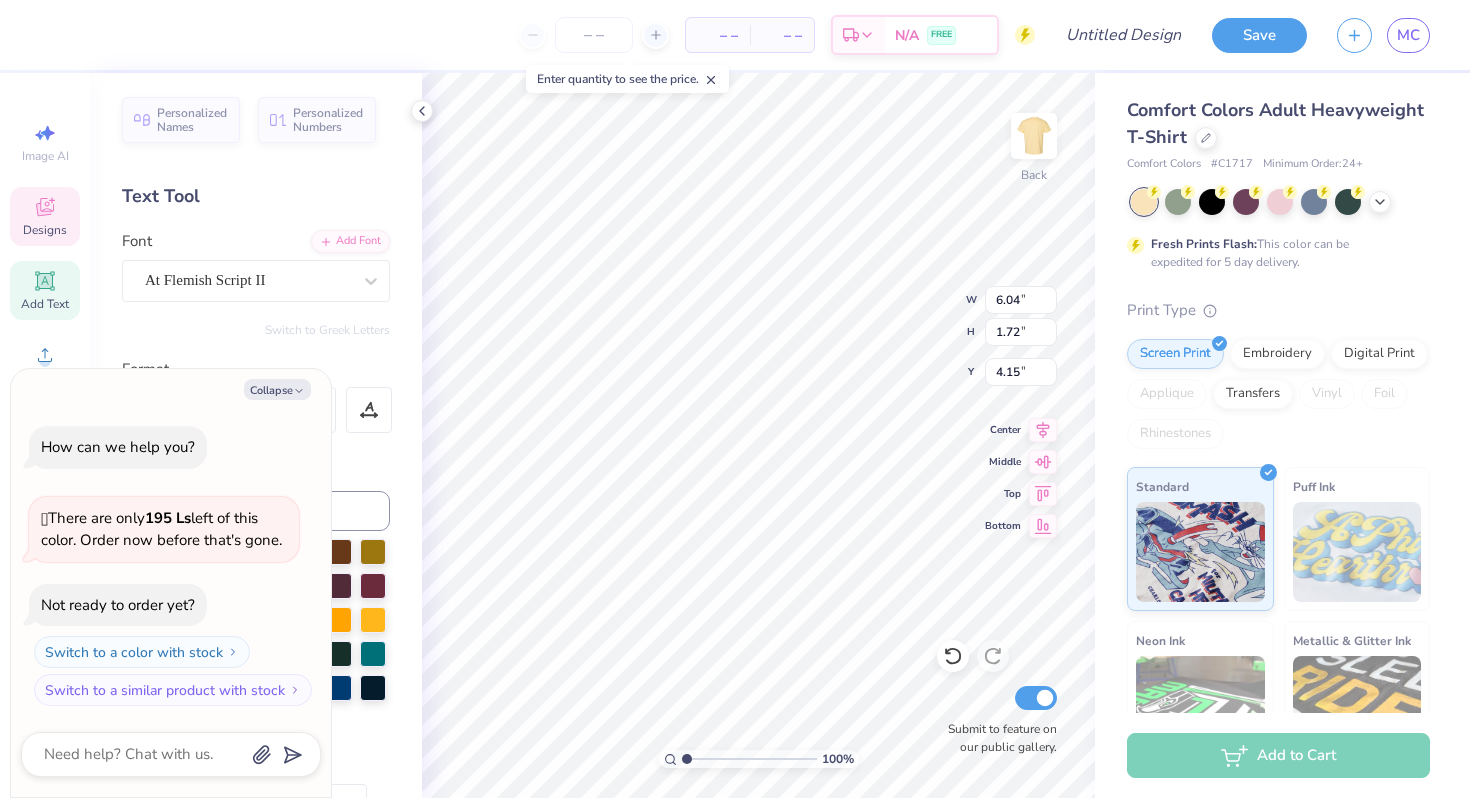 type on "x" 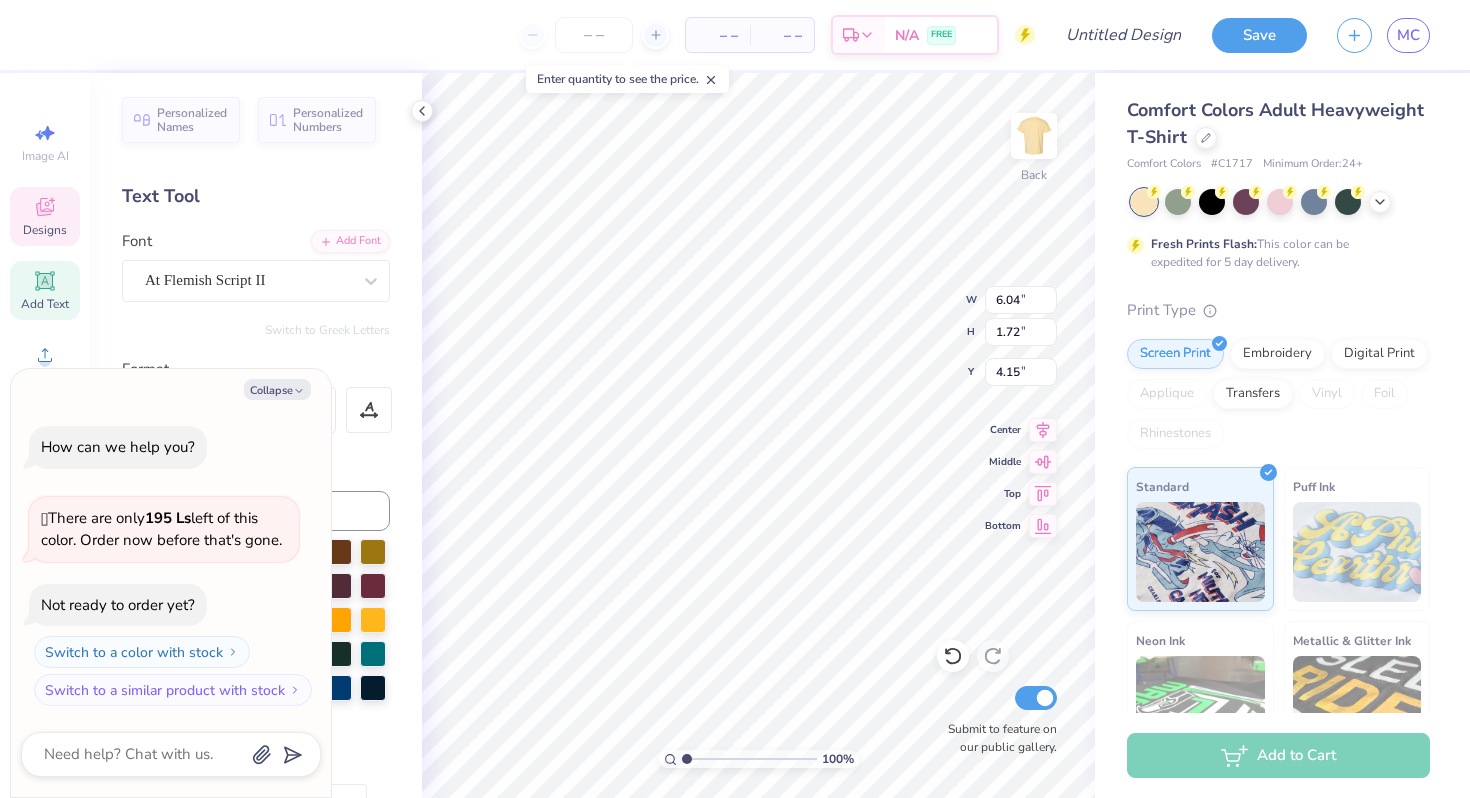 type on "Pi Beta Ph" 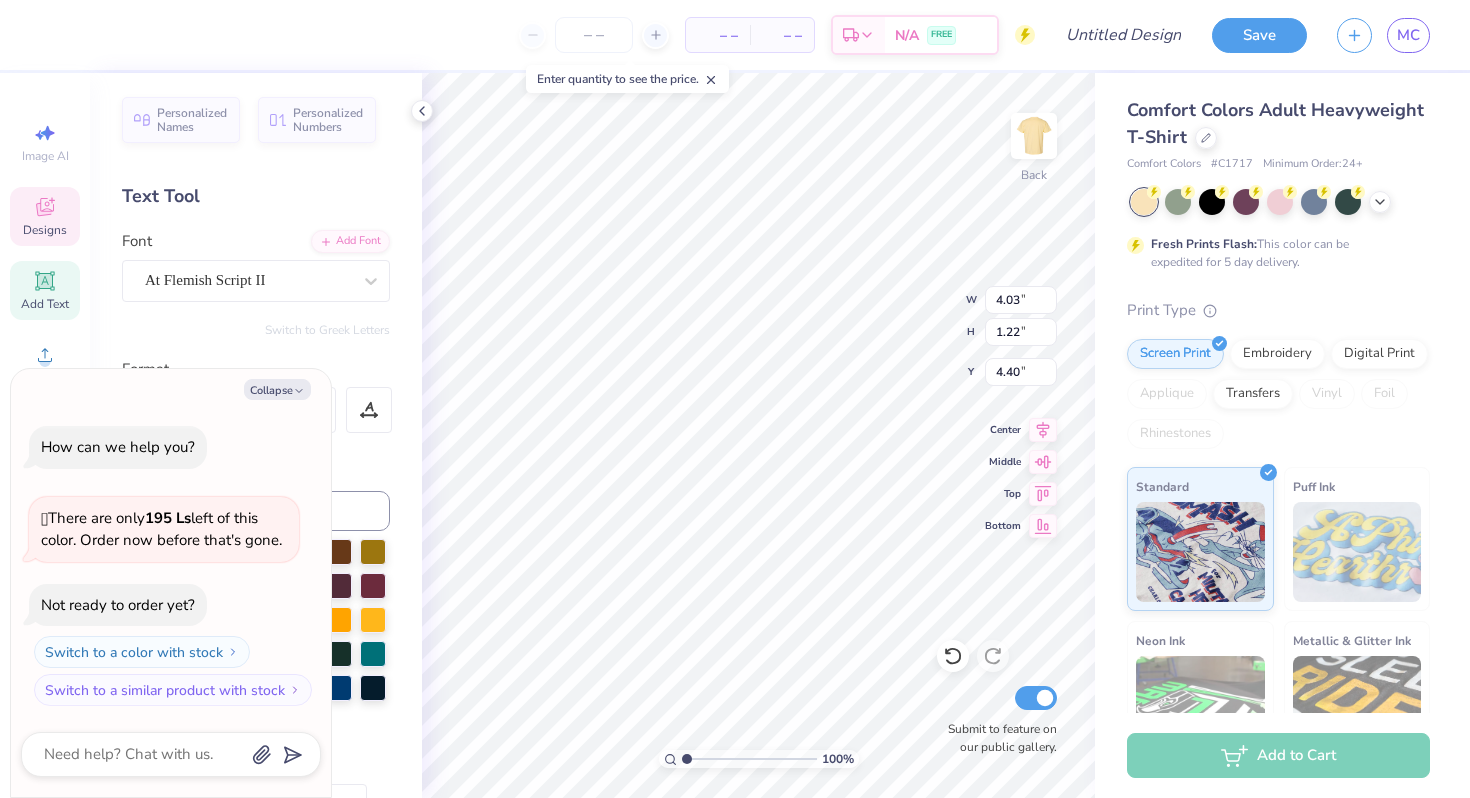 type on "x" 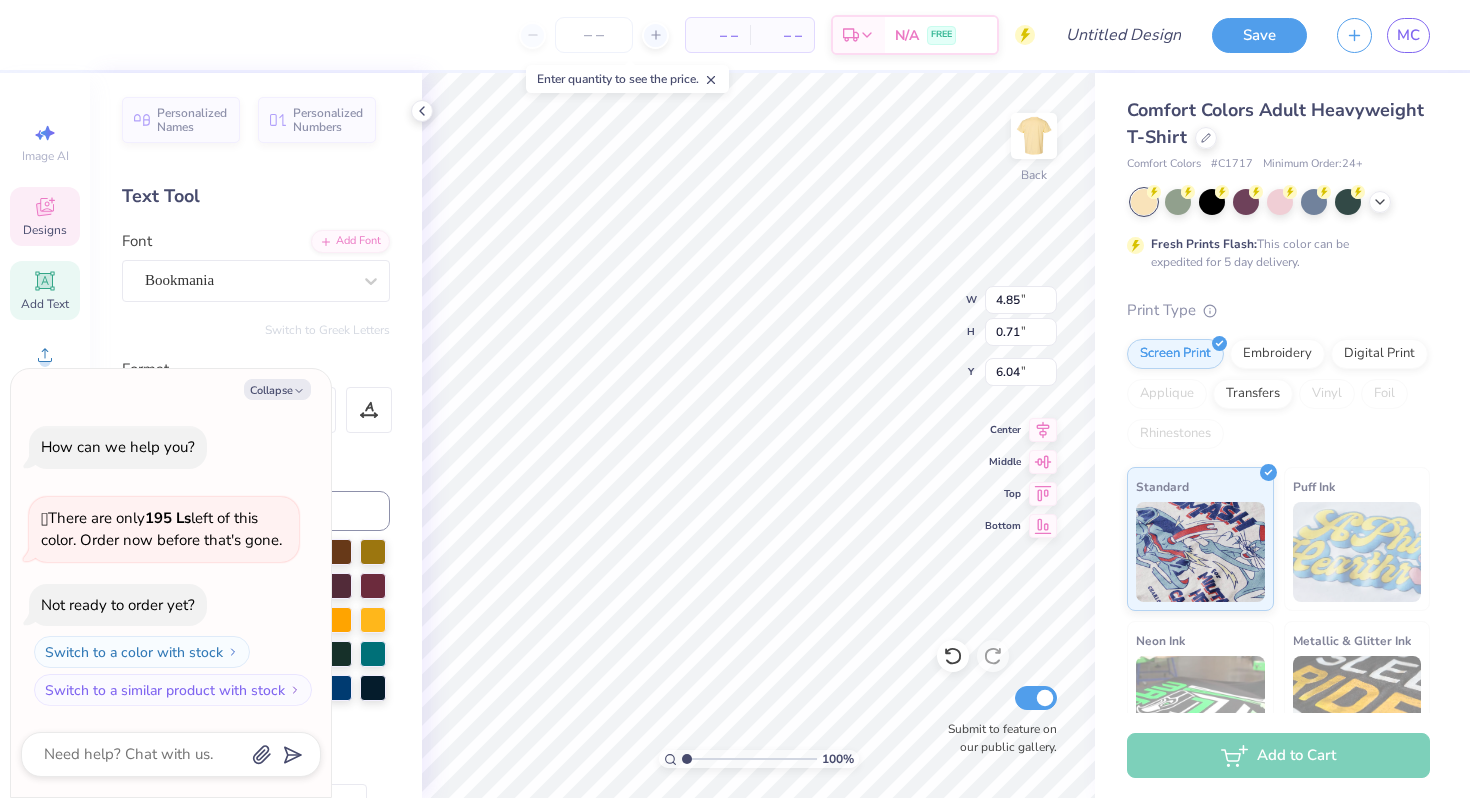 scroll, scrollTop: 0, scrollLeft: 4, axis: horizontal 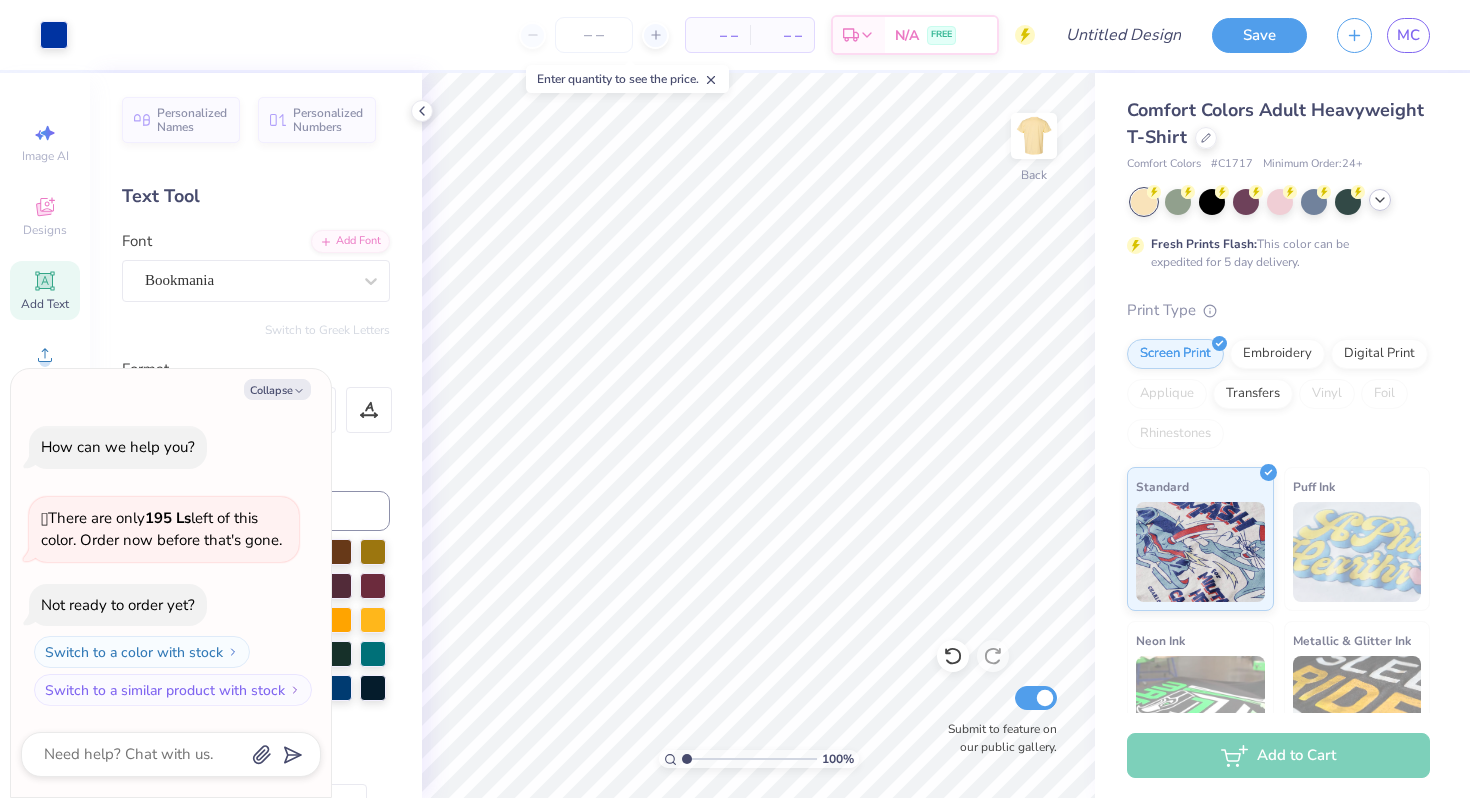 click 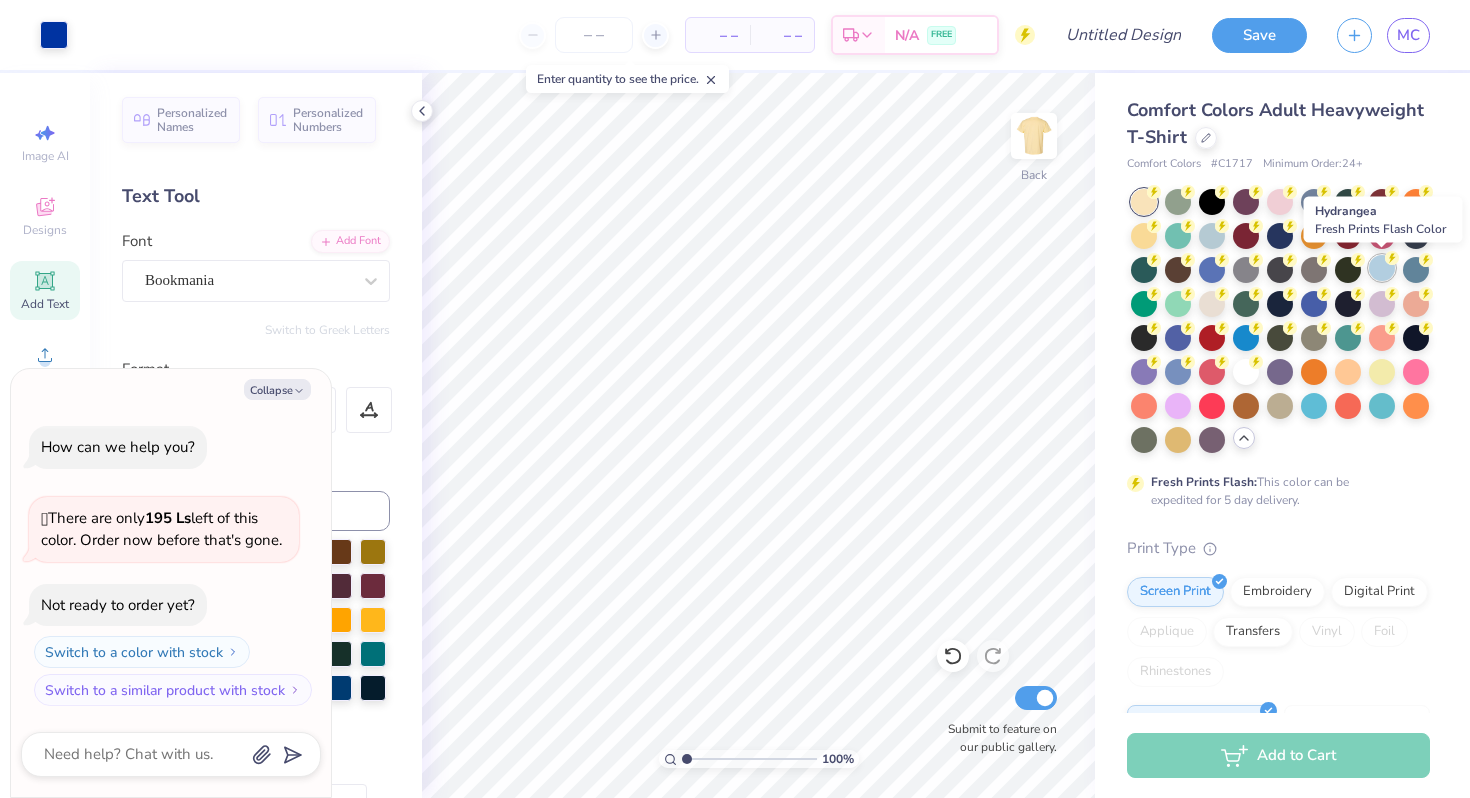 click at bounding box center [1382, 268] 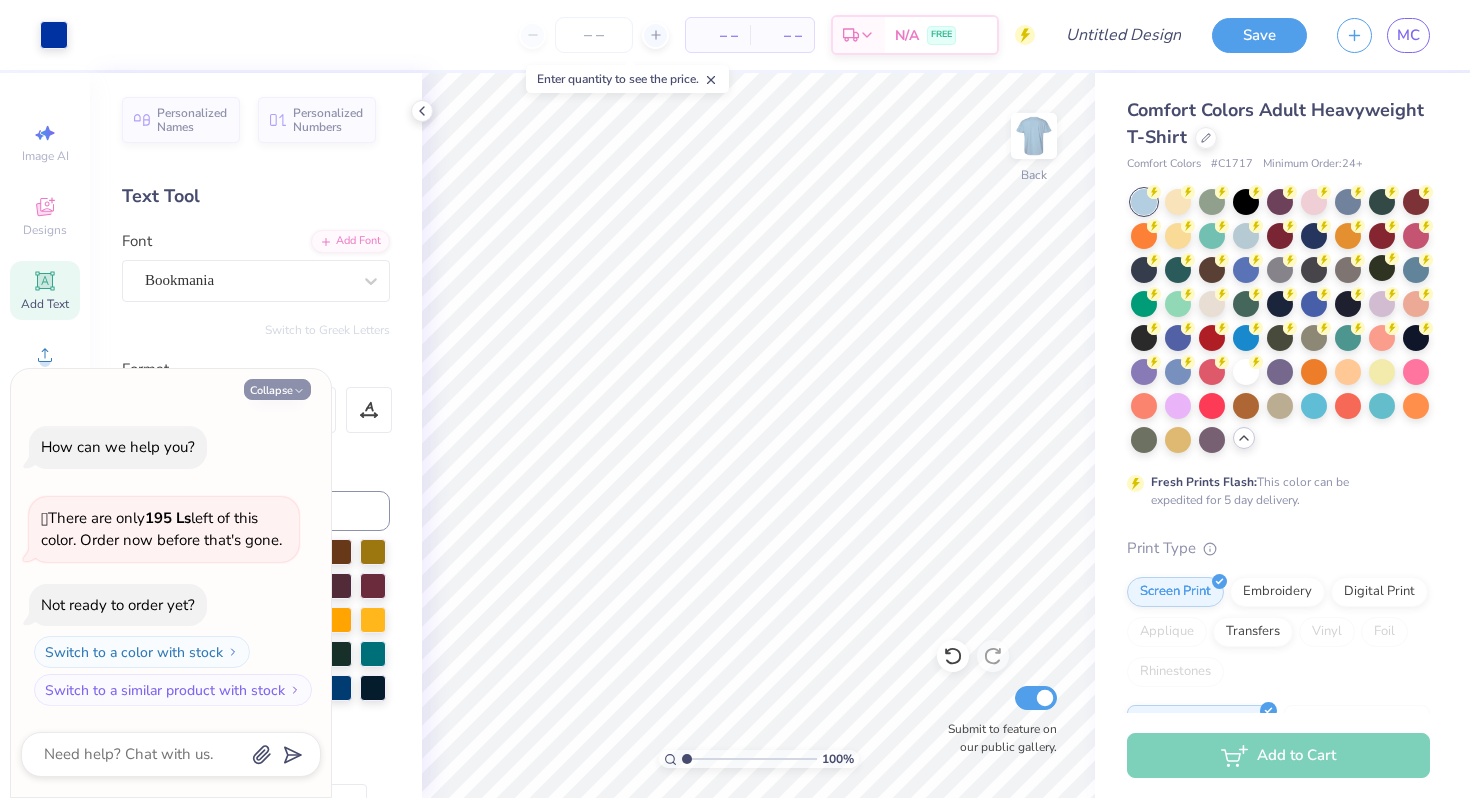click 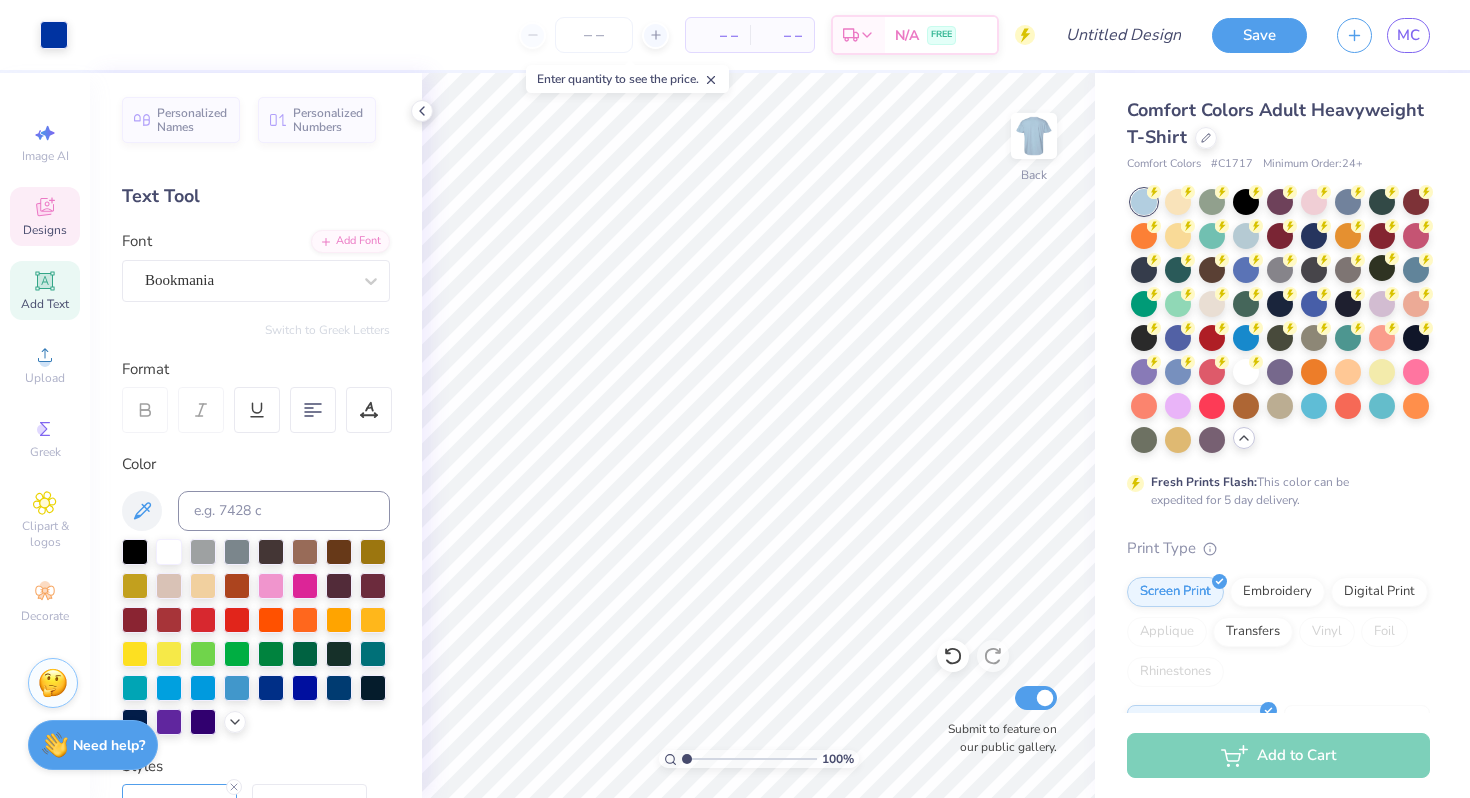 click 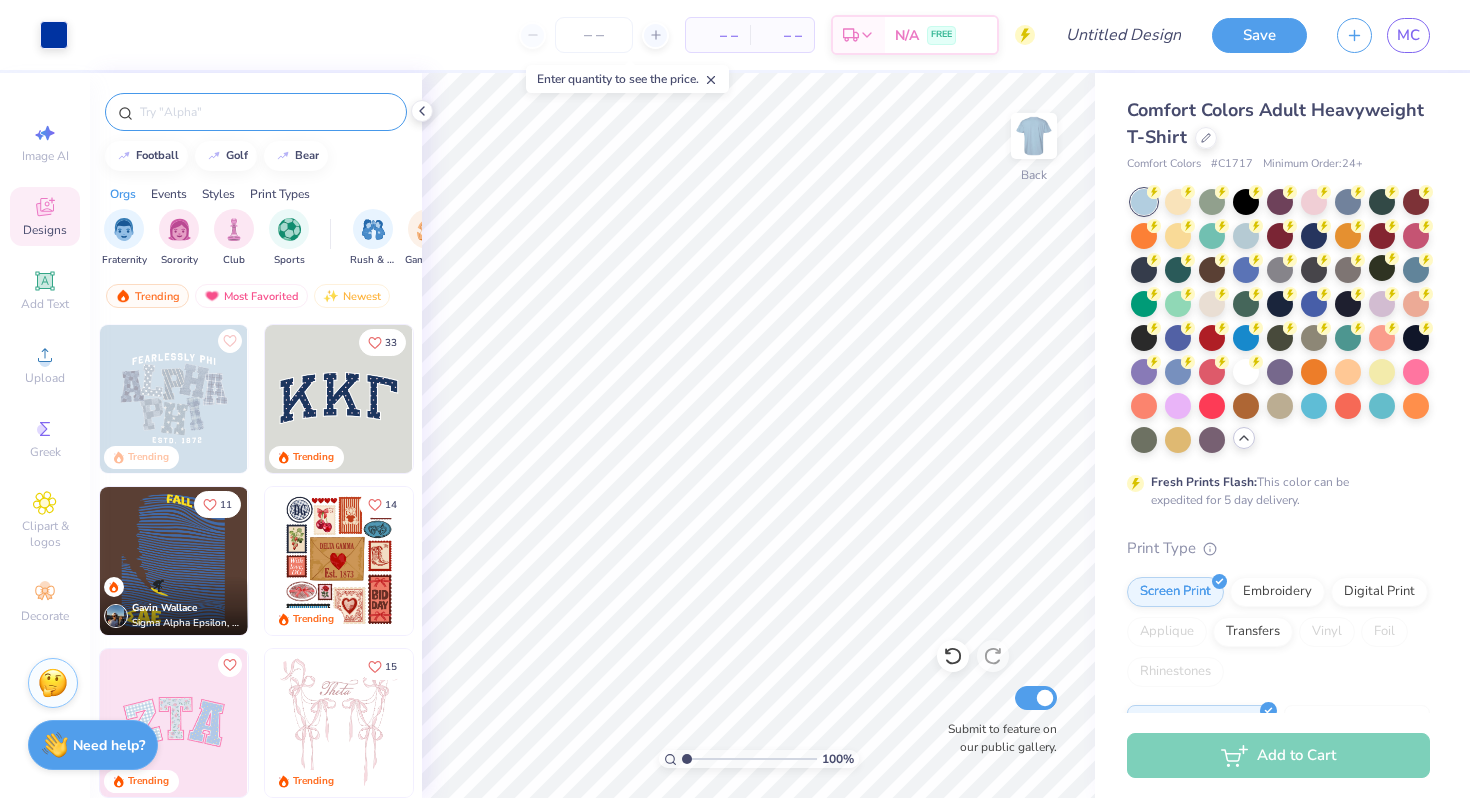 click at bounding box center (266, 112) 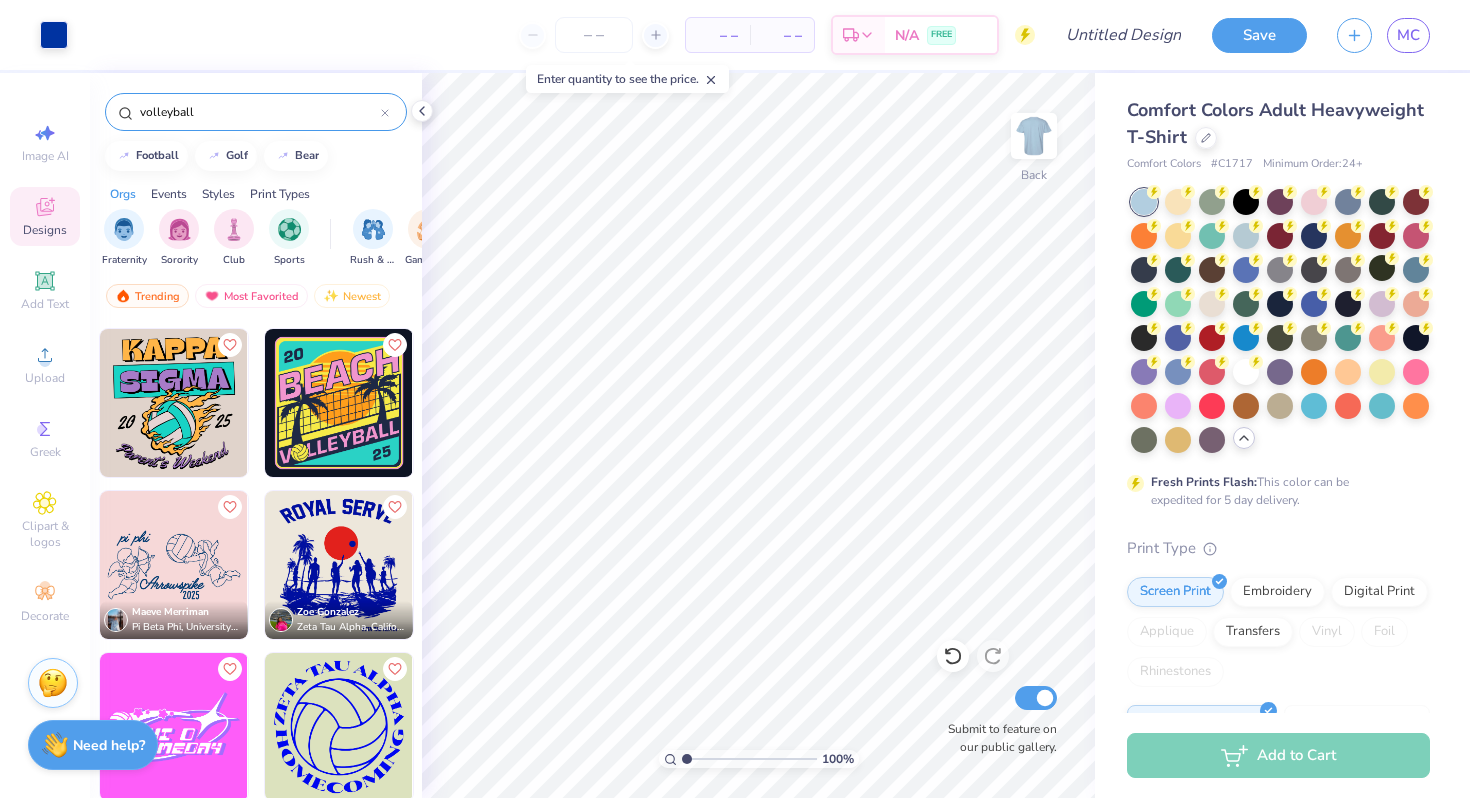 scroll, scrollTop: 423, scrollLeft: 0, axis: vertical 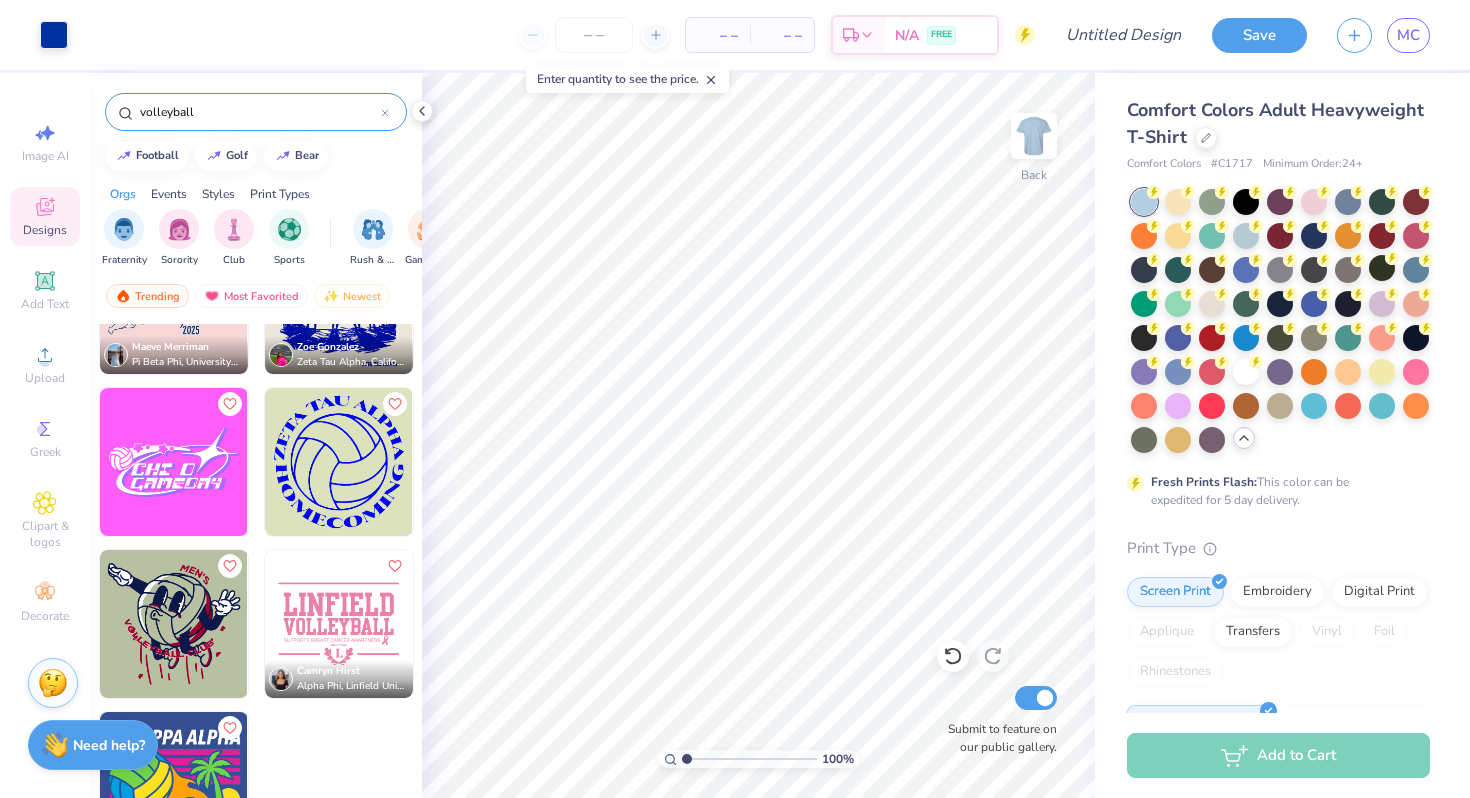 type on "volleyball" 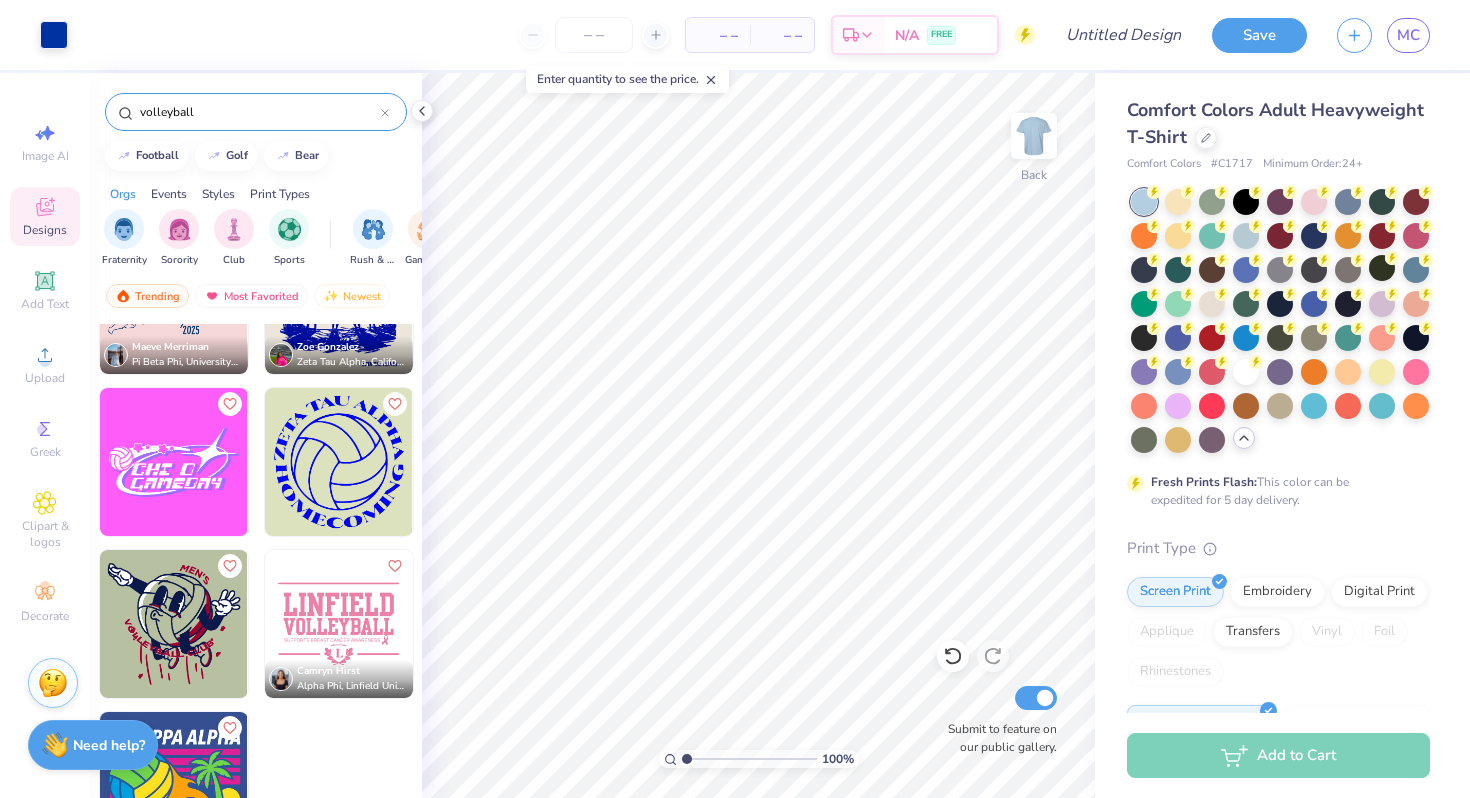 click at bounding box center [339, 462] 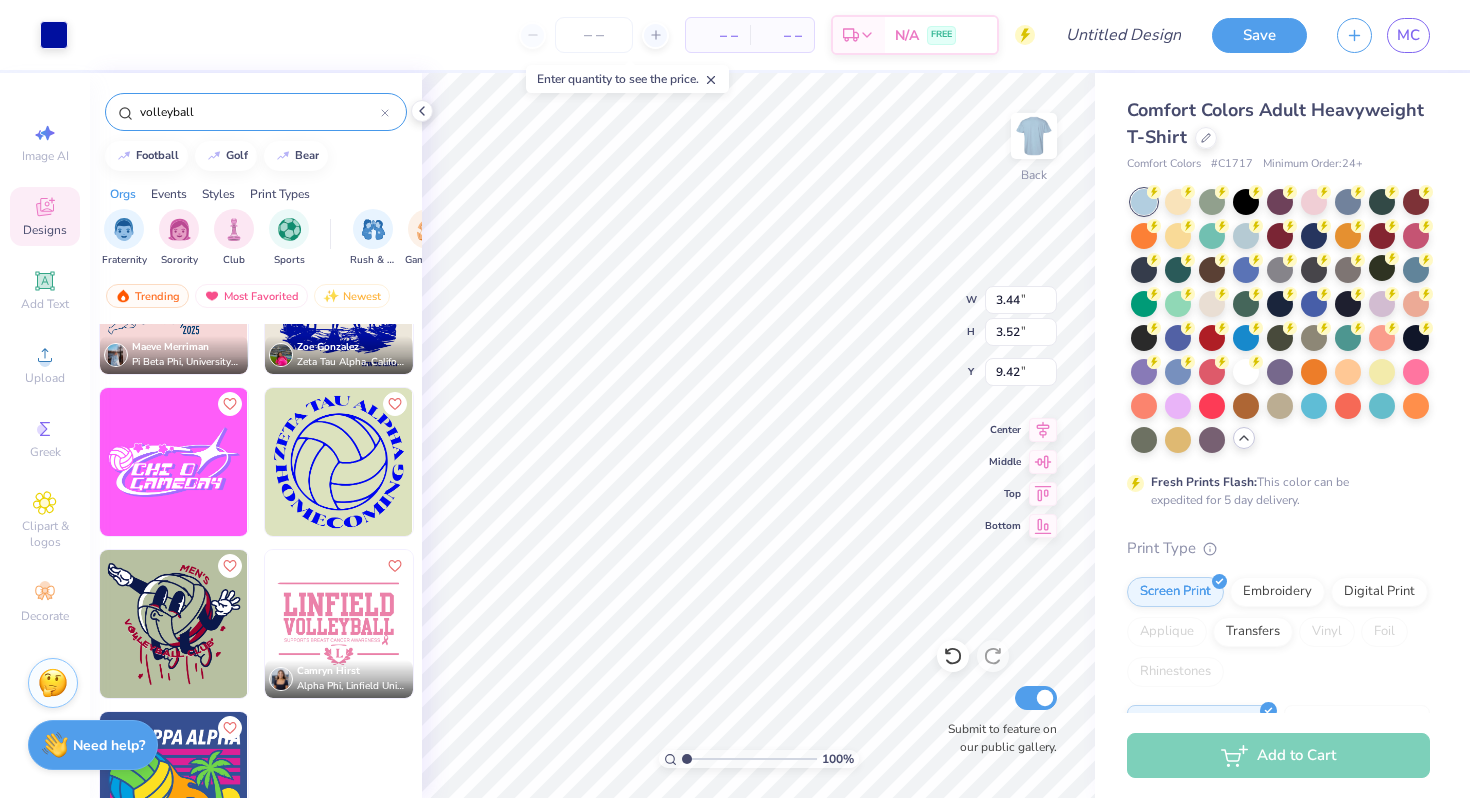 type on "9.42" 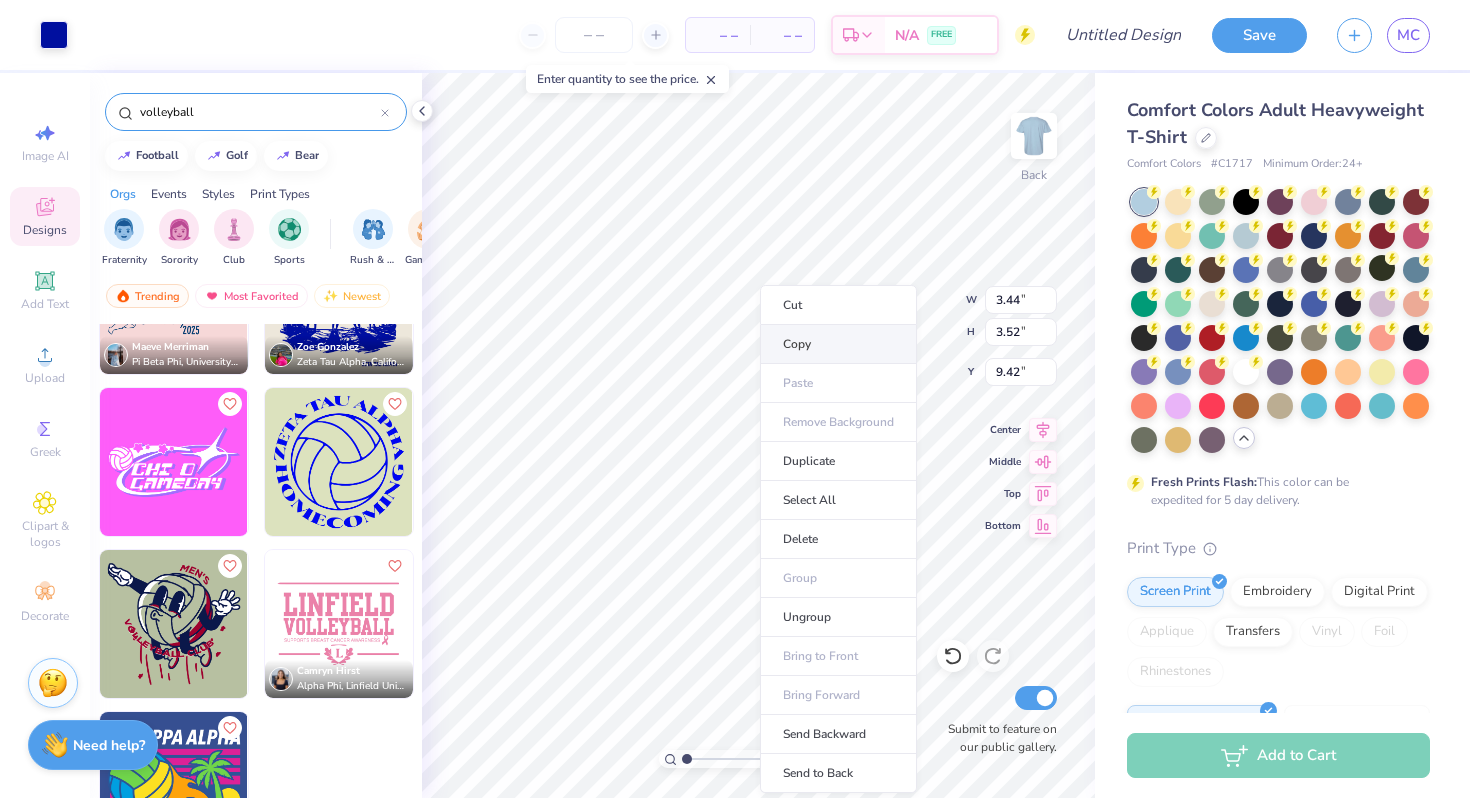 click on "Copy" at bounding box center (838, 344) 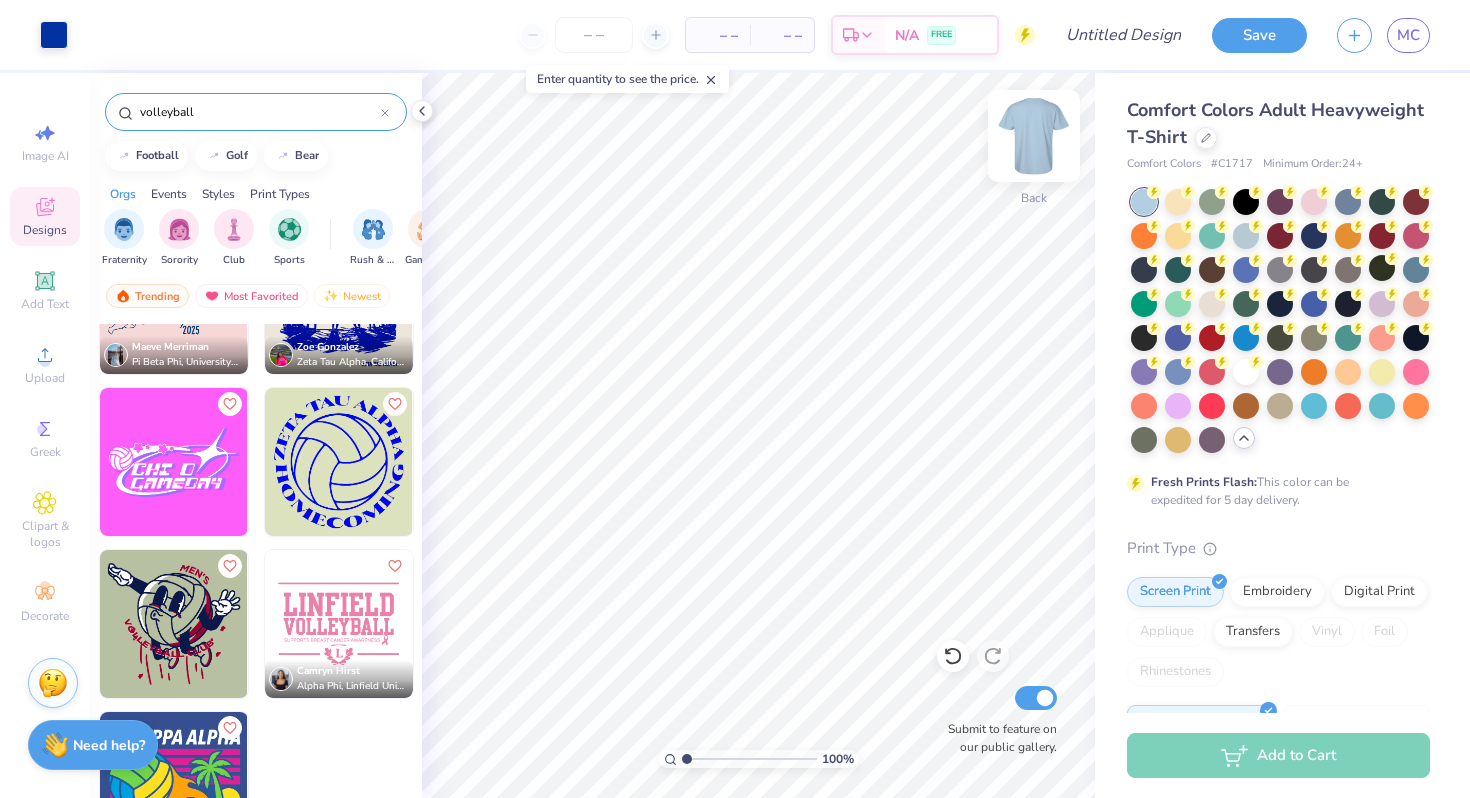 click at bounding box center [1034, 136] 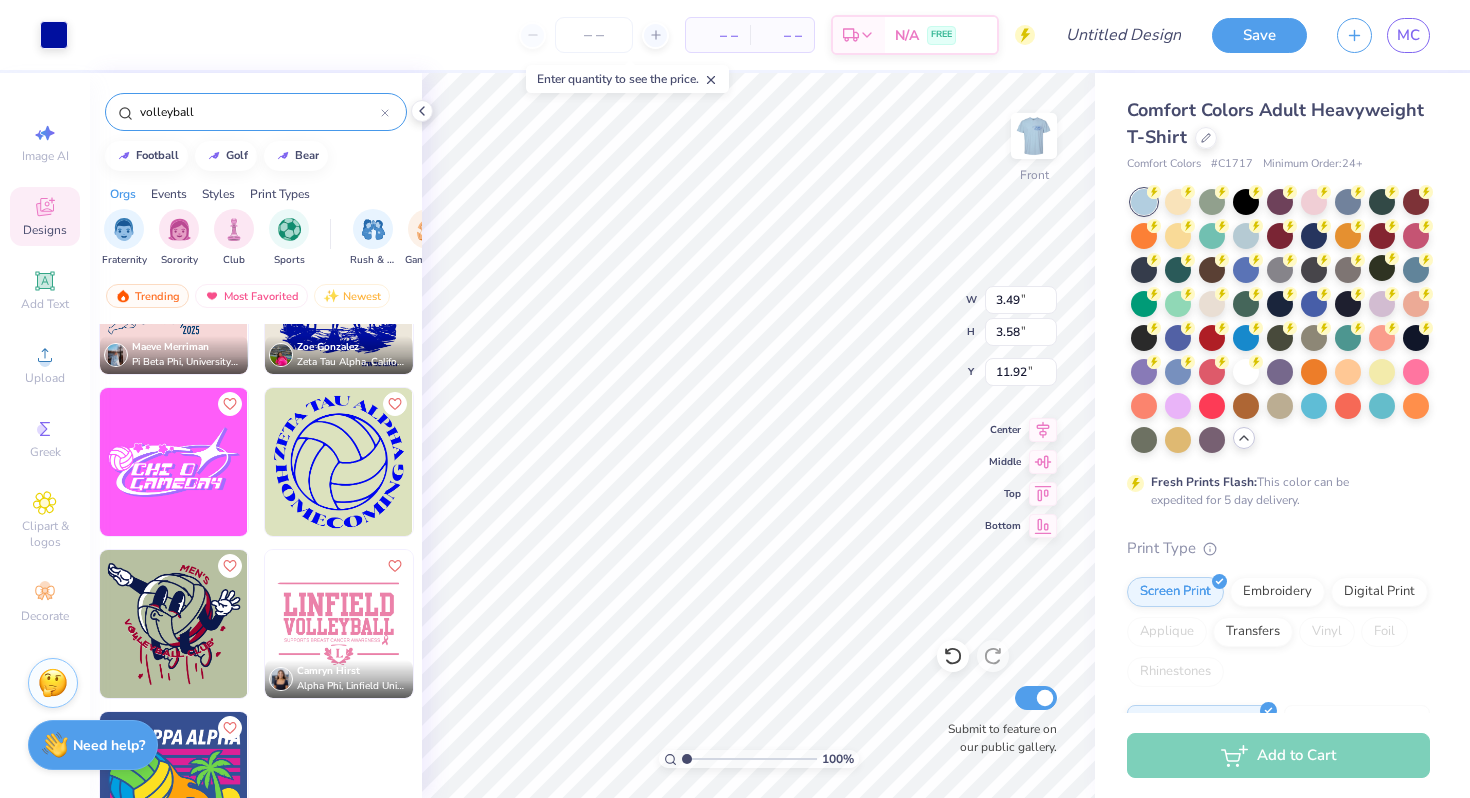 type on "6.96" 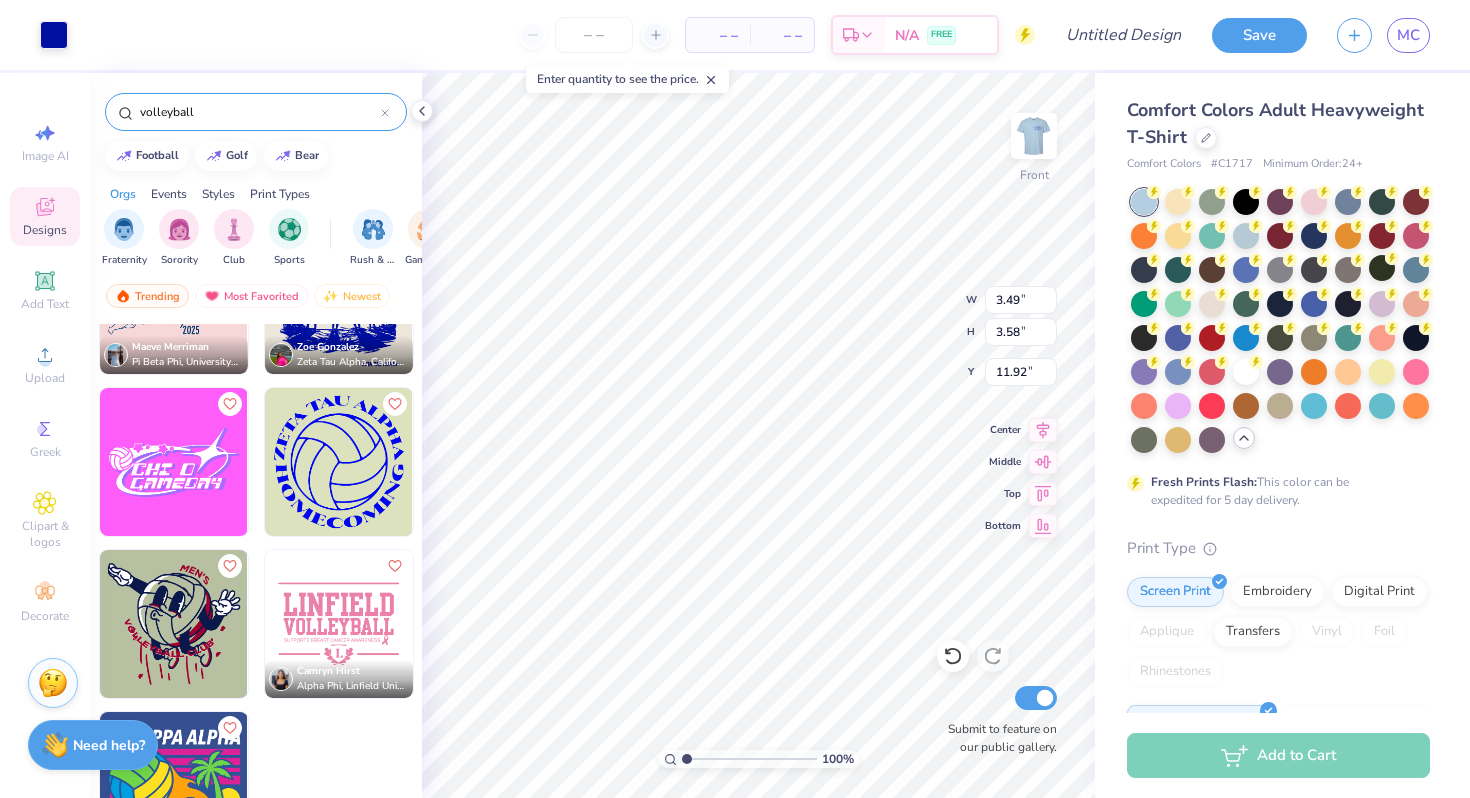type on "7.13" 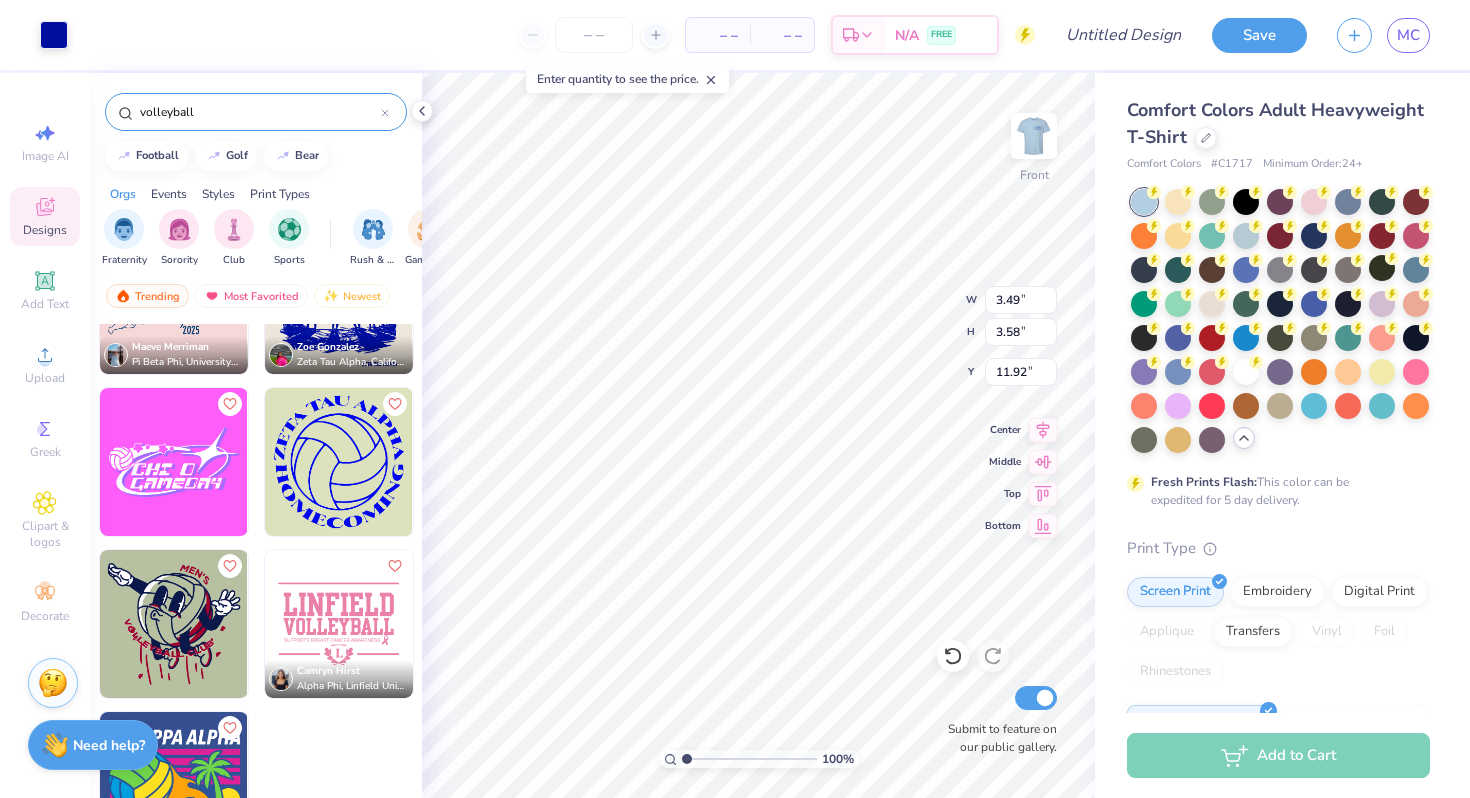 type on "8.37" 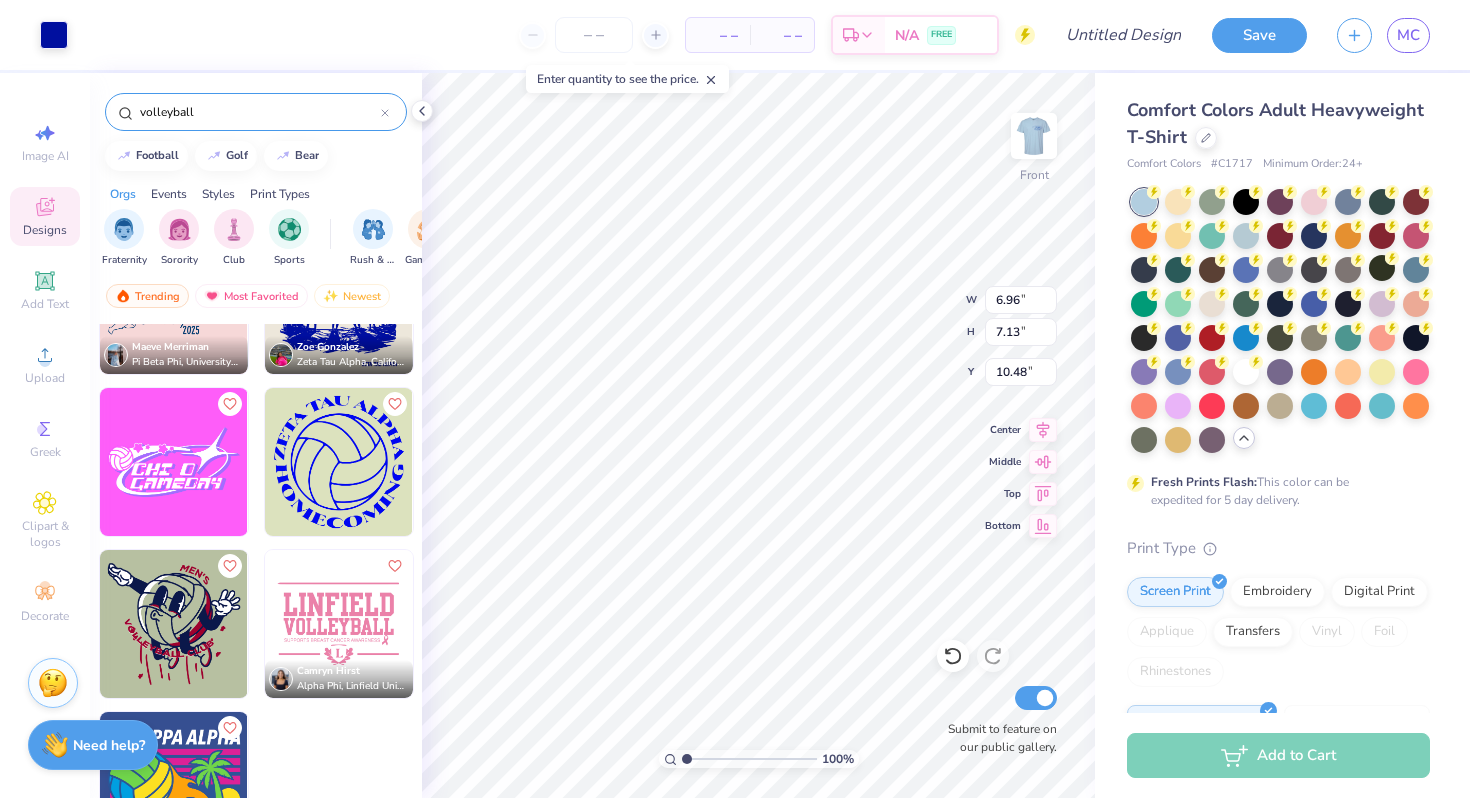 type on "10.48" 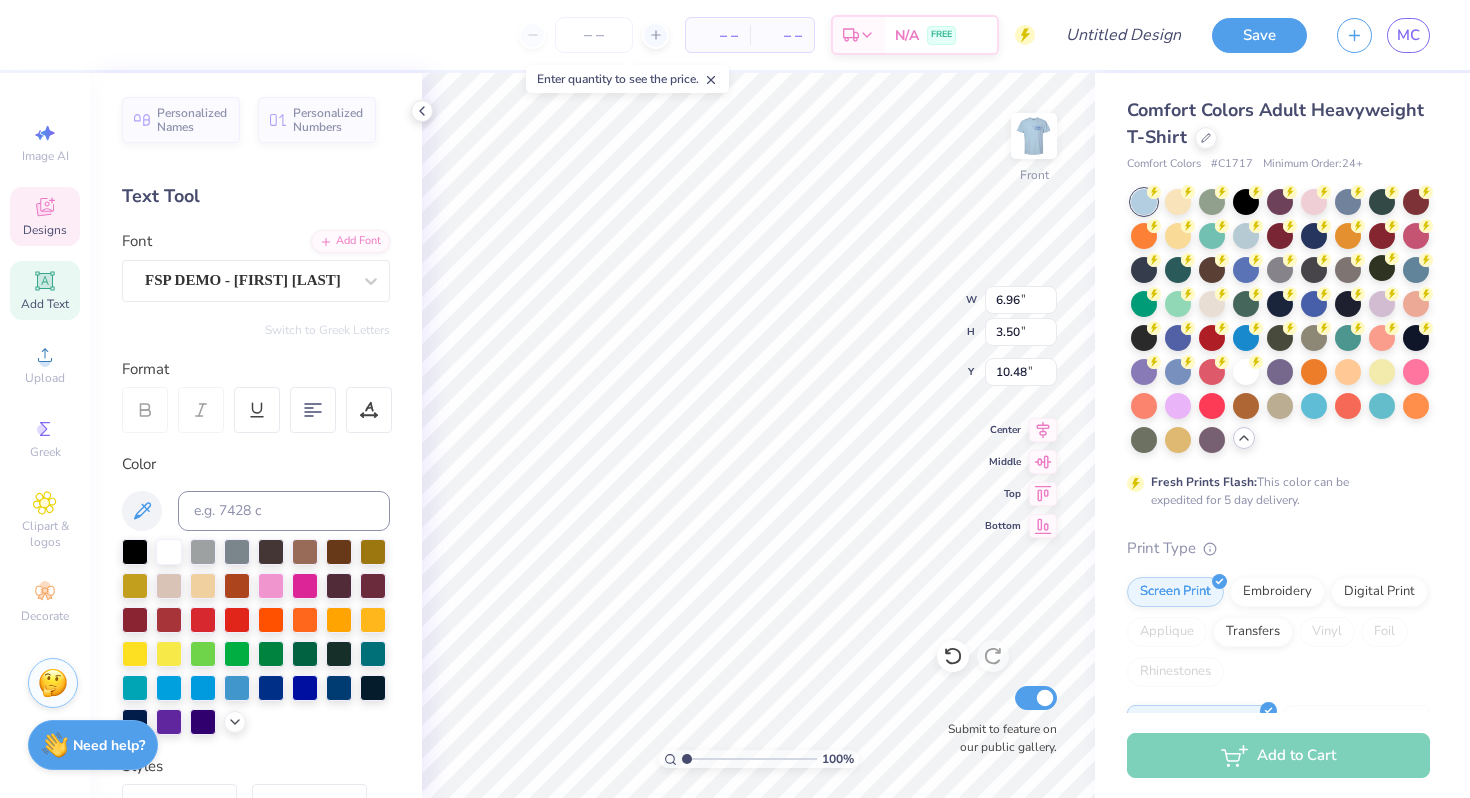 scroll, scrollTop: 0, scrollLeft: 0, axis: both 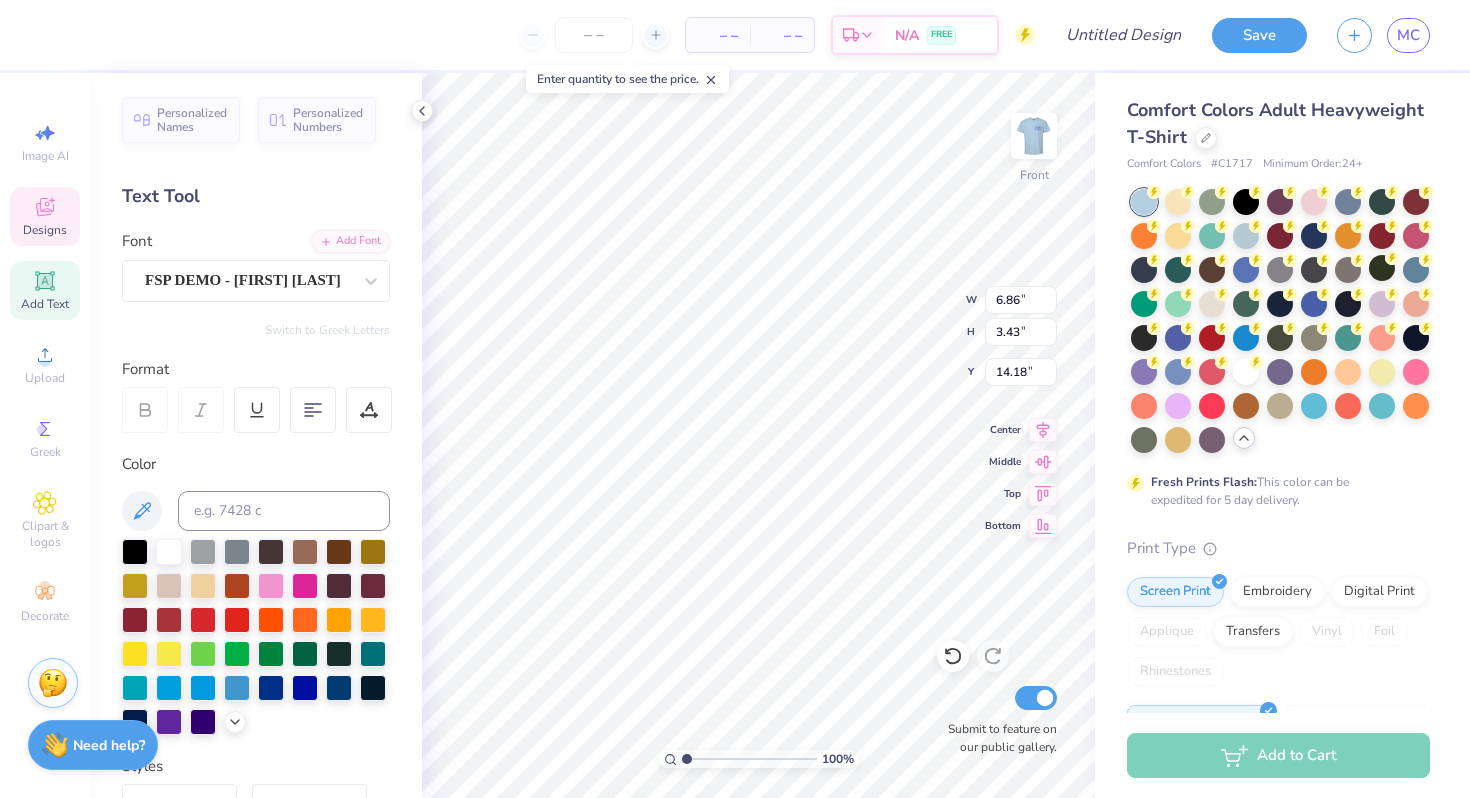 type on "East Lansing, MI" 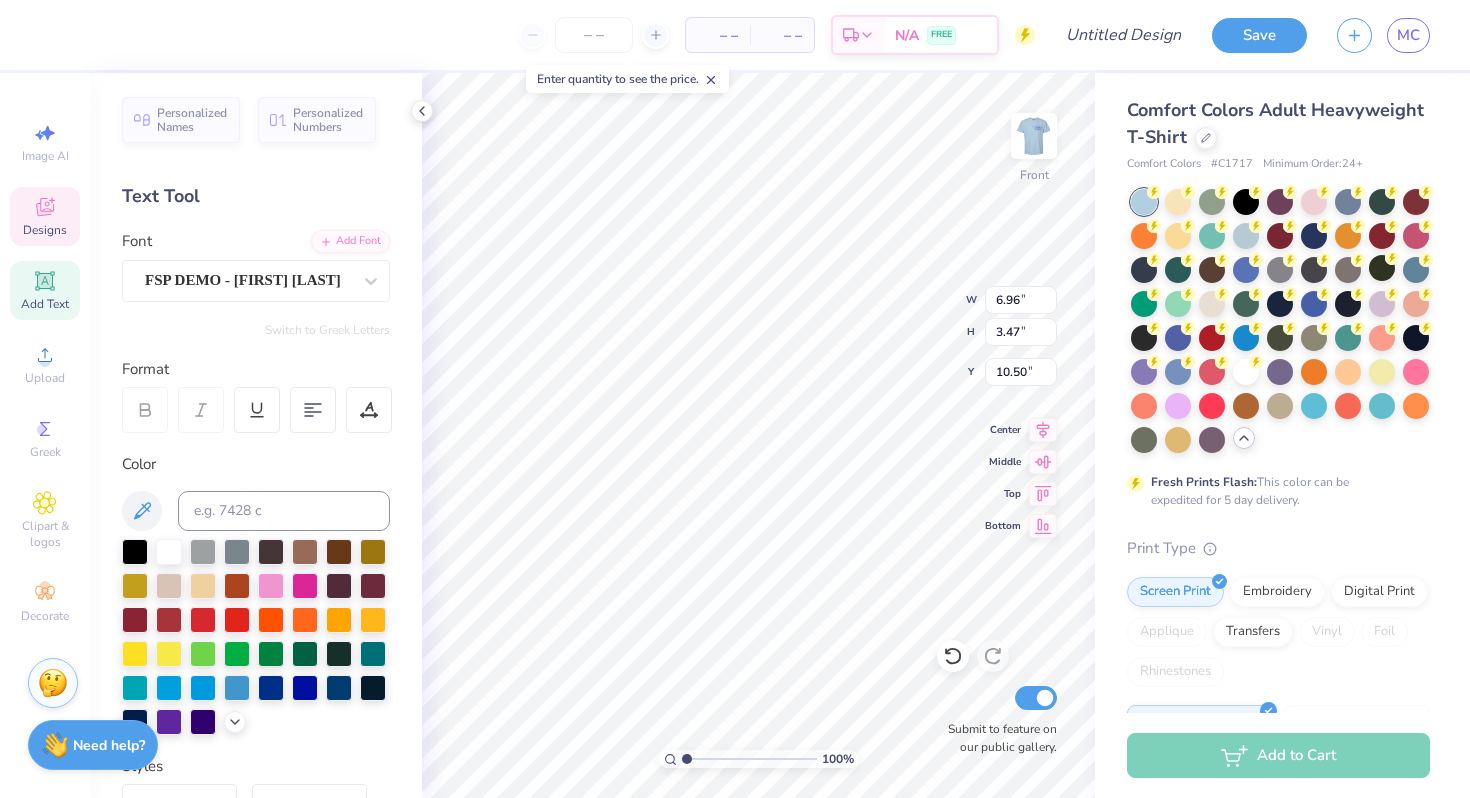 type on "7.50" 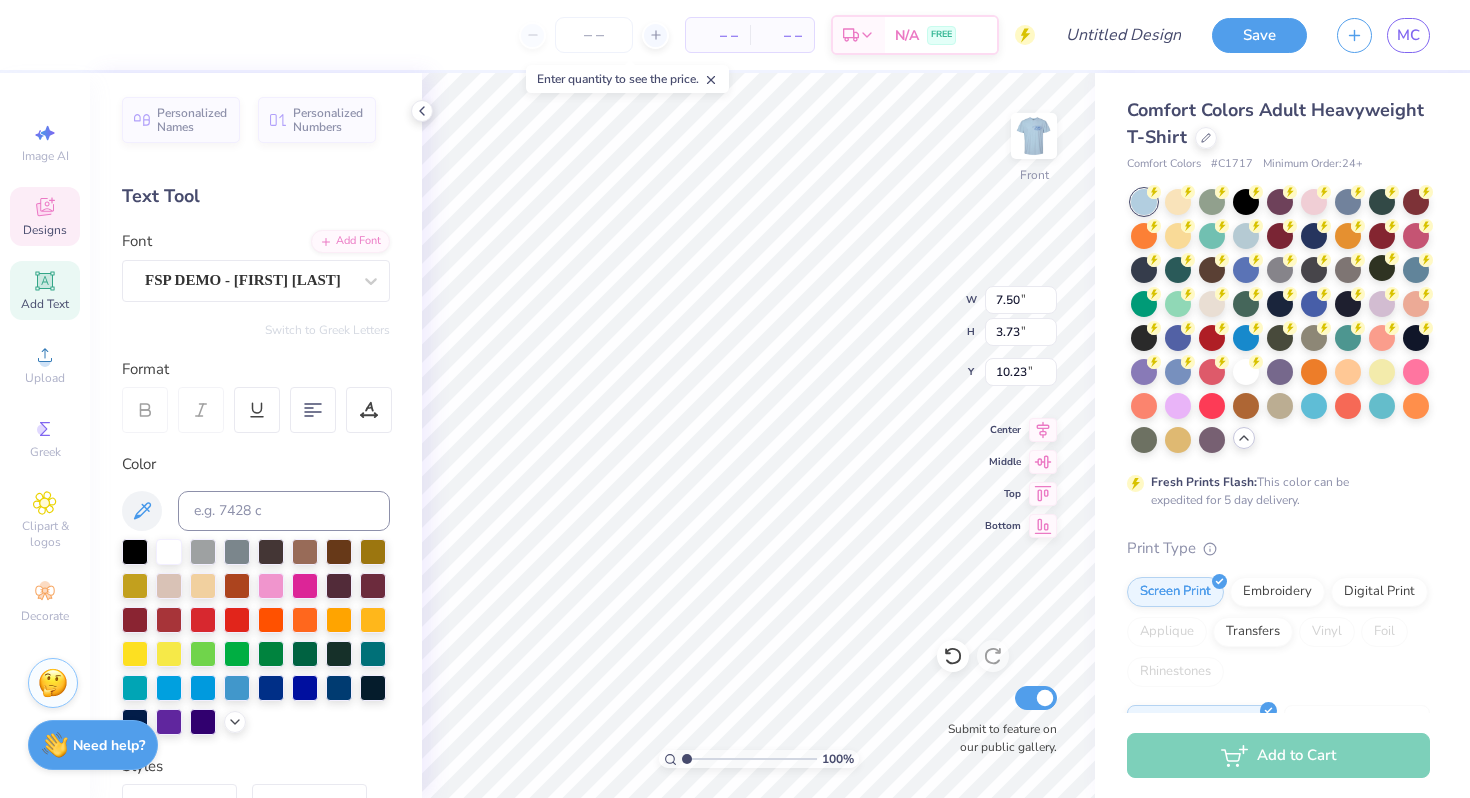 type on "8.04" 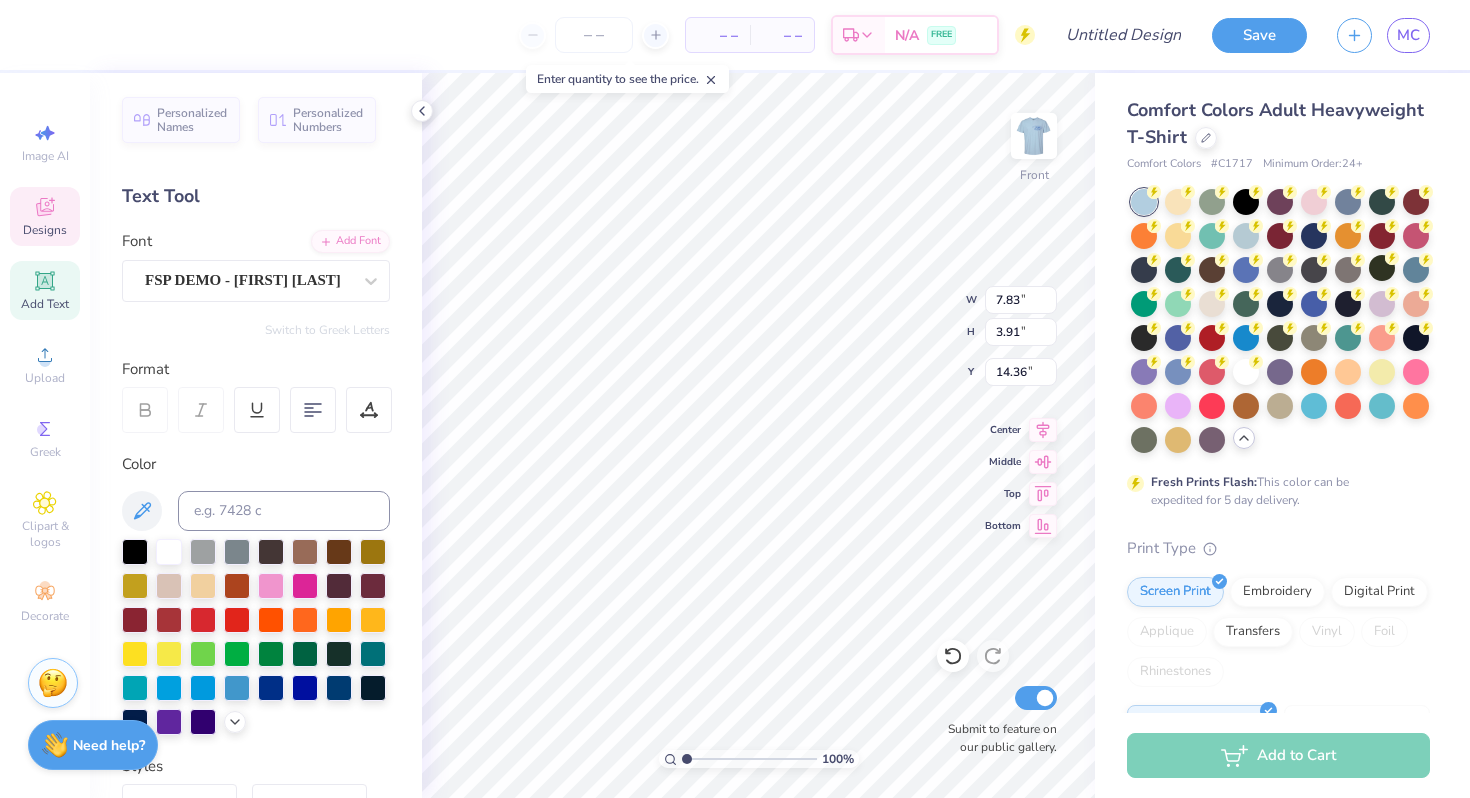 type on "14.36" 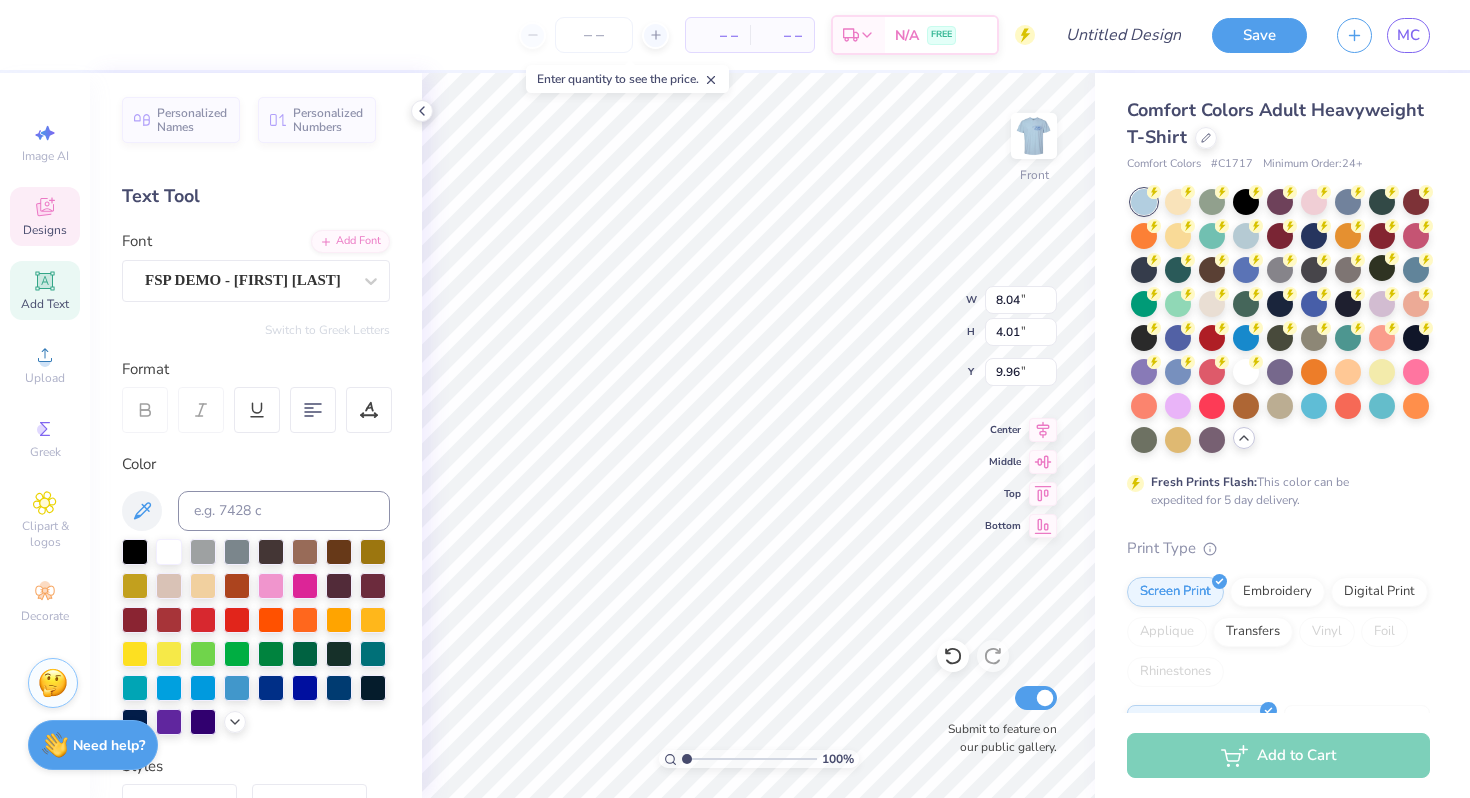 type on "10.04" 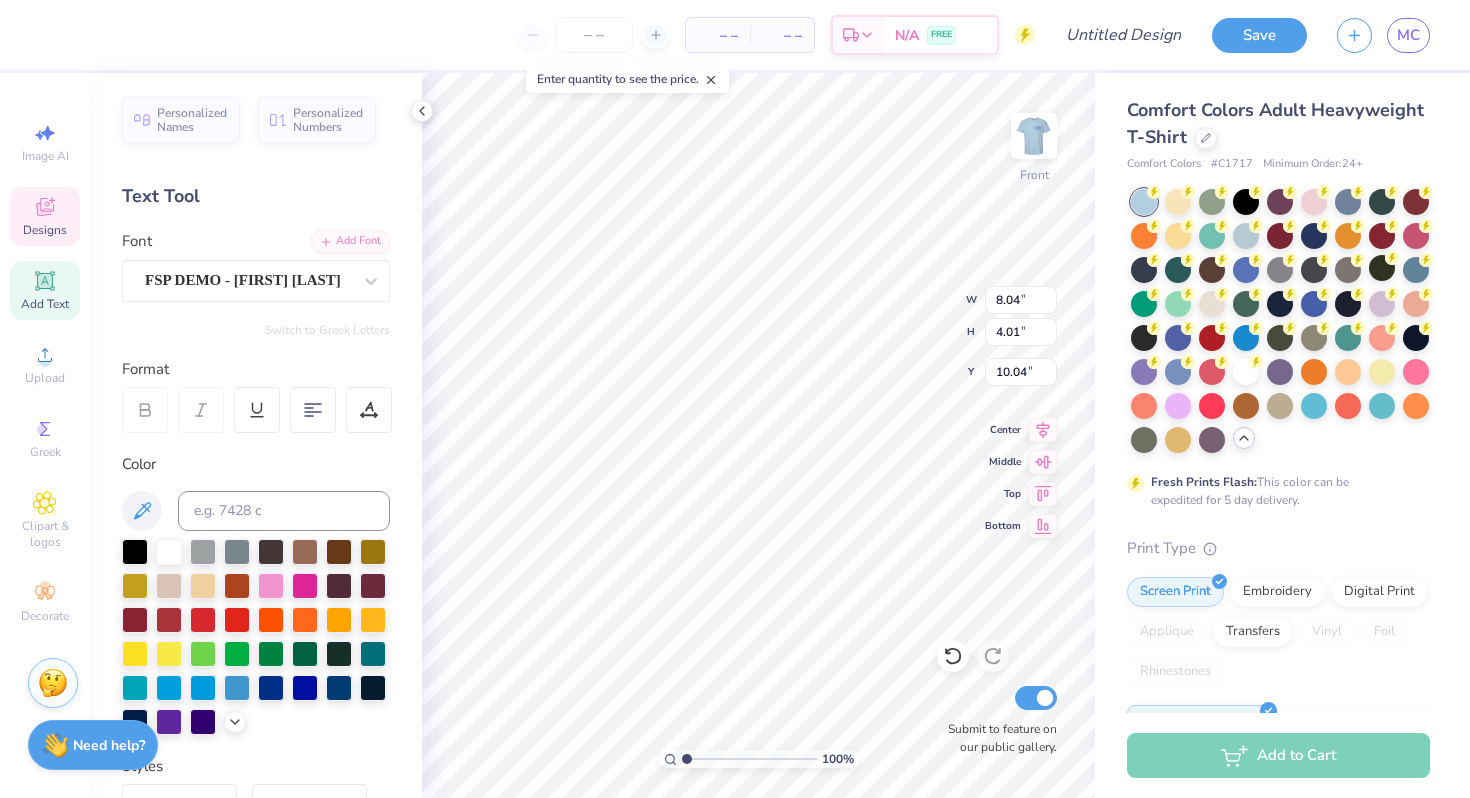 type on "7.83" 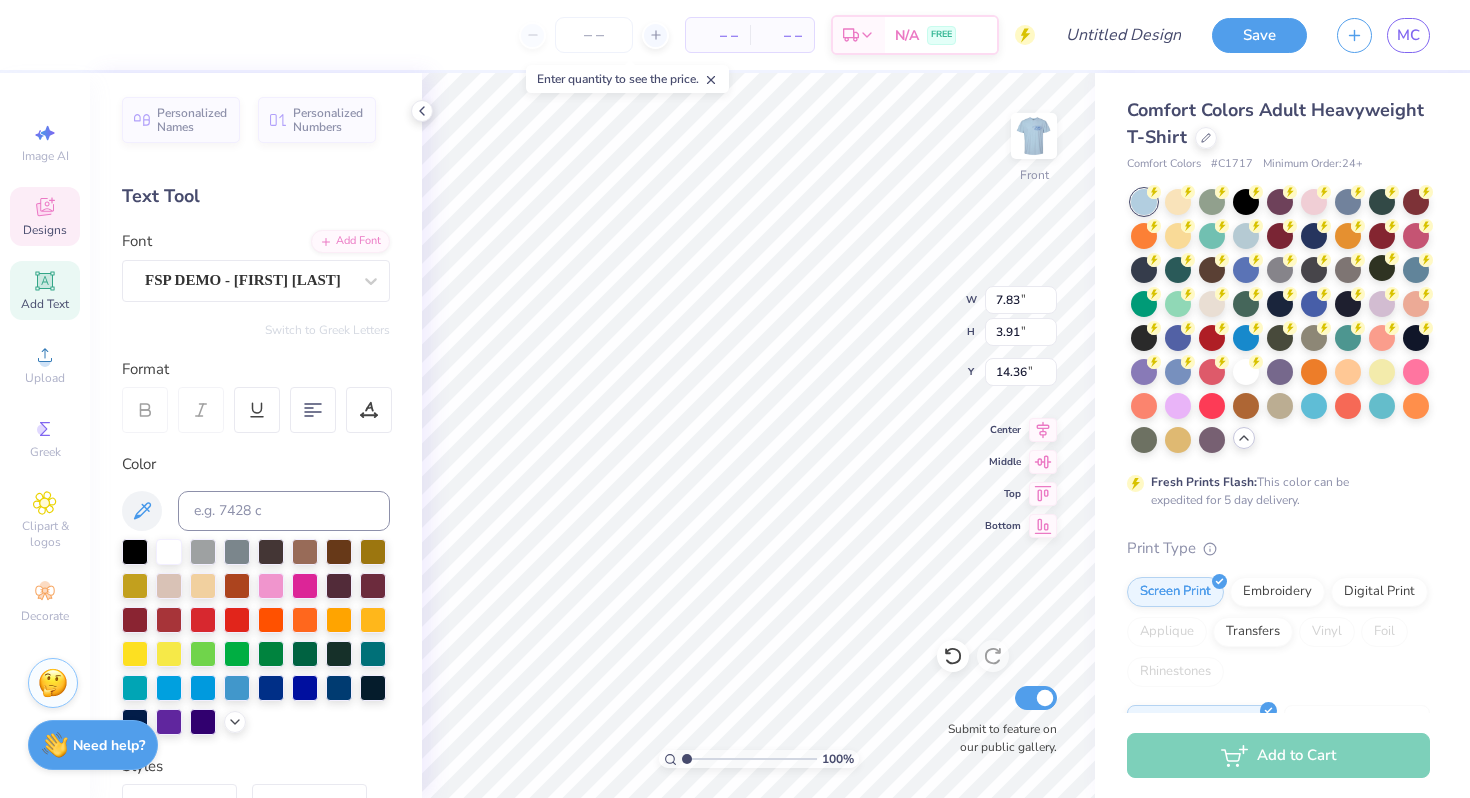 type on "8.04" 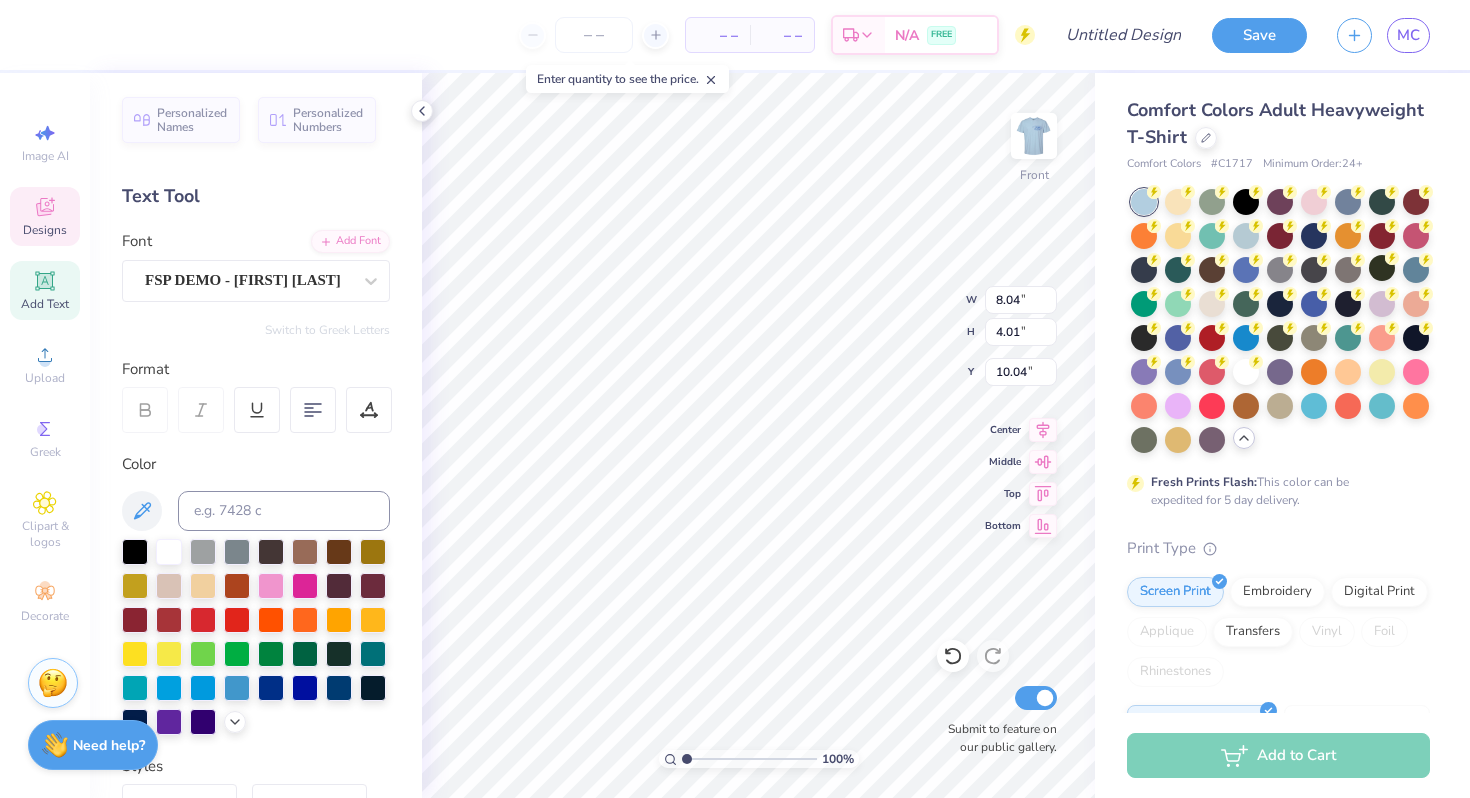 type on "7.83" 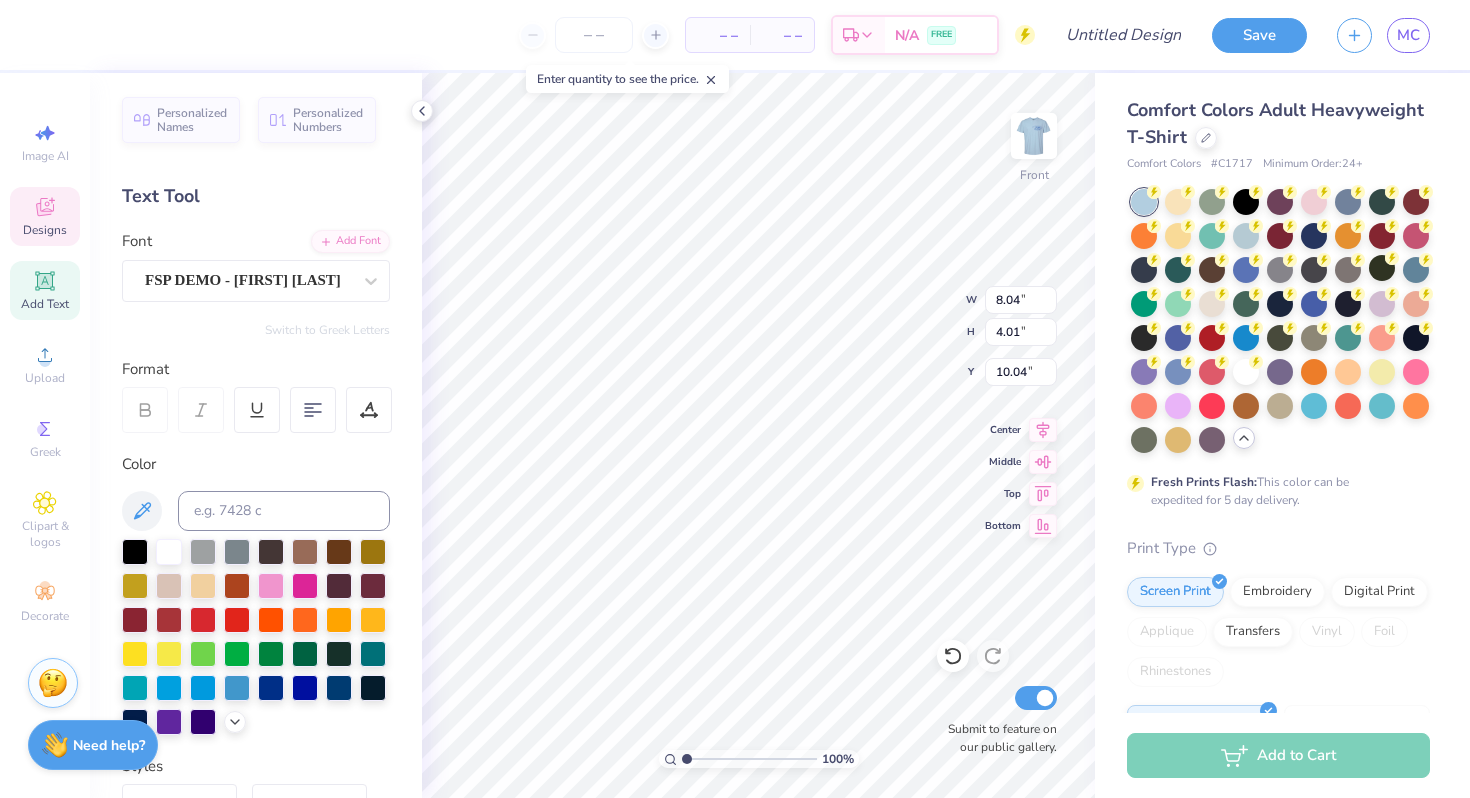 type on "7.83" 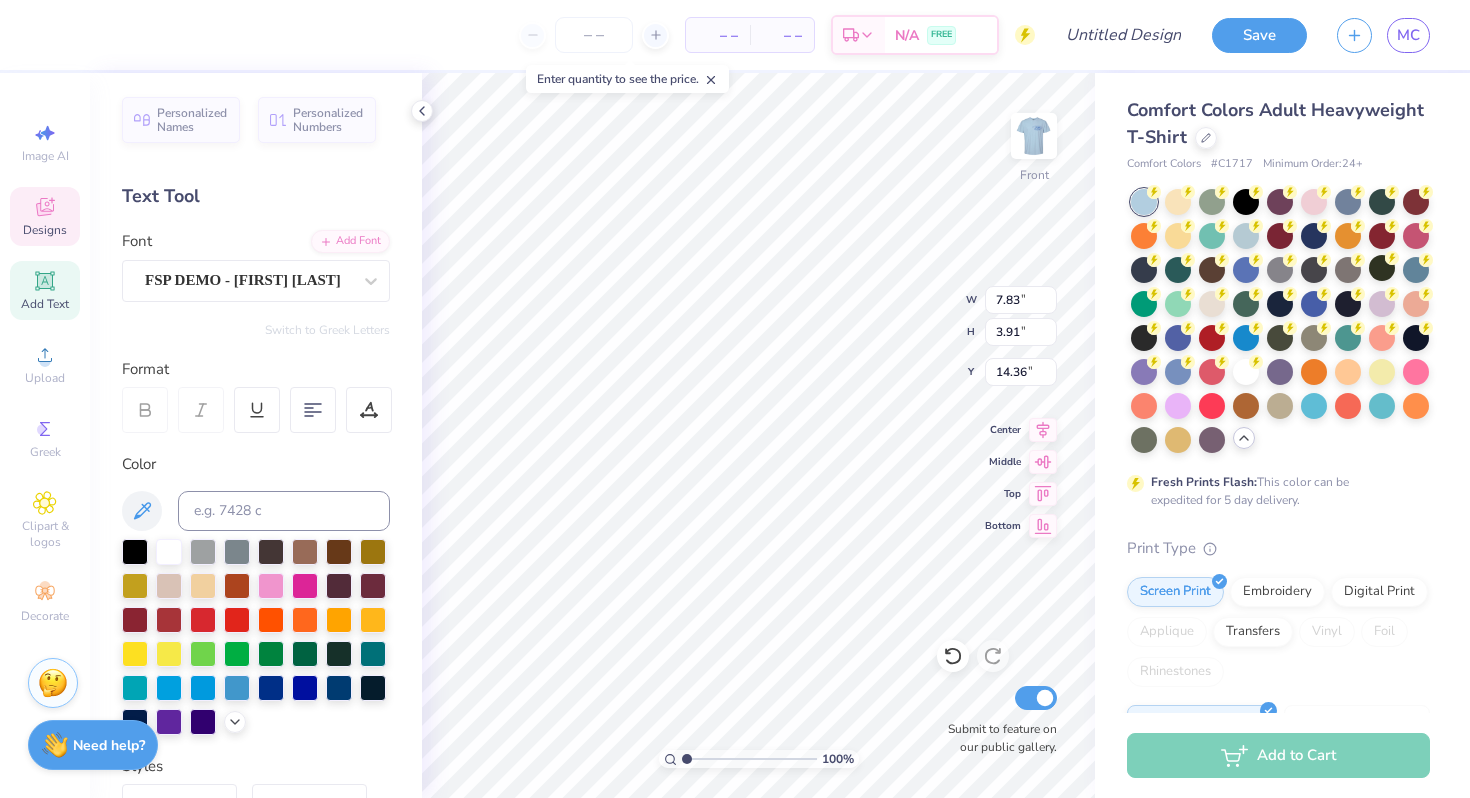 type on "17.22" 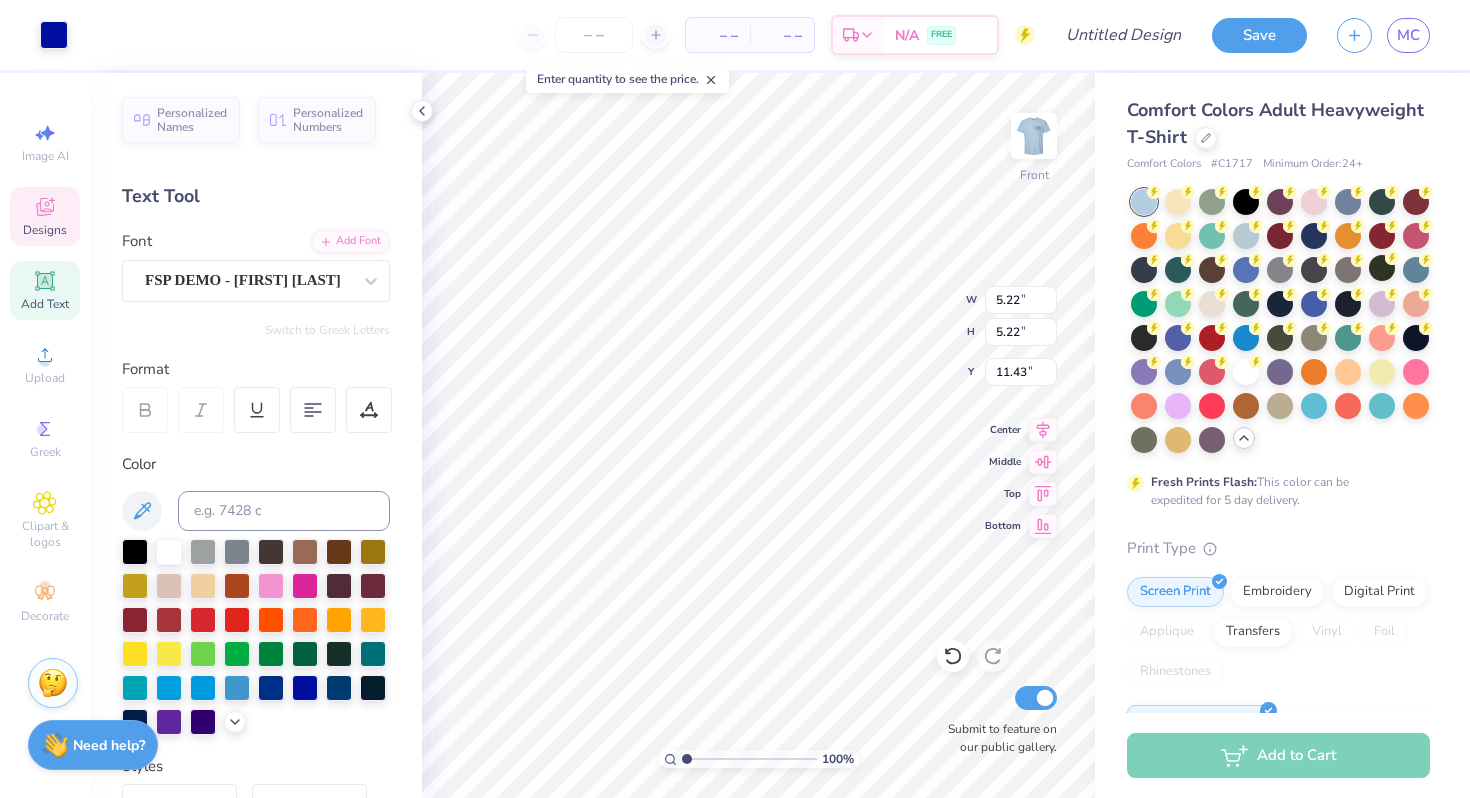type on "8.04" 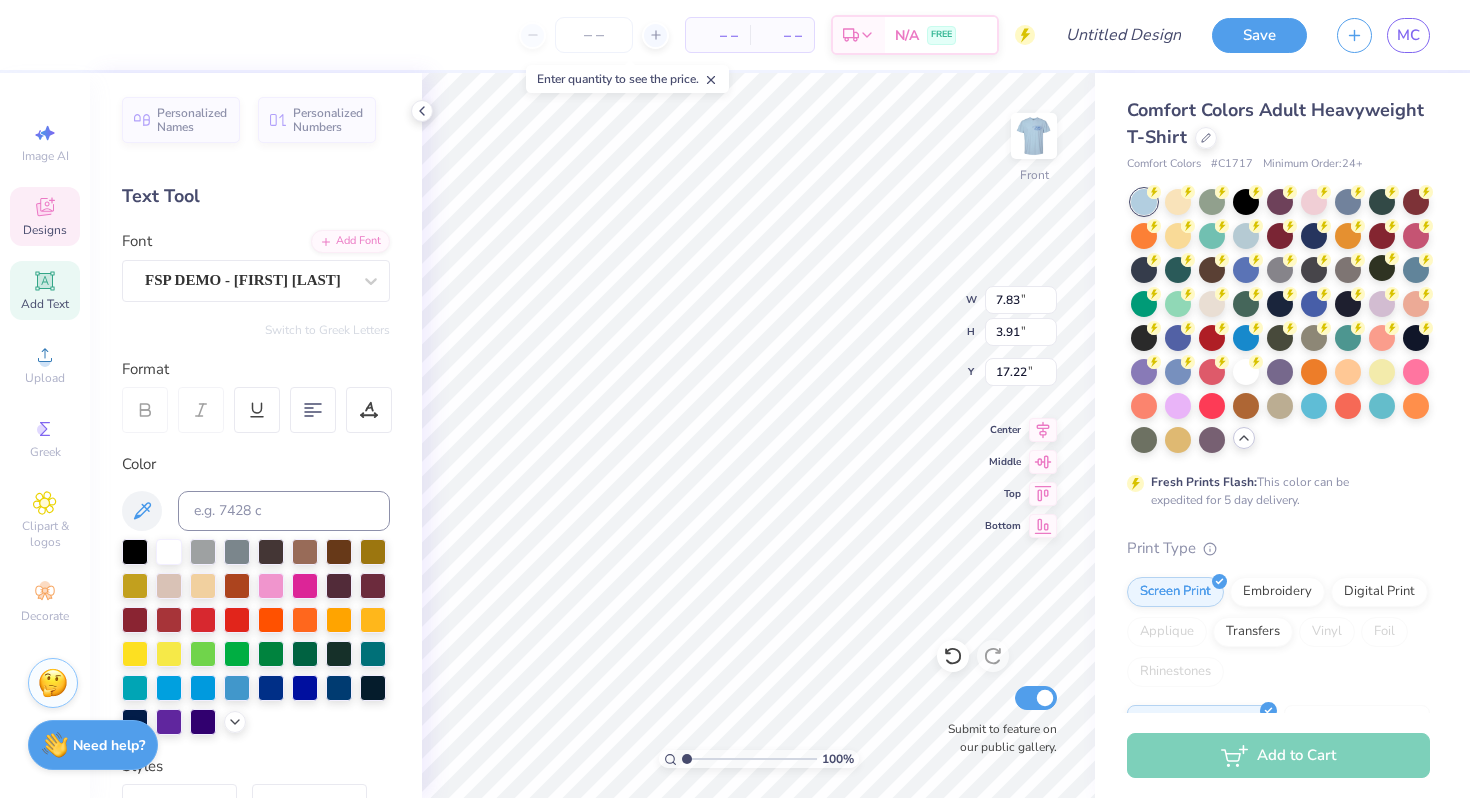type on "14.38" 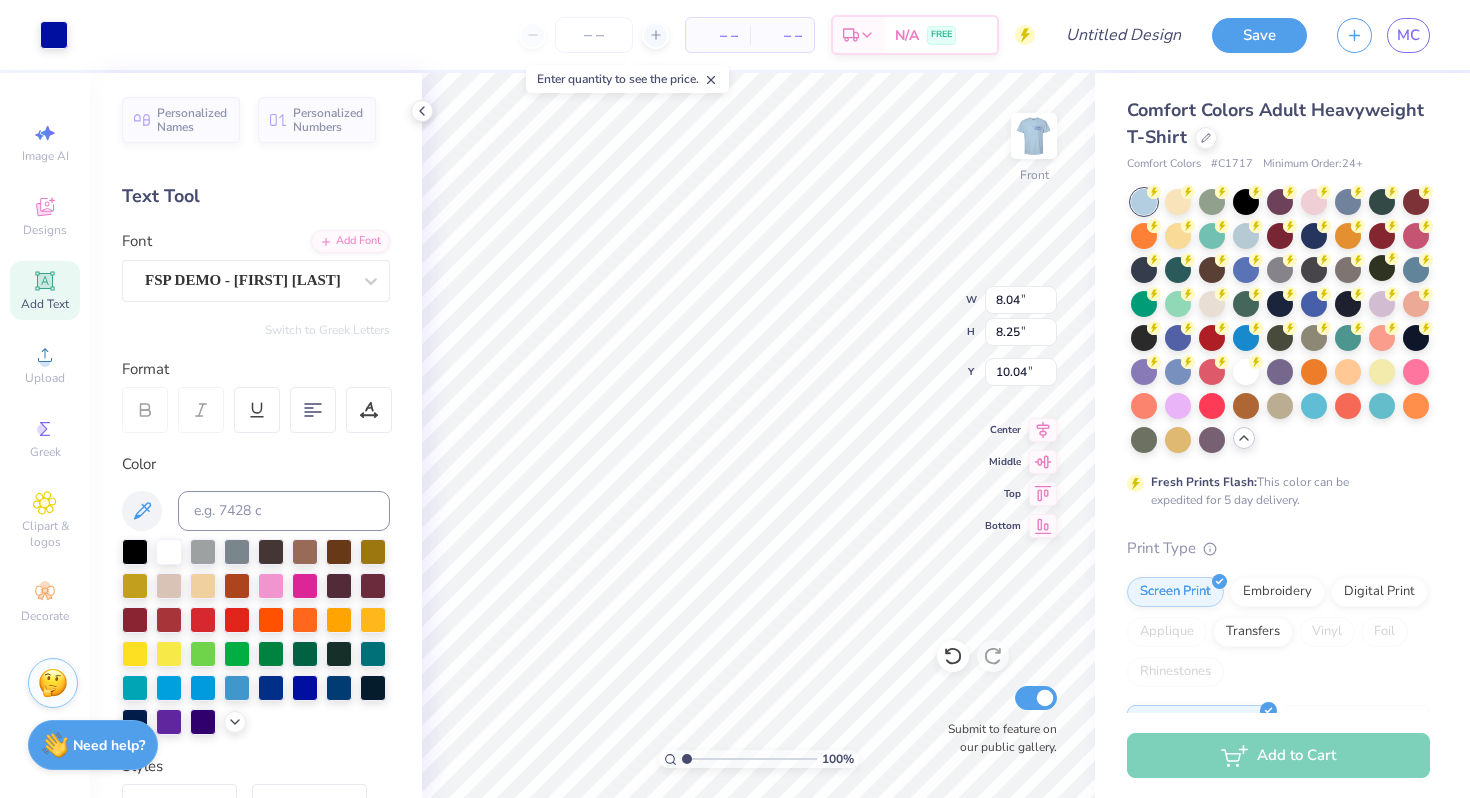 type on "9.31" 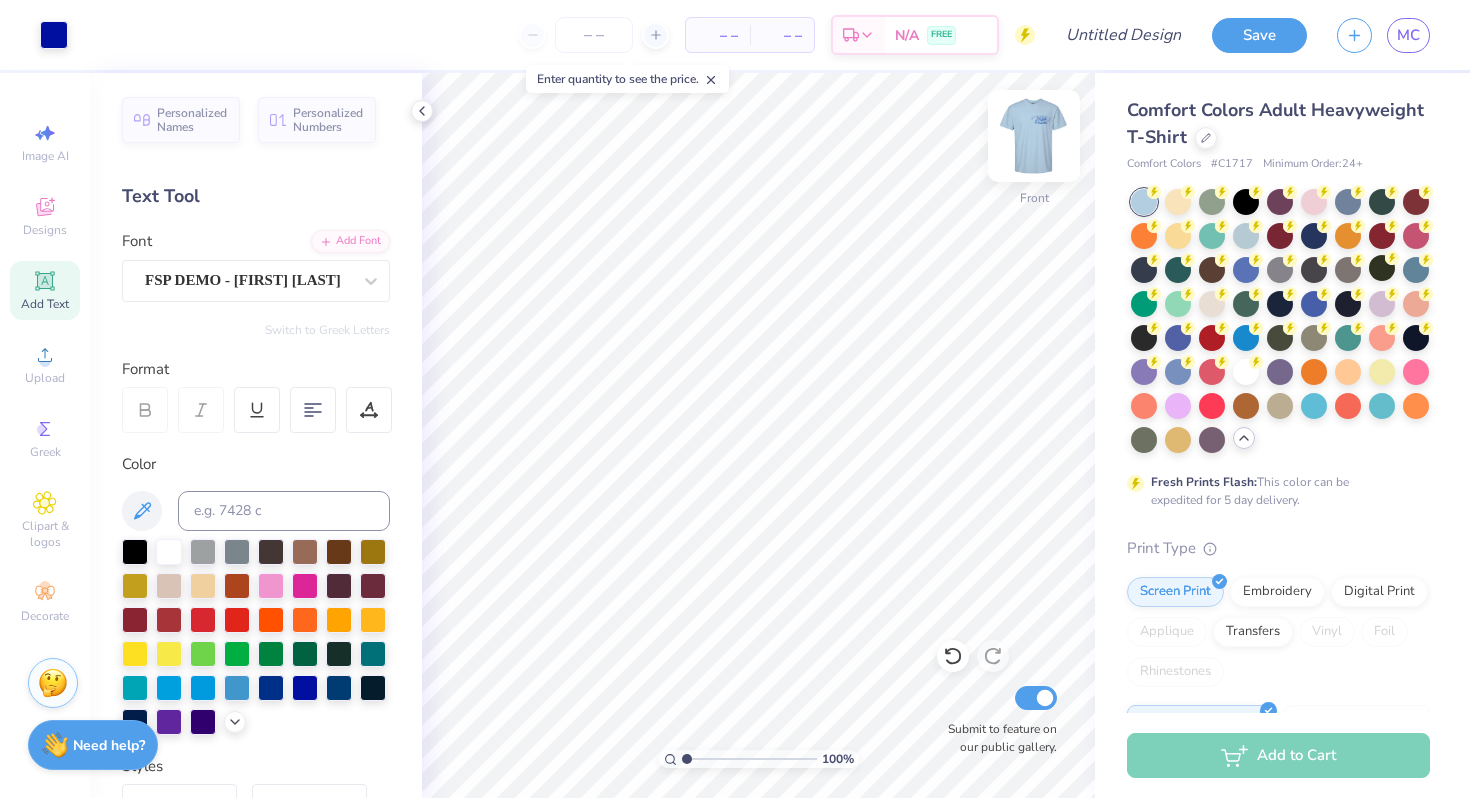 click at bounding box center [1034, 136] 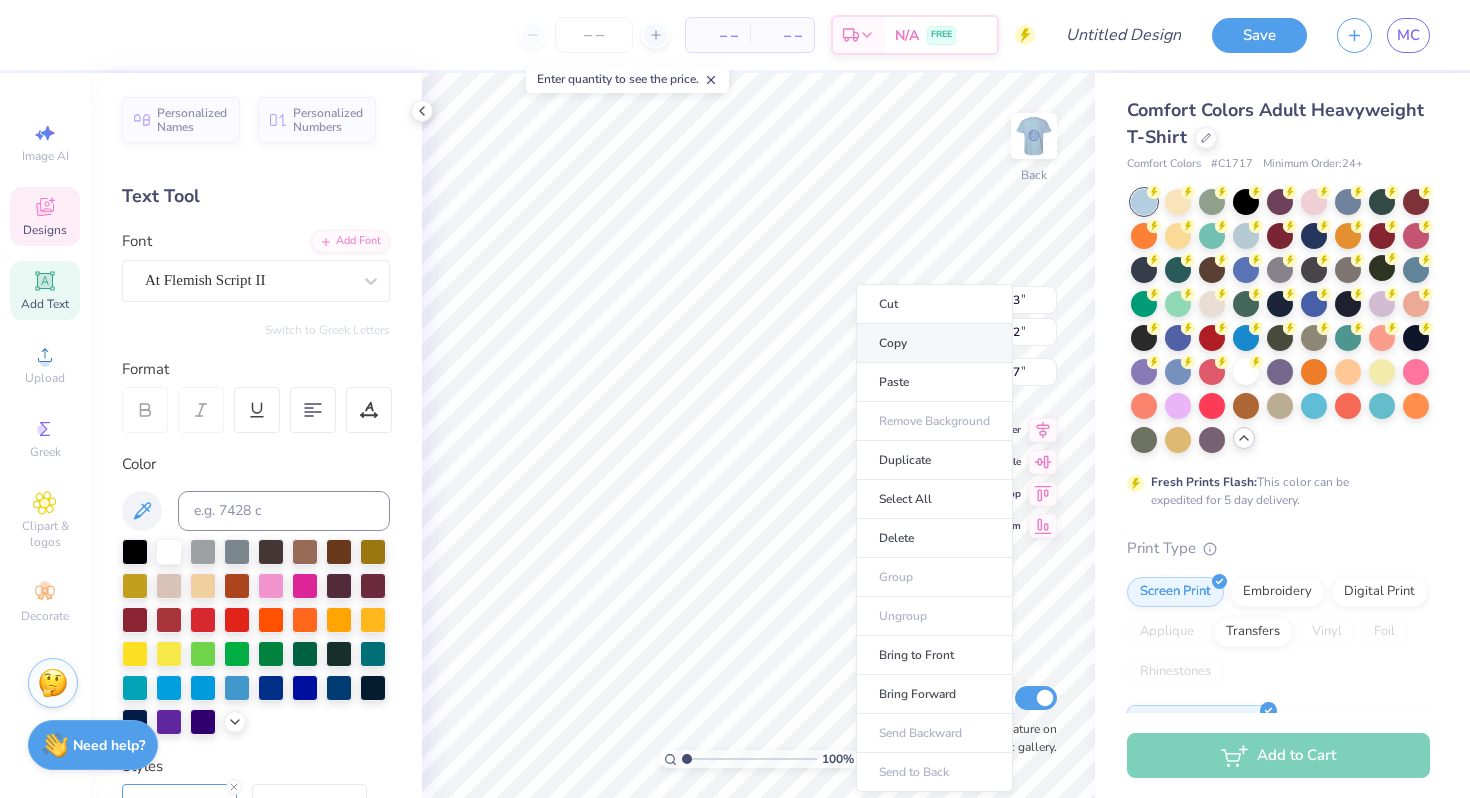 click on "Copy" at bounding box center (934, 343) 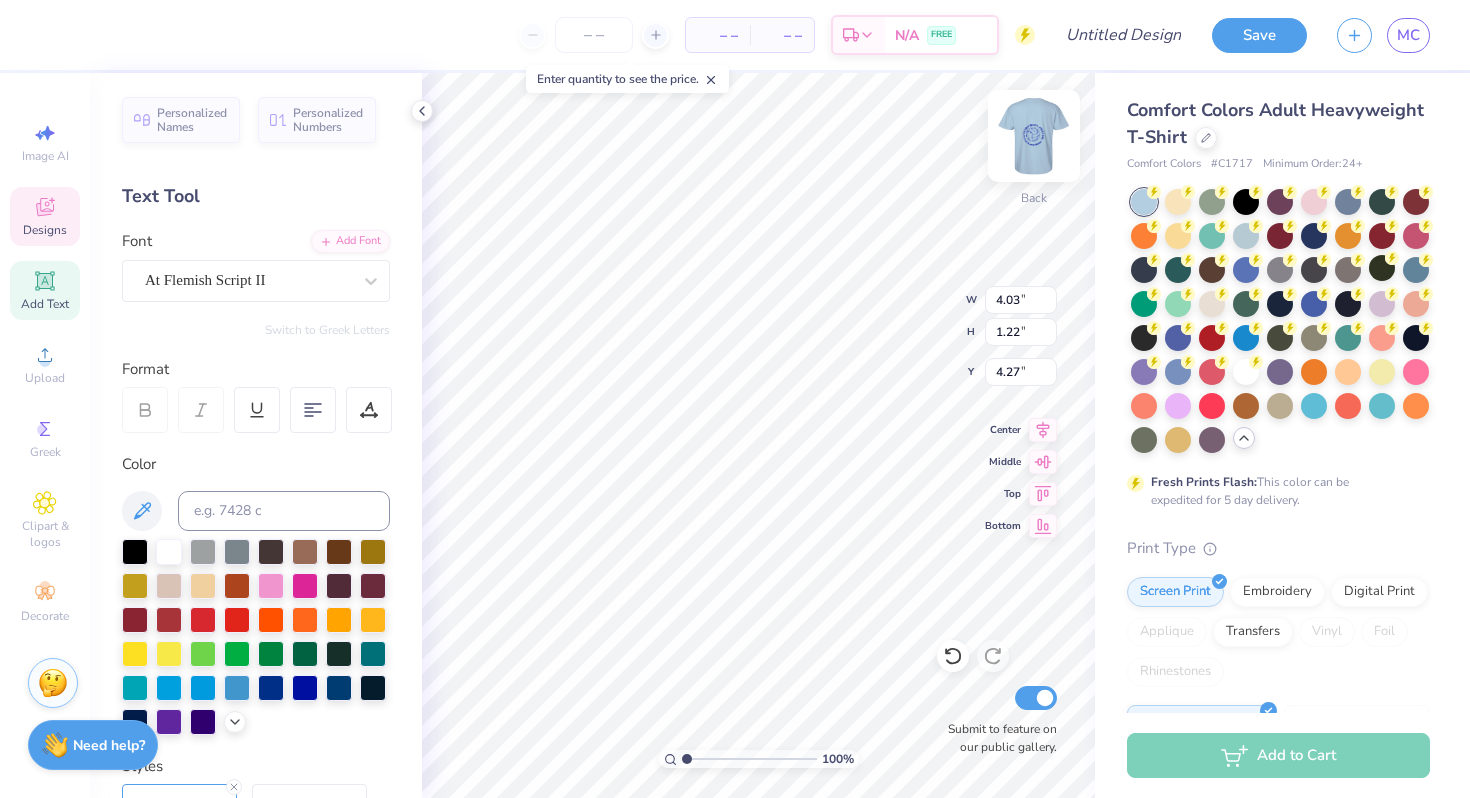 click at bounding box center (1034, 136) 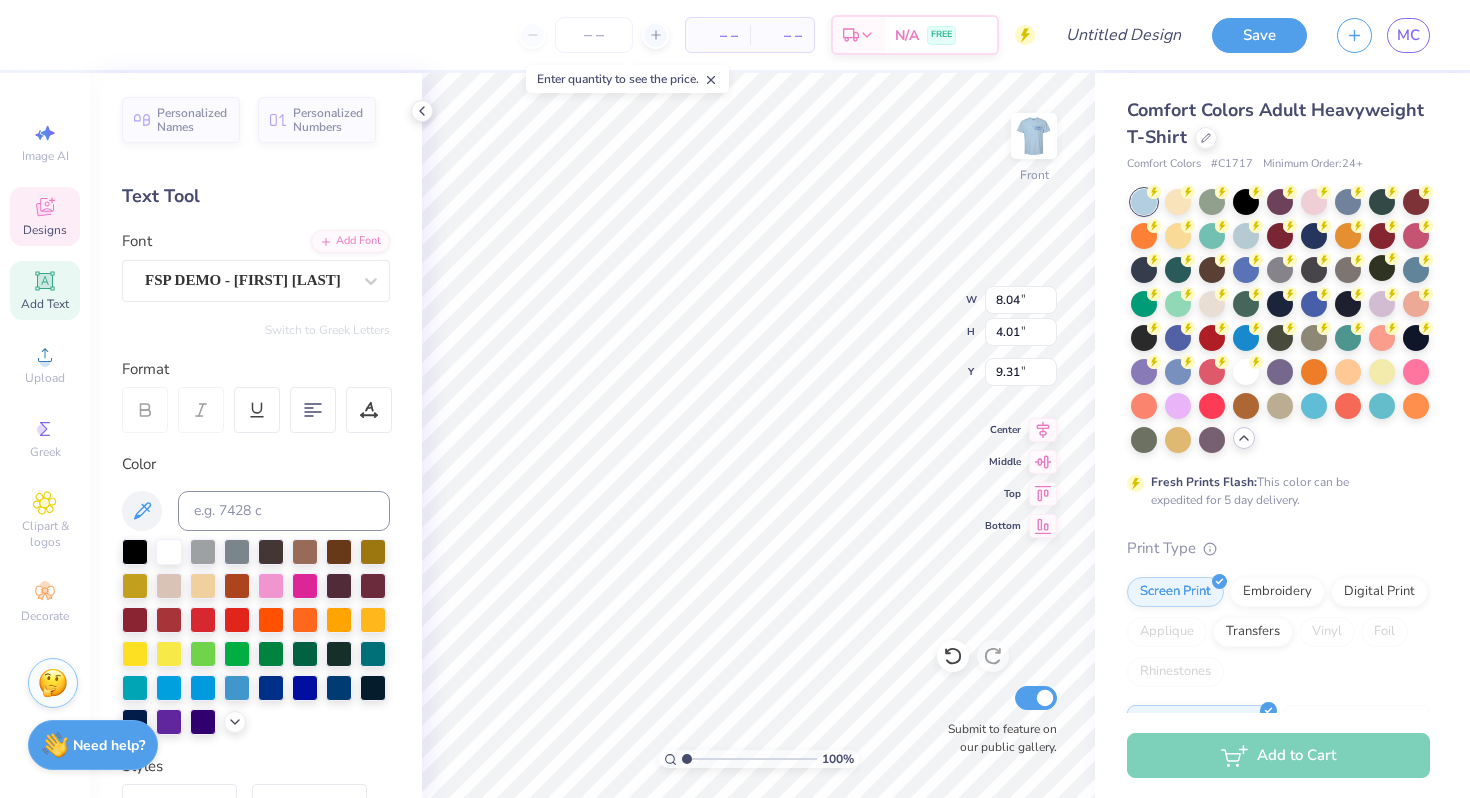 scroll, scrollTop: 0, scrollLeft: 3, axis: horizontal 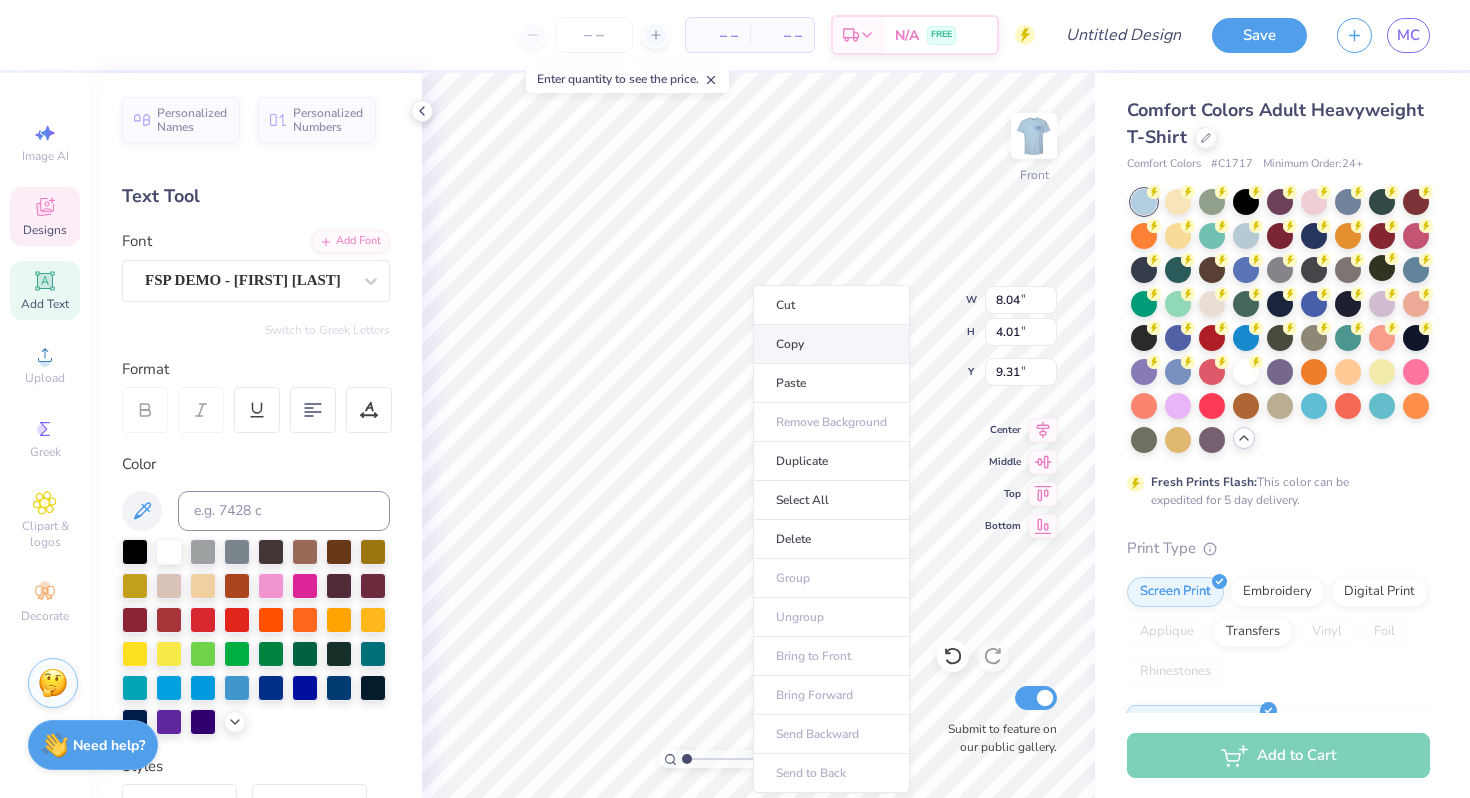 click on "Copy" at bounding box center [831, 344] 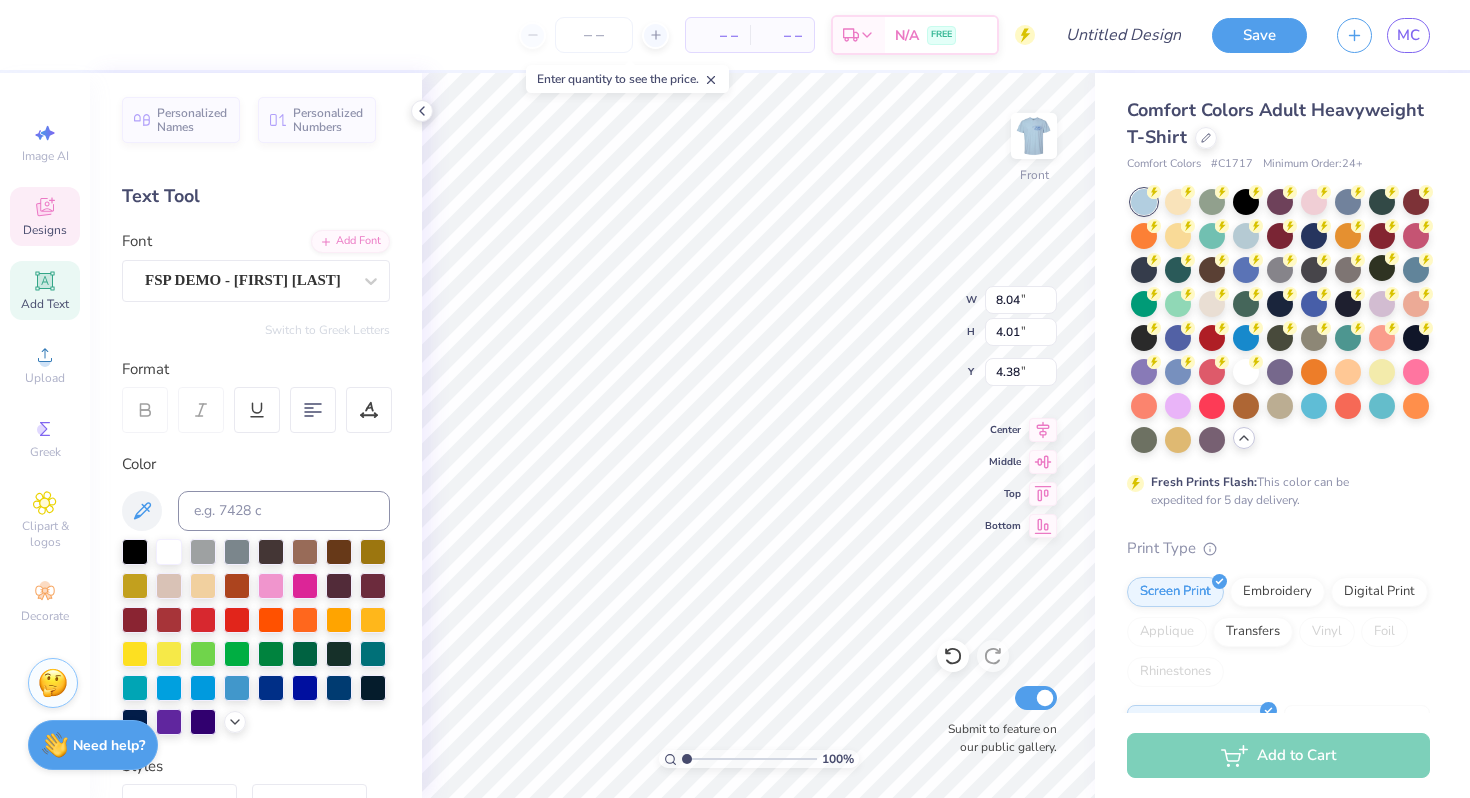 type on "4.38" 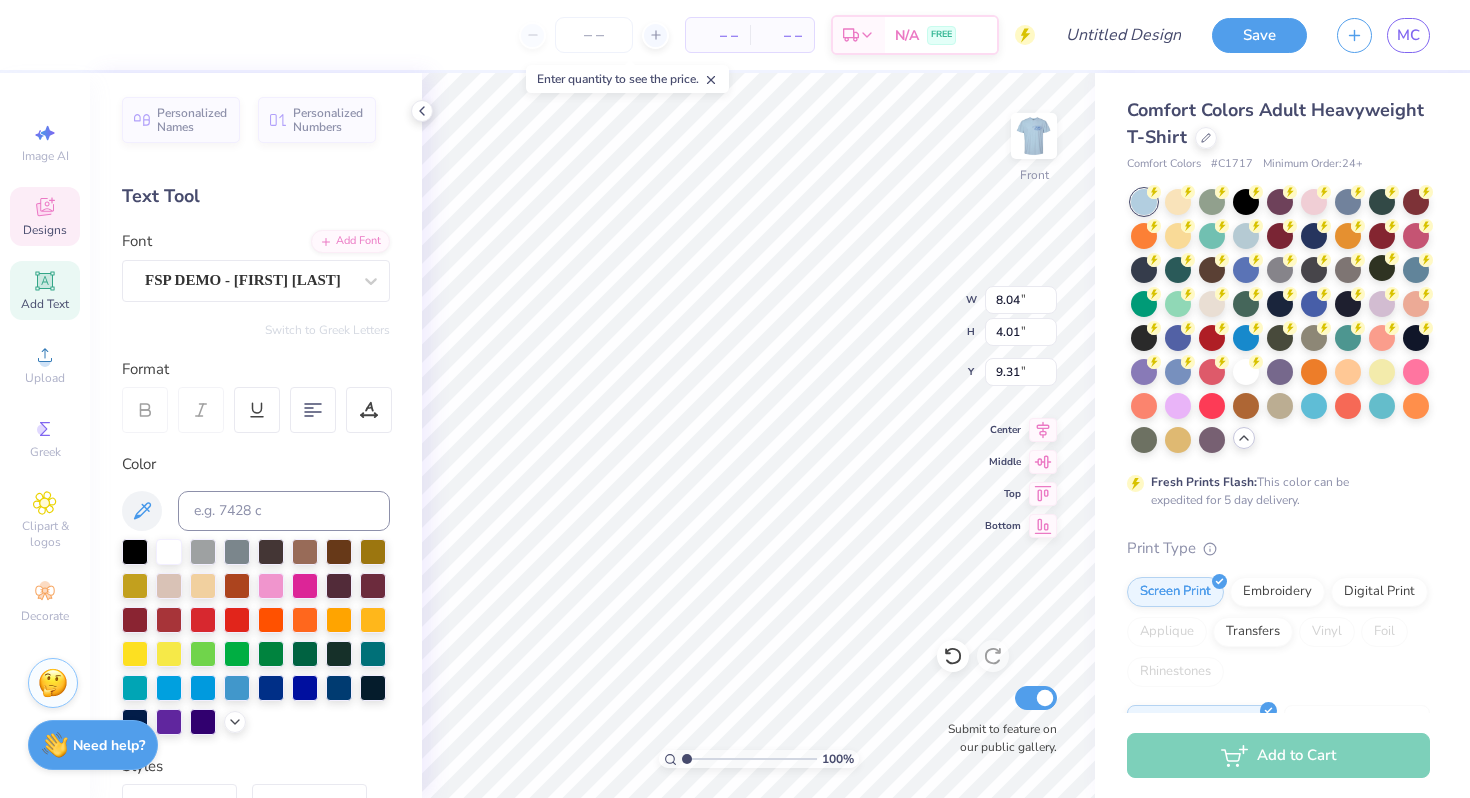 type on "7.83" 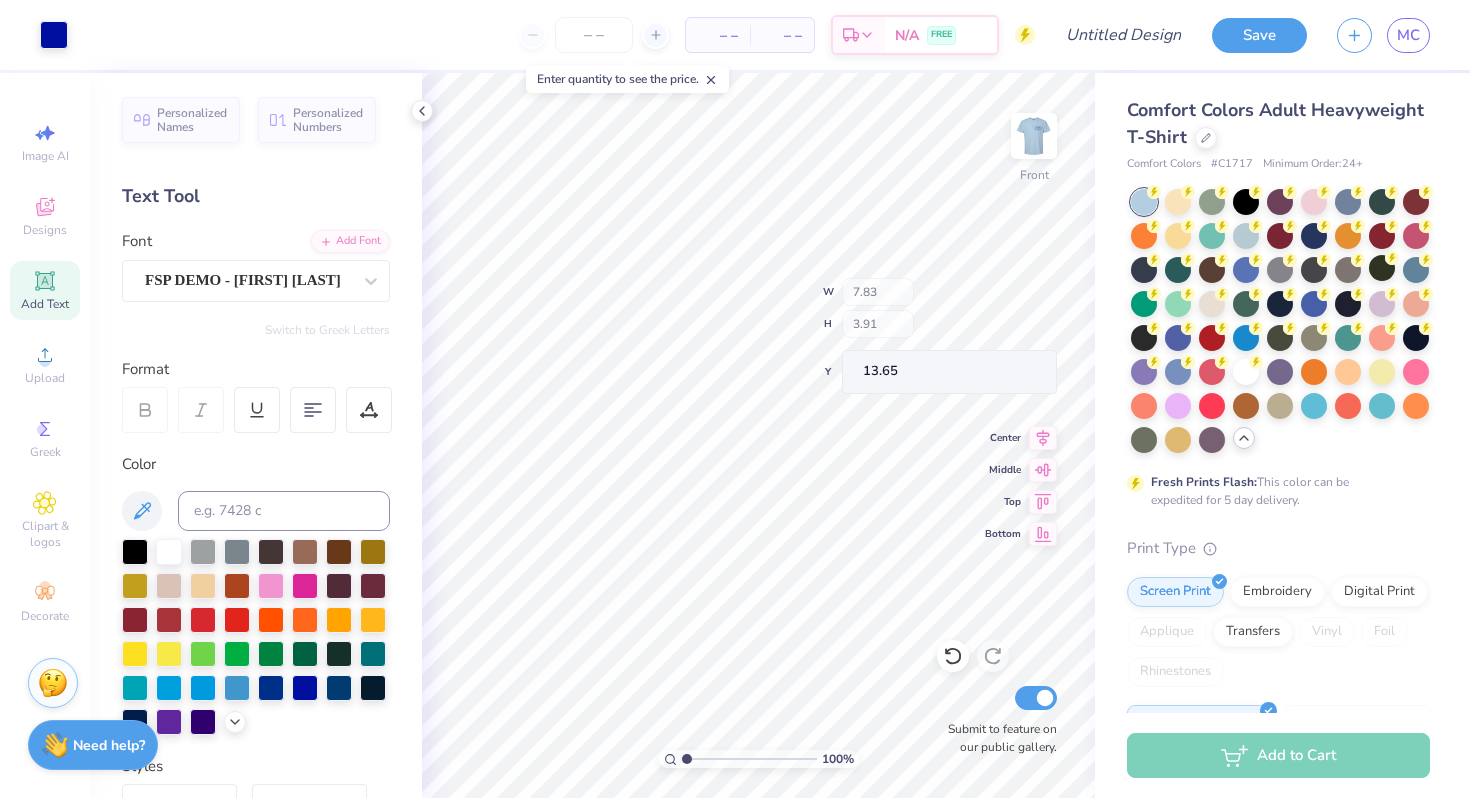 type on "19.25" 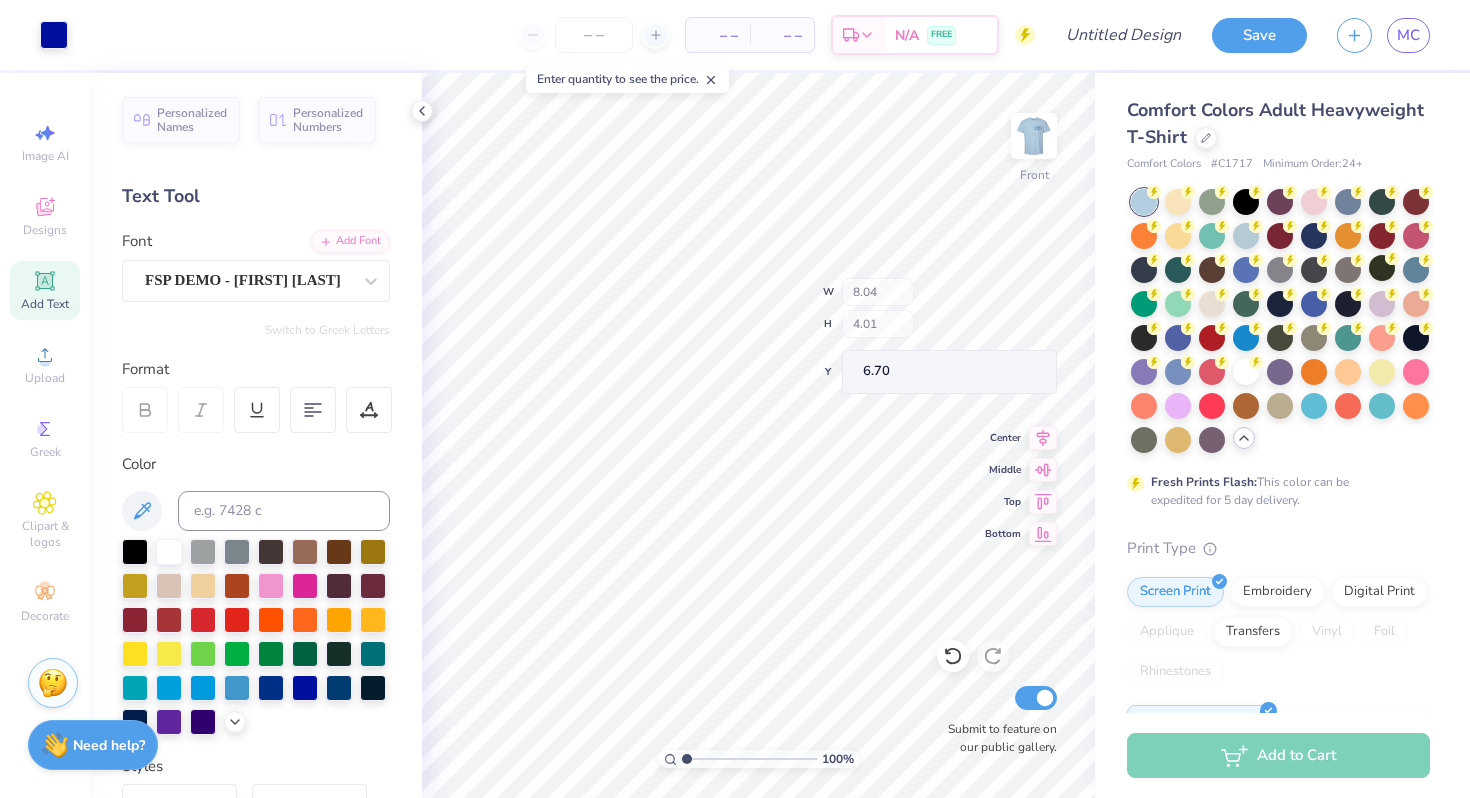 type on "6.70" 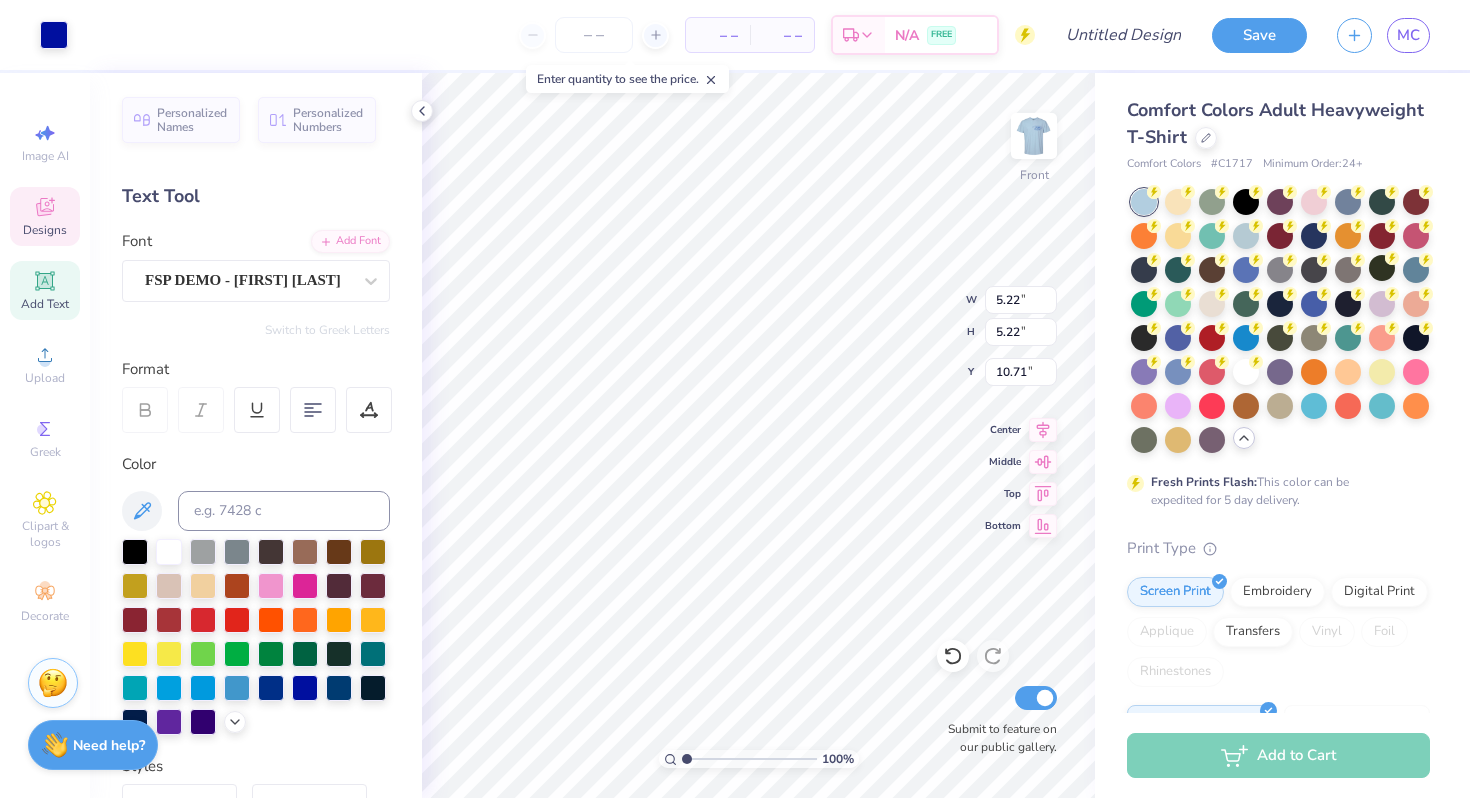 type on "6.60" 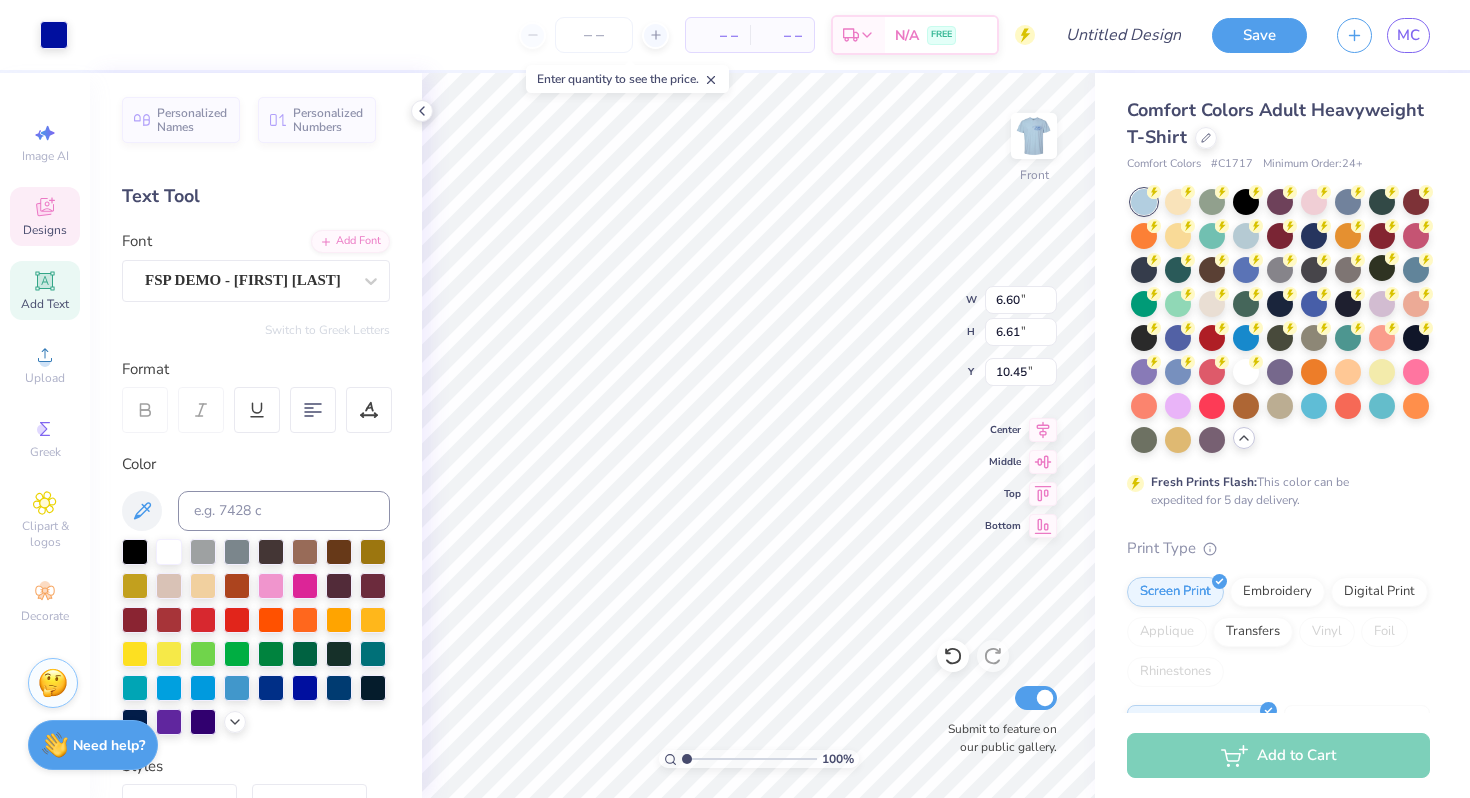 type on "10.45" 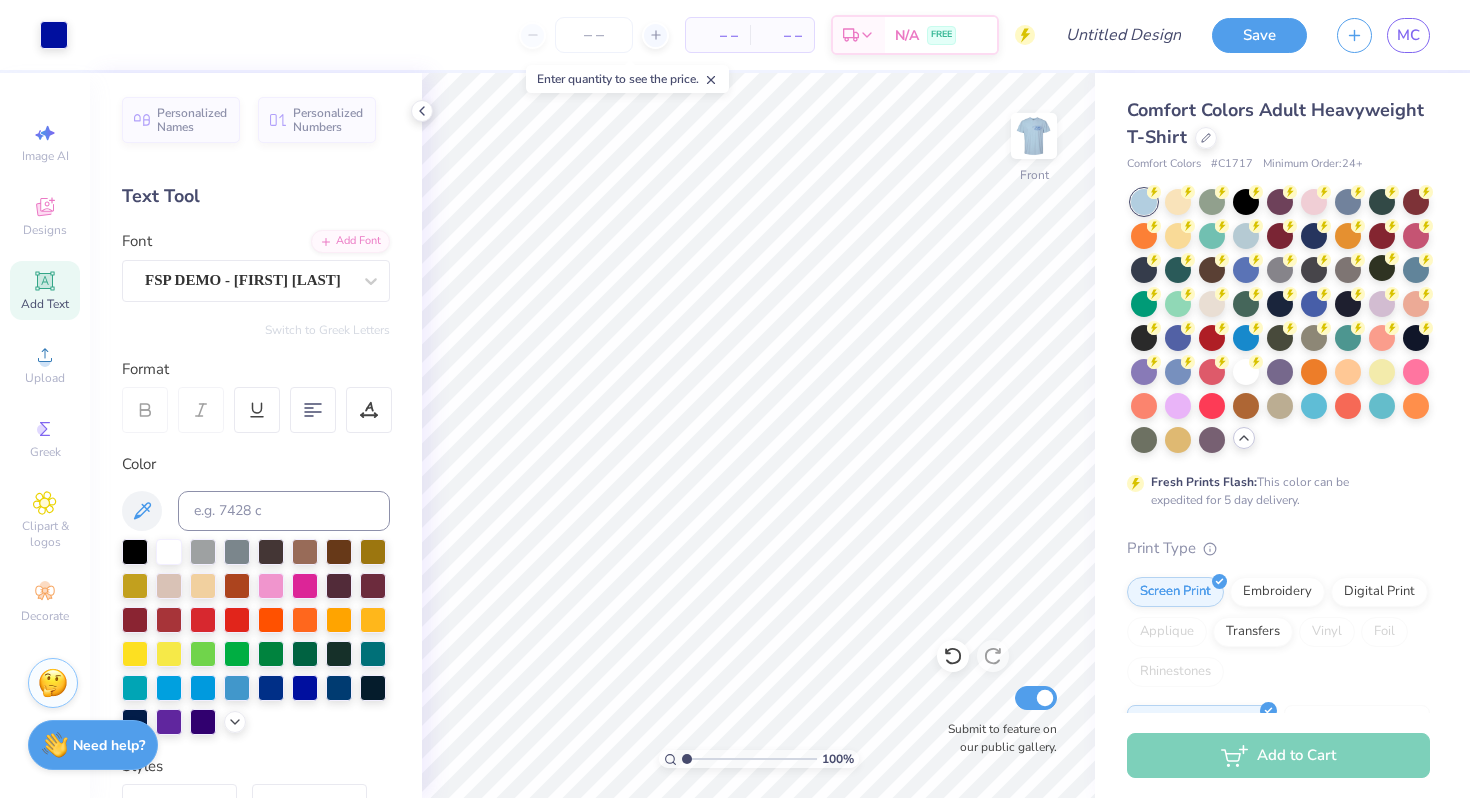 click 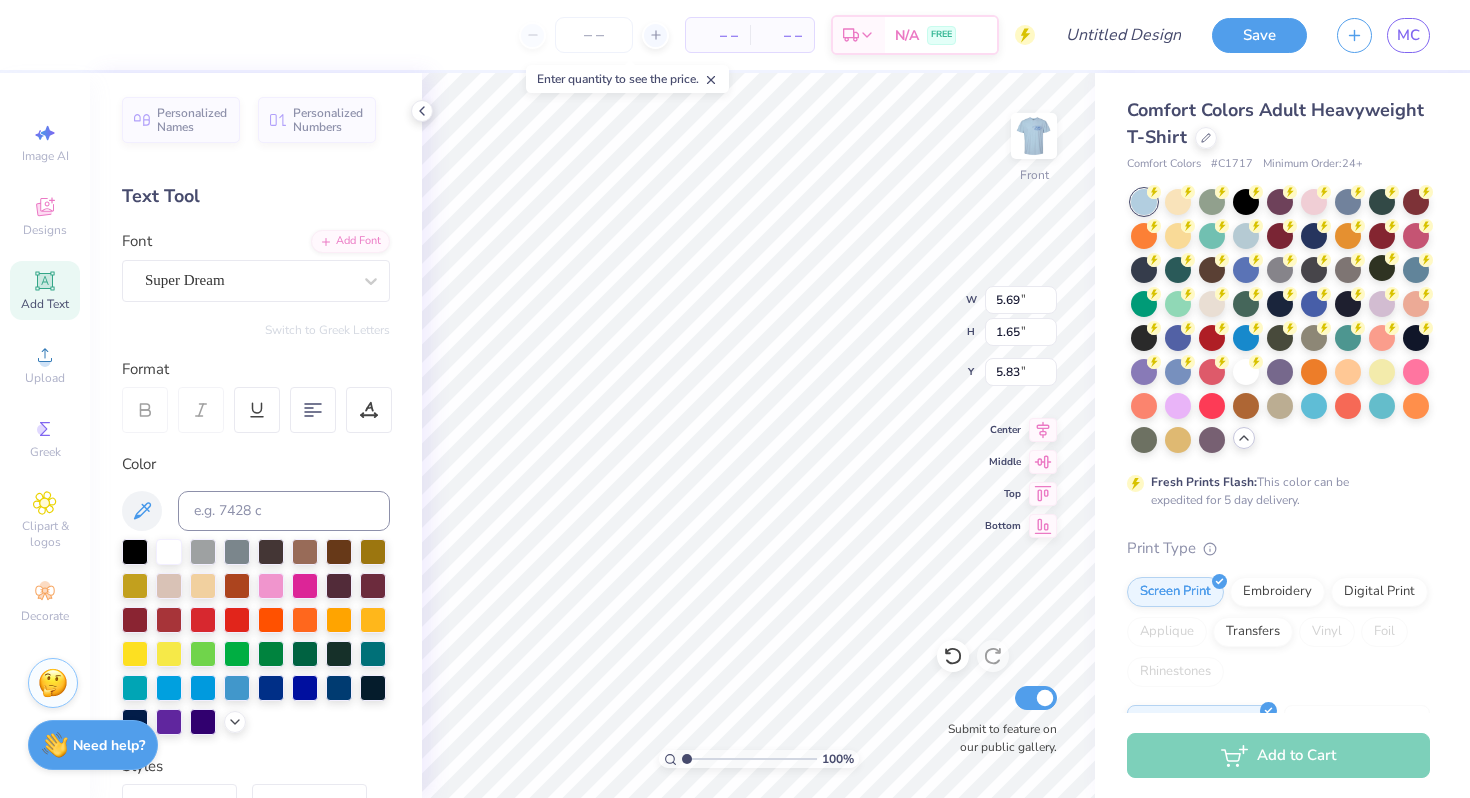 type on "5.83" 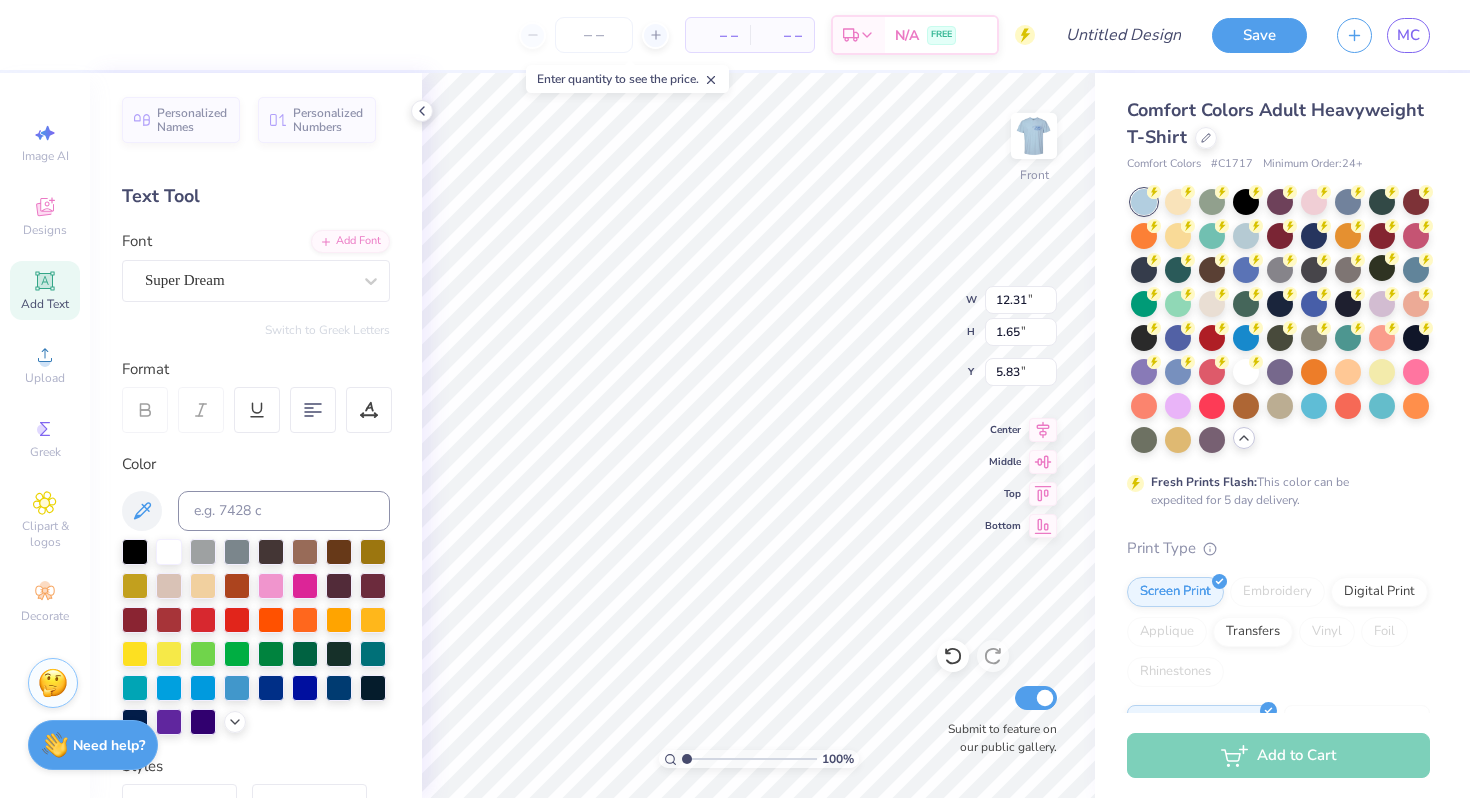 type on "6.19" 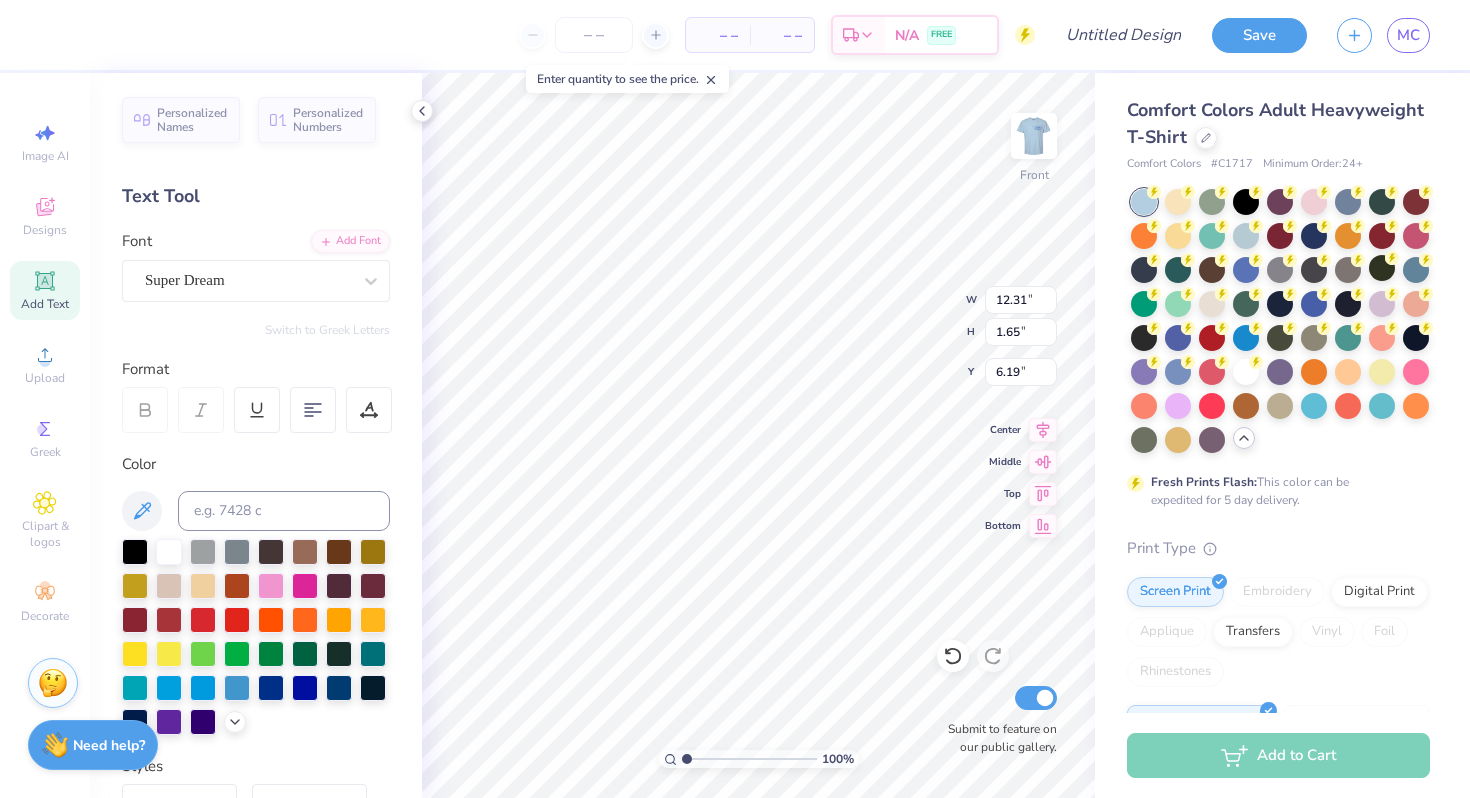 scroll, scrollTop: 0, scrollLeft: 1, axis: horizontal 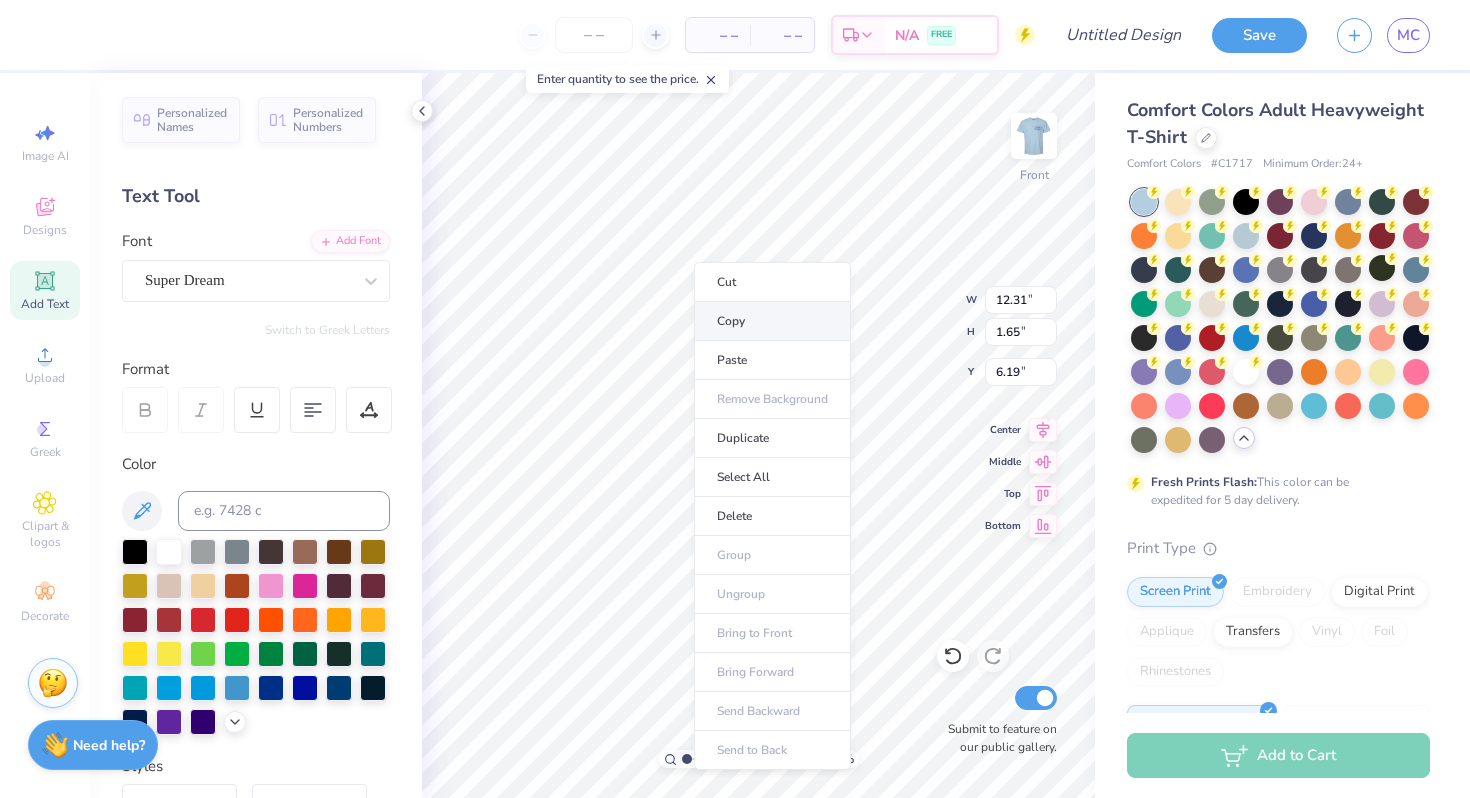 click on "Copy" at bounding box center (772, 321) 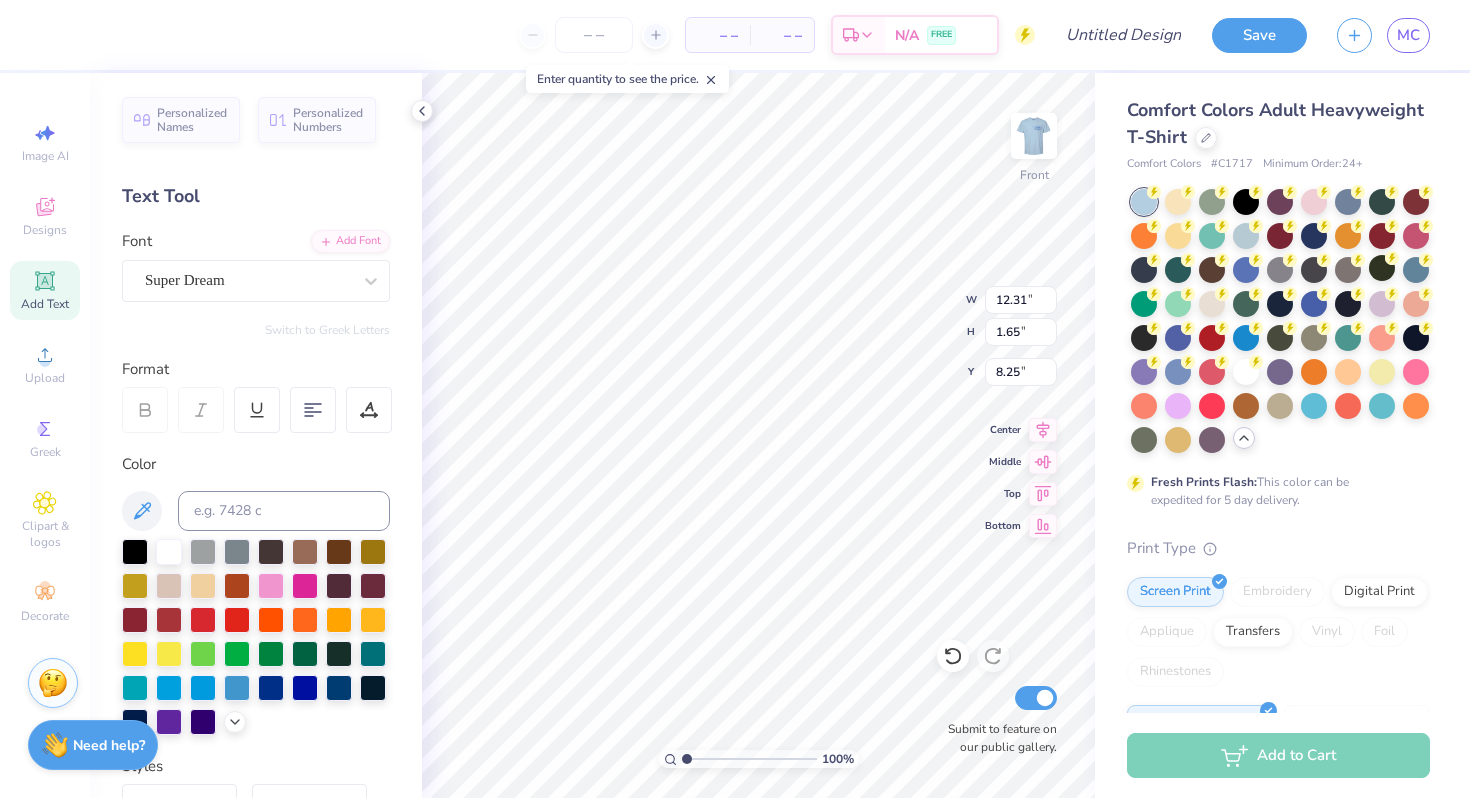 type on "8.25" 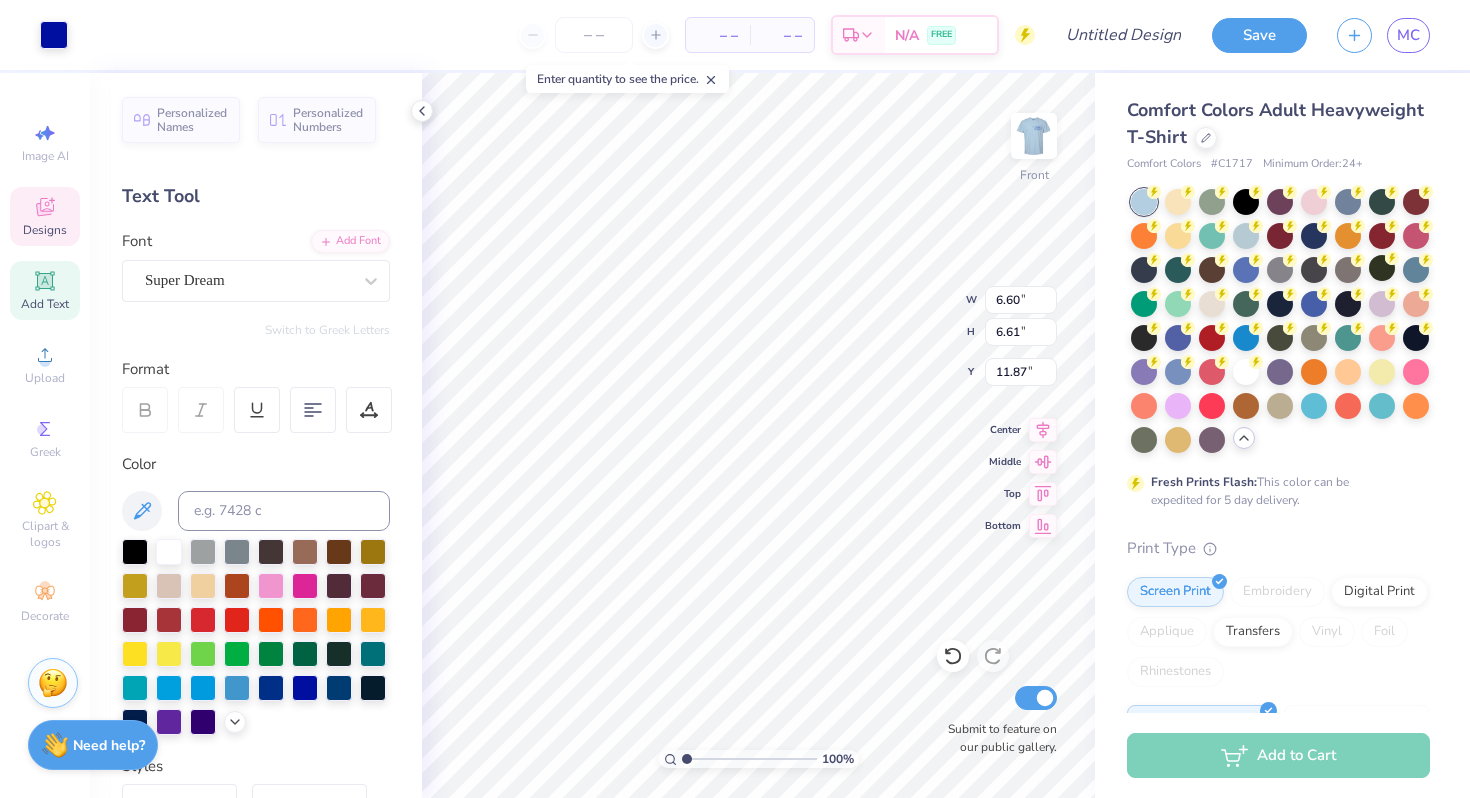 type on "11.87" 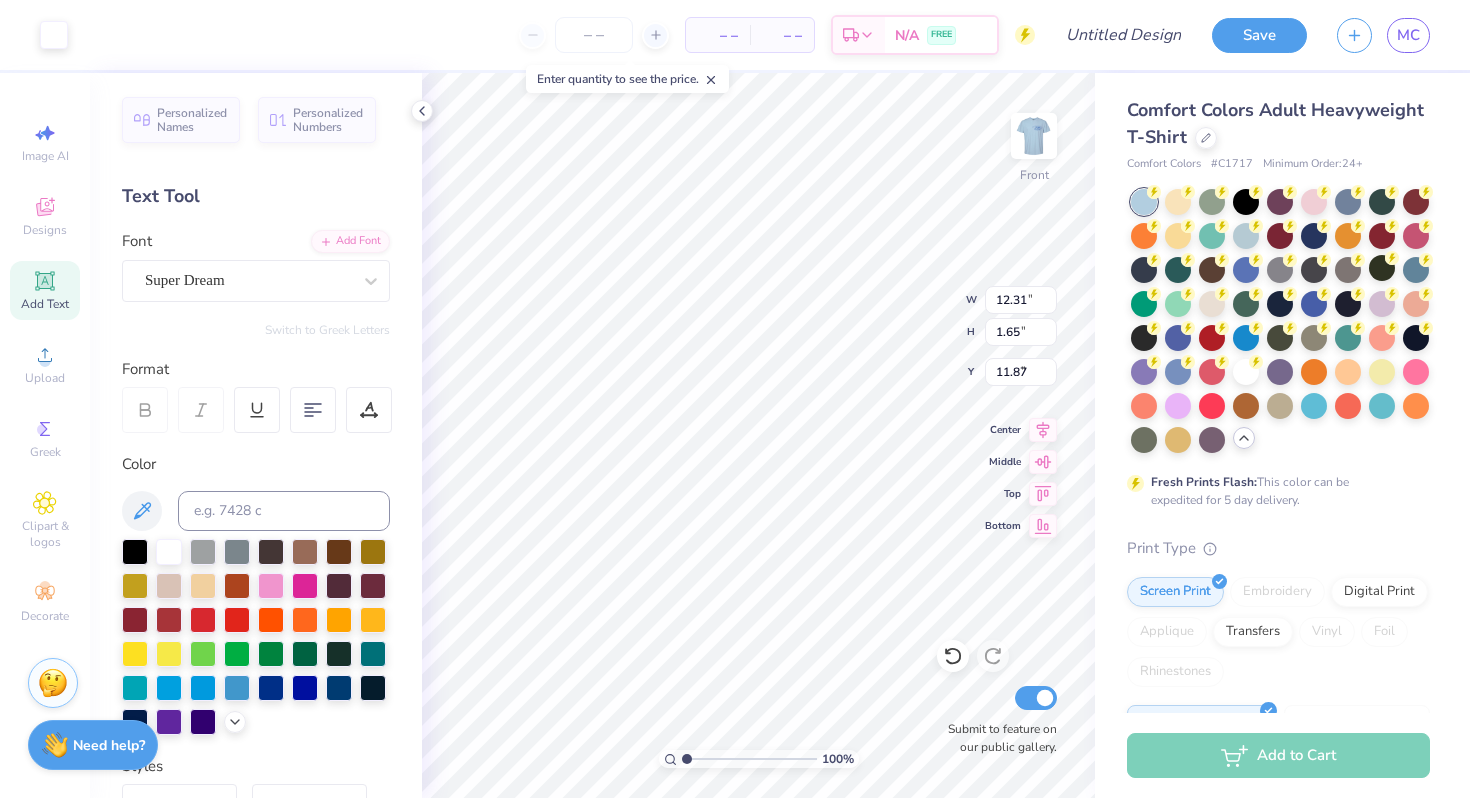 type on "12.31" 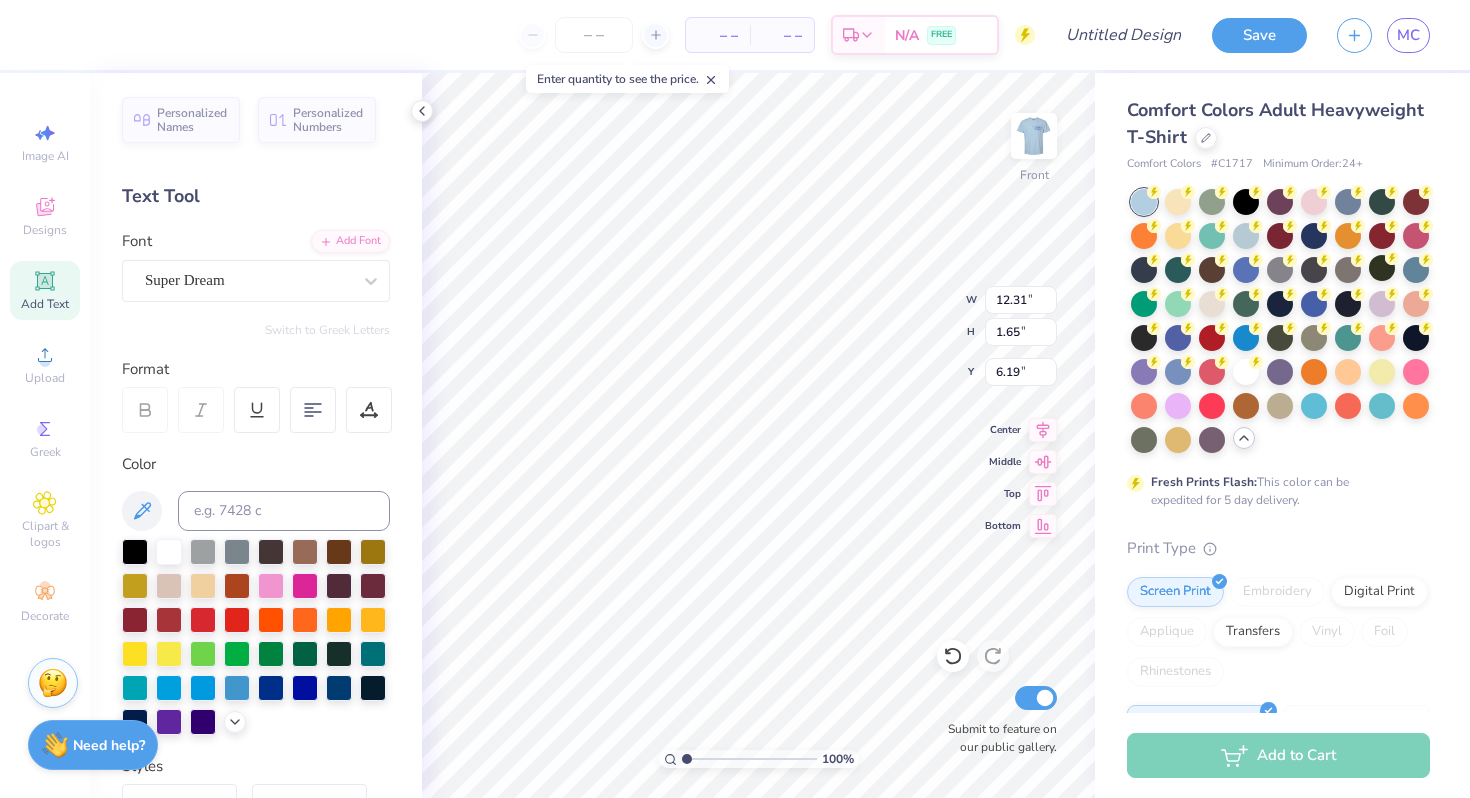 type on "11.64" 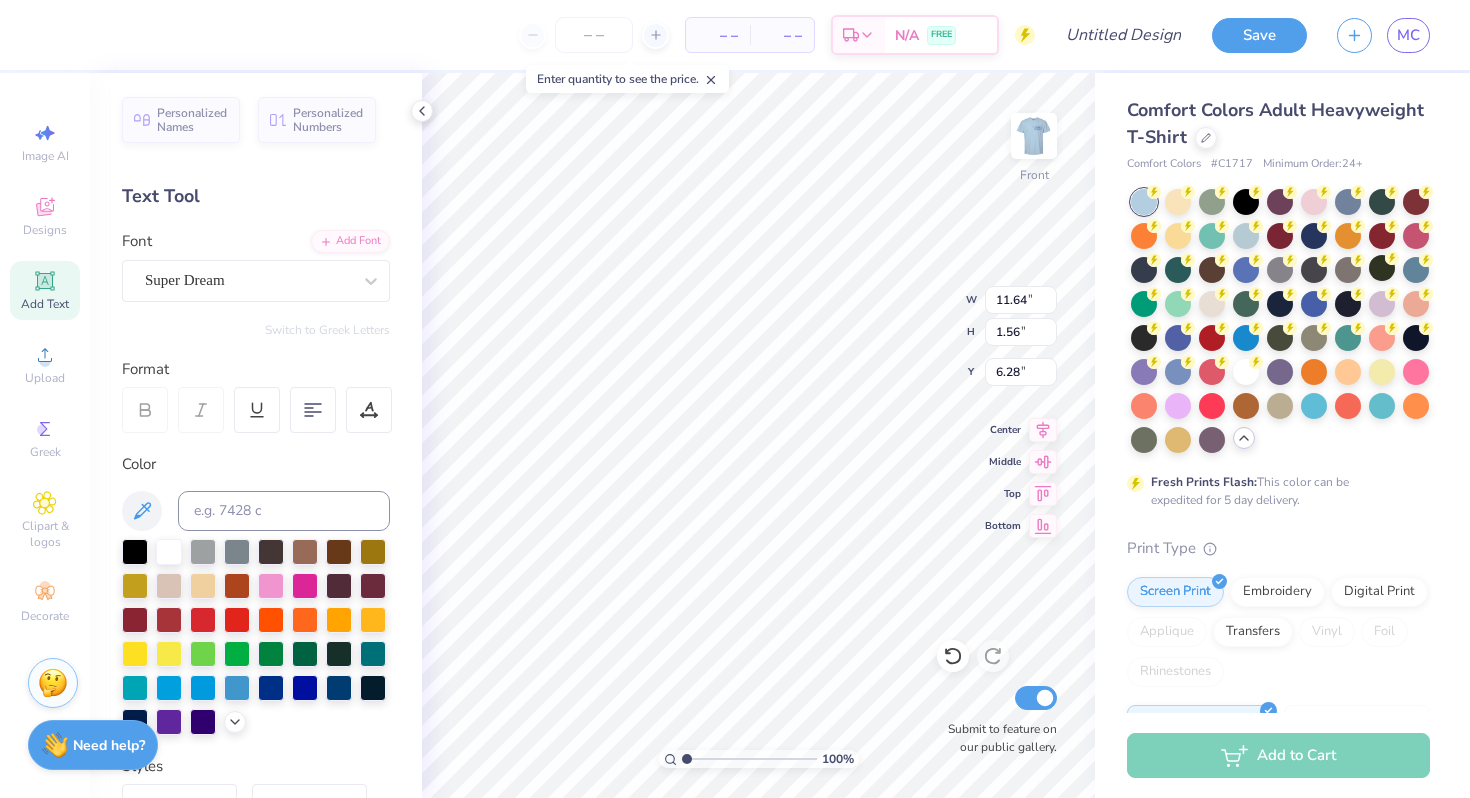 type on "11.79" 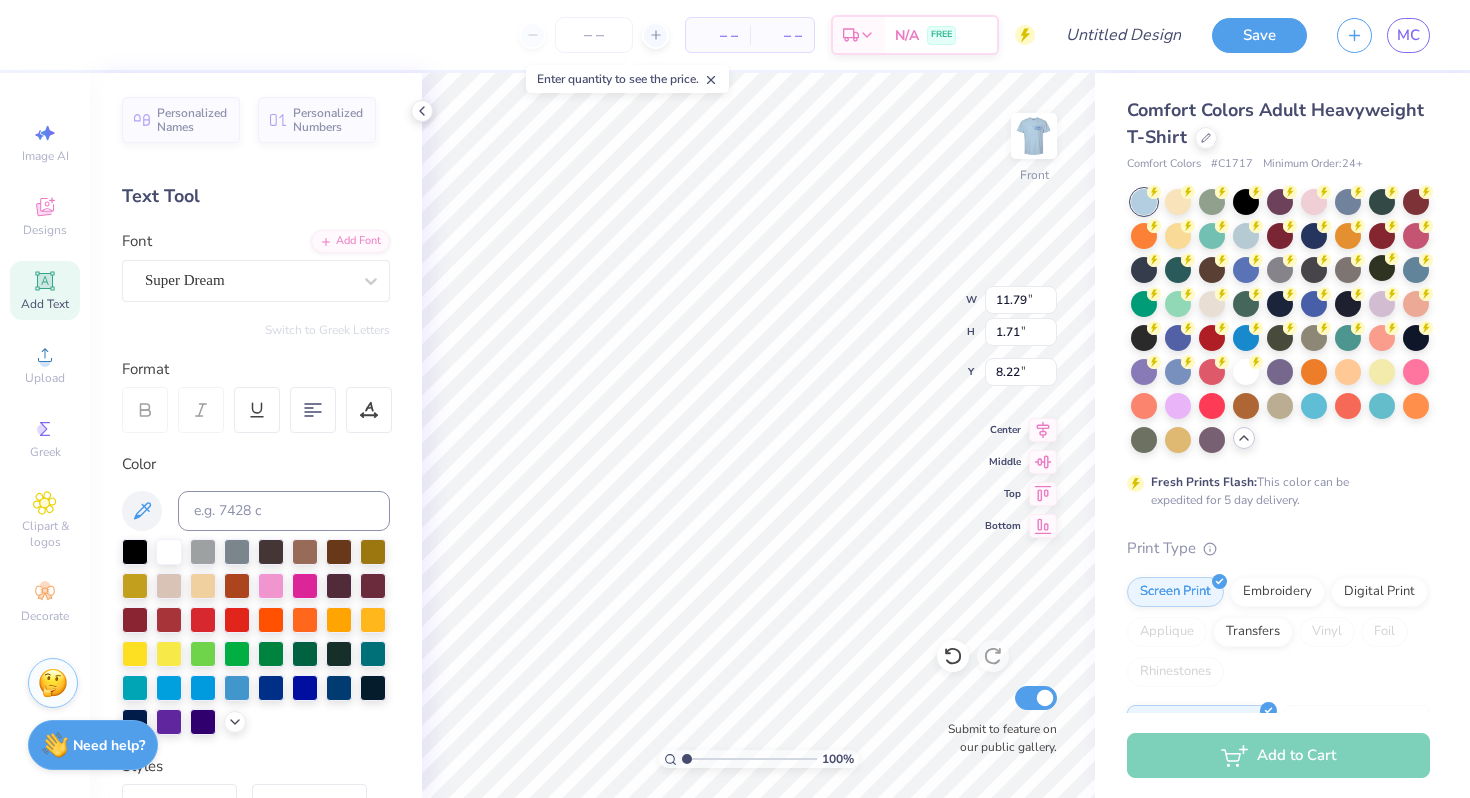 type on "10.65" 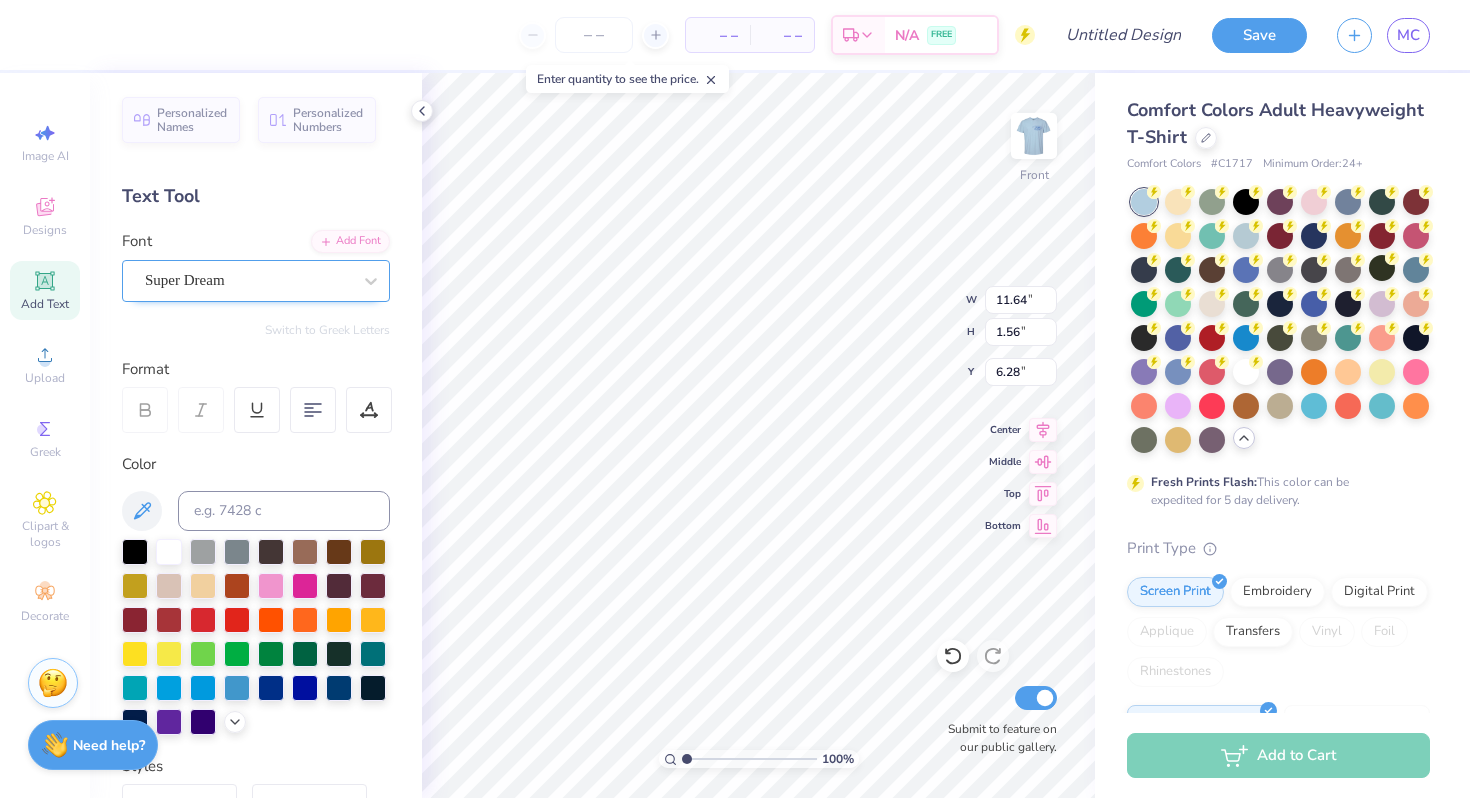 click on "Super Dream" at bounding box center (248, 280) 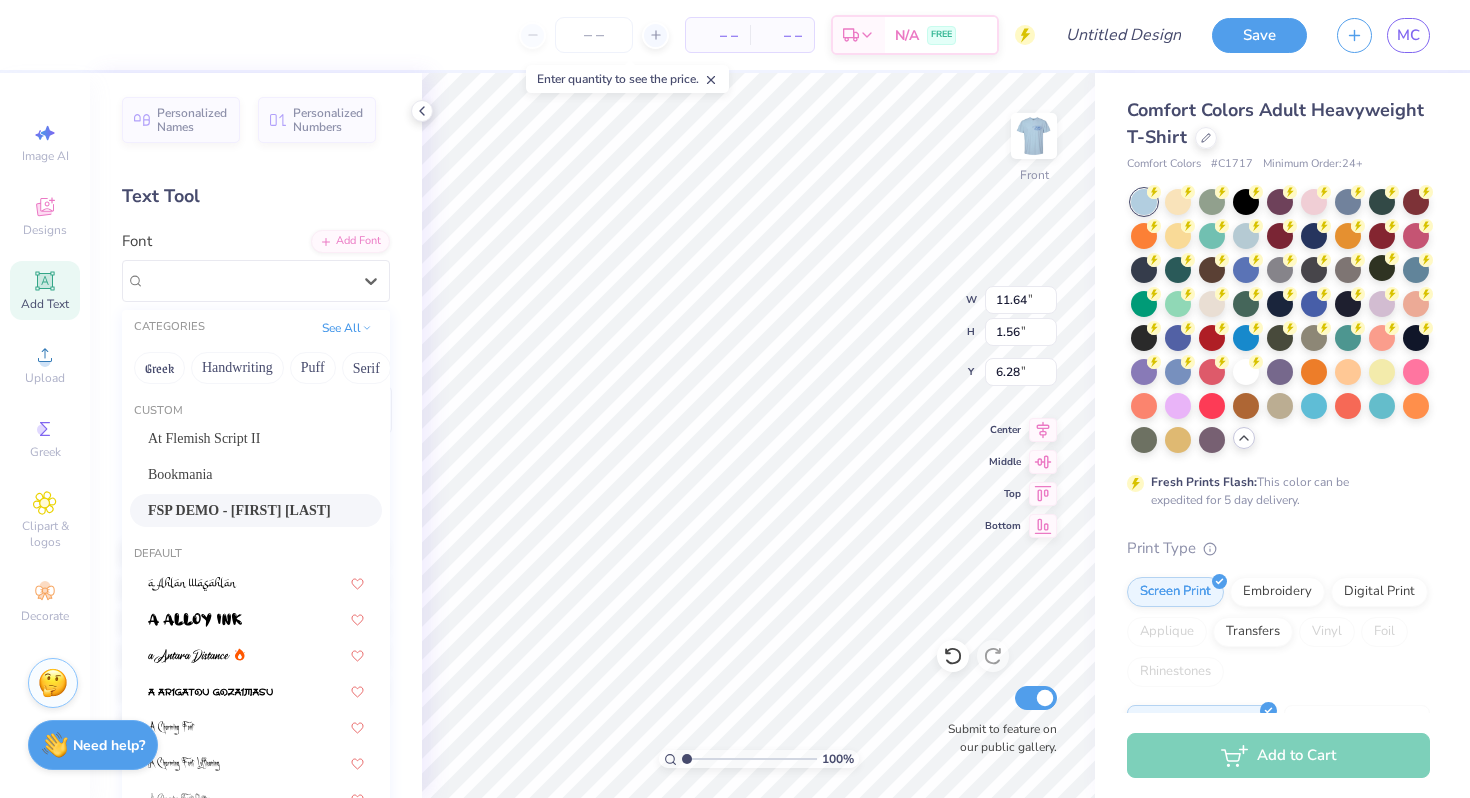 click on "FSP DEMO - Juana Alt Black" at bounding box center (239, 510) 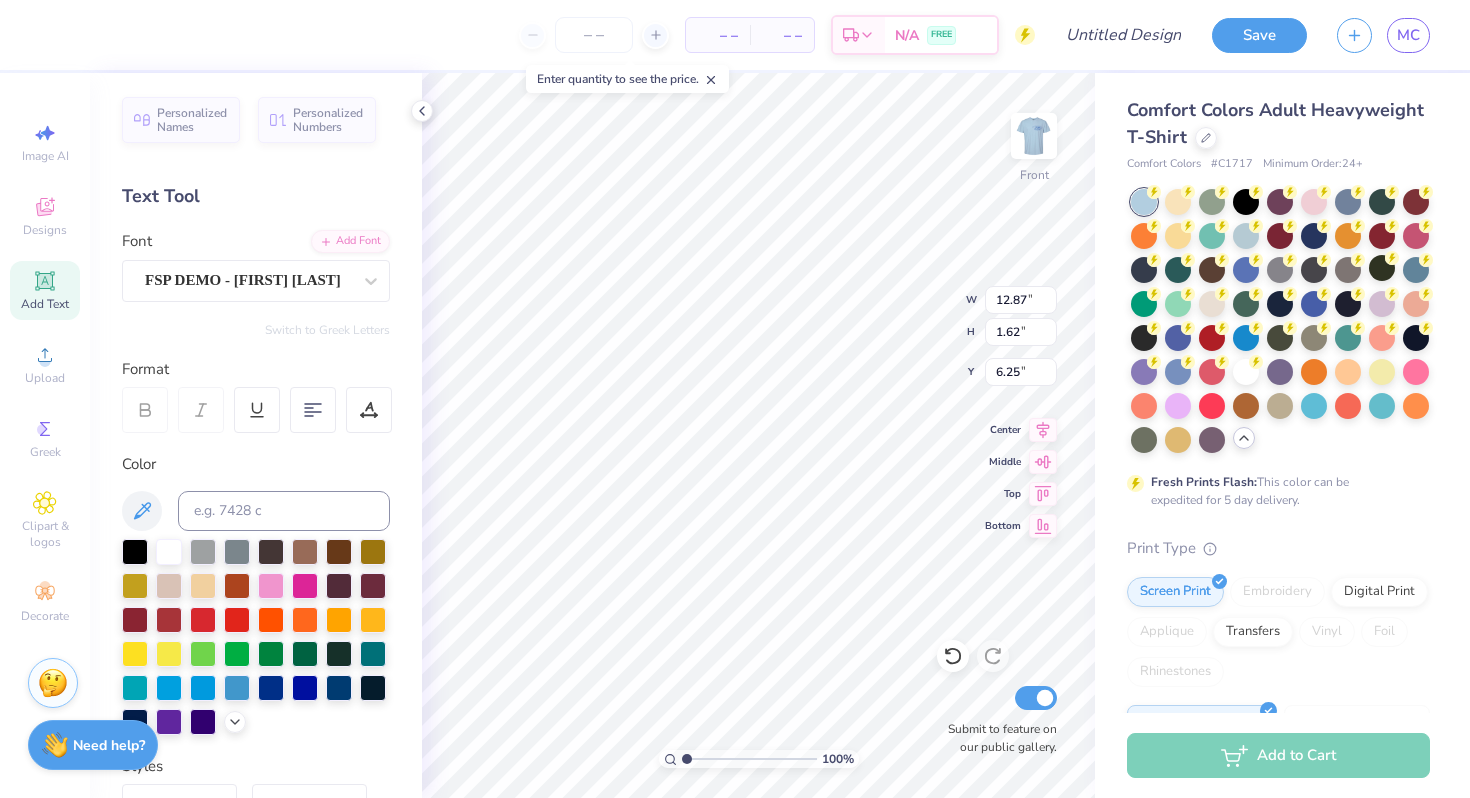 type on "12.87" 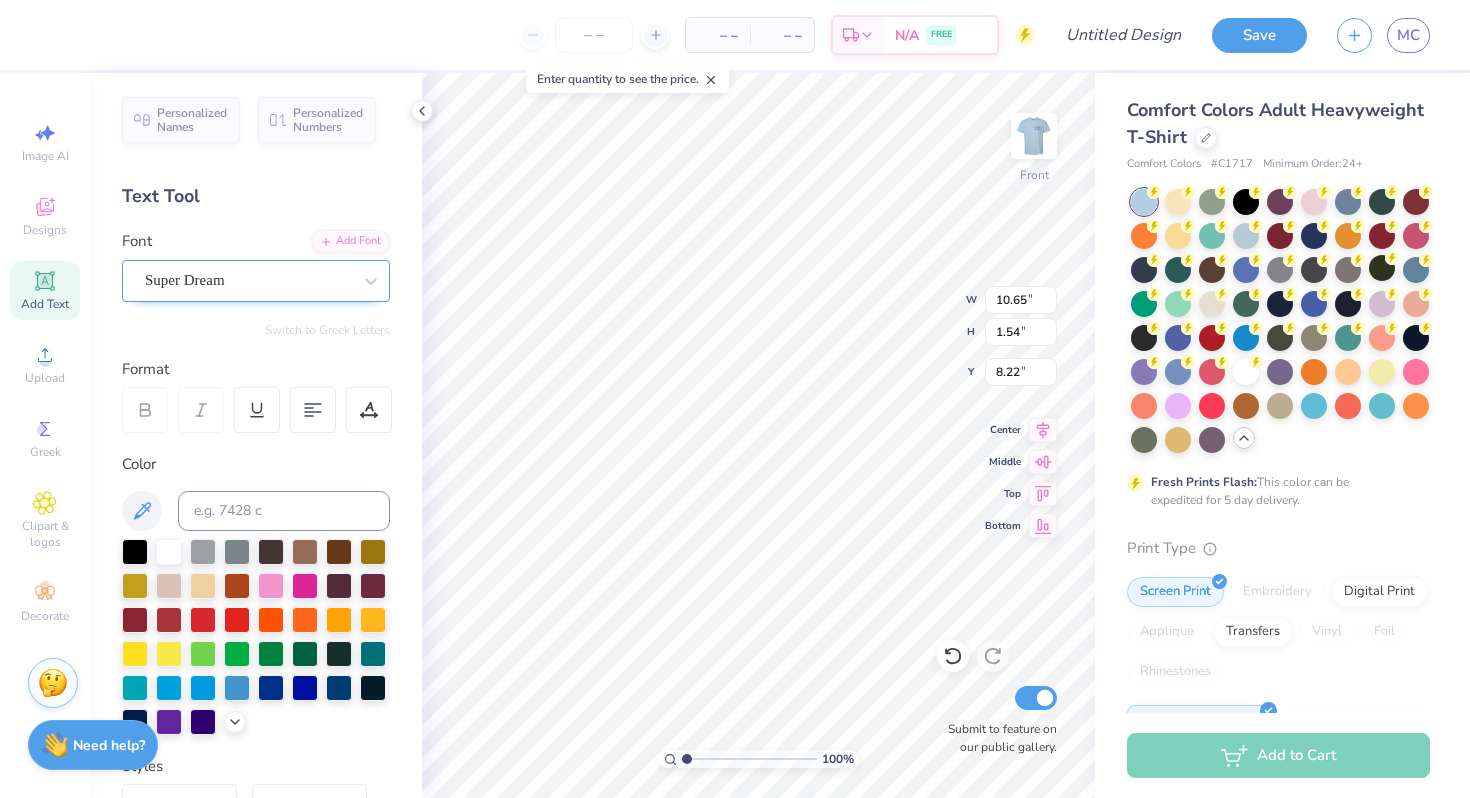click on "Super Dream" at bounding box center [248, 280] 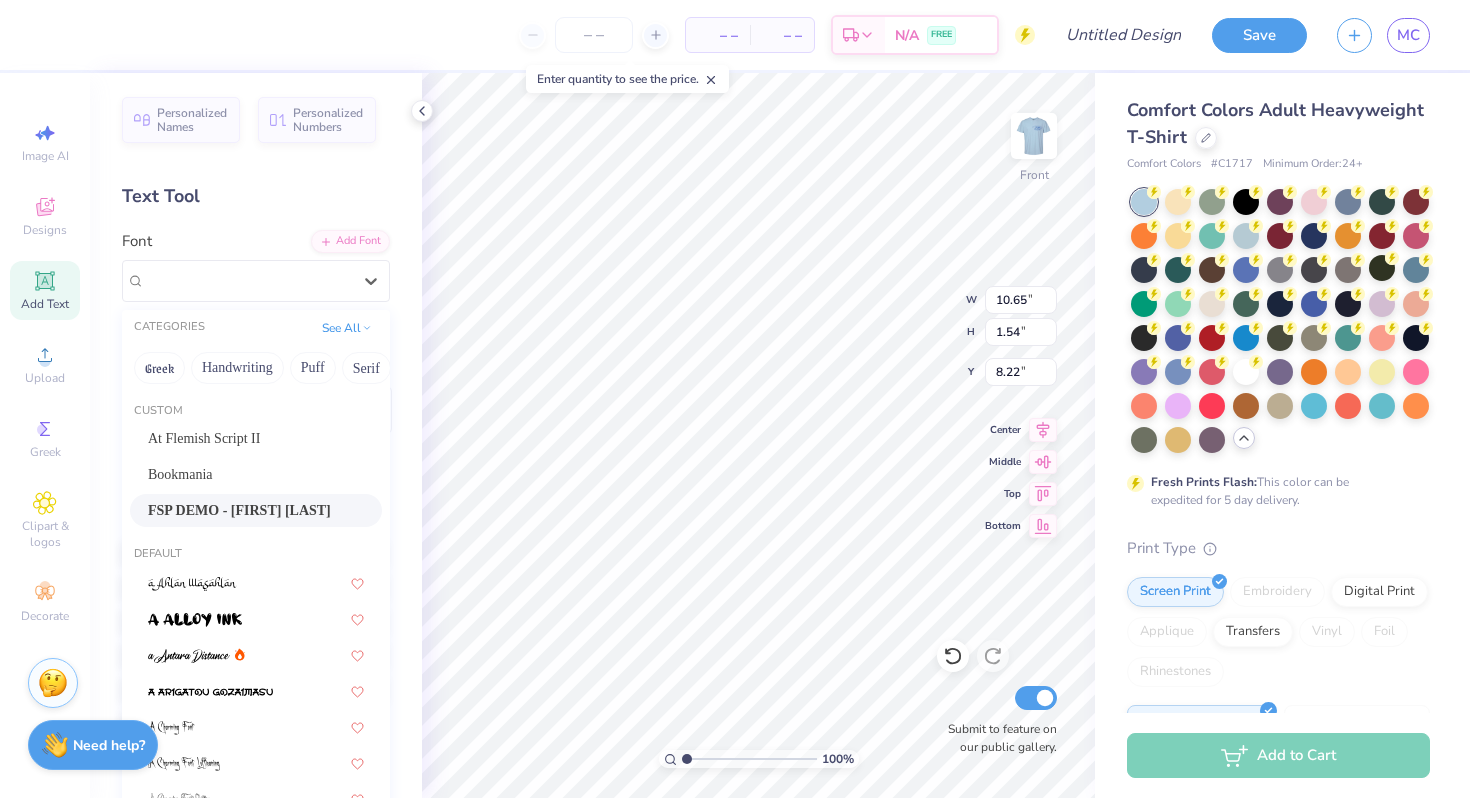 click on "FSP DEMO - Juana Alt Black" at bounding box center (239, 510) 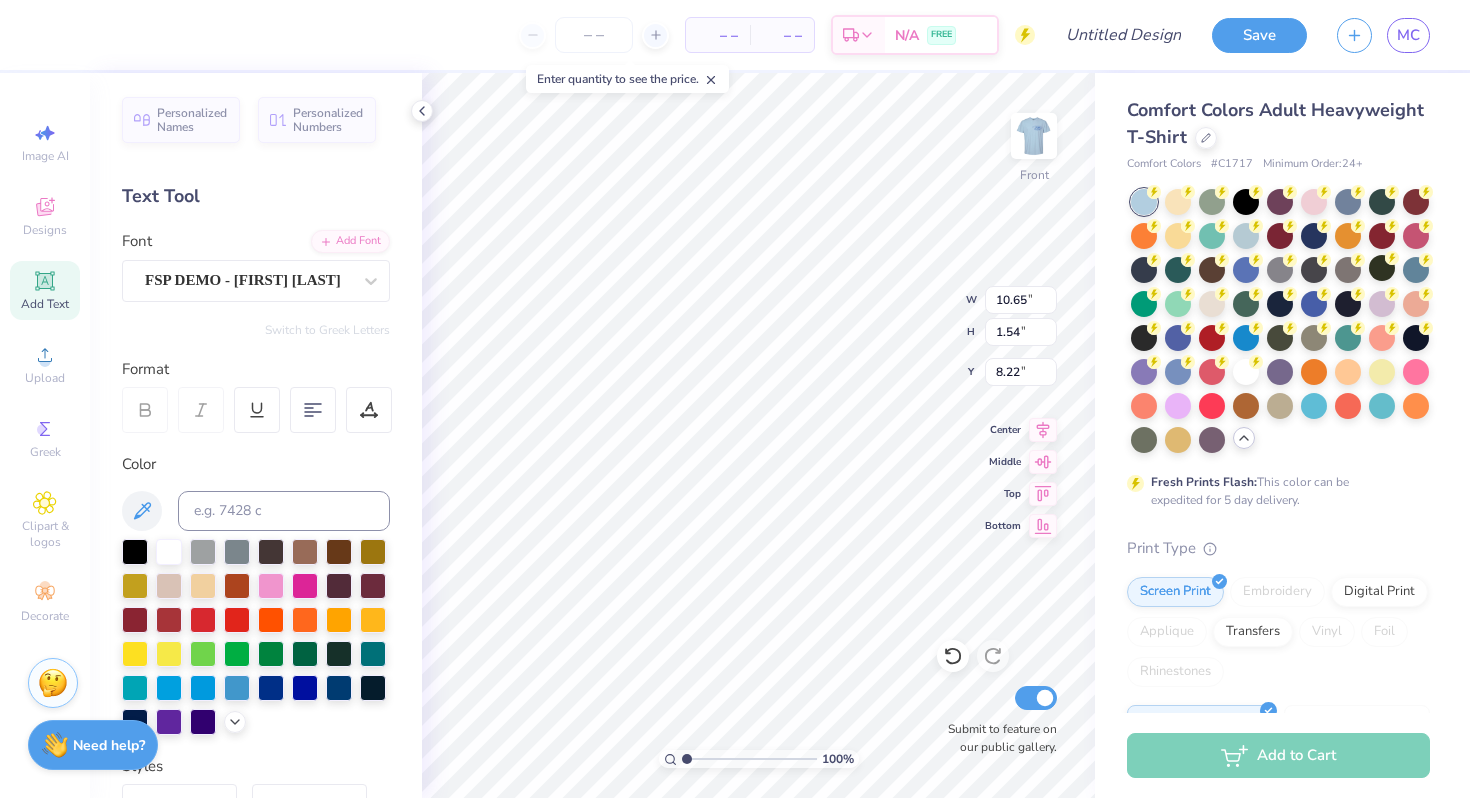 type on "11.68" 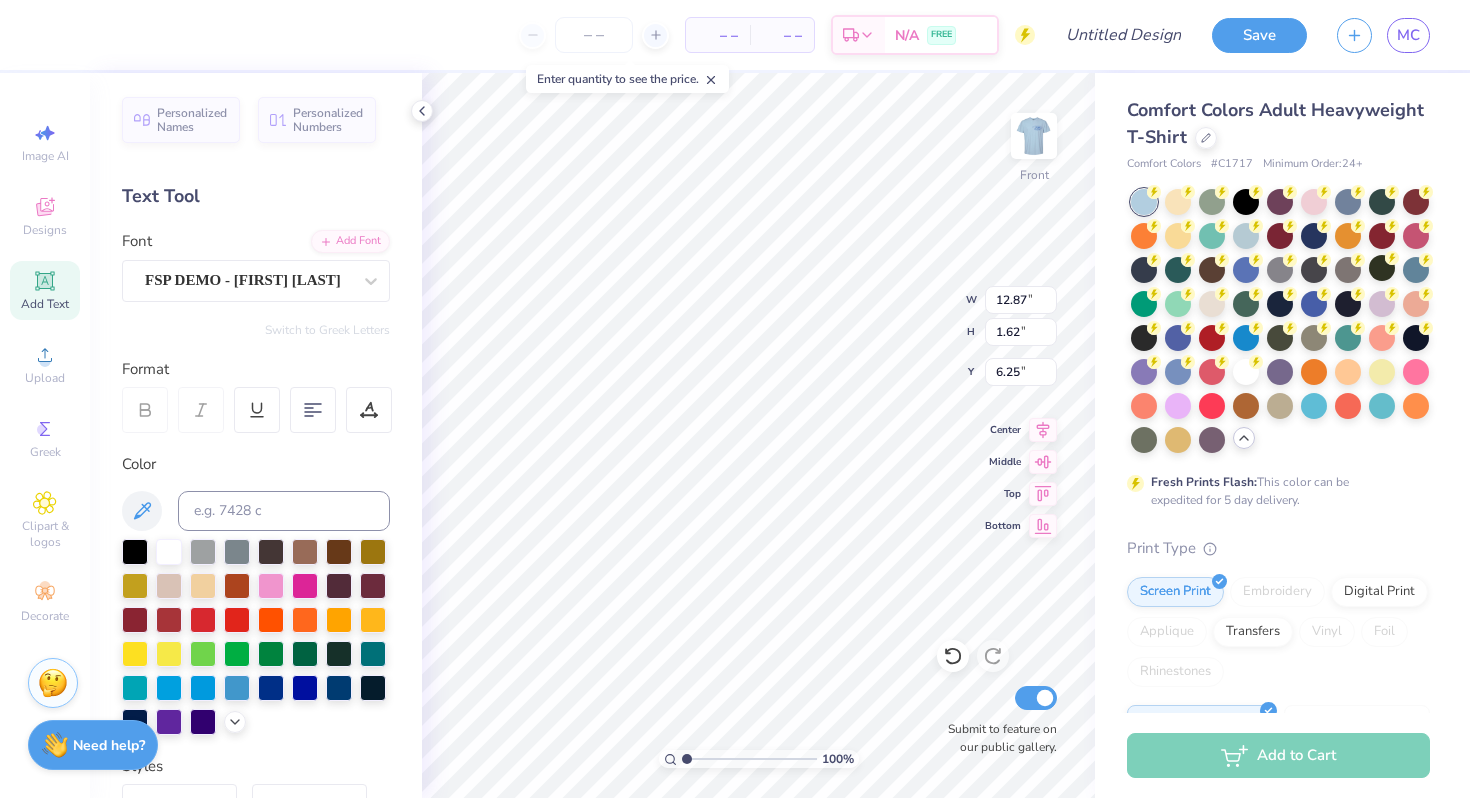 scroll, scrollTop: 0, scrollLeft: 1, axis: horizontal 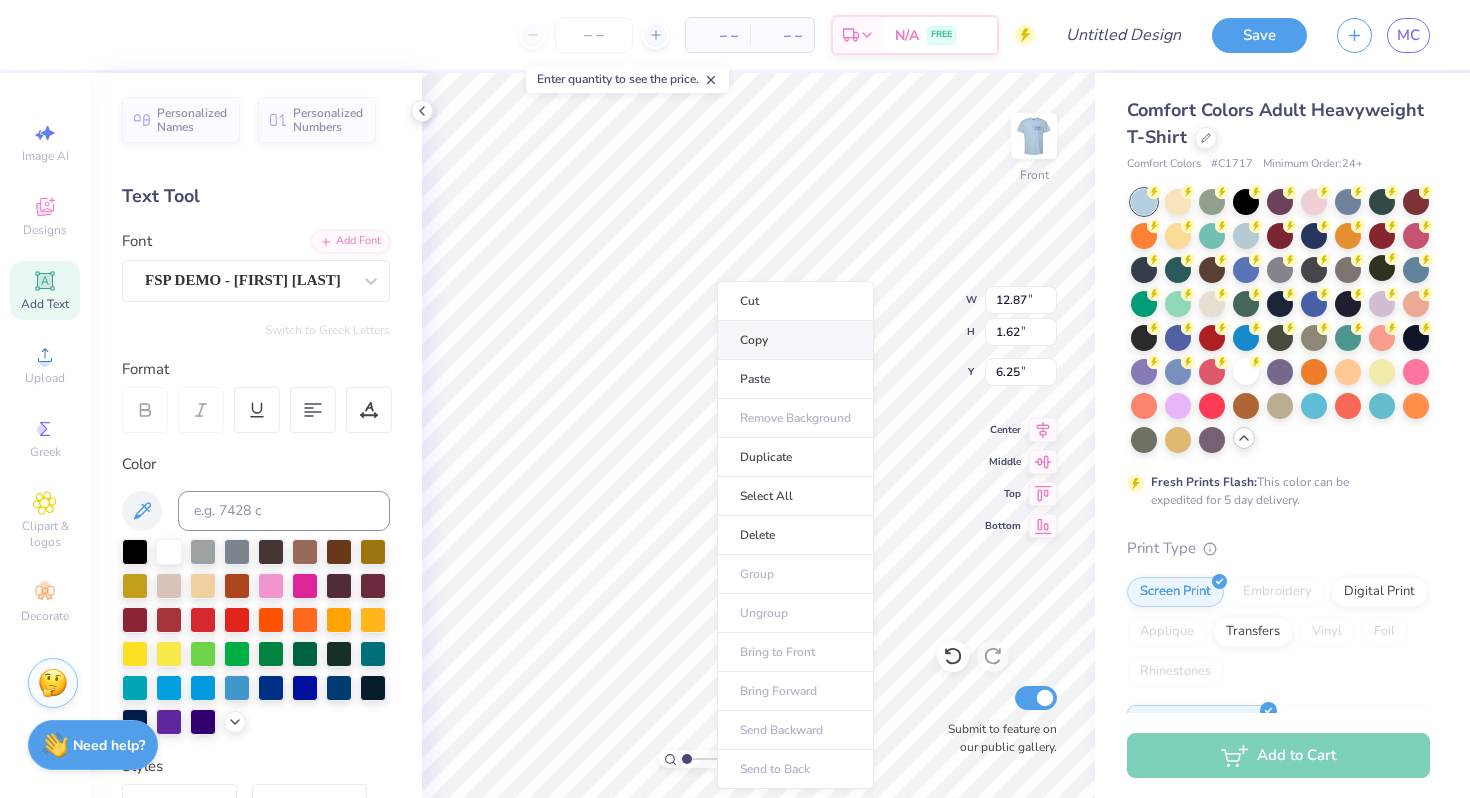 click on "Copy" at bounding box center [795, 340] 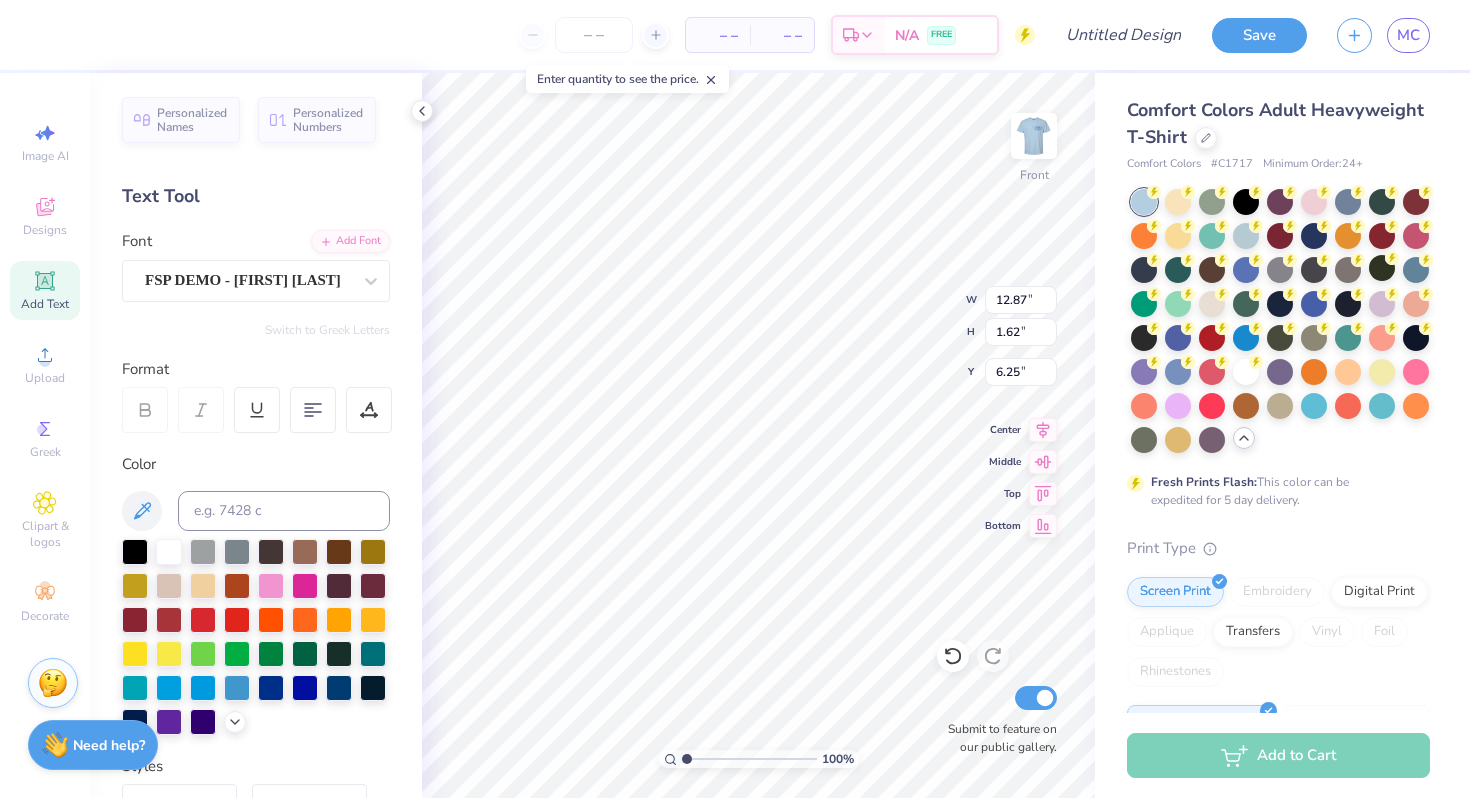 type on "9.78" 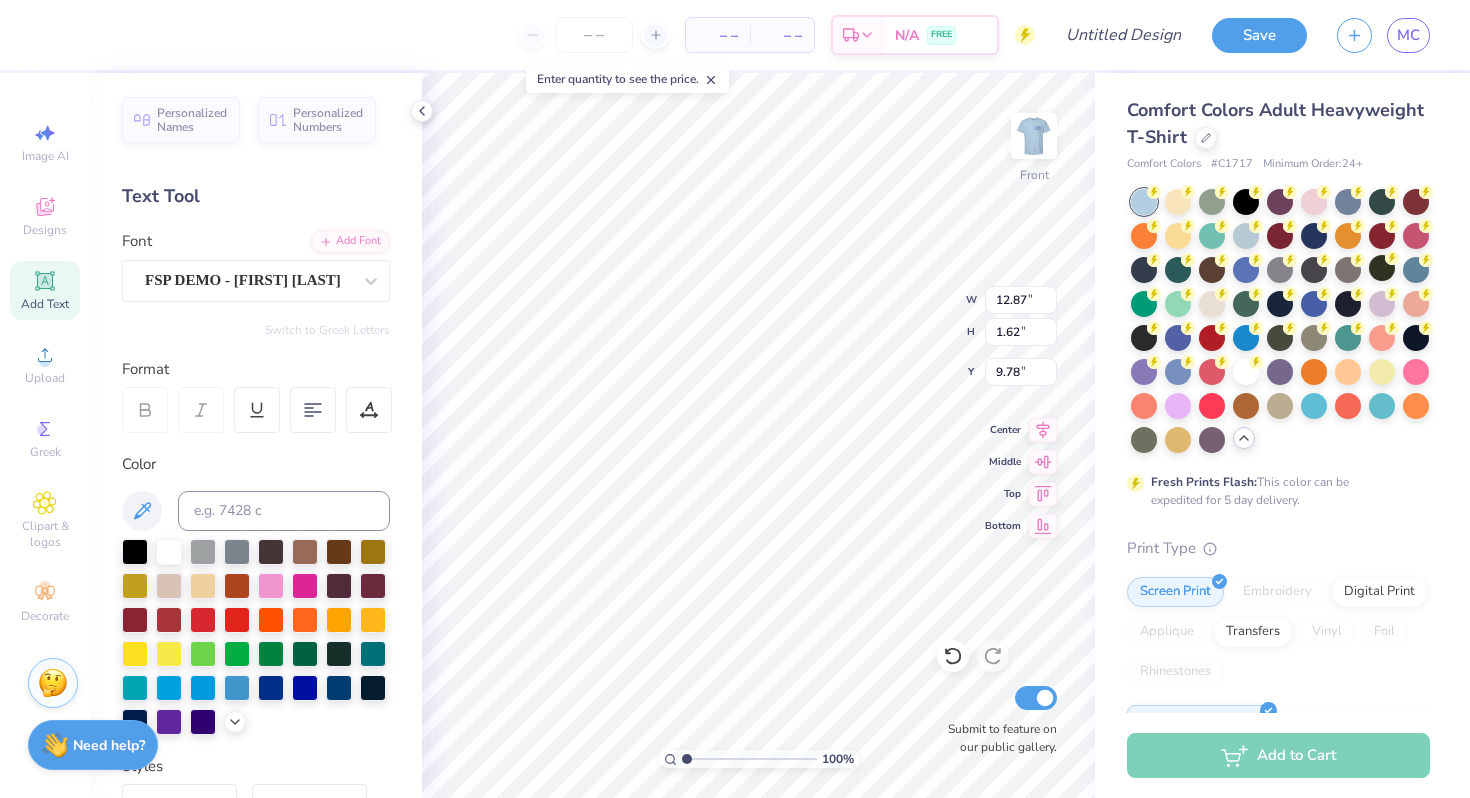 scroll, scrollTop: 0, scrollLeft: 0, axis: both 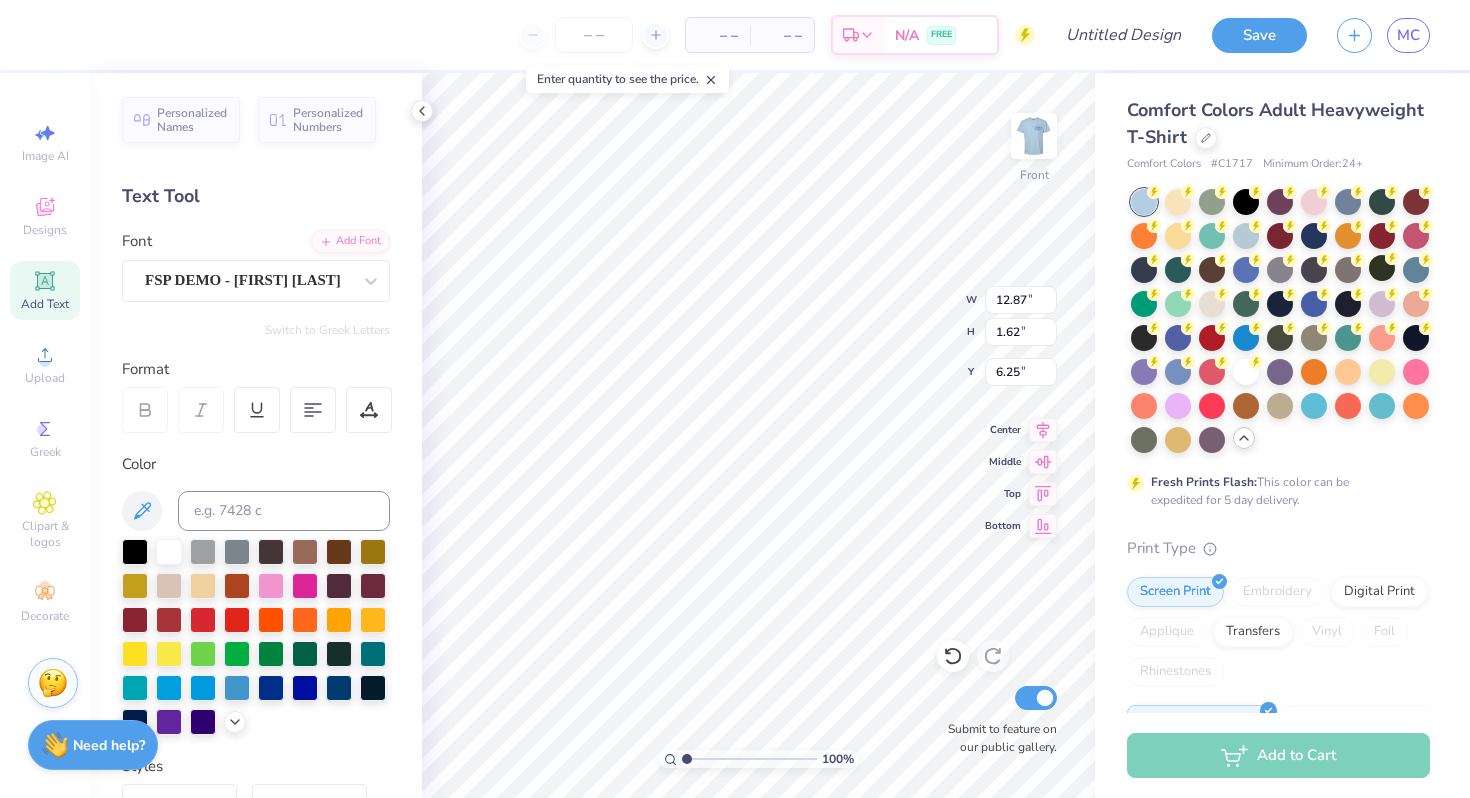 type 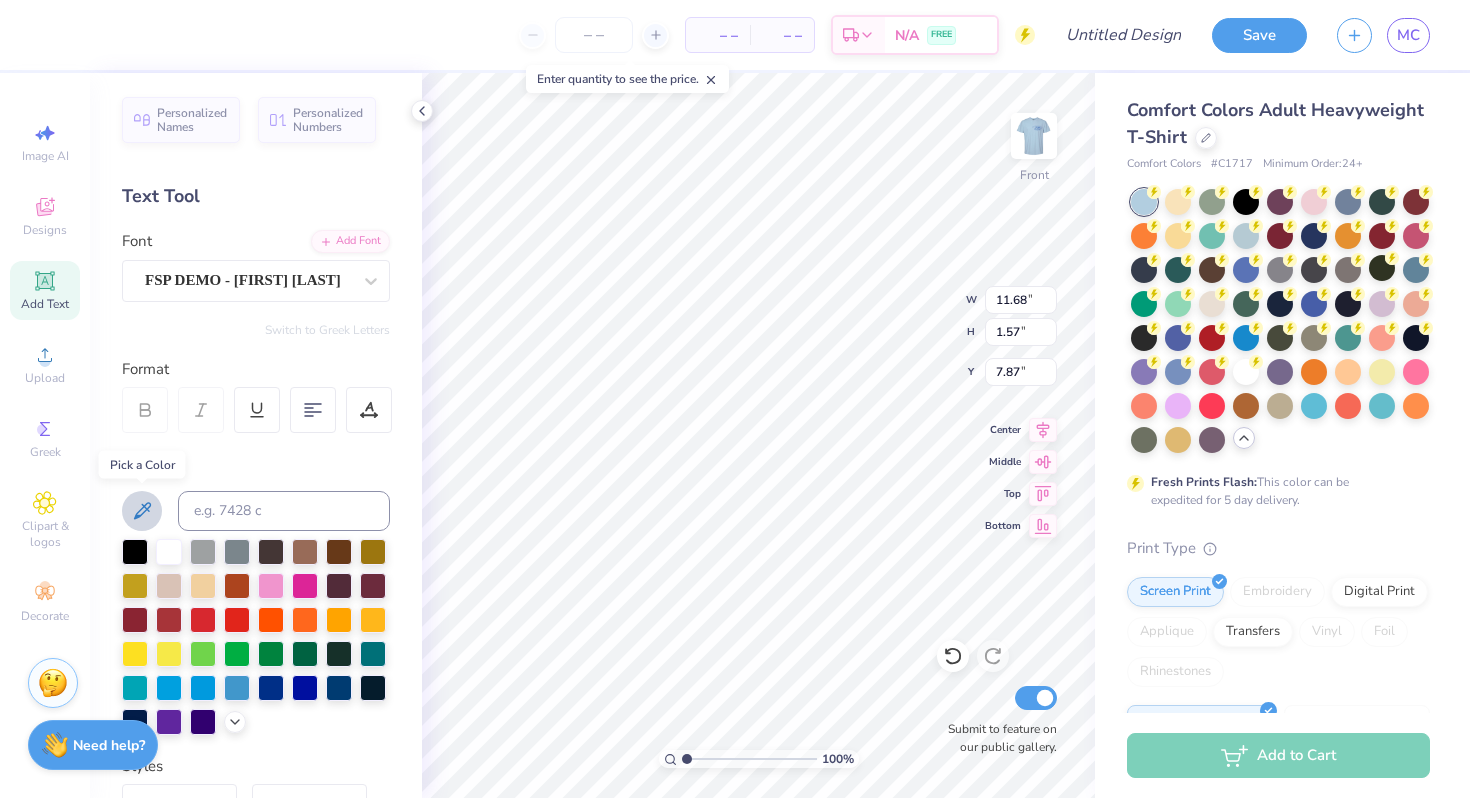 click 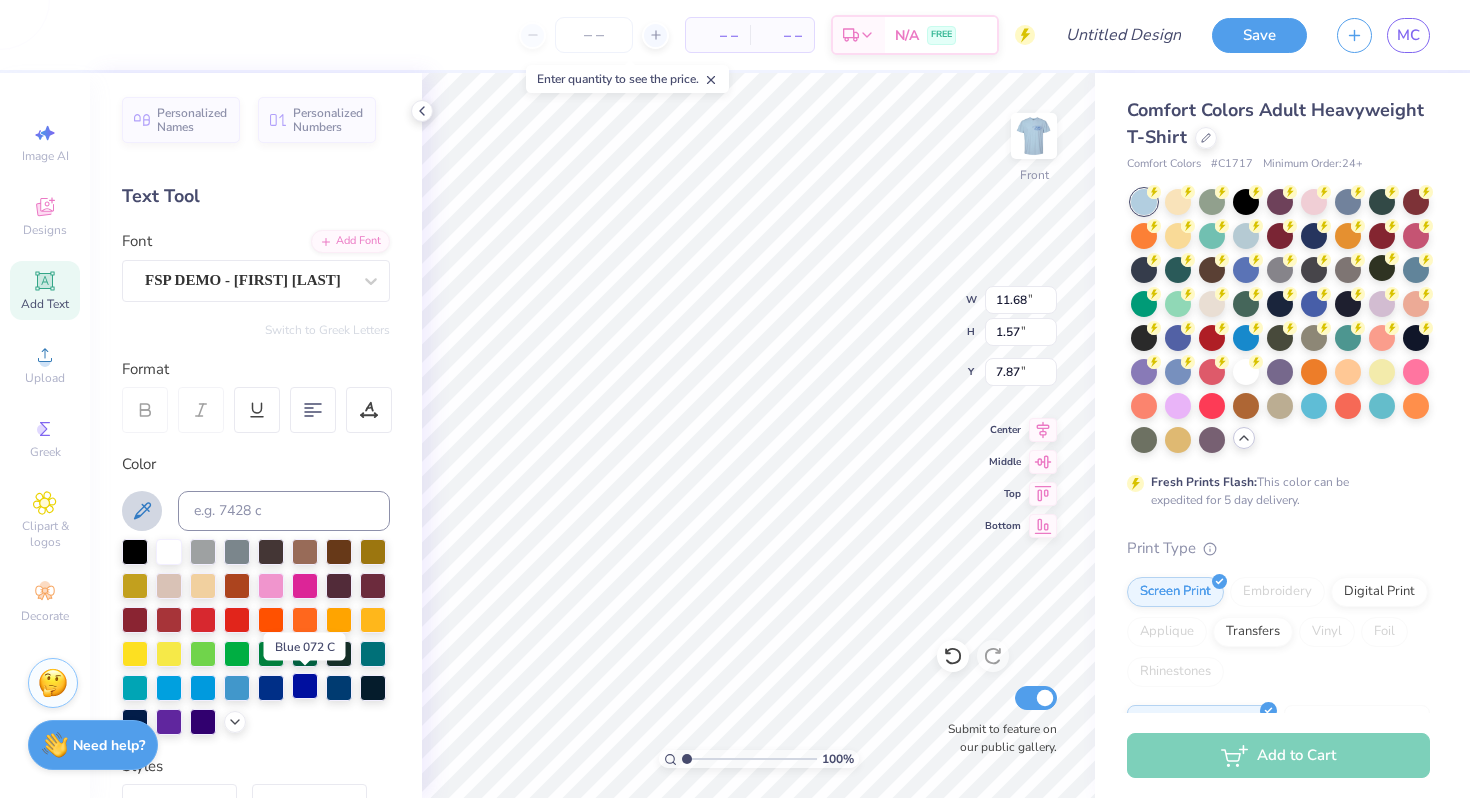 click at bounding box center [305, 686] 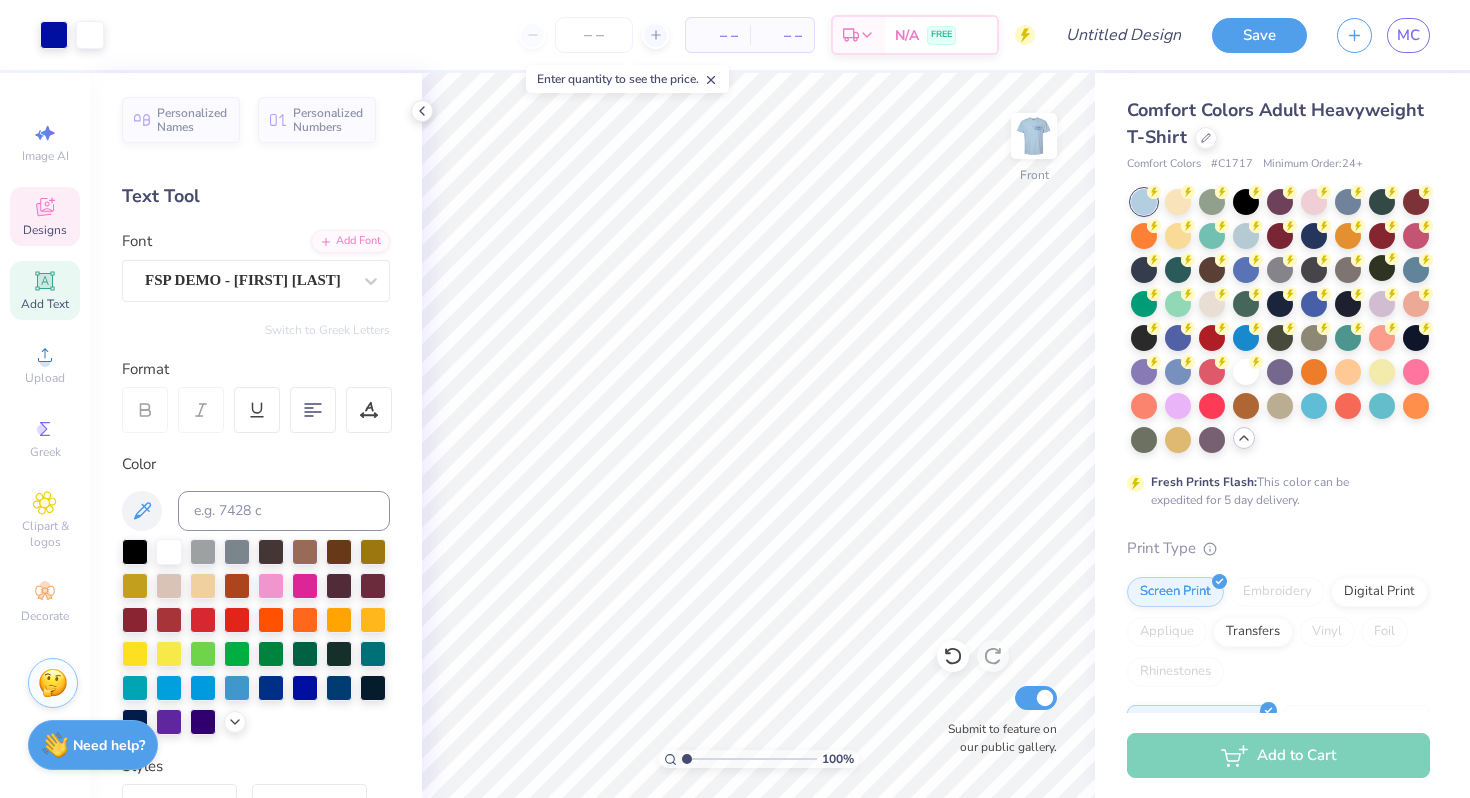 click on "Designs" at bounding box center (45, 216) 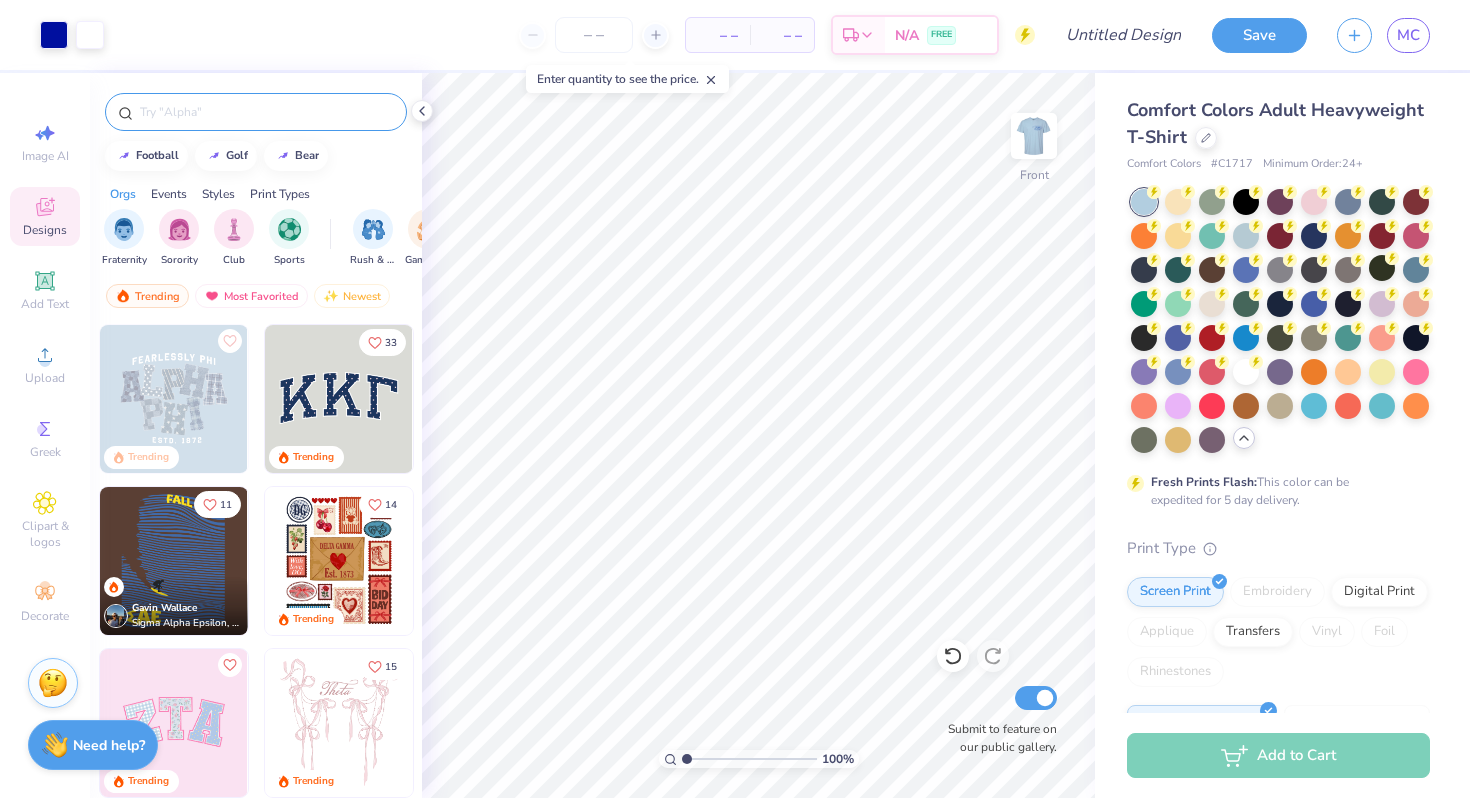 click at bounding box center [266, 112] 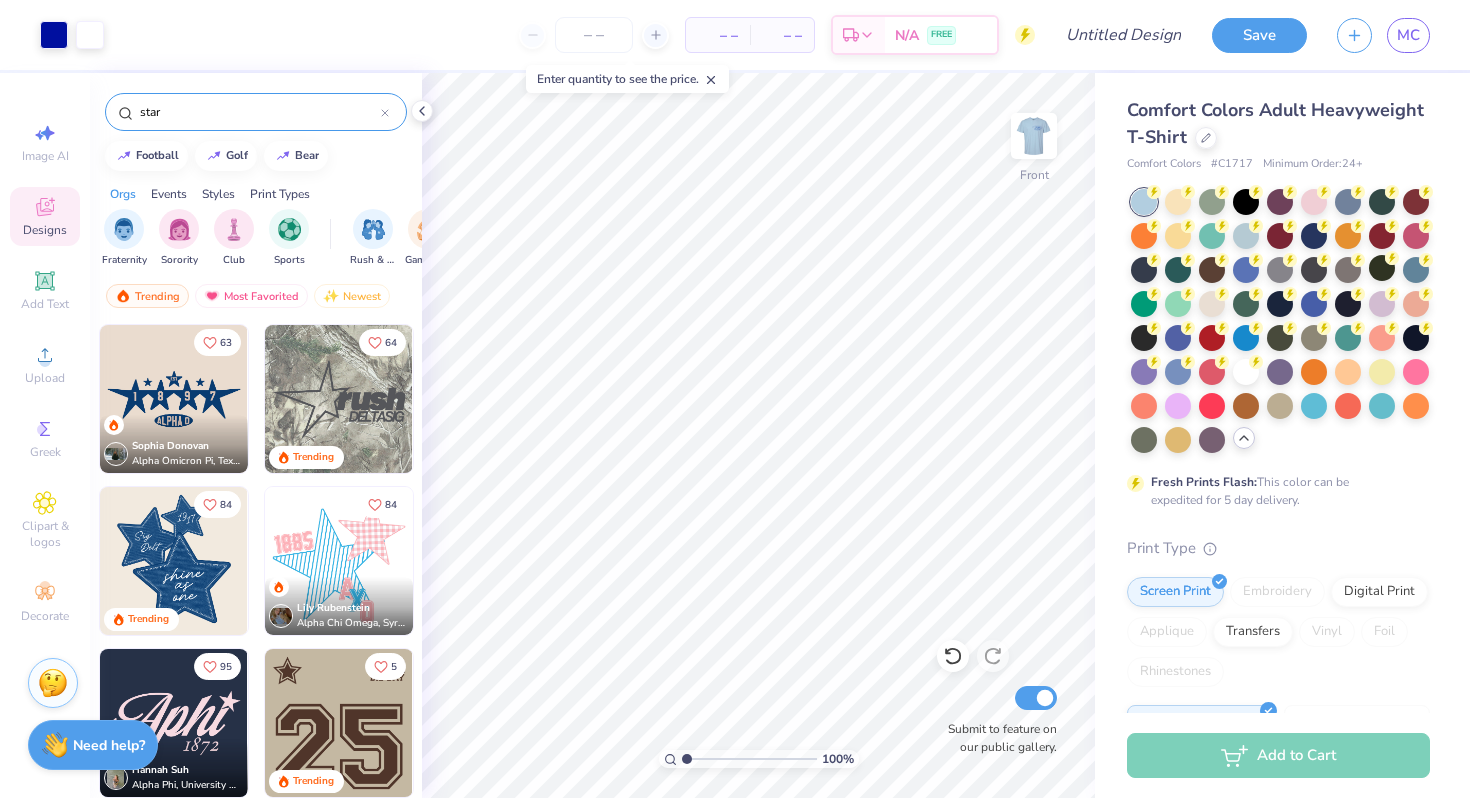 click at bounding box center (174, 561) 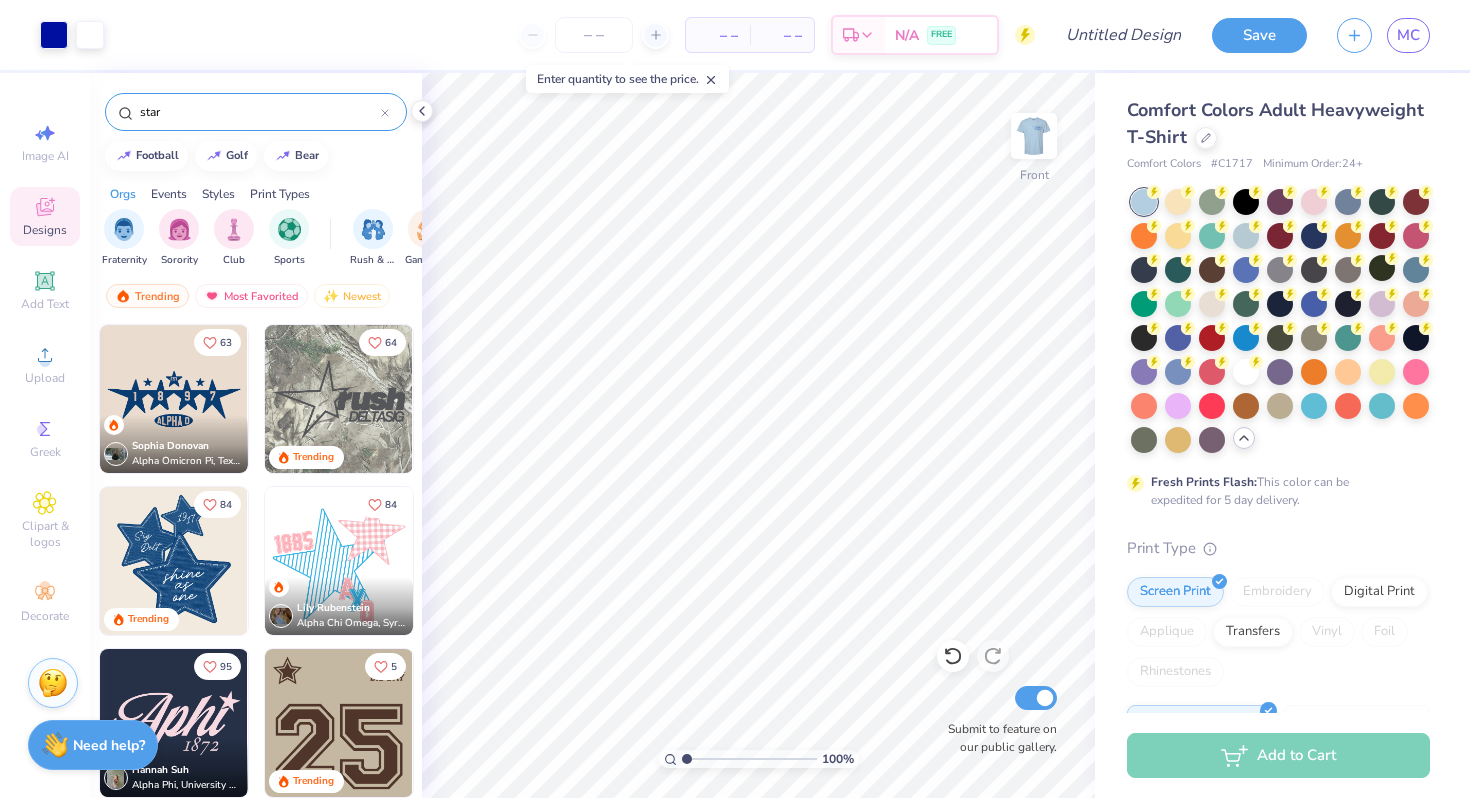 click at bounding box center (339, 561) 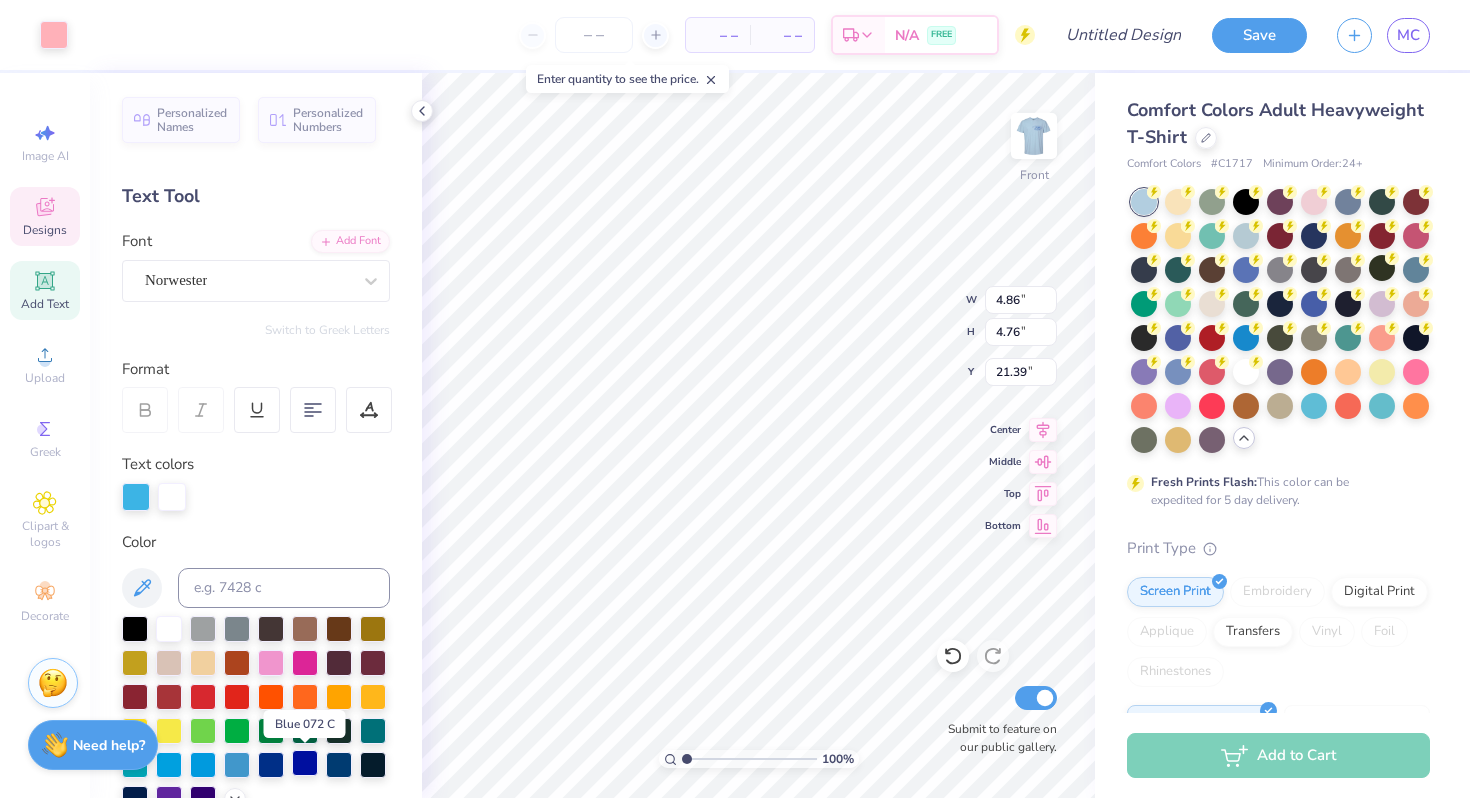 click at bounding box center (305, 763) 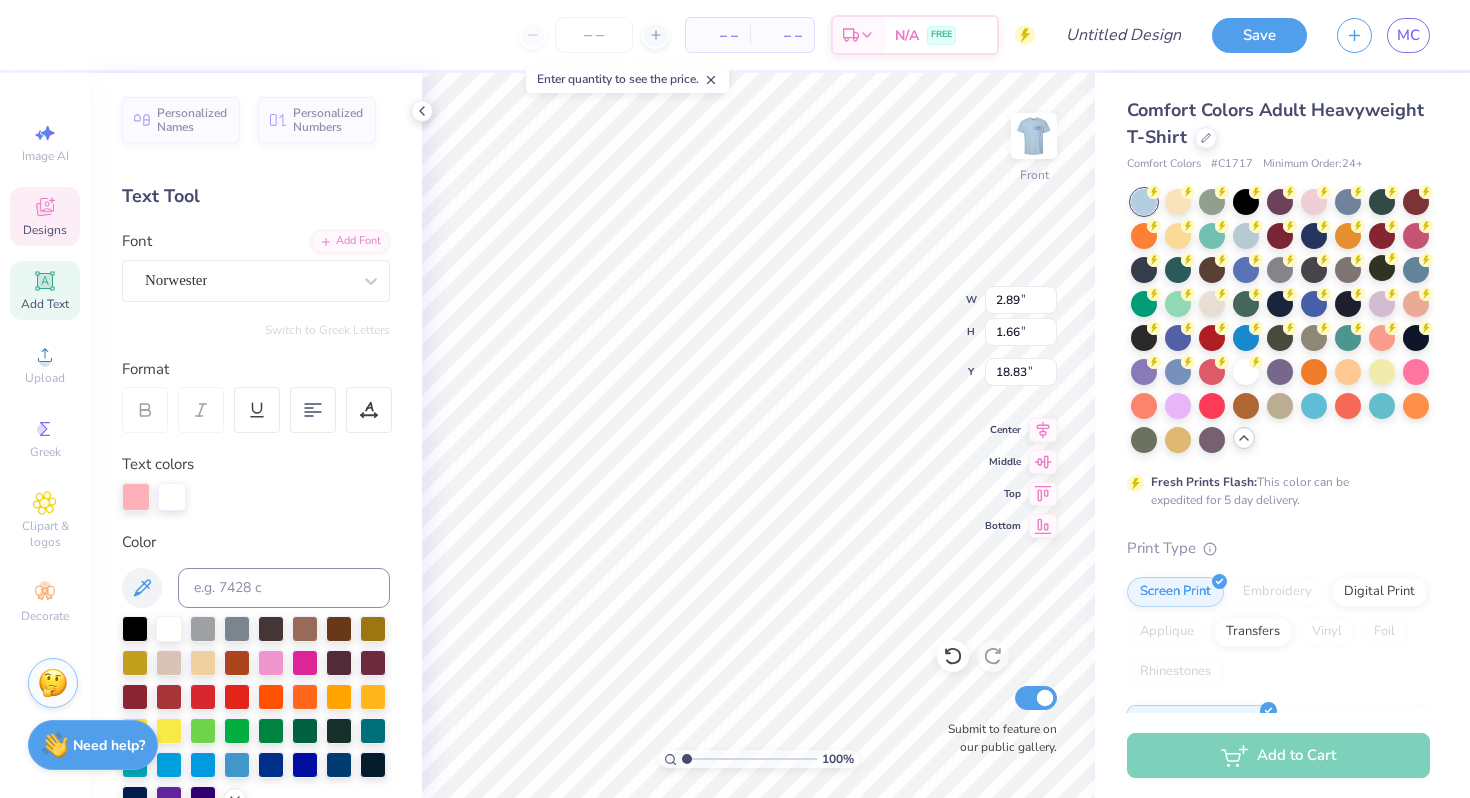 scroll, scrollTop: 0, scrollLeft: 0, axis: both 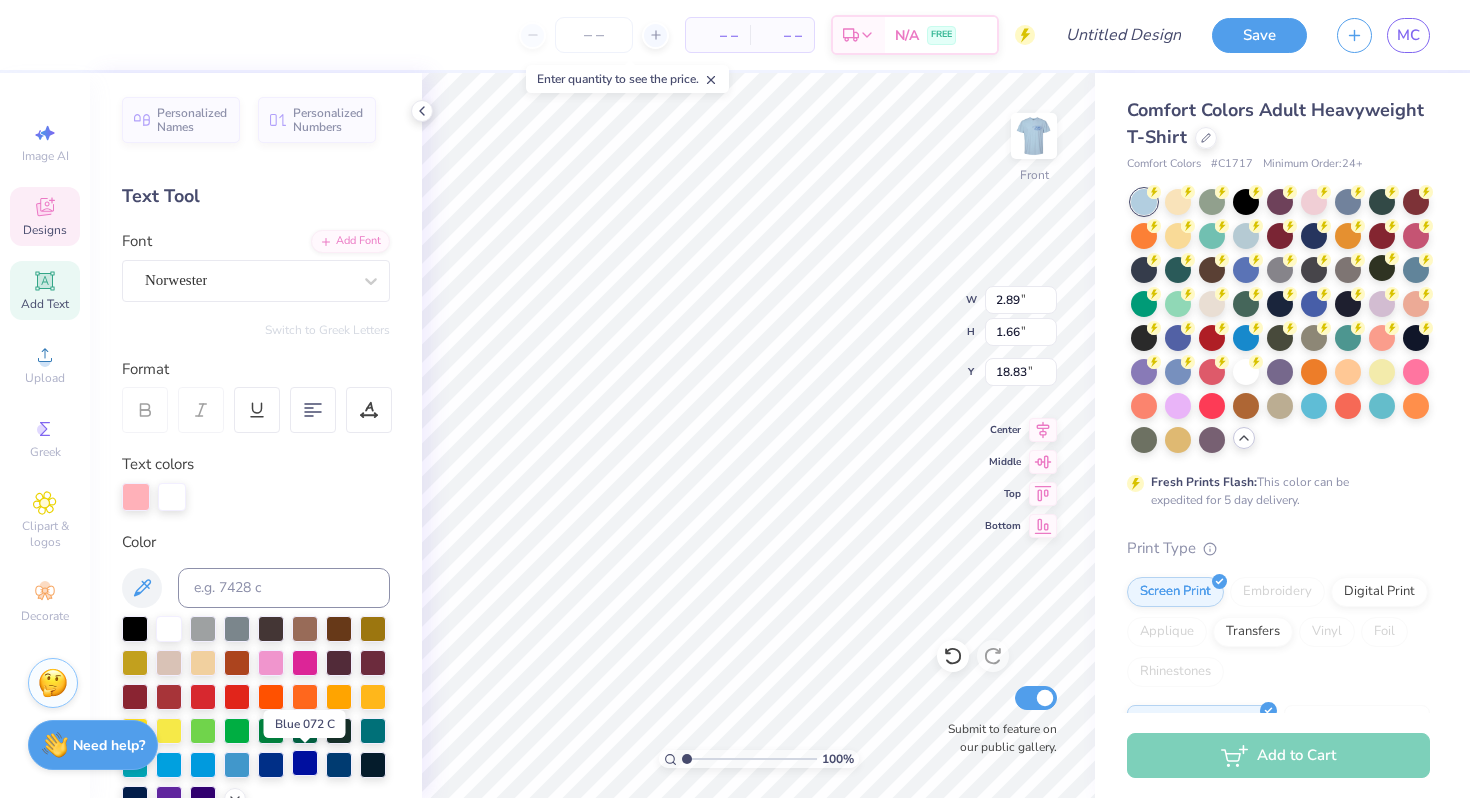 click at bounding box center [305, 763] 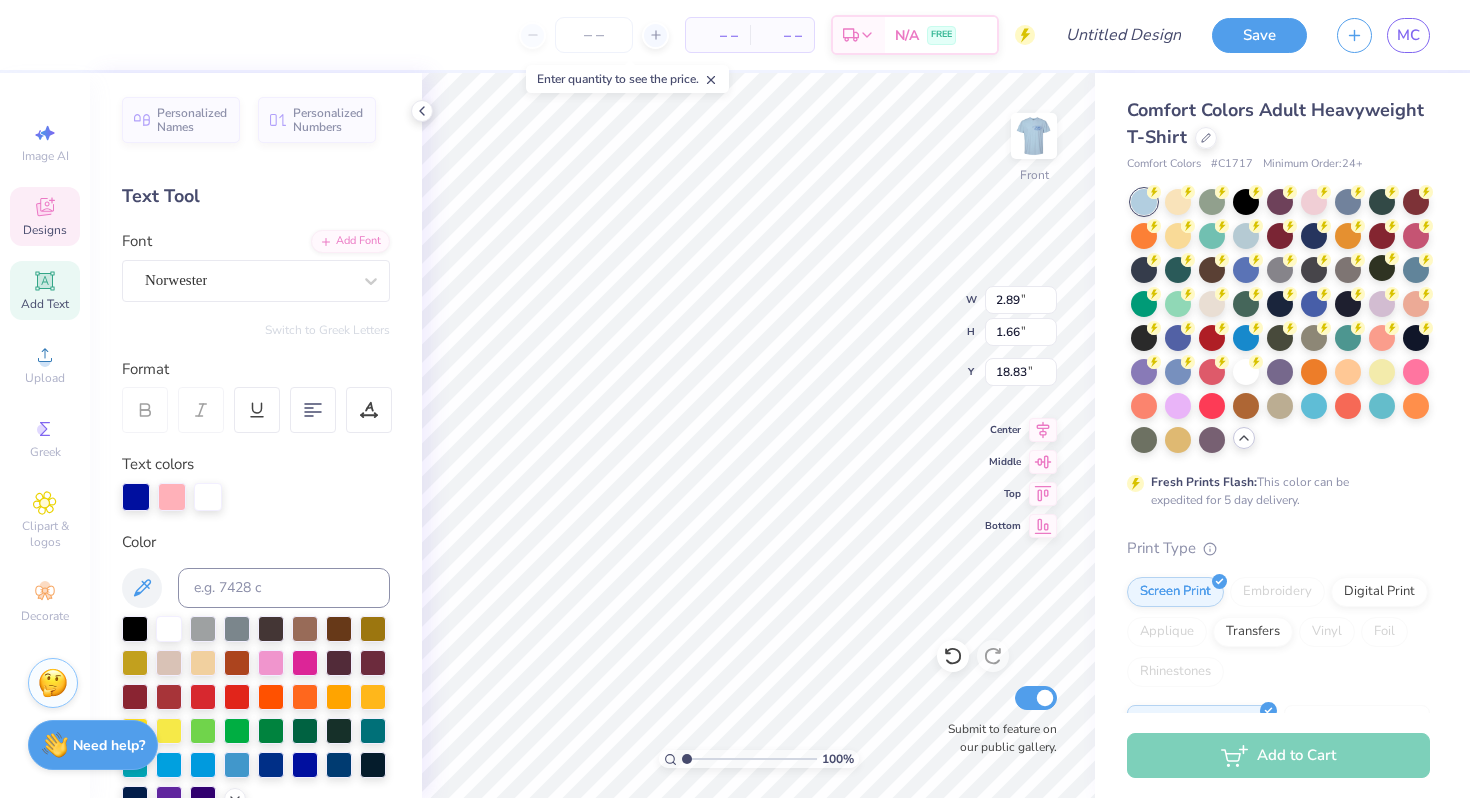 click at bounding box center [172, 497] 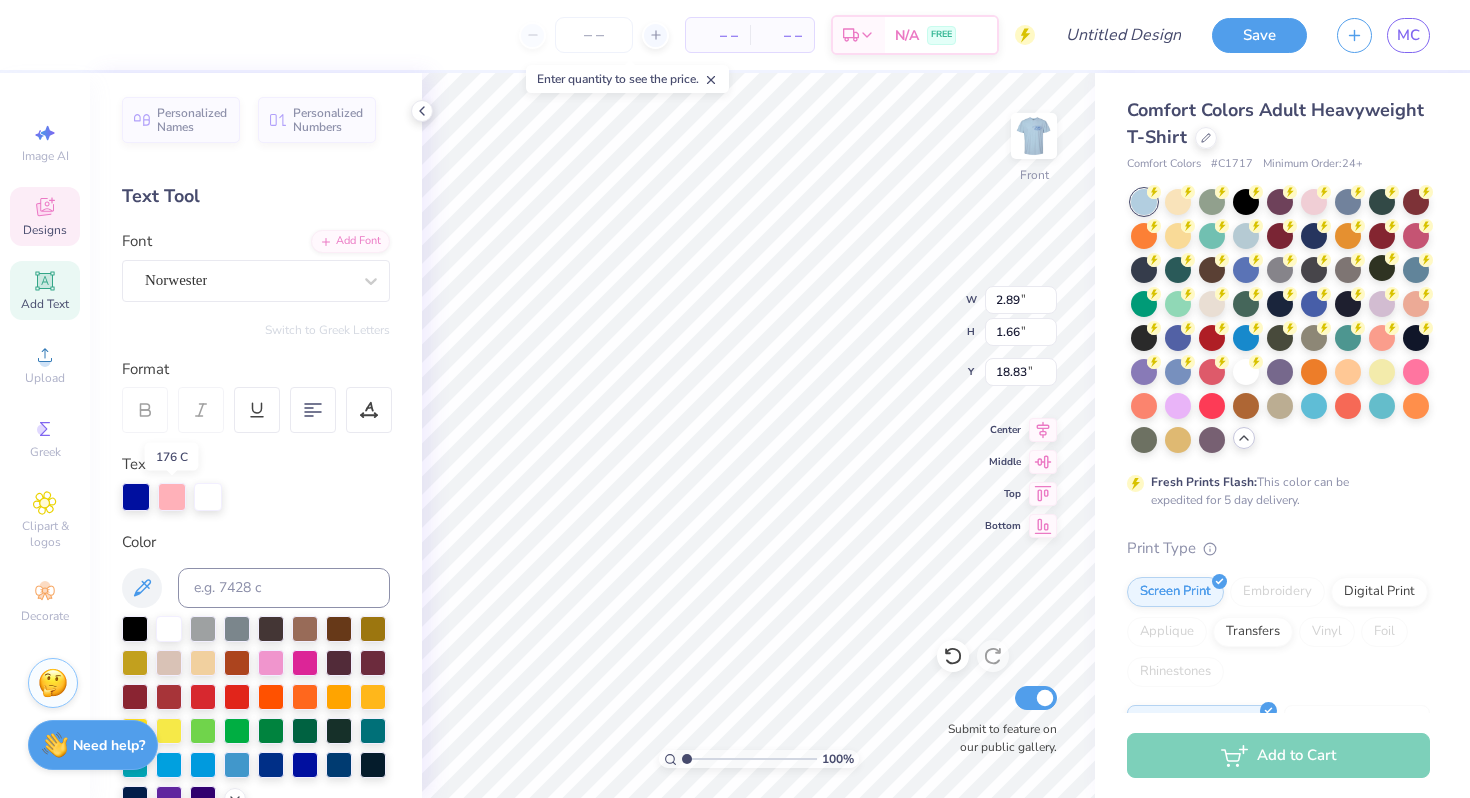 click at bounding box center [172, 497] 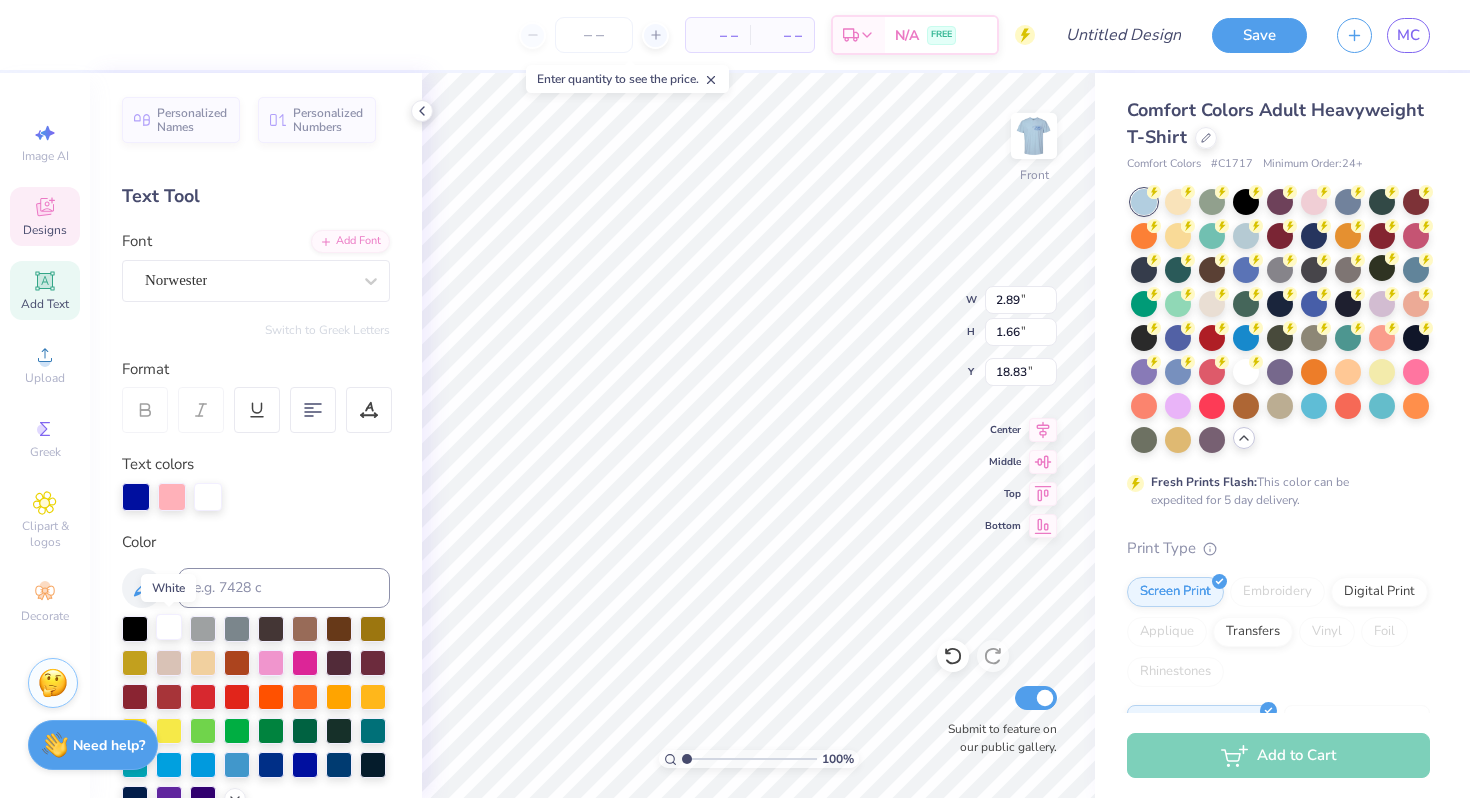 click at bounding box center (169, 627) 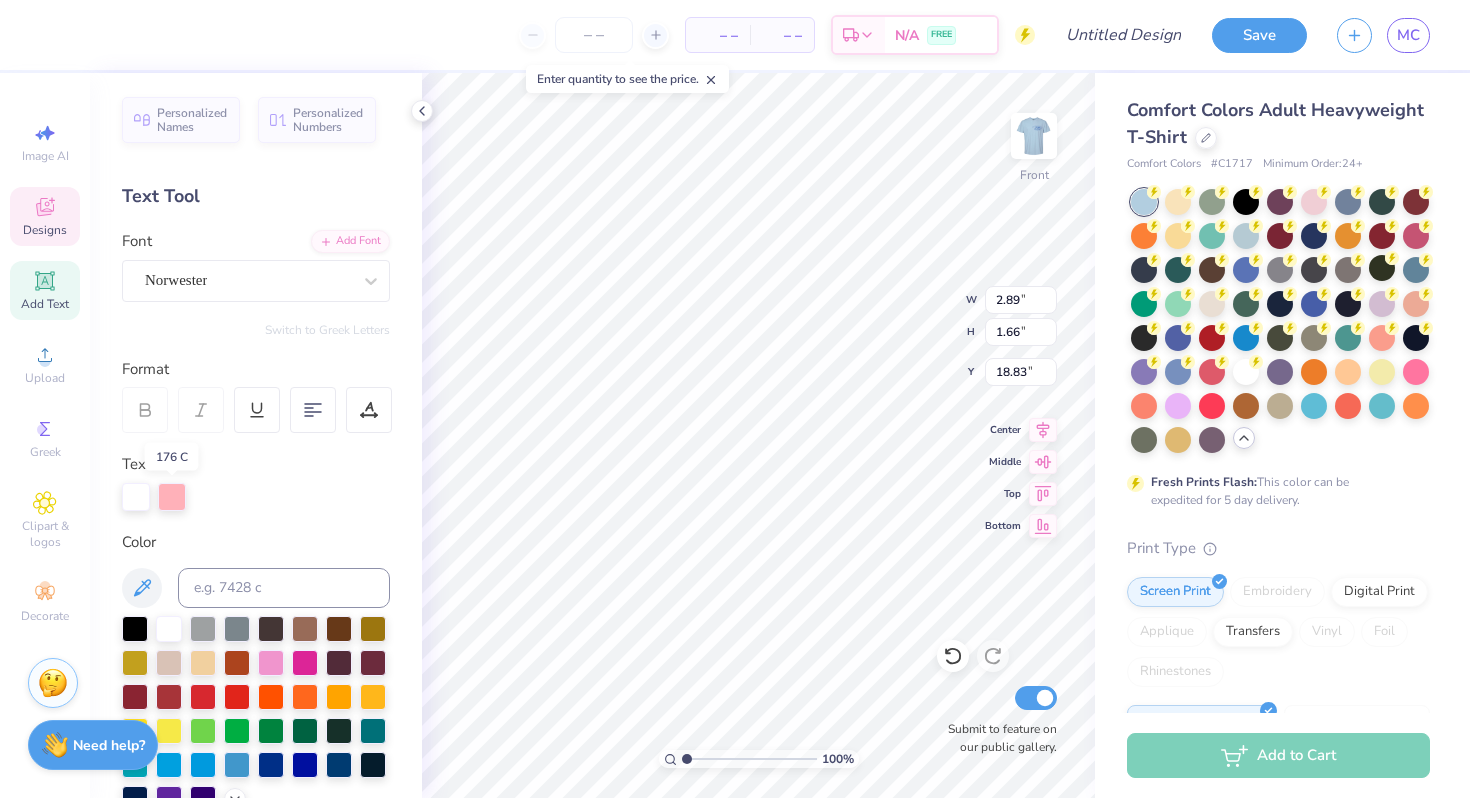 click at bounding box center (172, 497) 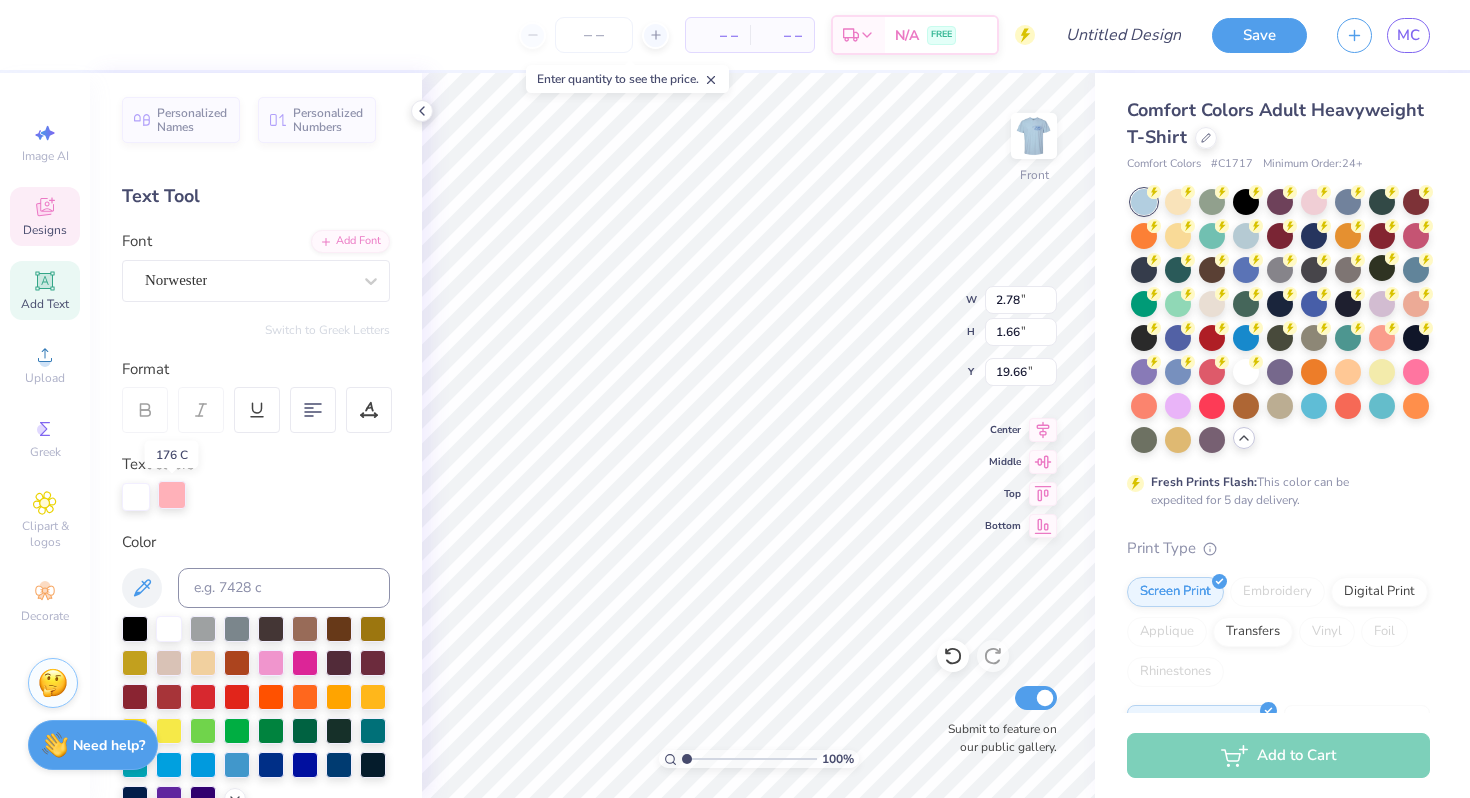 click at bounding box center [172, 495] 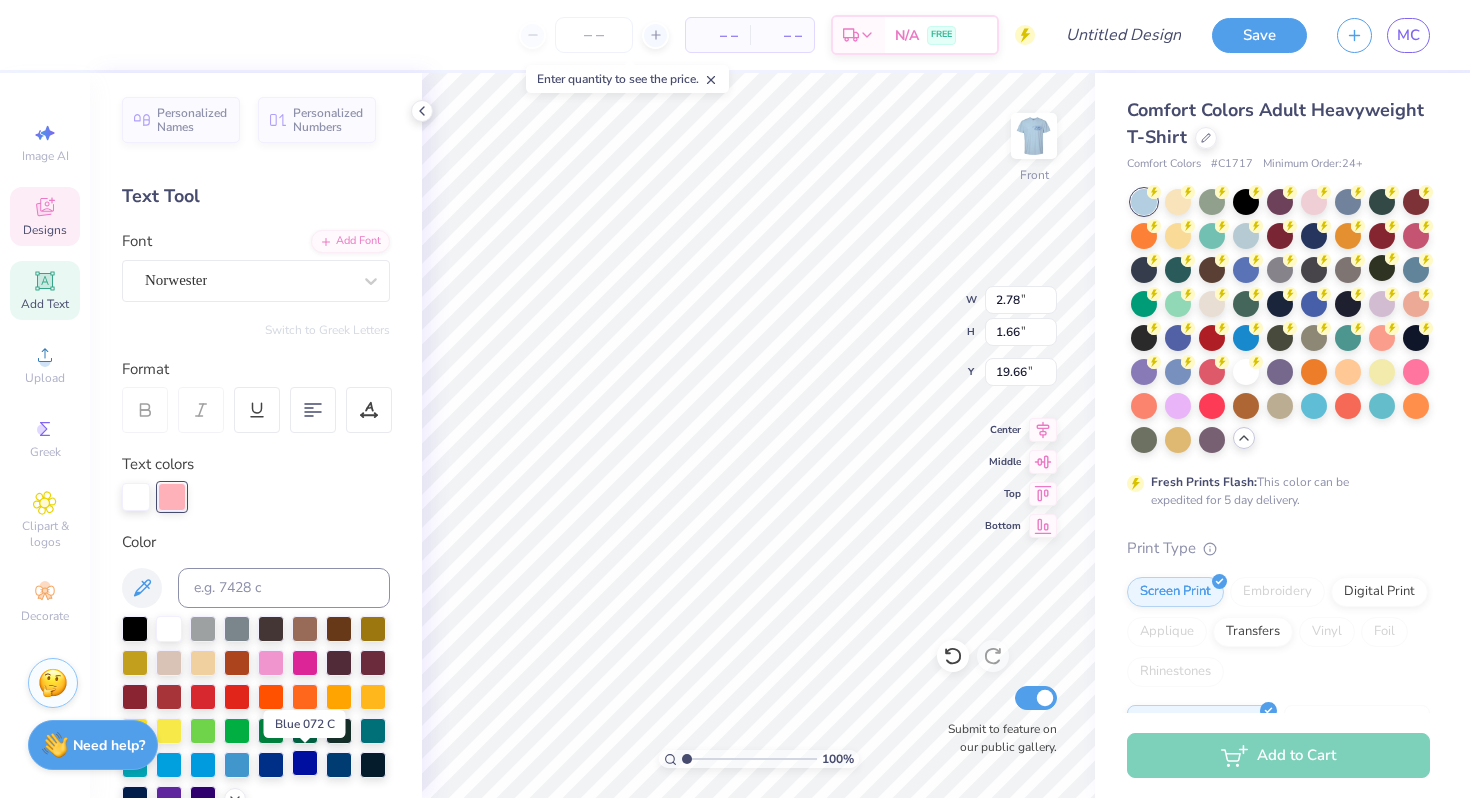click at bounding box center (305, 763) 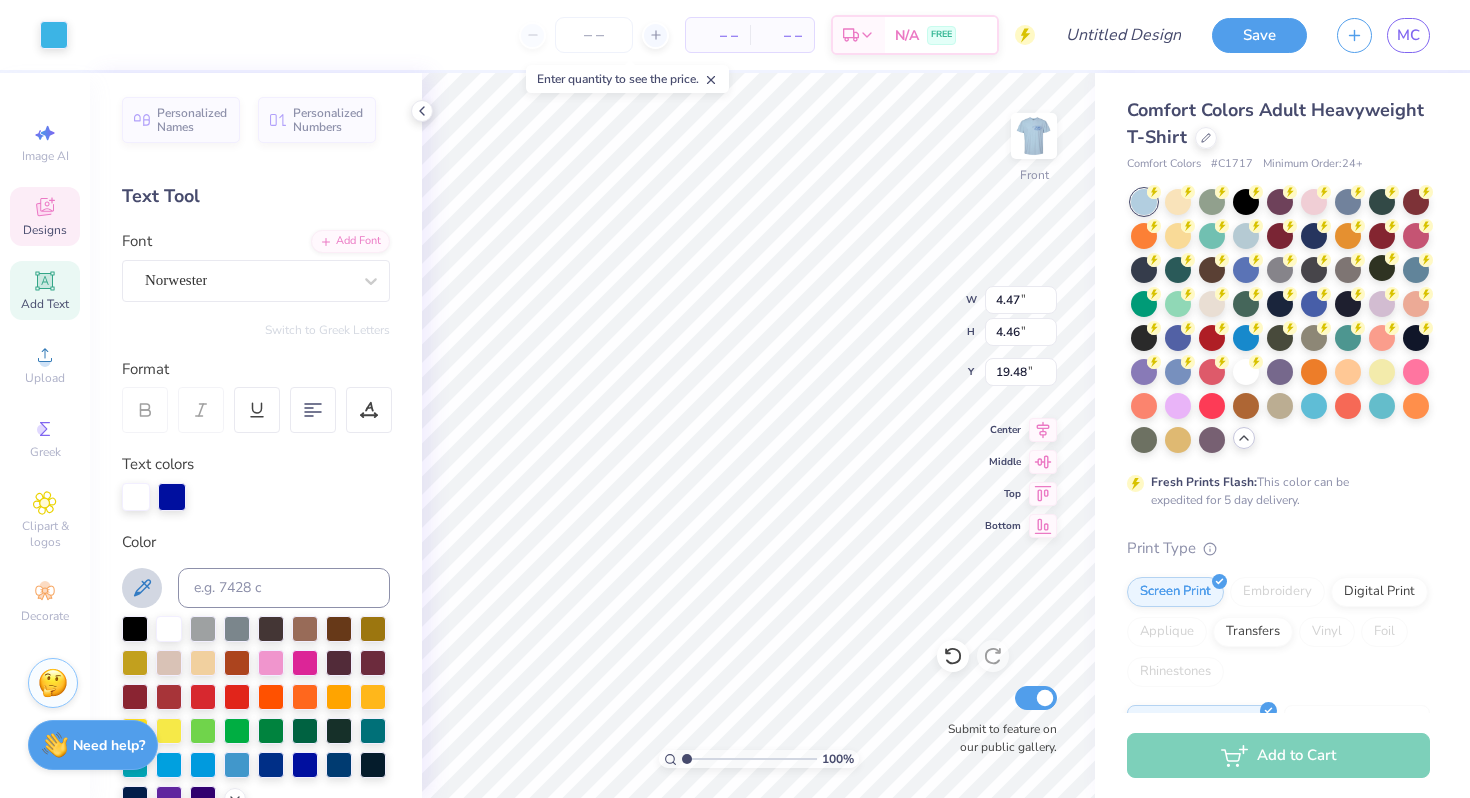 click at bounding box center (142, 588) 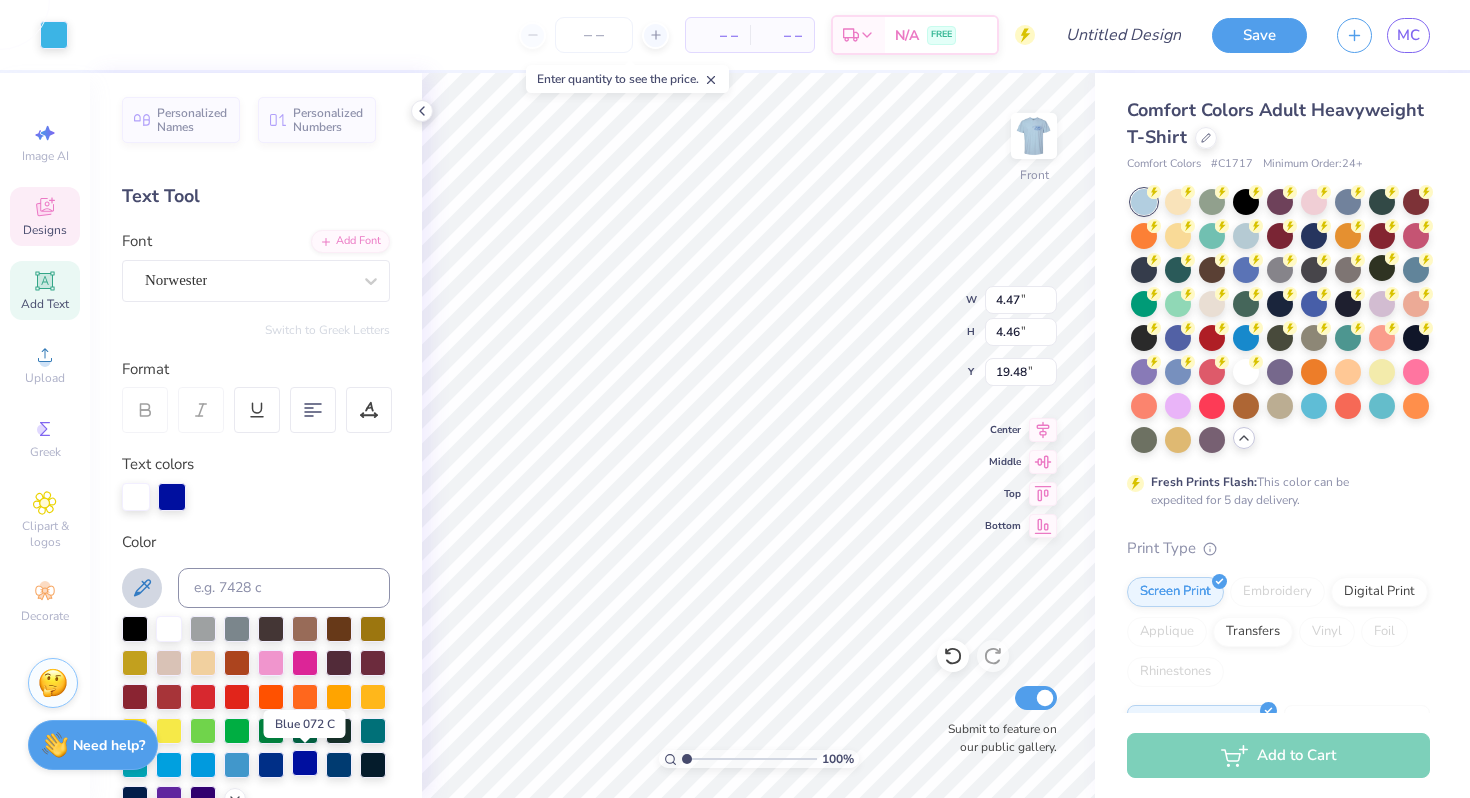 click at bounding box center [305, 763] 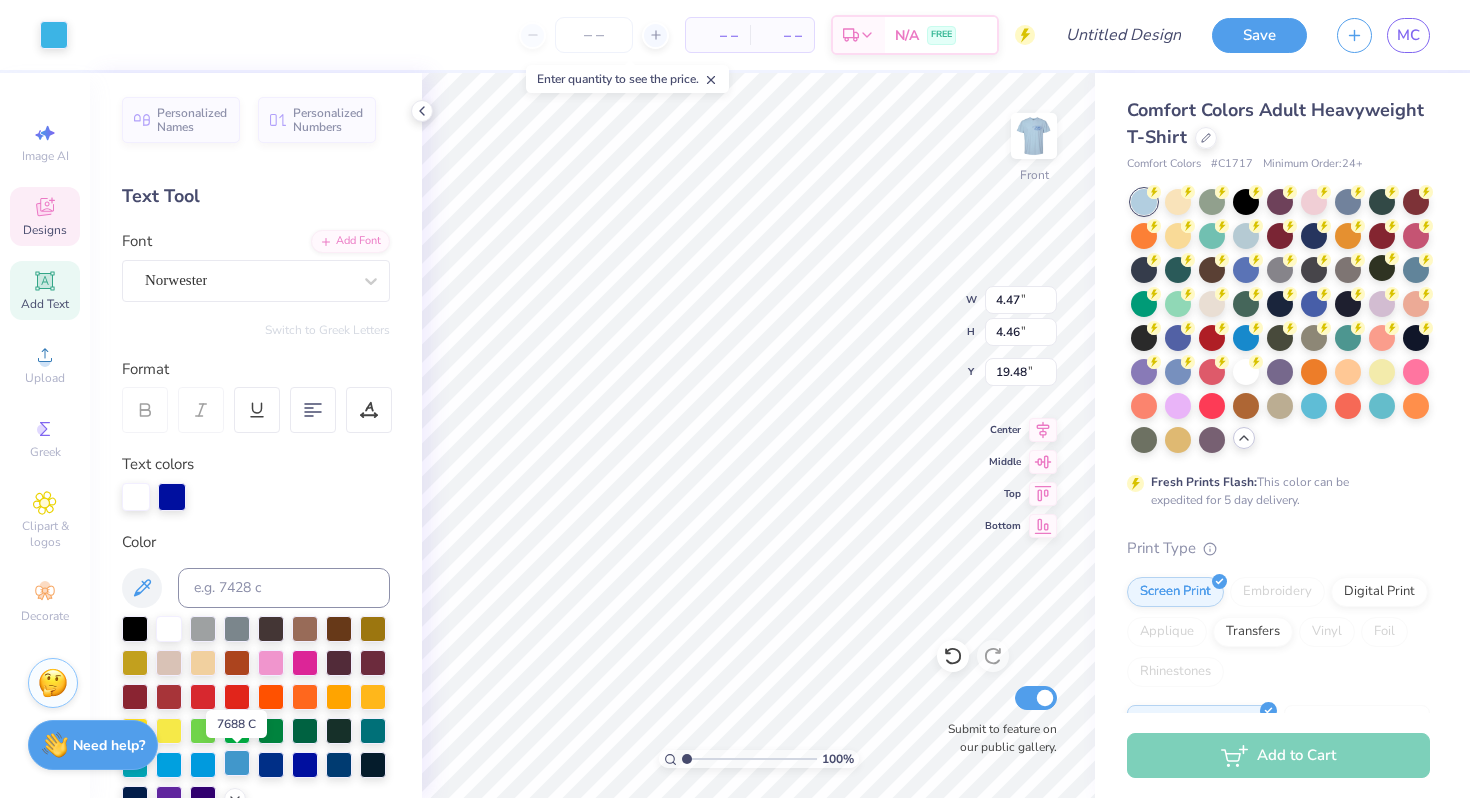 click at bounding box center (237, 763) 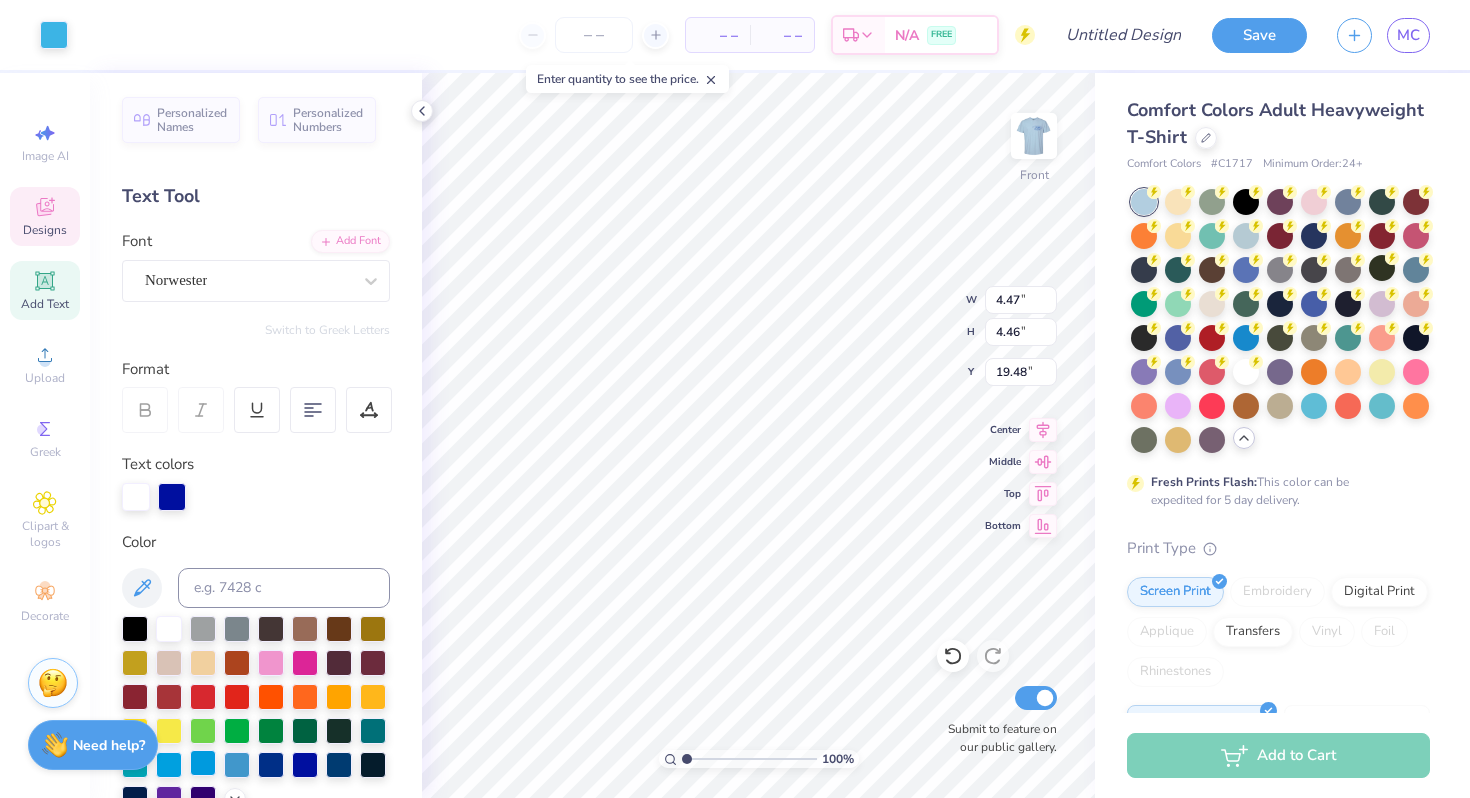 click at bounding box center [203, 763] 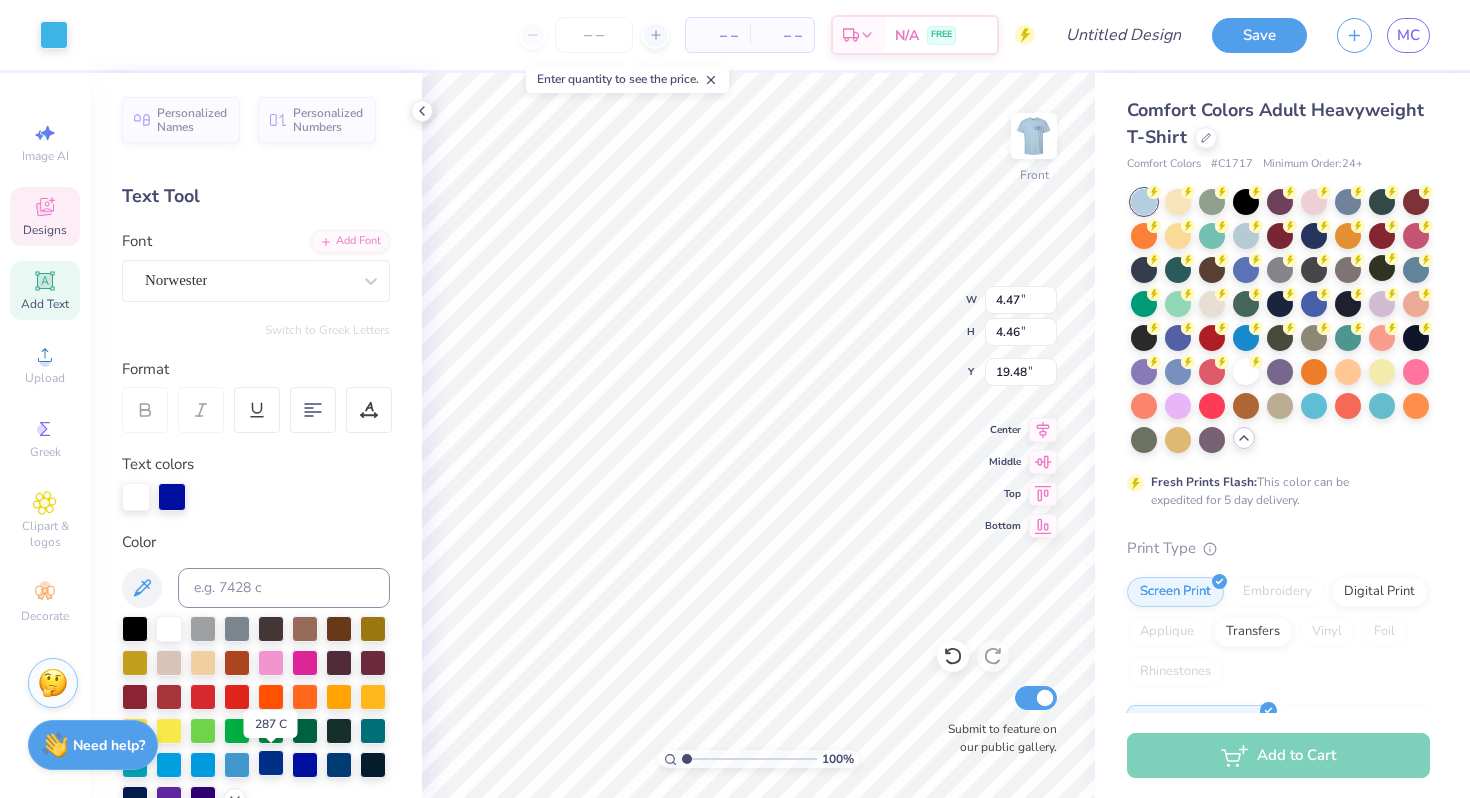 click at bounding box center (271, 763) 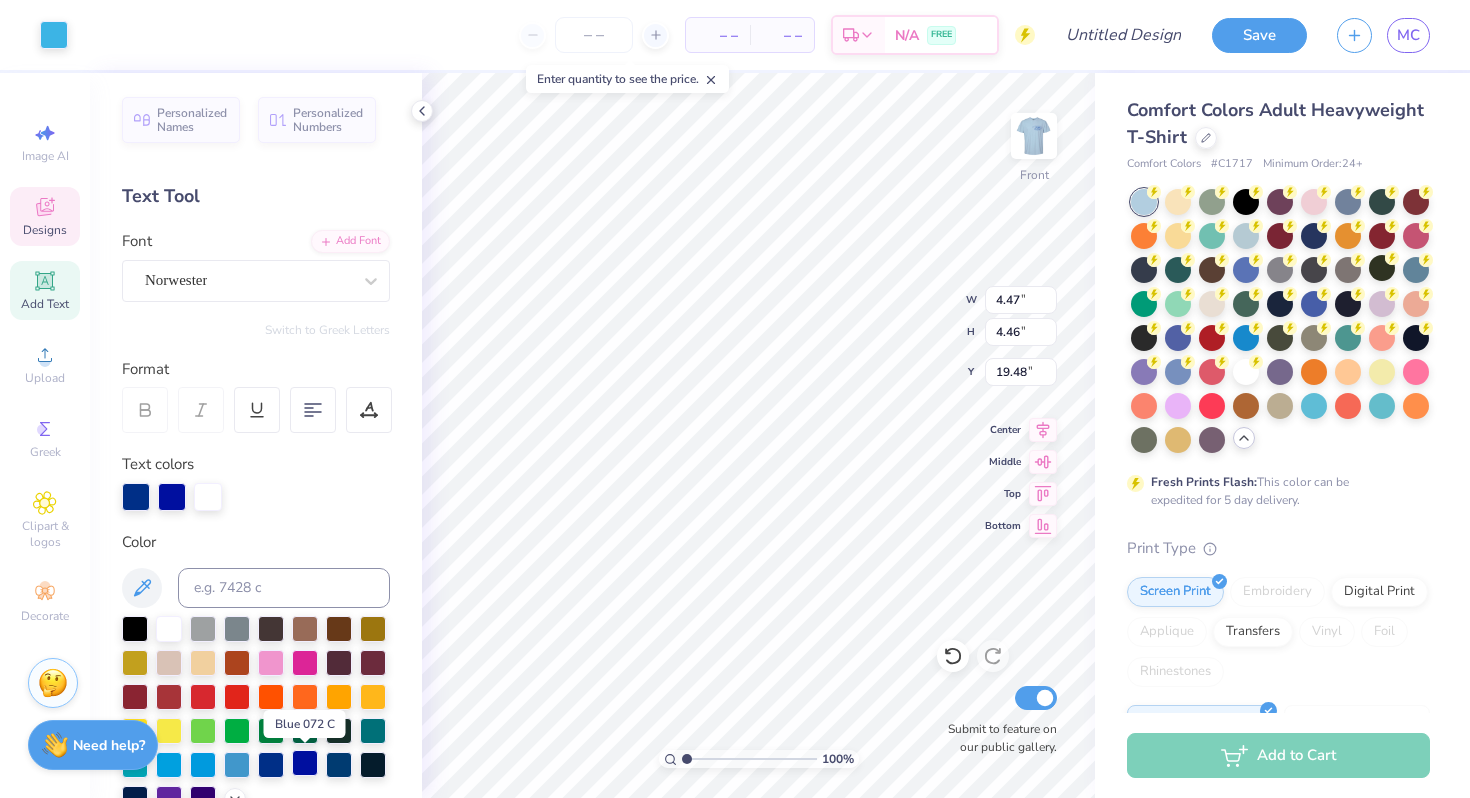click at bounding box center [305, 763] 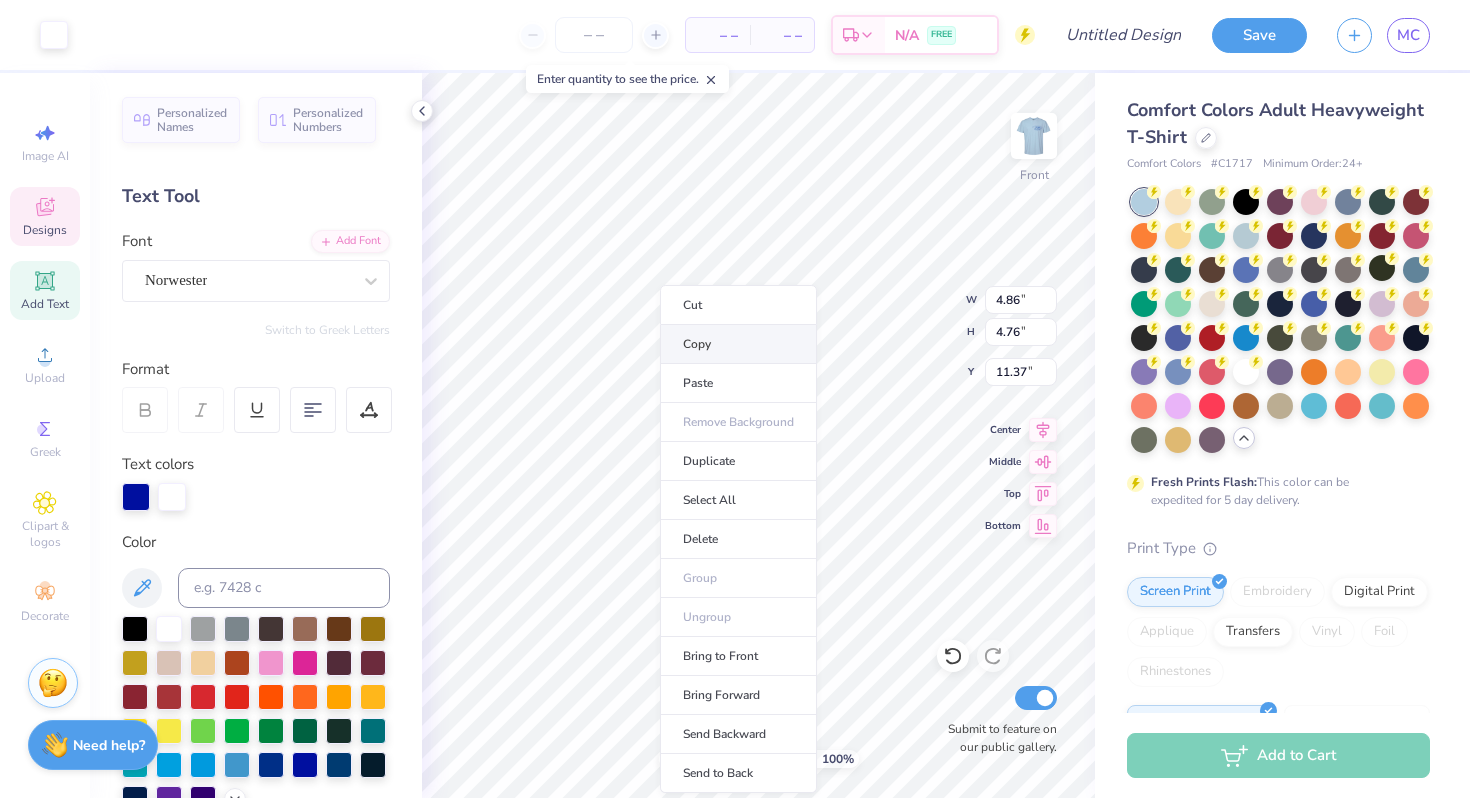 click on "Copy" at bounding box center (738, 344) 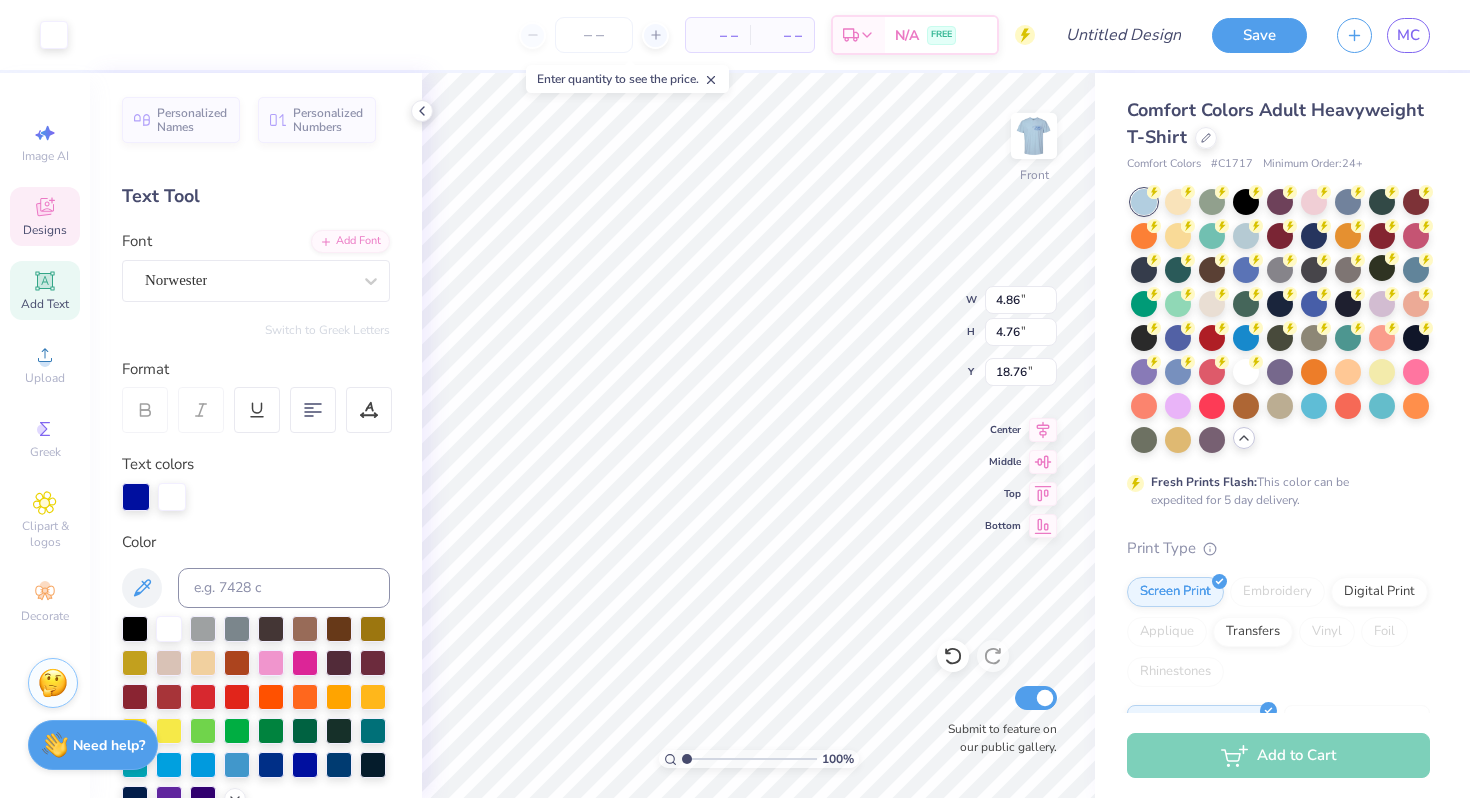 click on "Designs" at bounding box center (45, 230) 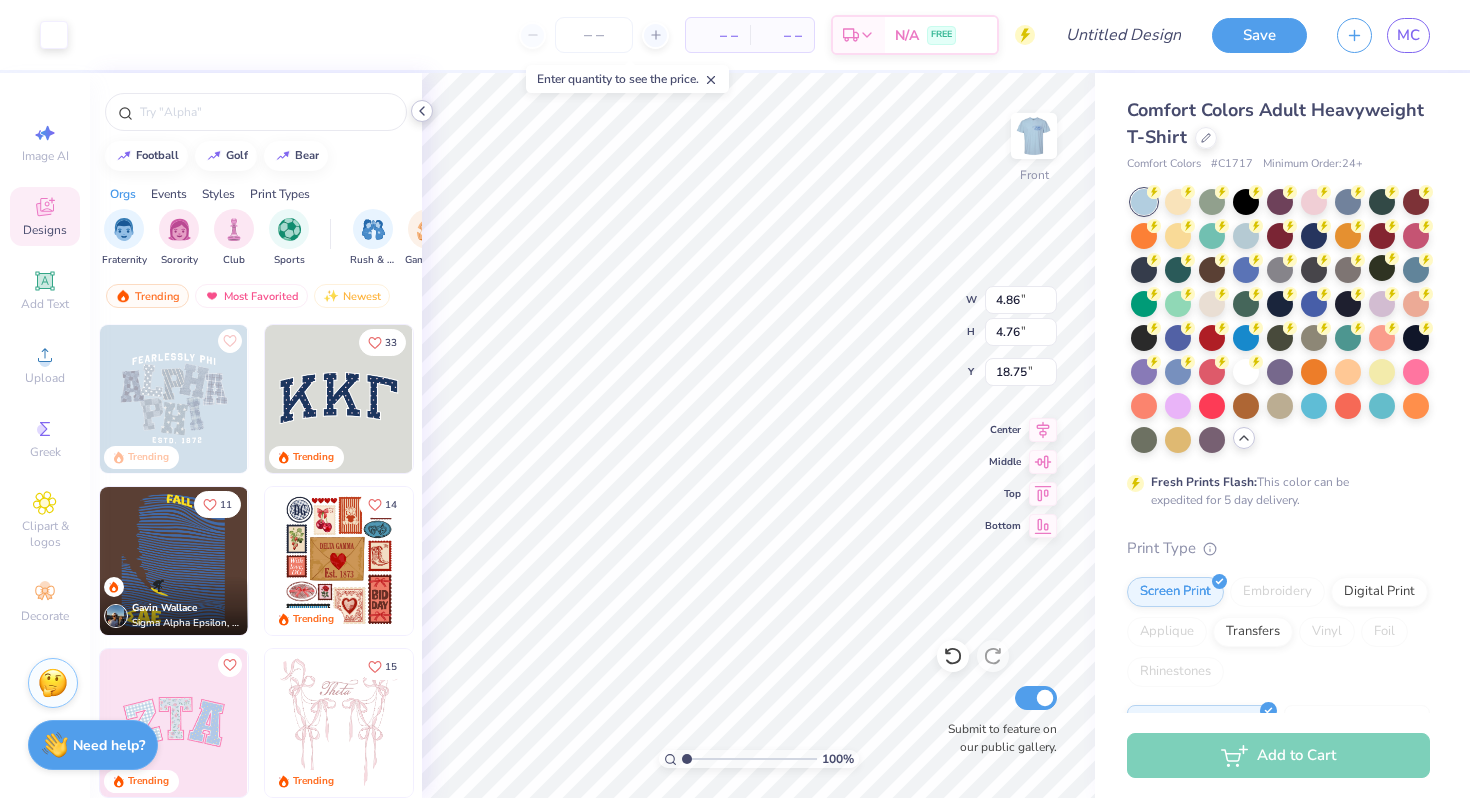 click 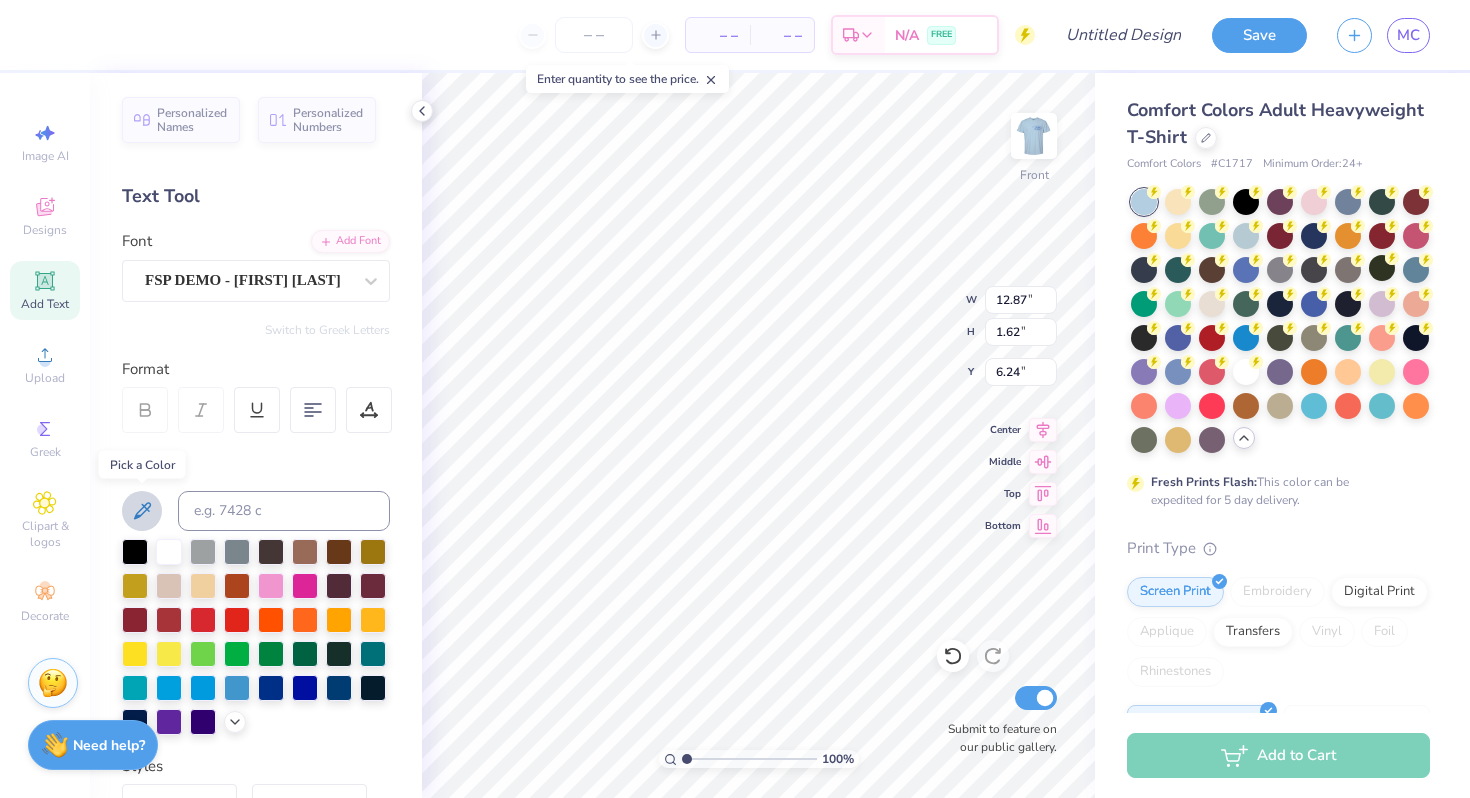 click 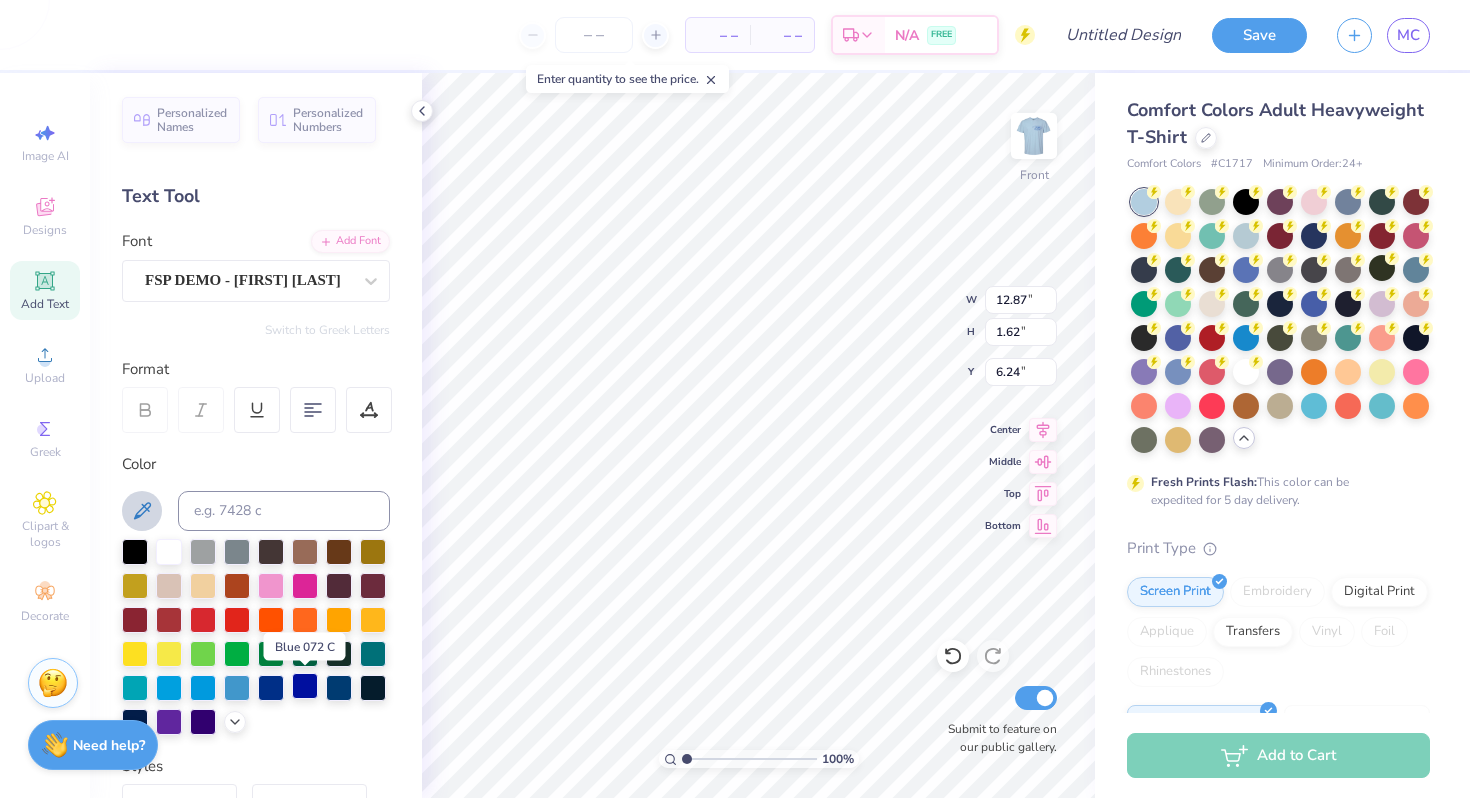 click at bounding box center [305, 686] 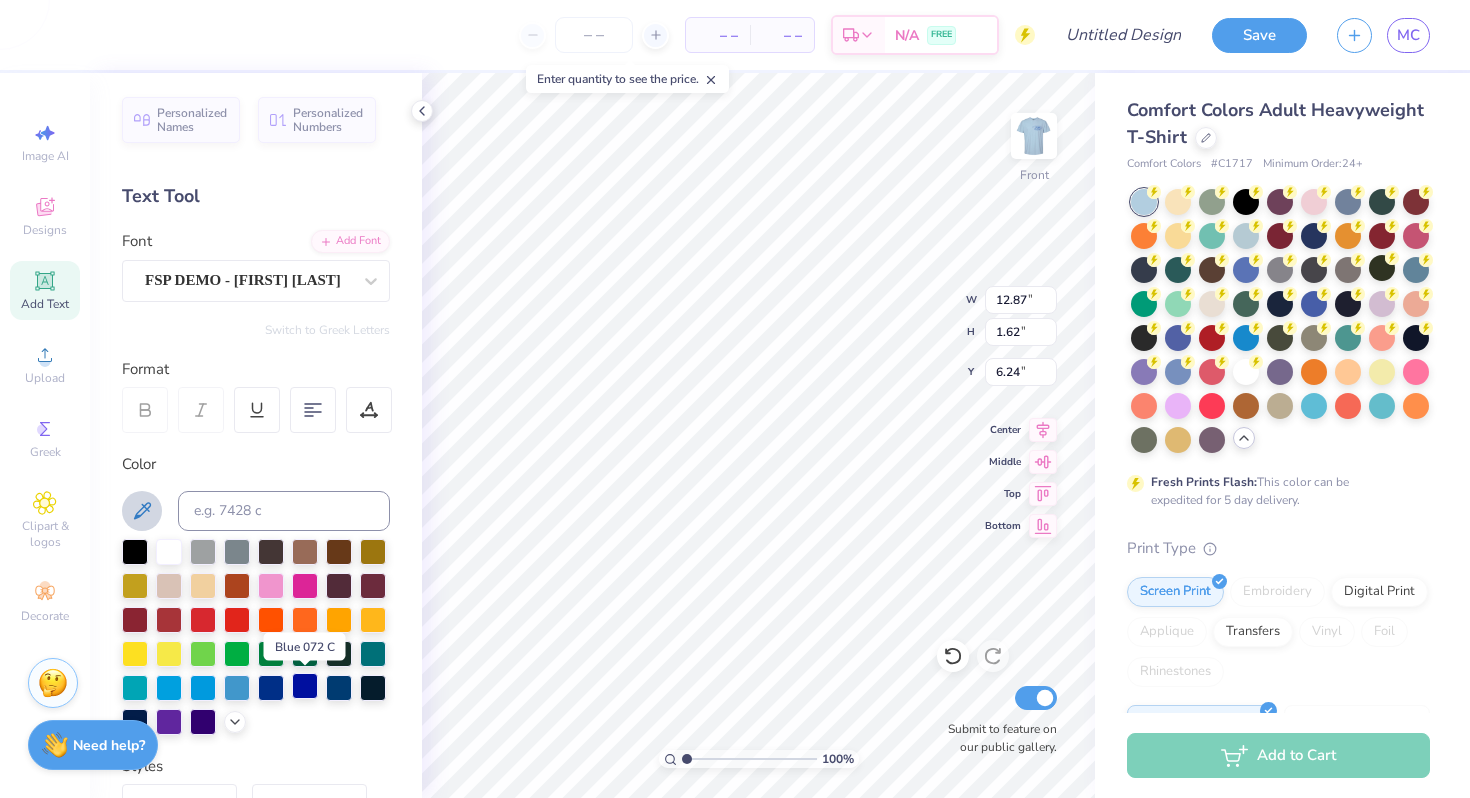 click at bounding box center (305, 686) 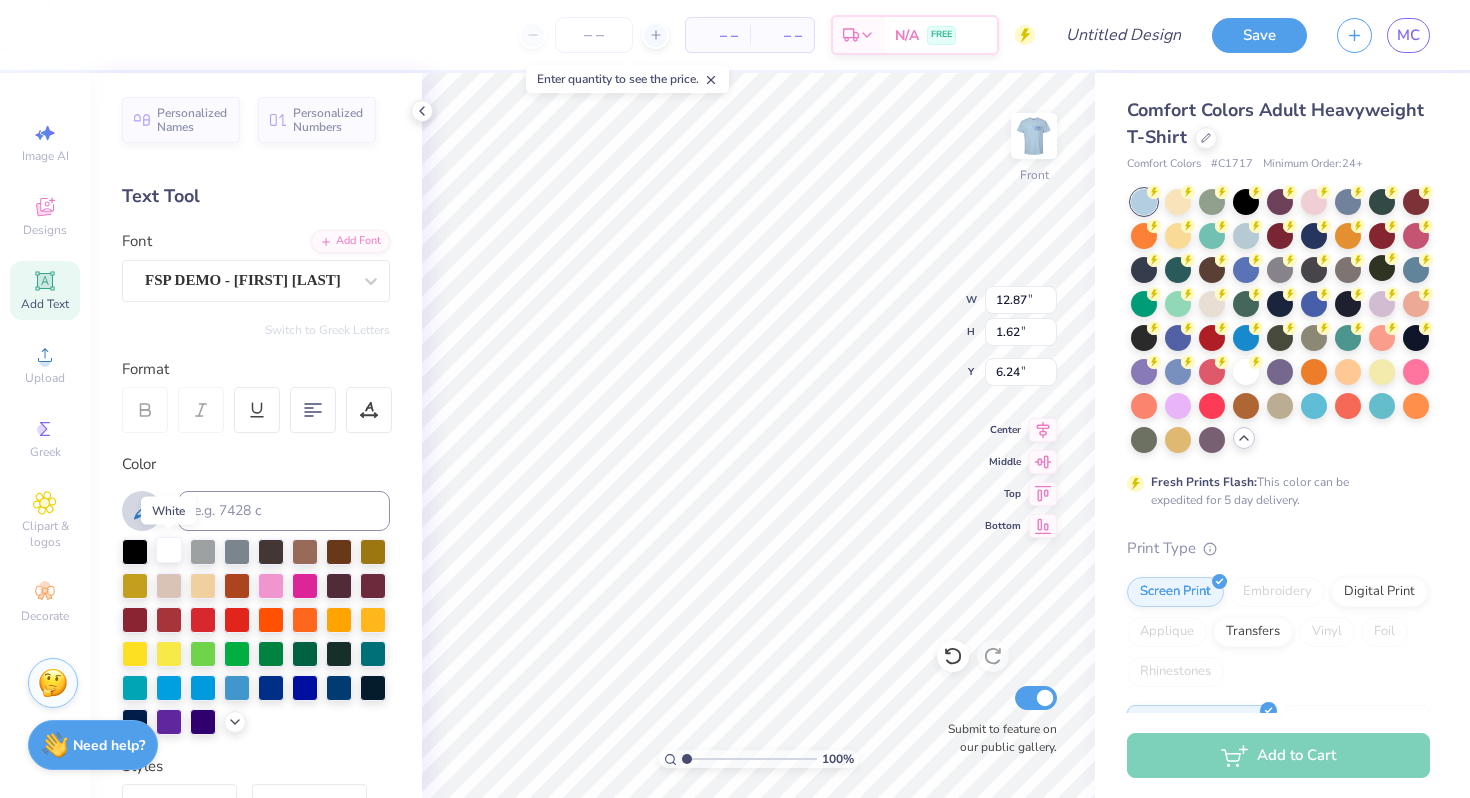 click at bounding box center [169, 550] 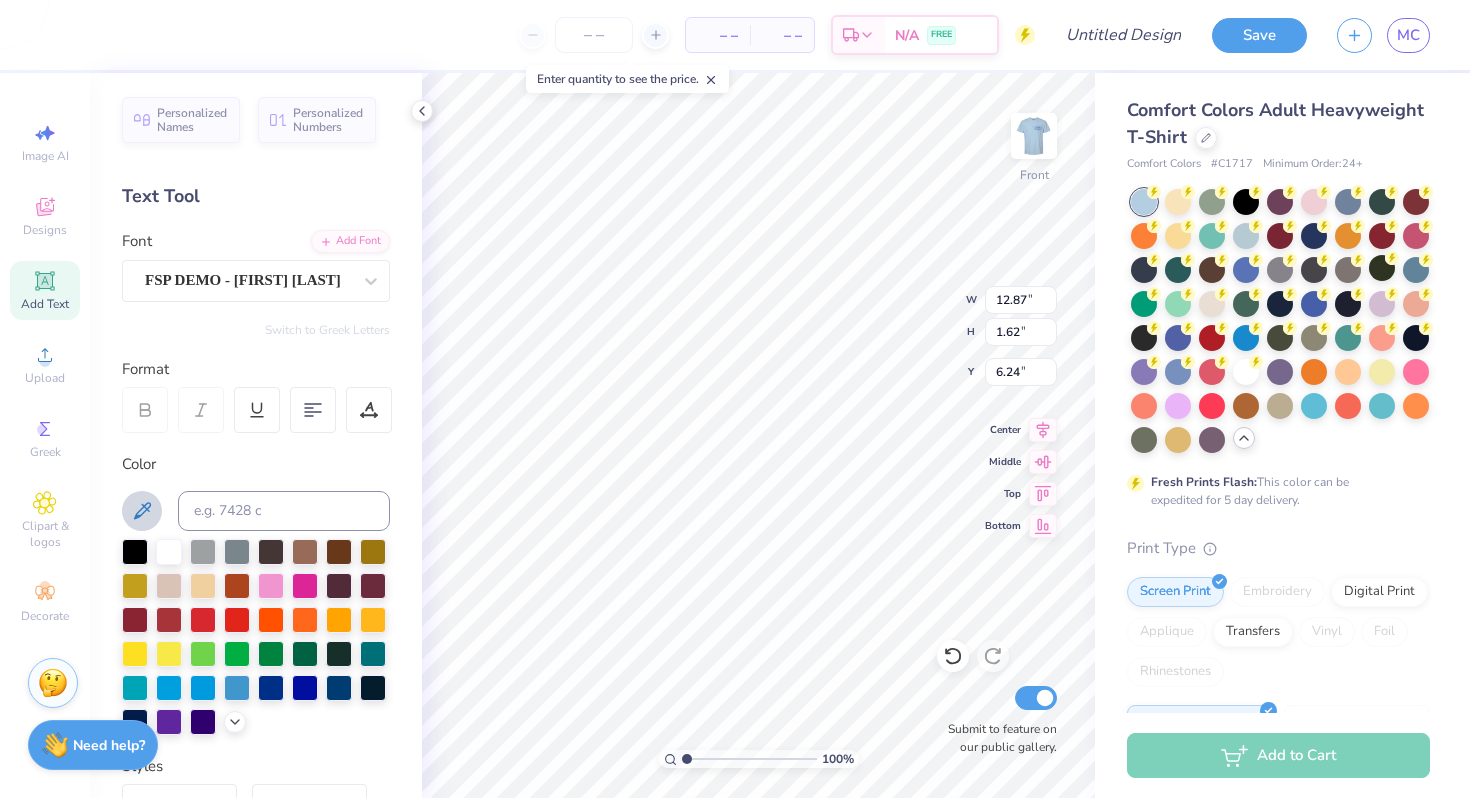 click on "Personalized Names Personalized Numbers Text Tool  Add Font Font FSP DEMO - Juana Alt Black Switch to Greek Letters Format Color Styles Text Shape" at bounding box center [256, 435] 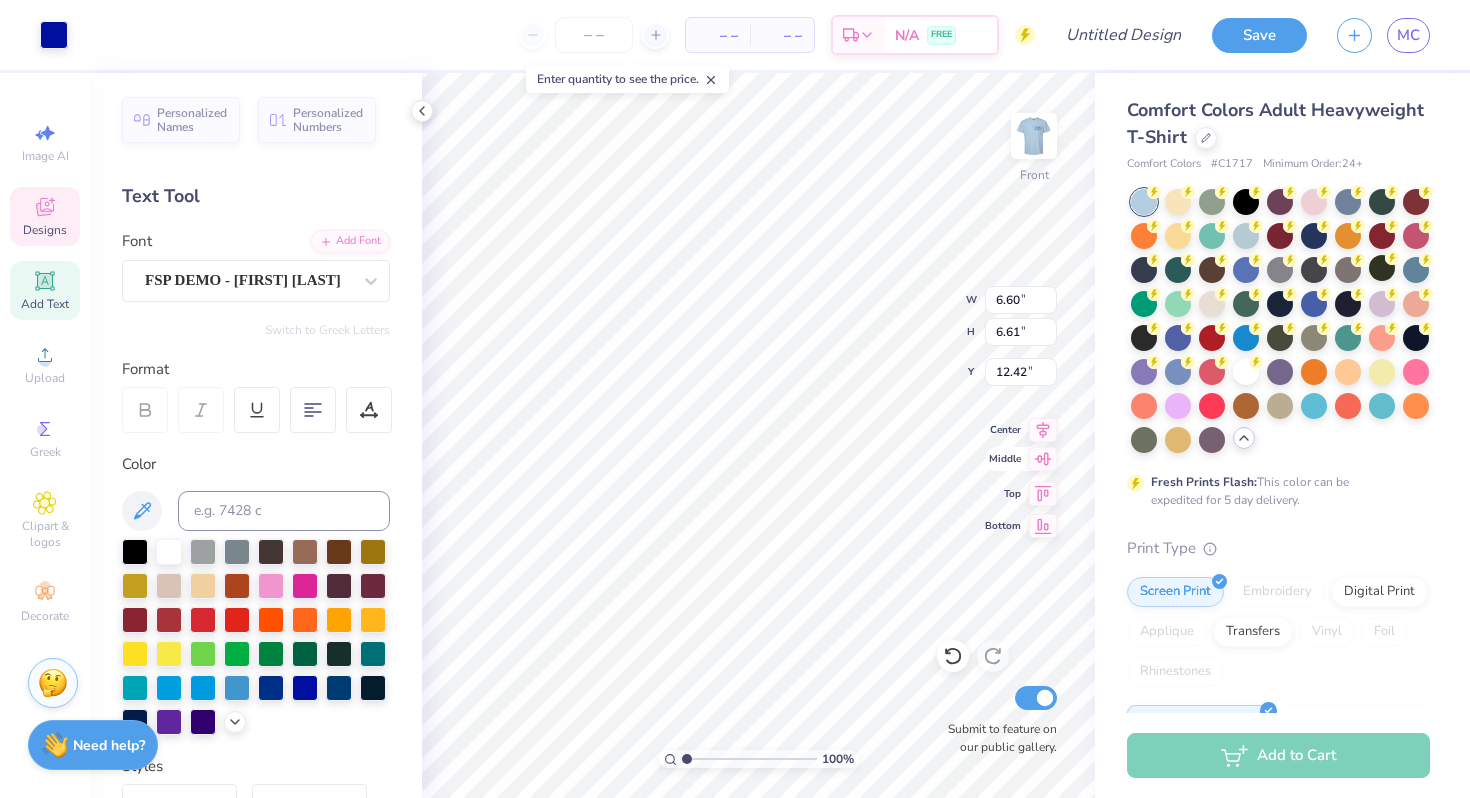click on "Middle" at bounding box center [1021, 459] 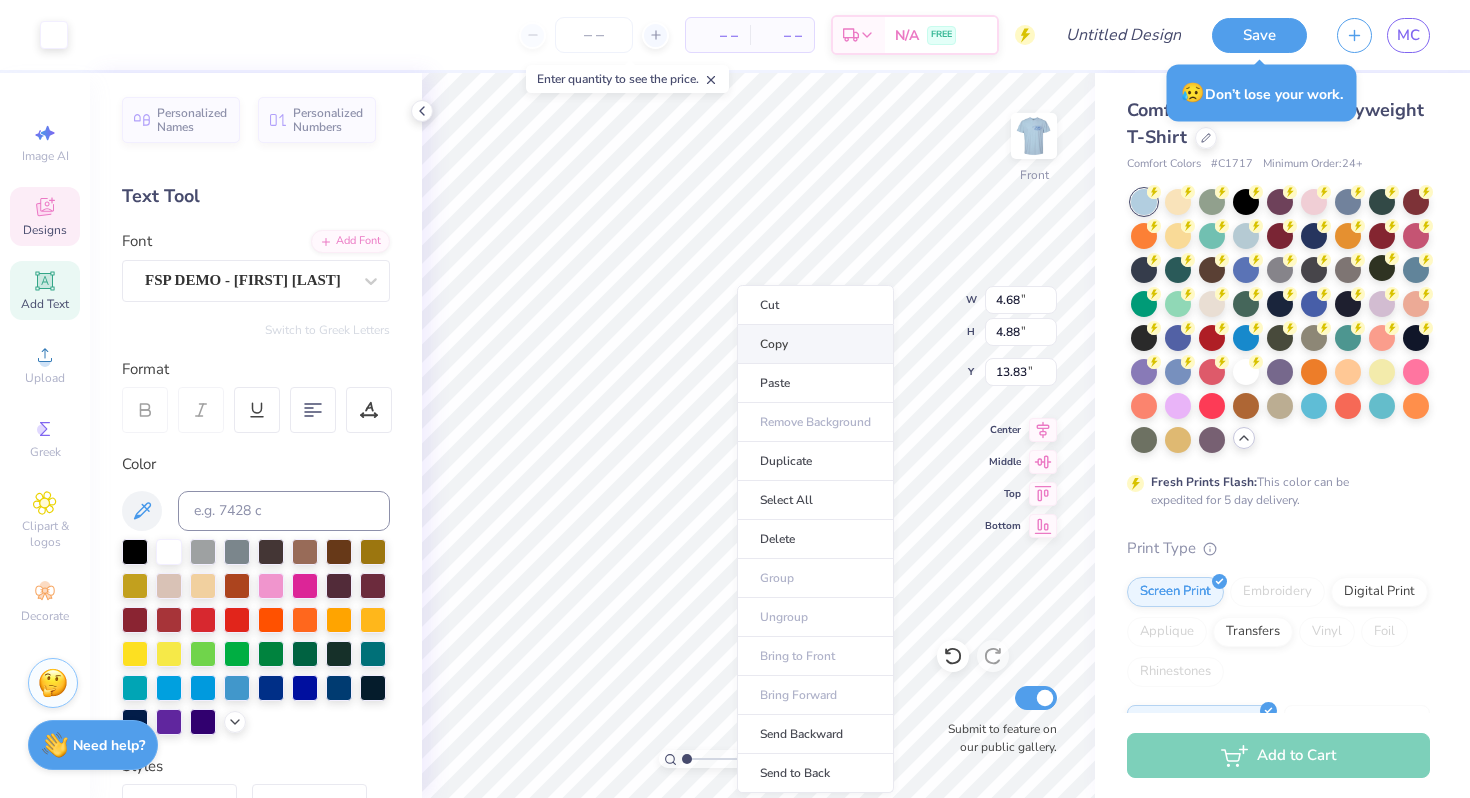 click on "Copy" at bounding box center [815, 344] 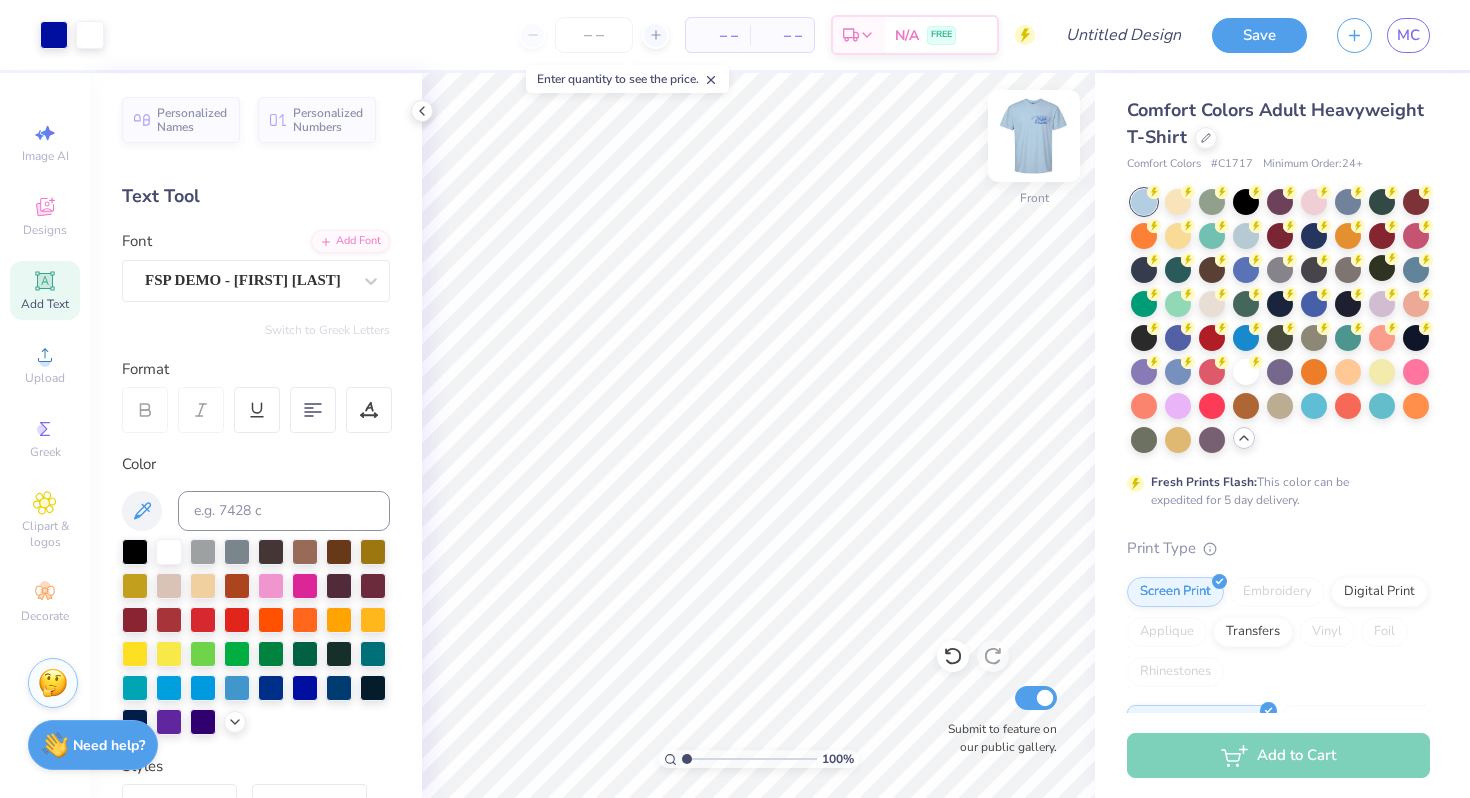 click at bounding box center (1034, 136) 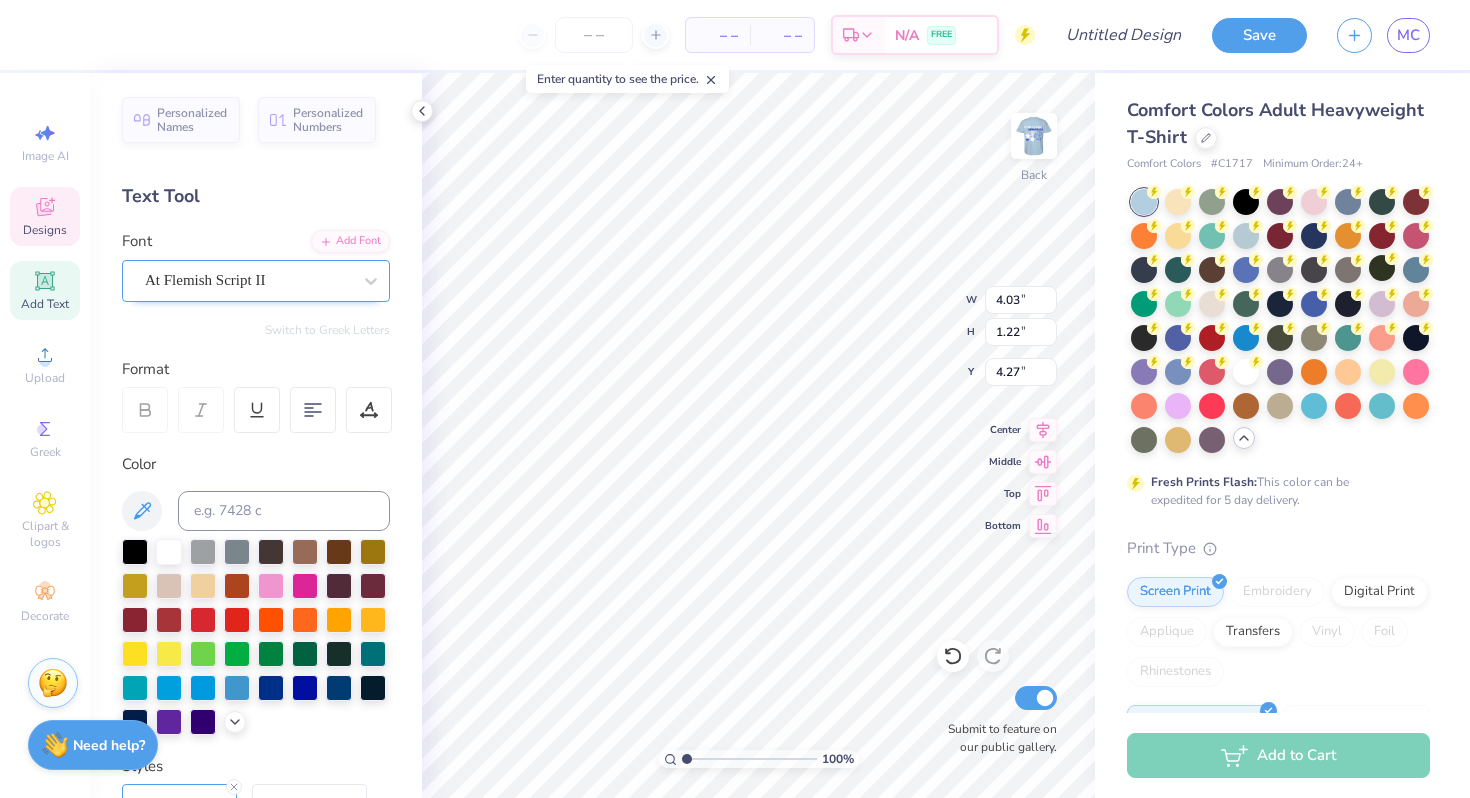 click on "At Flemish Script II" at bounding box center (248, 280) 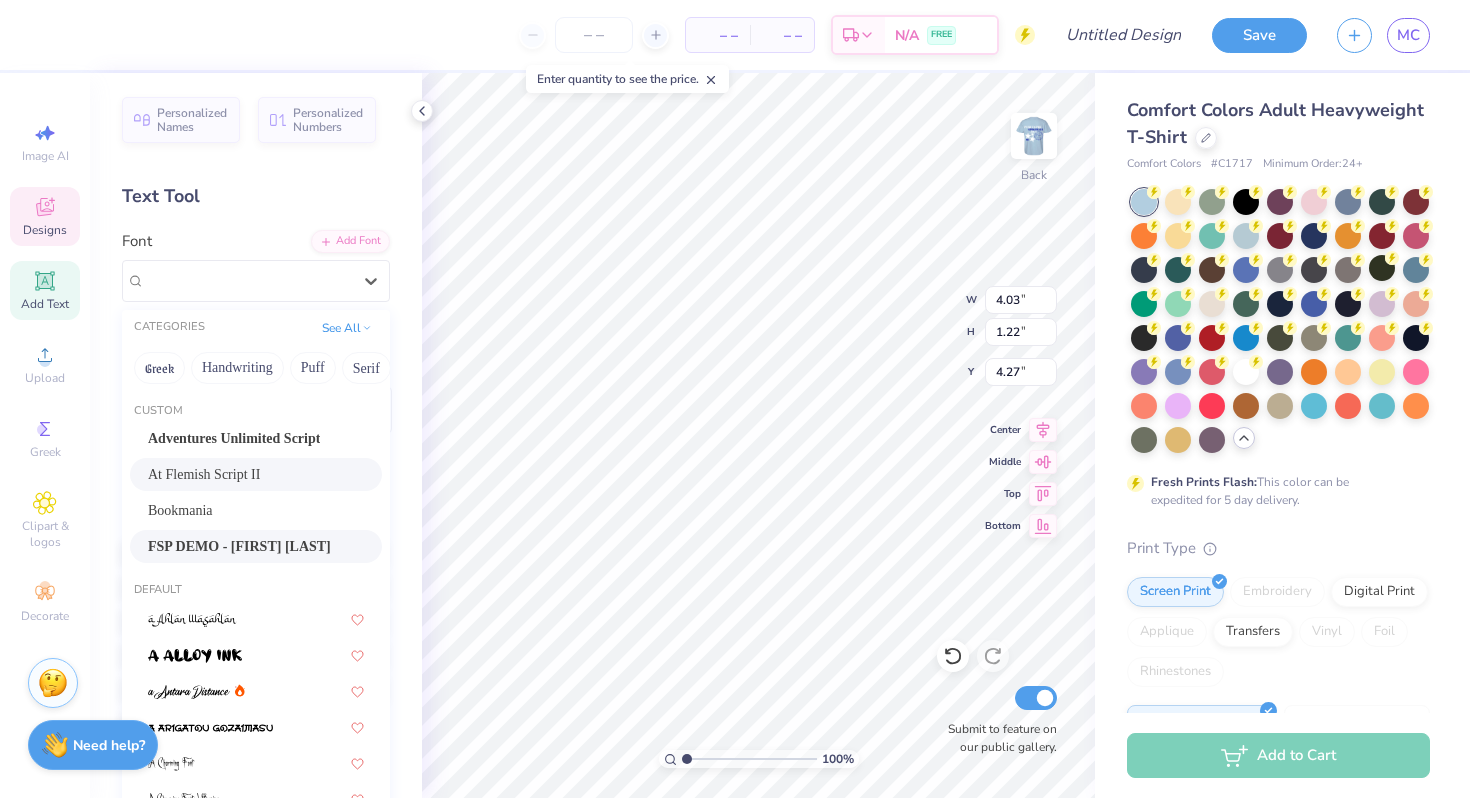click on "FSP DEMO - Juana Alt Black" at bounding box center (239, 546) 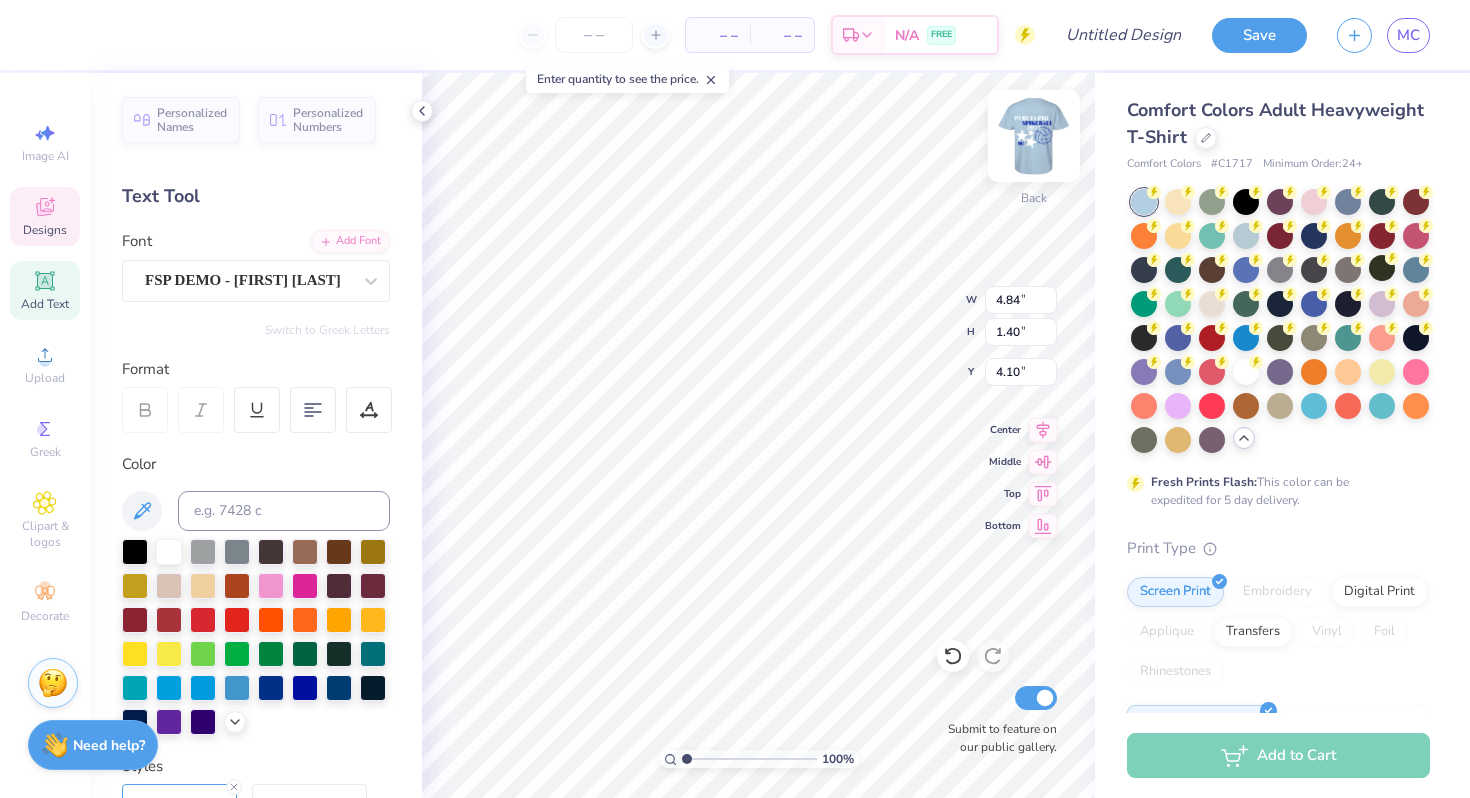 scroll, scrollTop: 0, scrollLeft: 3, axis: horizontal 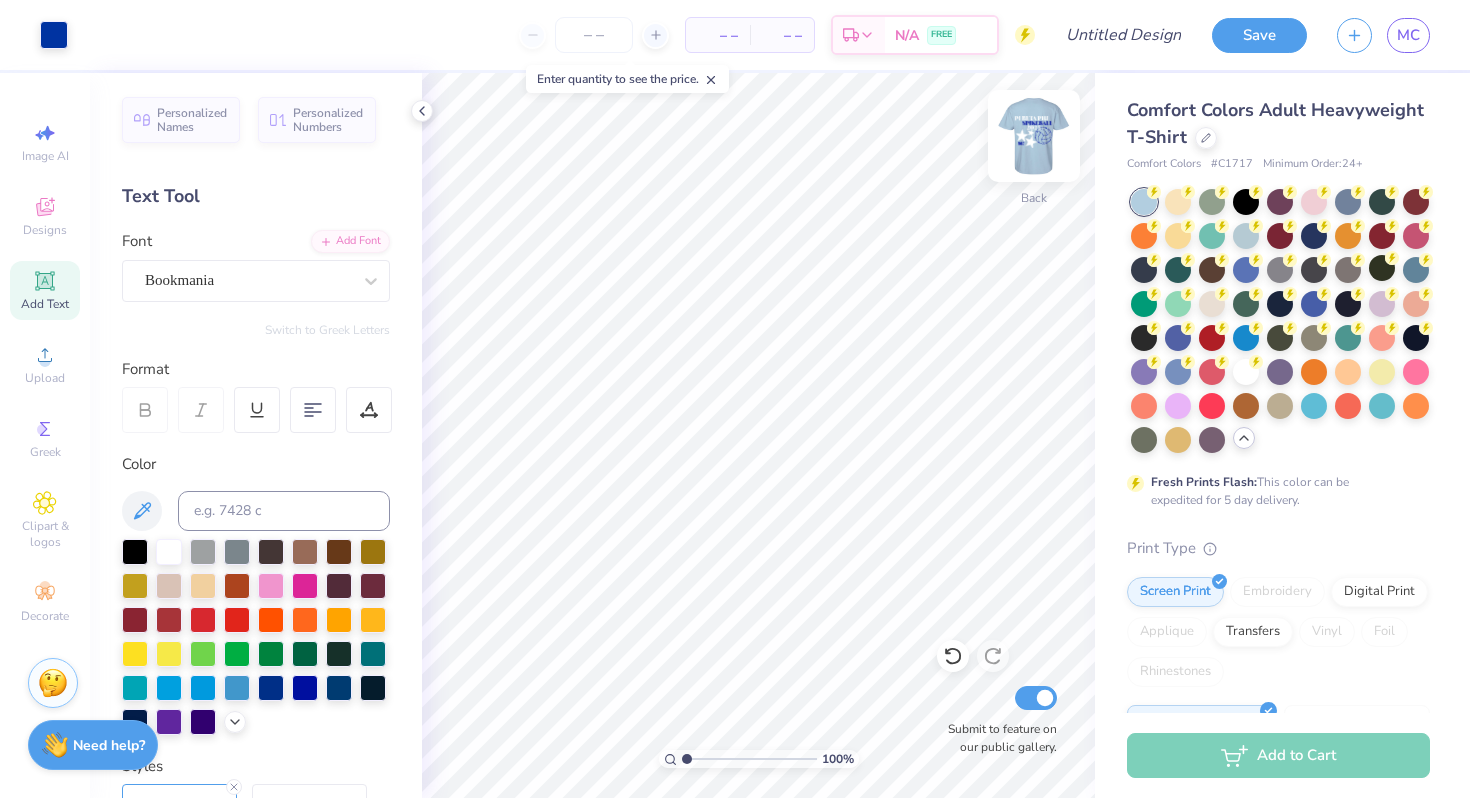 click at bounding box center [1034, 136] 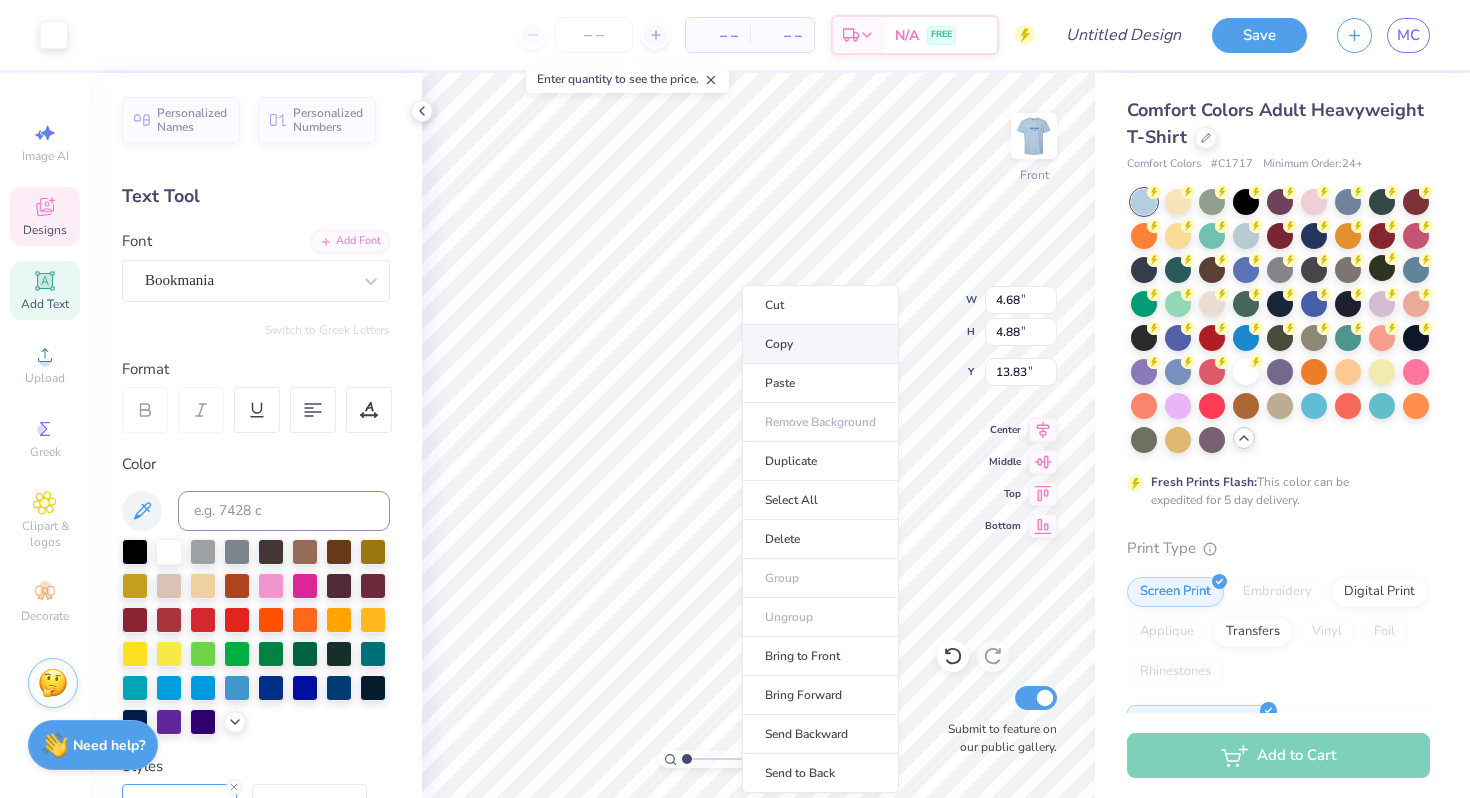 click on "Copy" at bounding box center (820, 344) 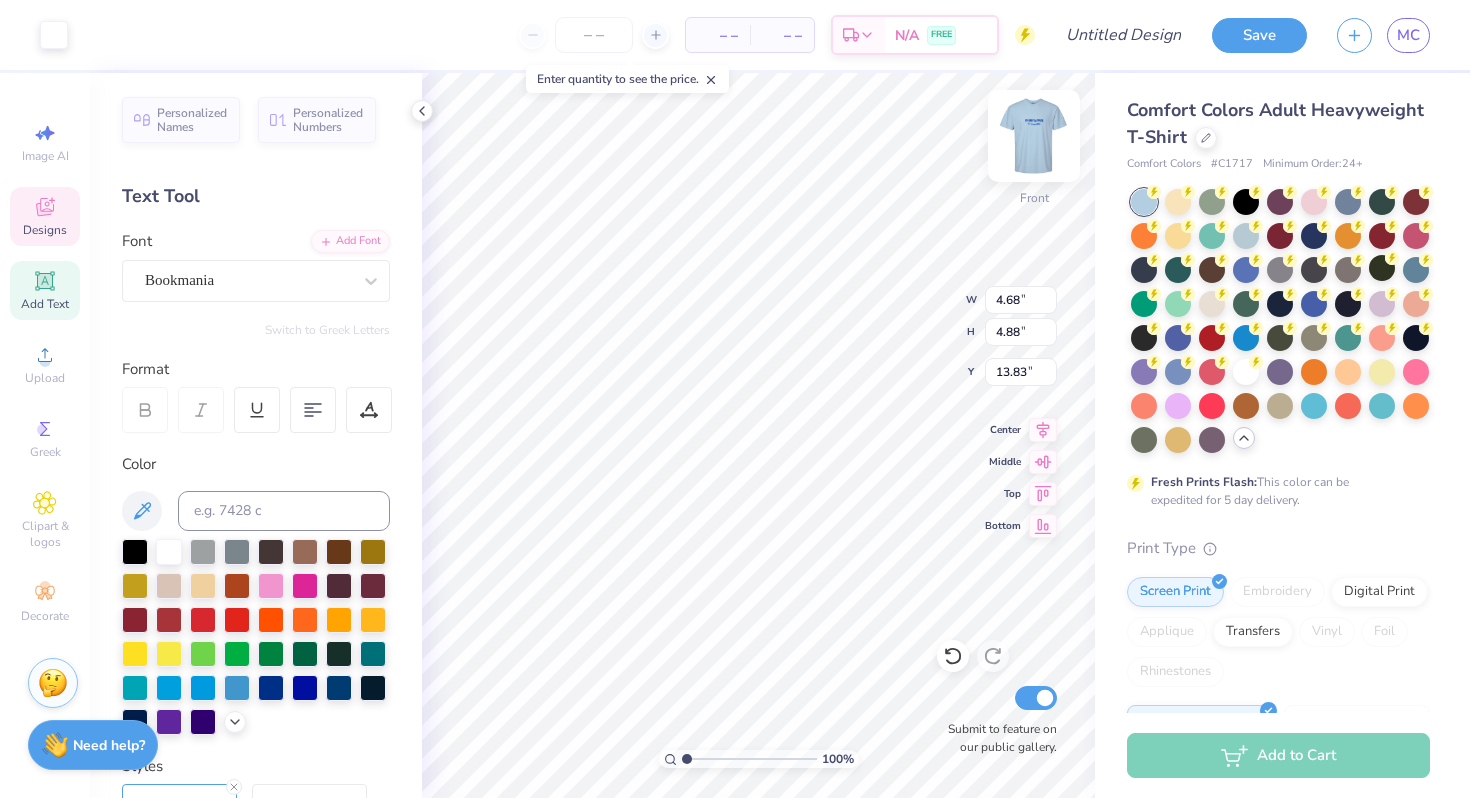 click at bounding box center [1034, 136] 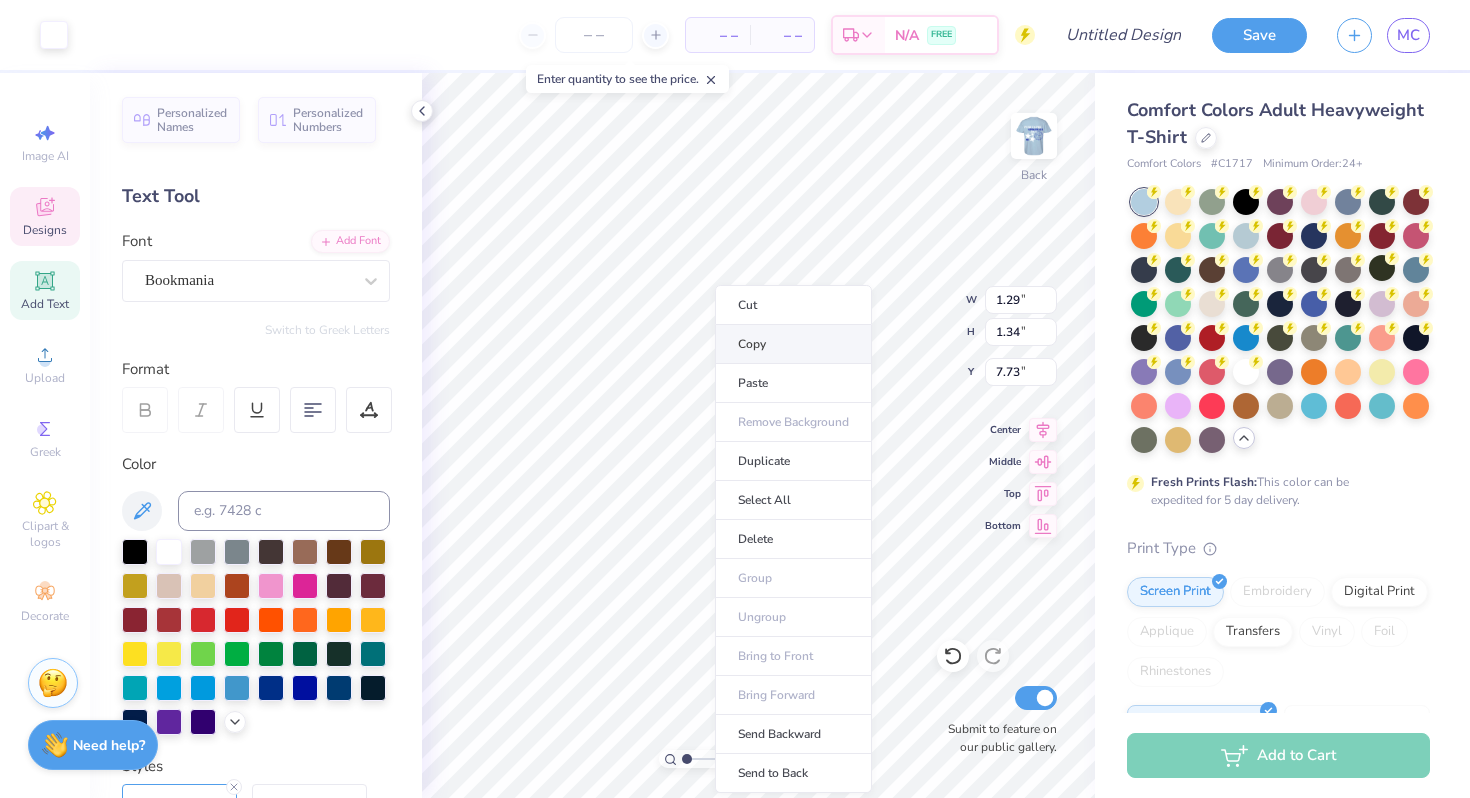 click on "Copy" at bounding box center (793, 344) 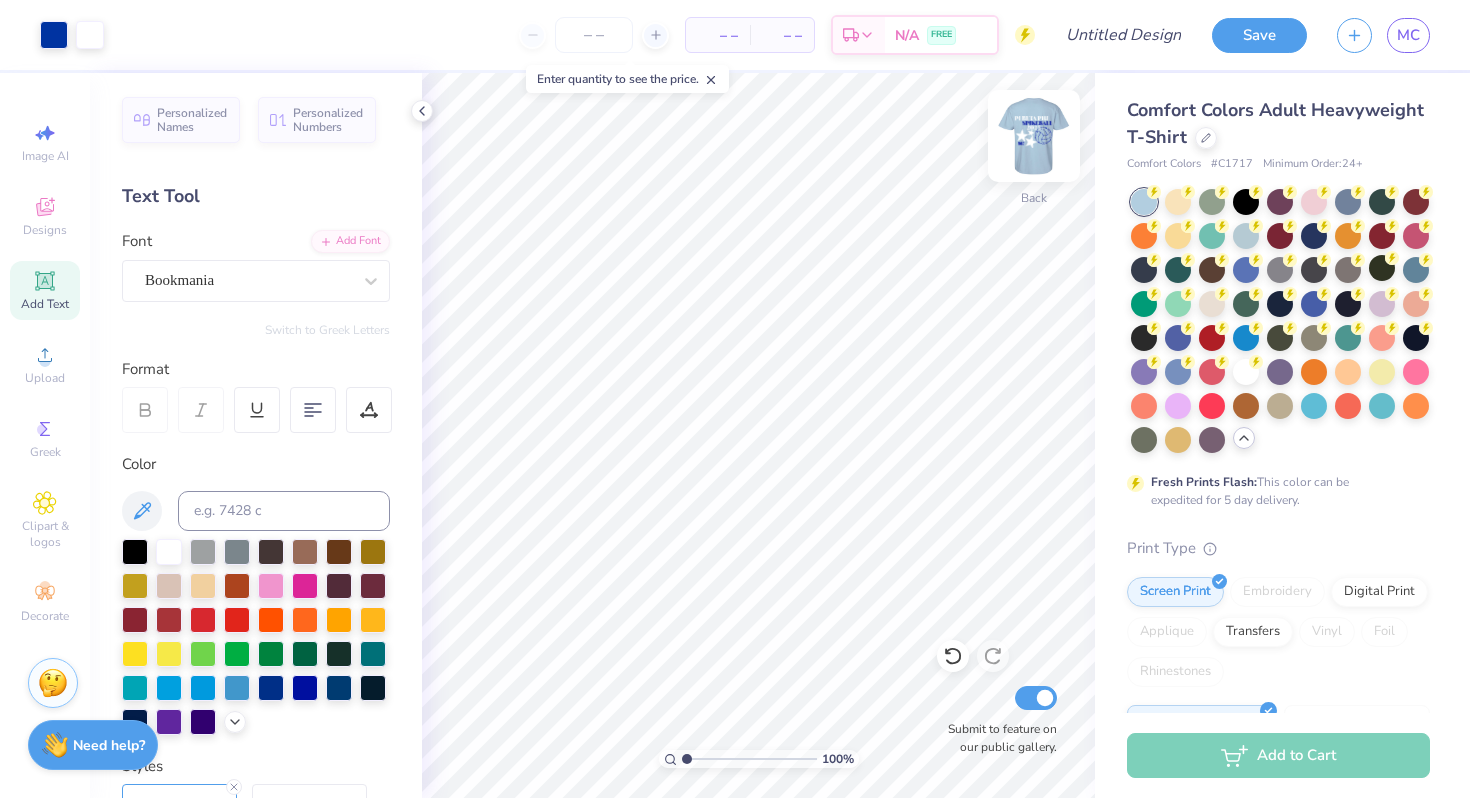 click at bounding box center [1034, 136] 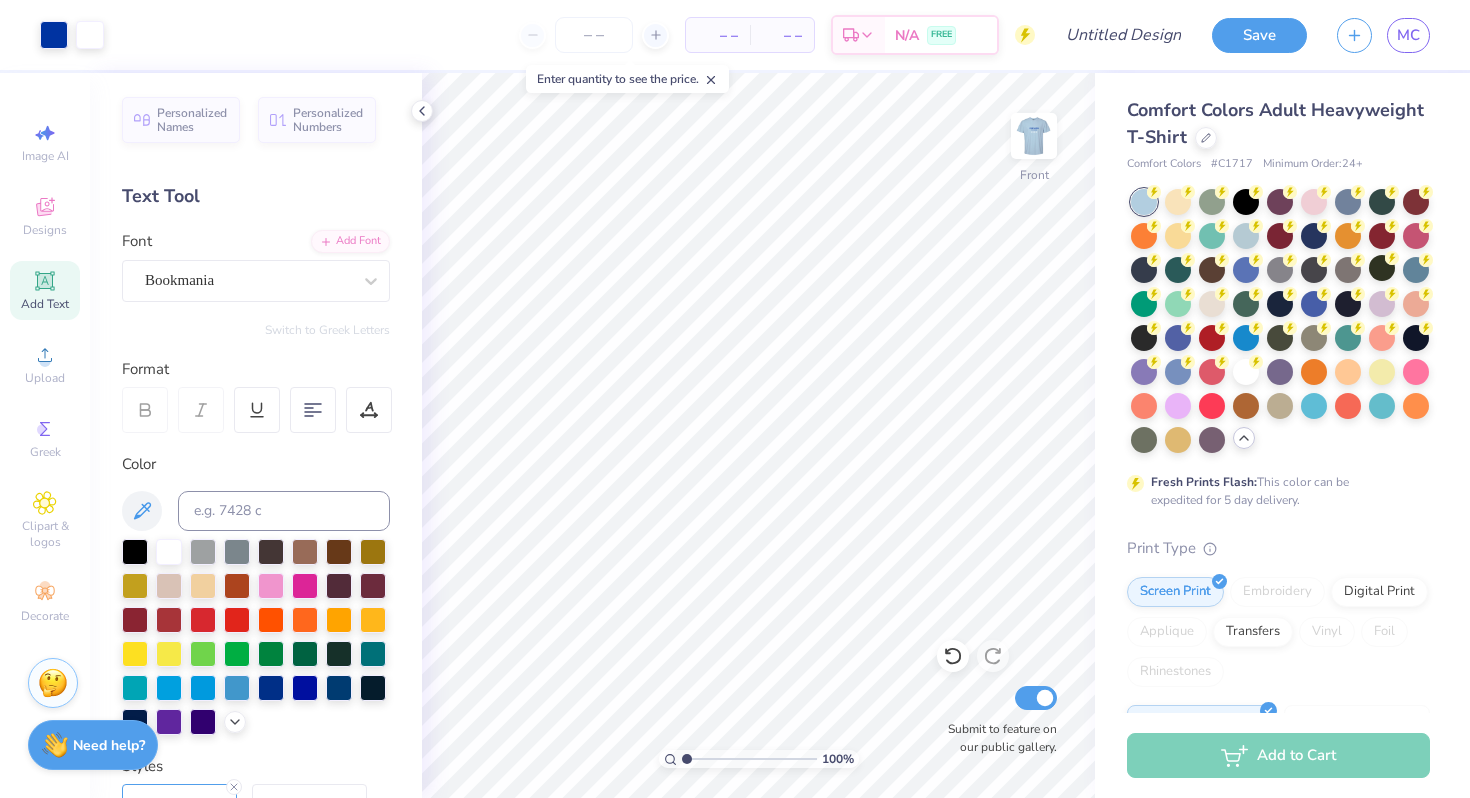 click at bounding box center [1034, 136] 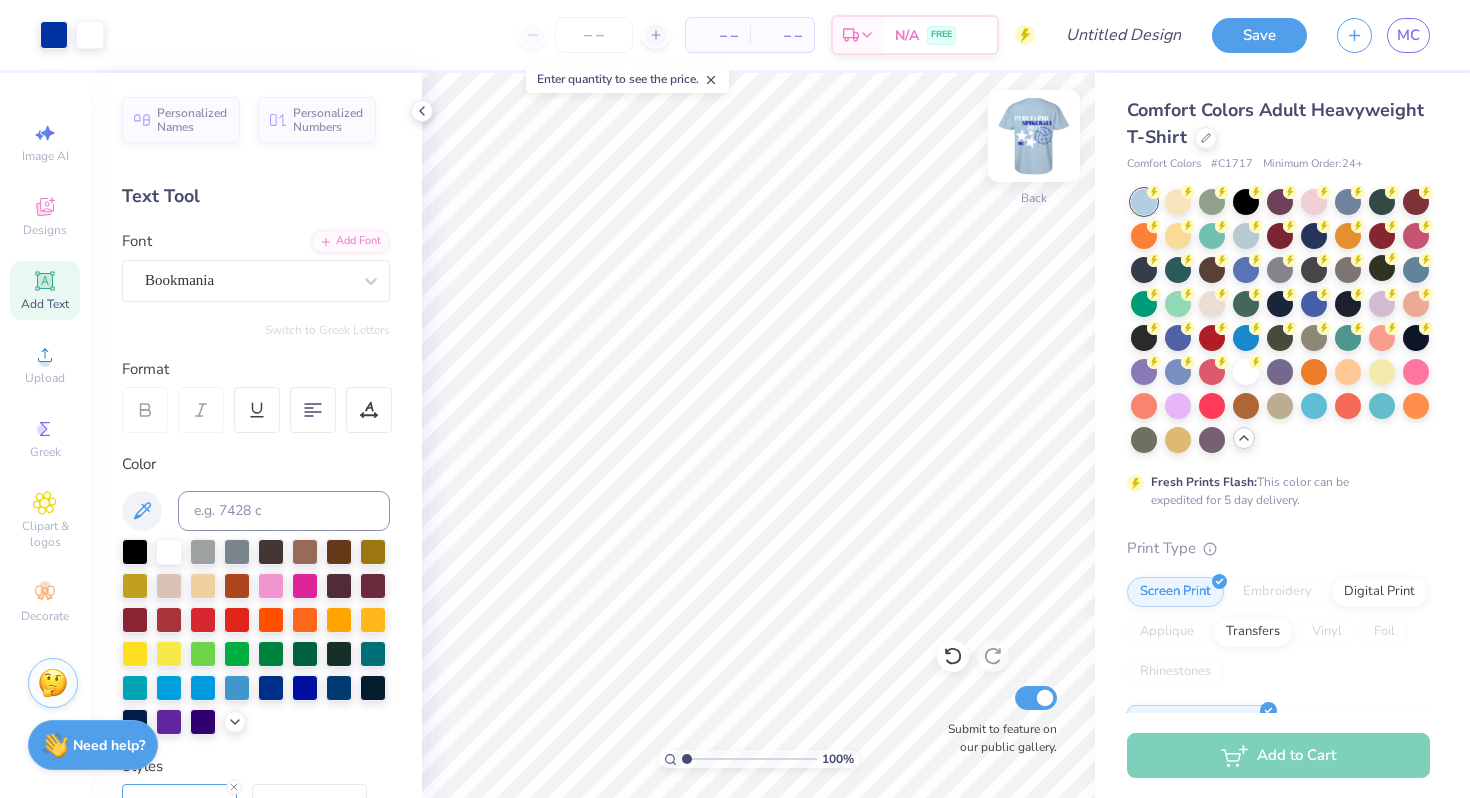 click at bounding box center (1034, 136) 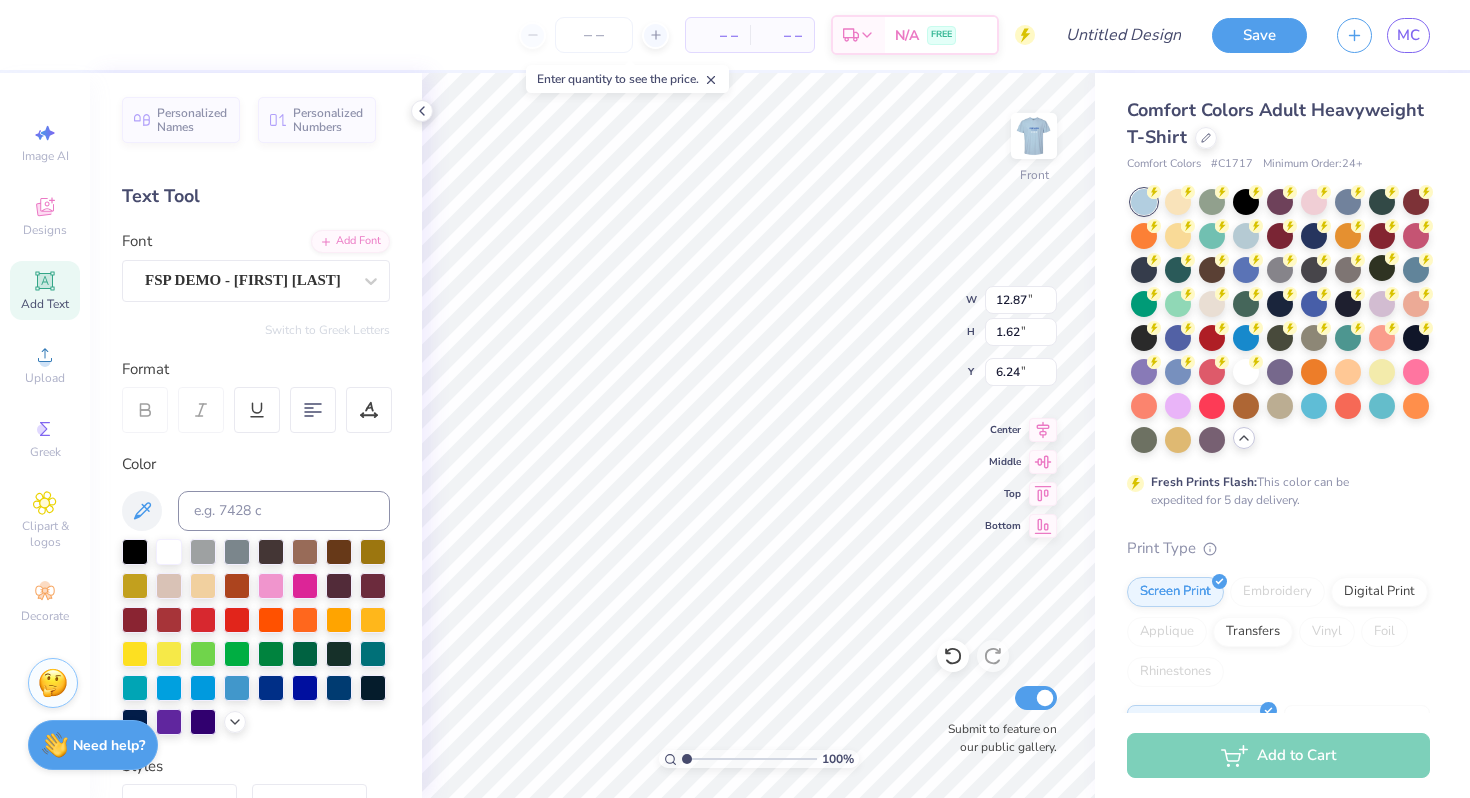 scroll, scrollTop: 0, scrollLeft: 1, axis: horizontal 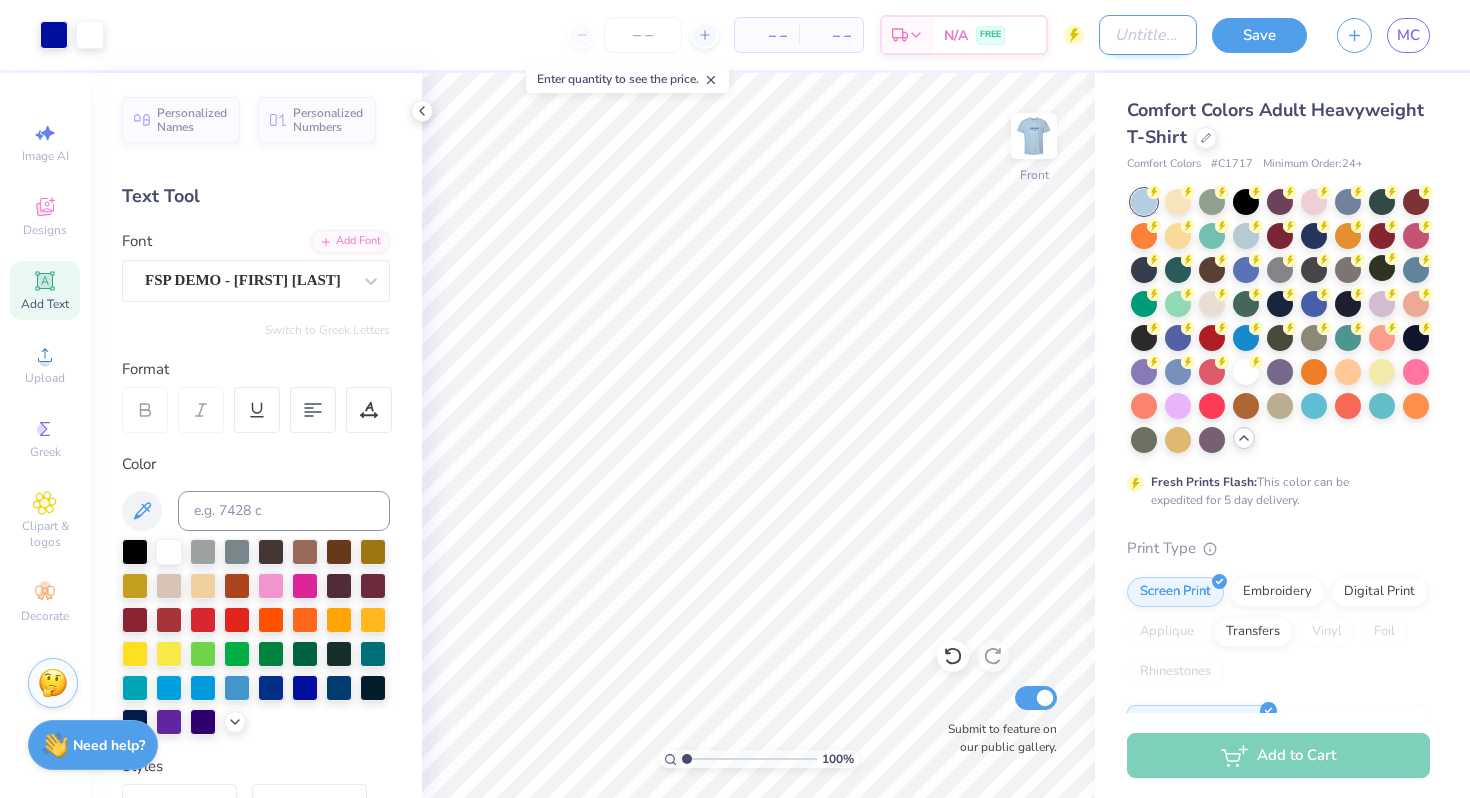 click on "Design Title" at bounding box center (1148, 35) 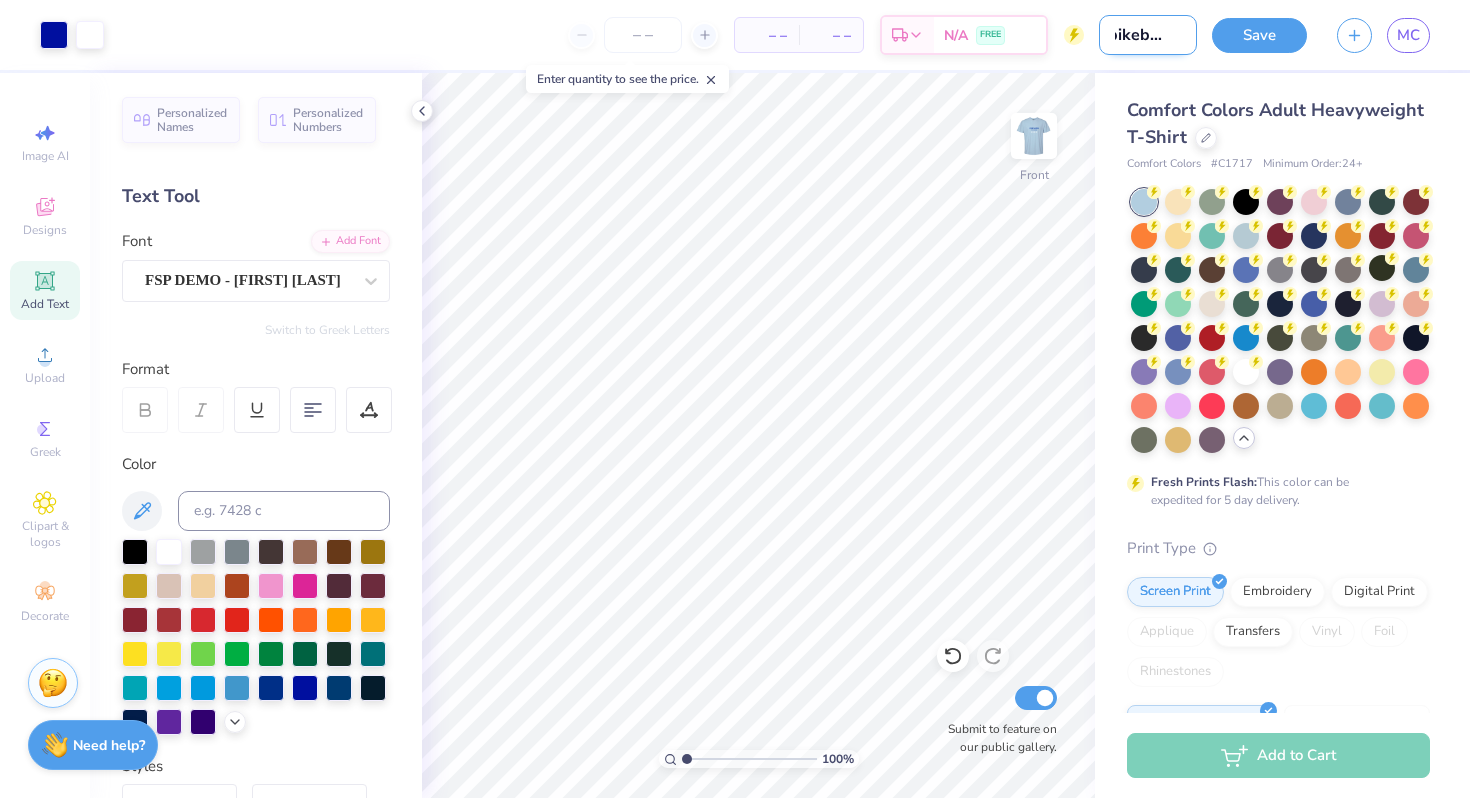 scroll, scrollTop: 0, scrollLeft: 17, axis: horizontal 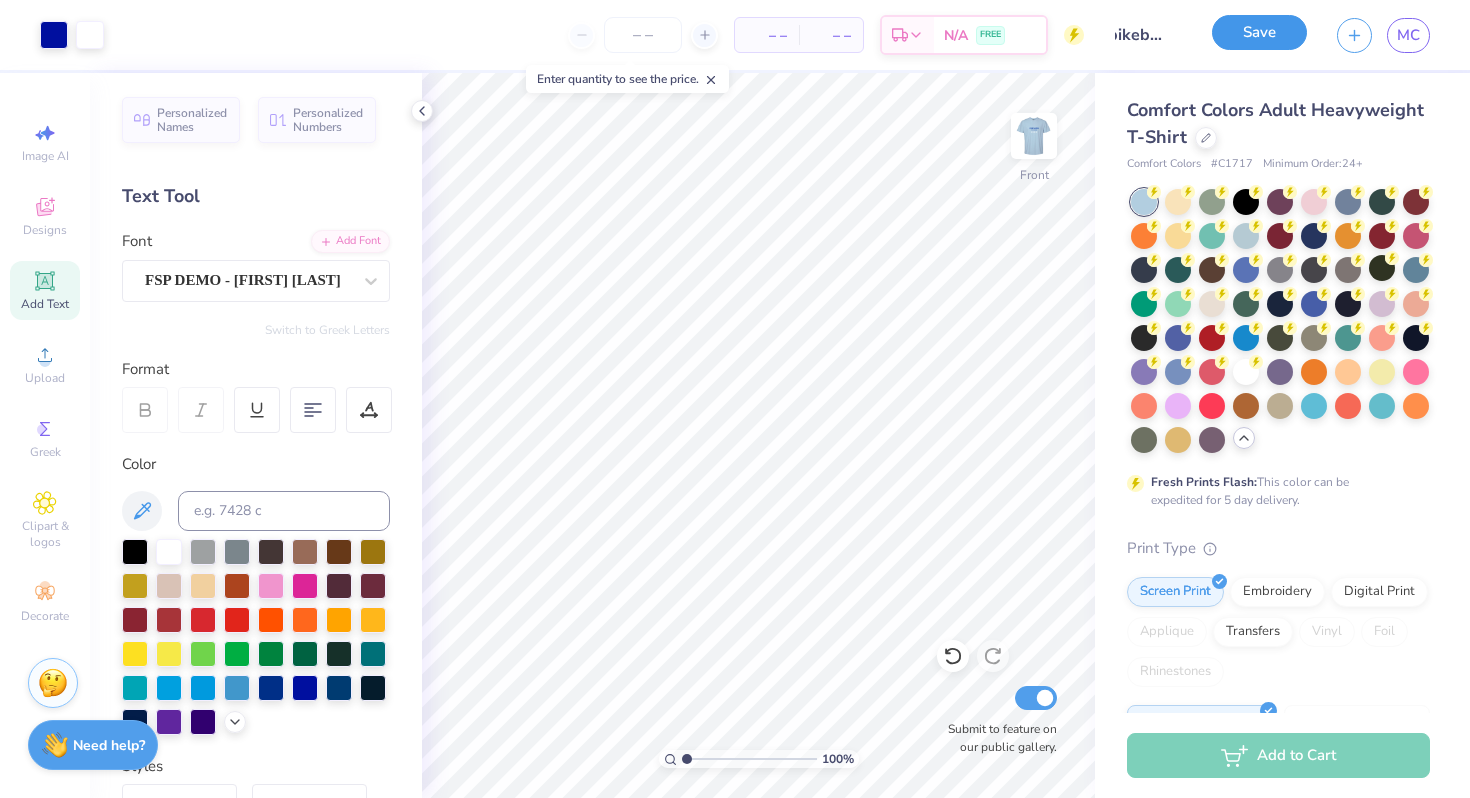 click on "Save" at bounding box center [1259, 32] 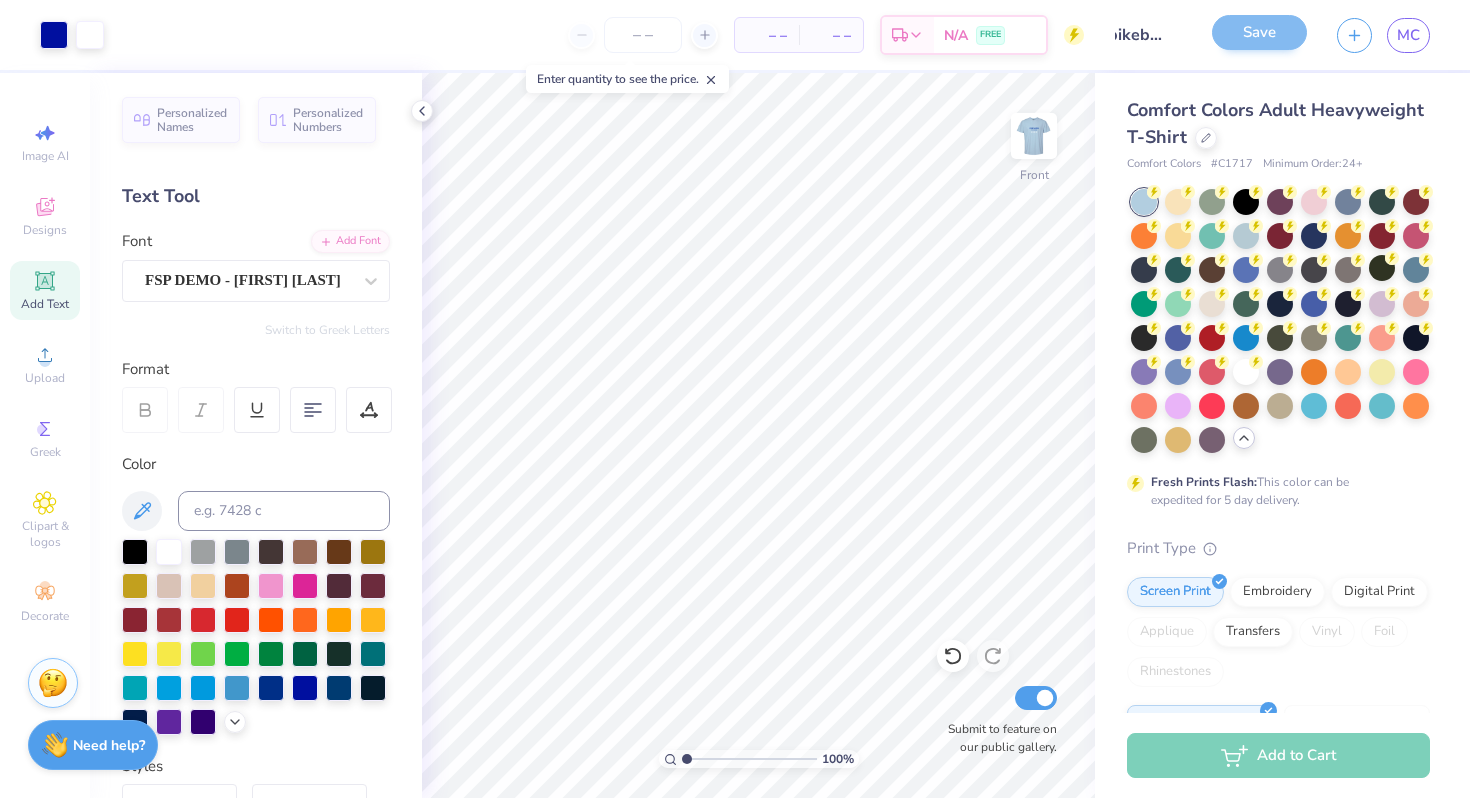 scroll, scrollTop: 0, scrollLeft: 0, axis: both 